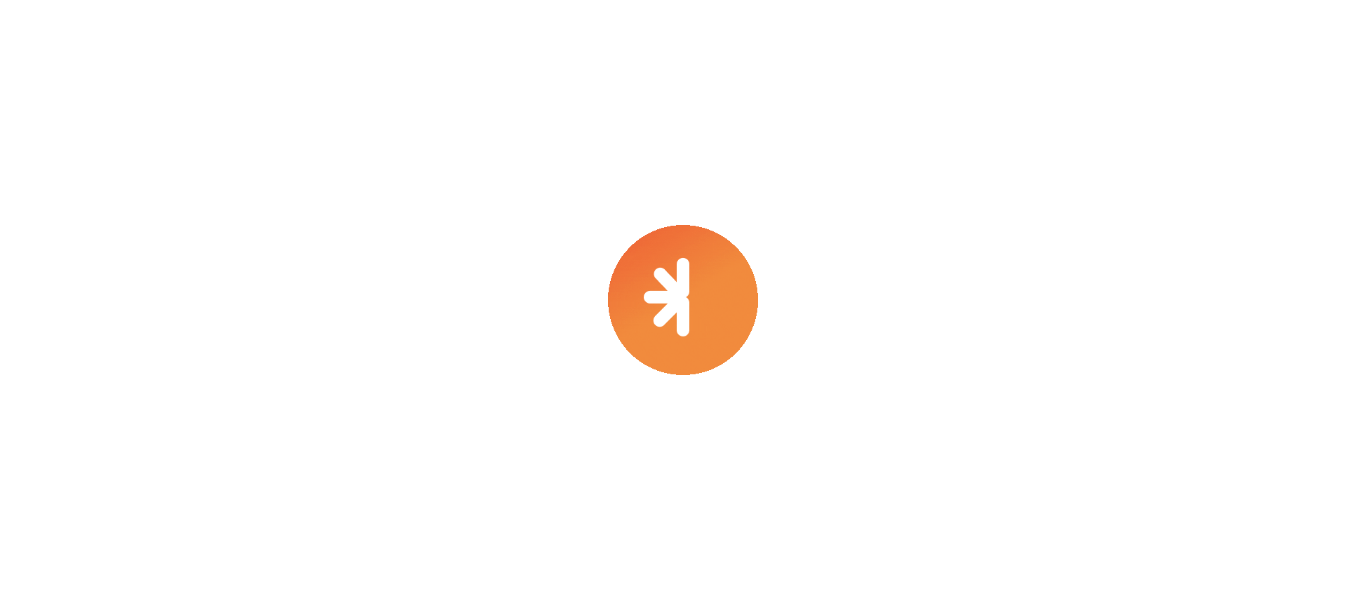 scroll, scrollTop: 0, scrollLeft: 0, axis: both 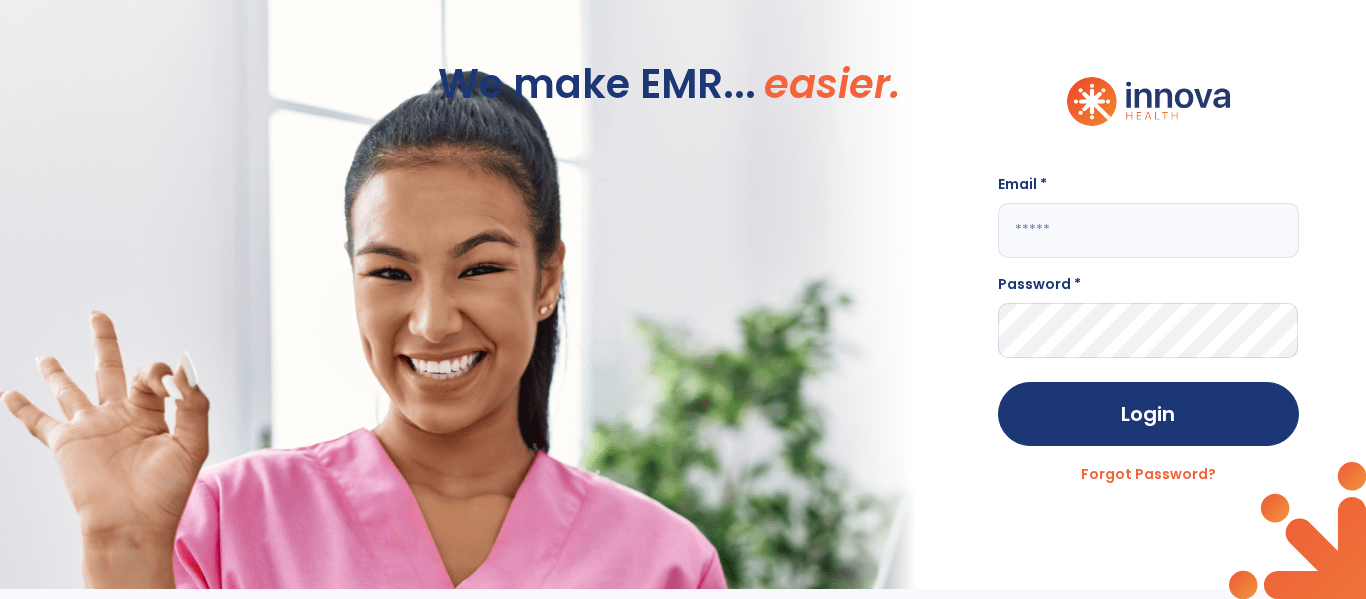 click 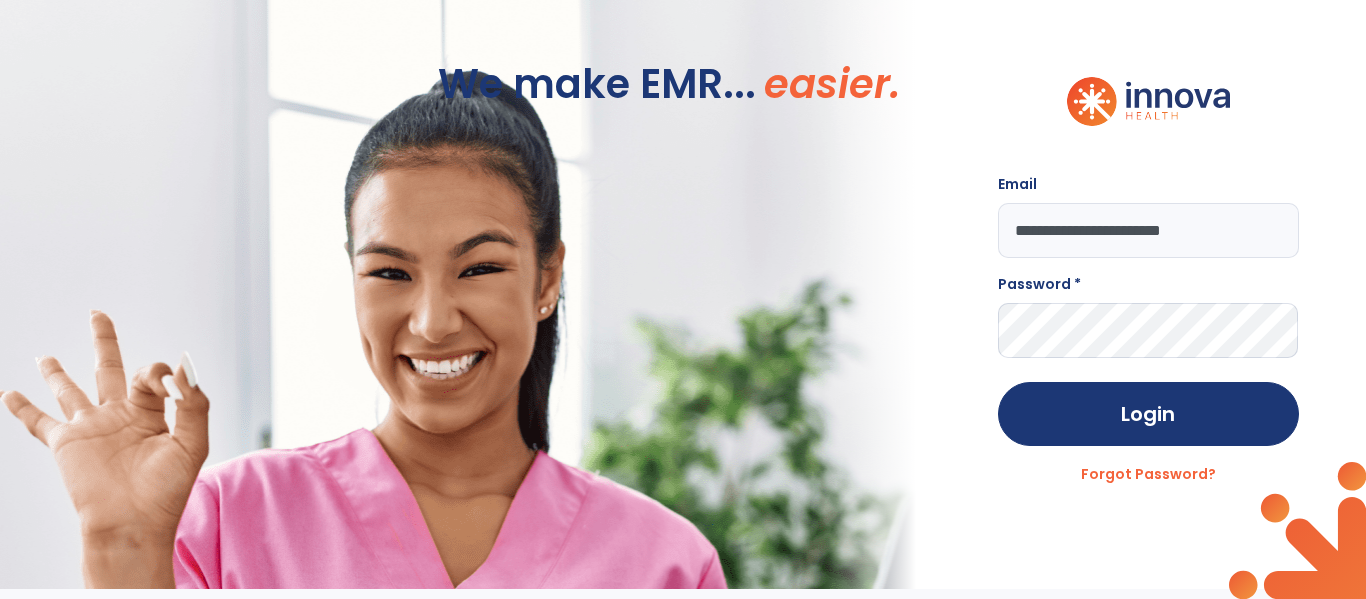 type on "**********" 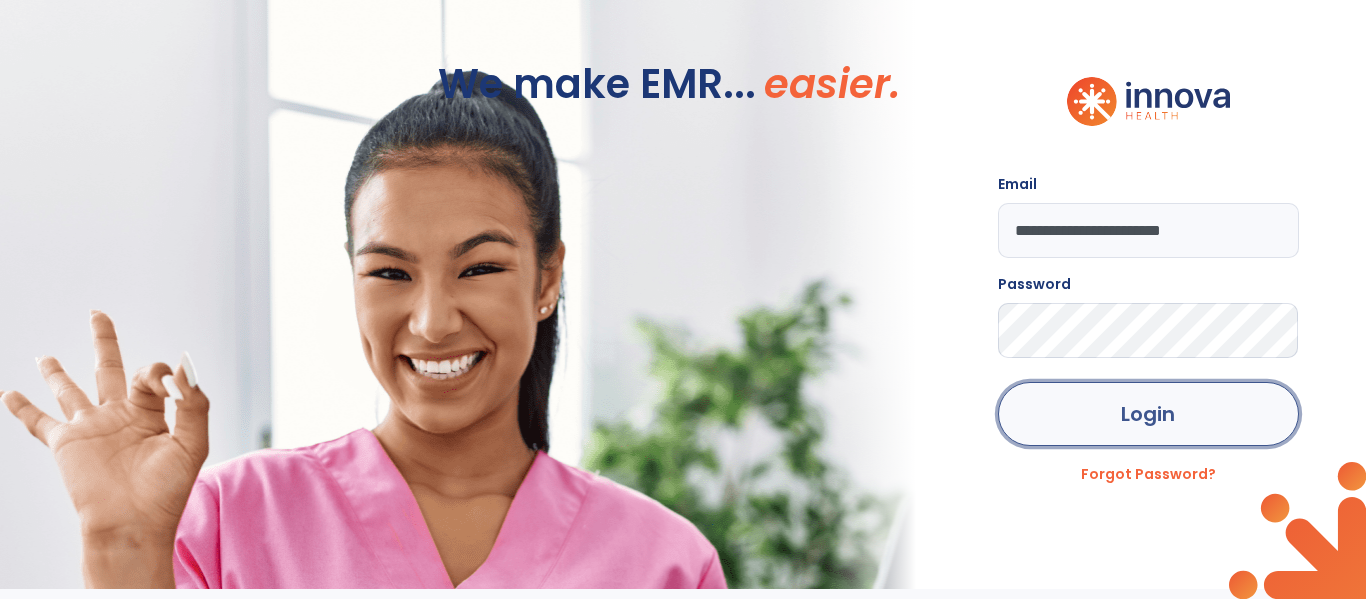 click on "Login" 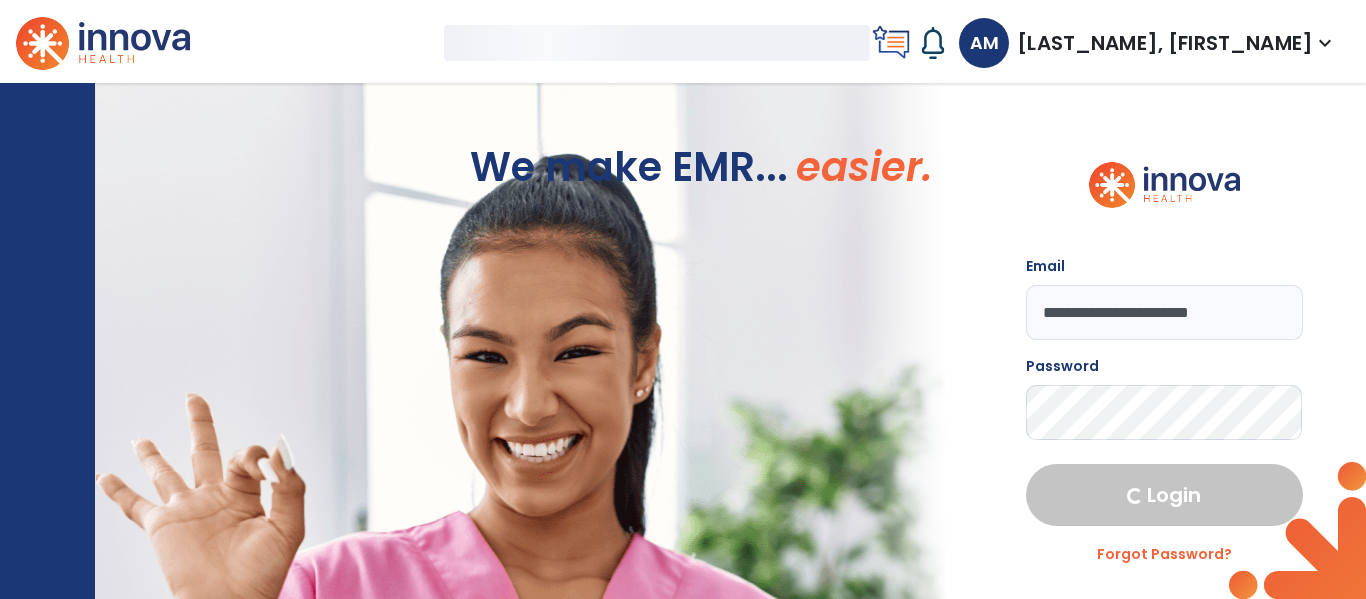 select on "****" 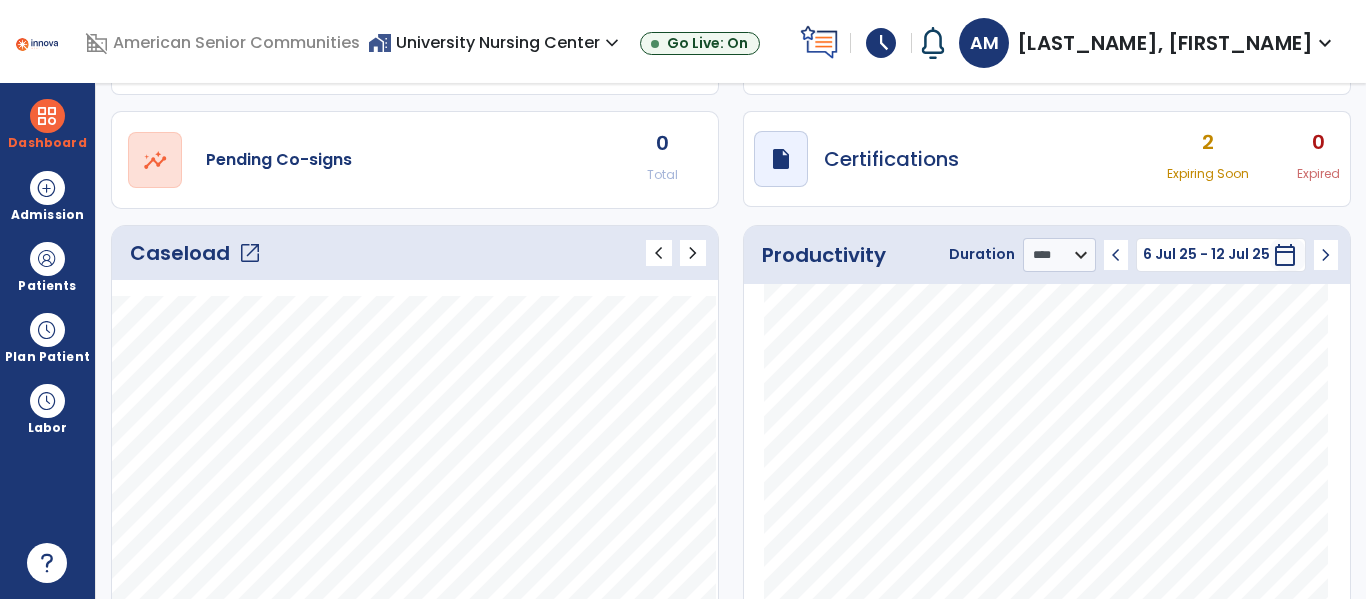 scroll, scrollTop: 124, scrollLeft: 0, axis: vertical 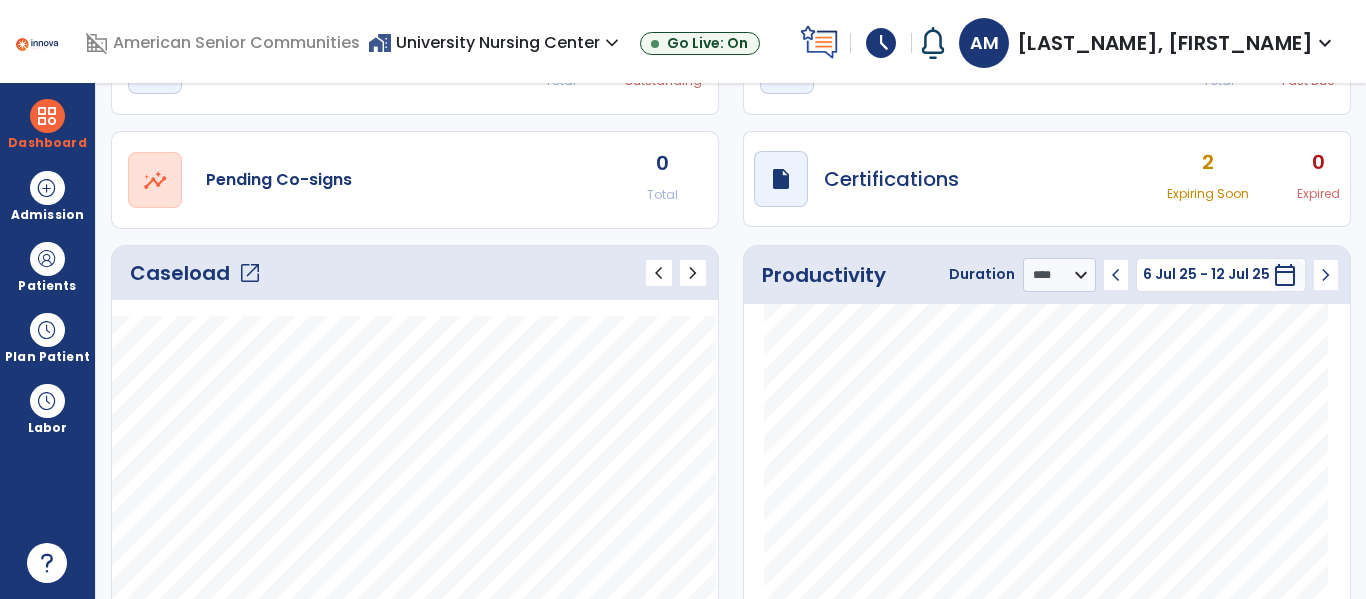 click on "open_in_new" 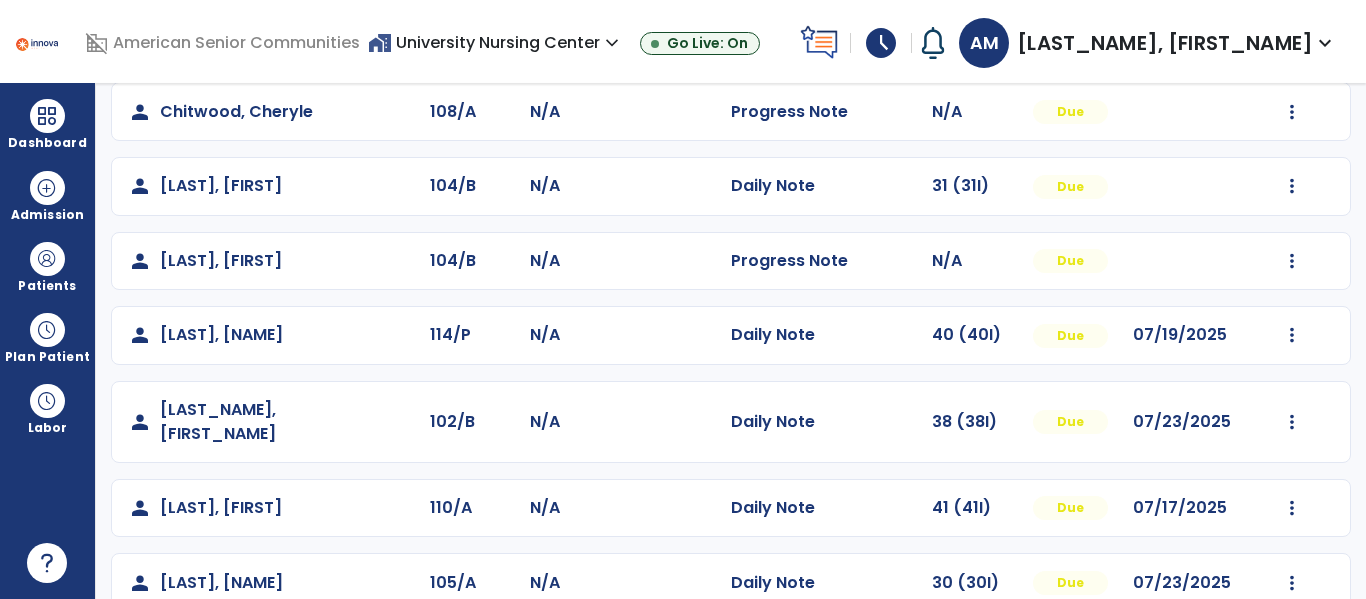 scroll, scrollTop: 404, scrollLeft: 0, axis: vertical 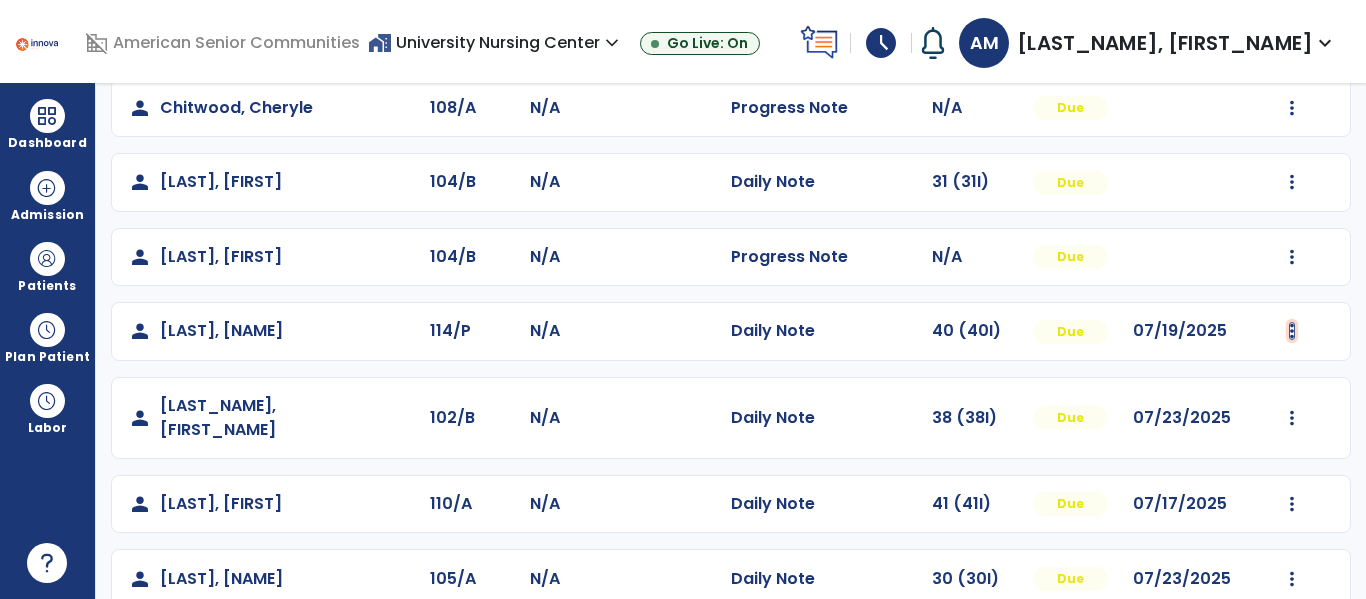click at bounding box center (1292, -116) 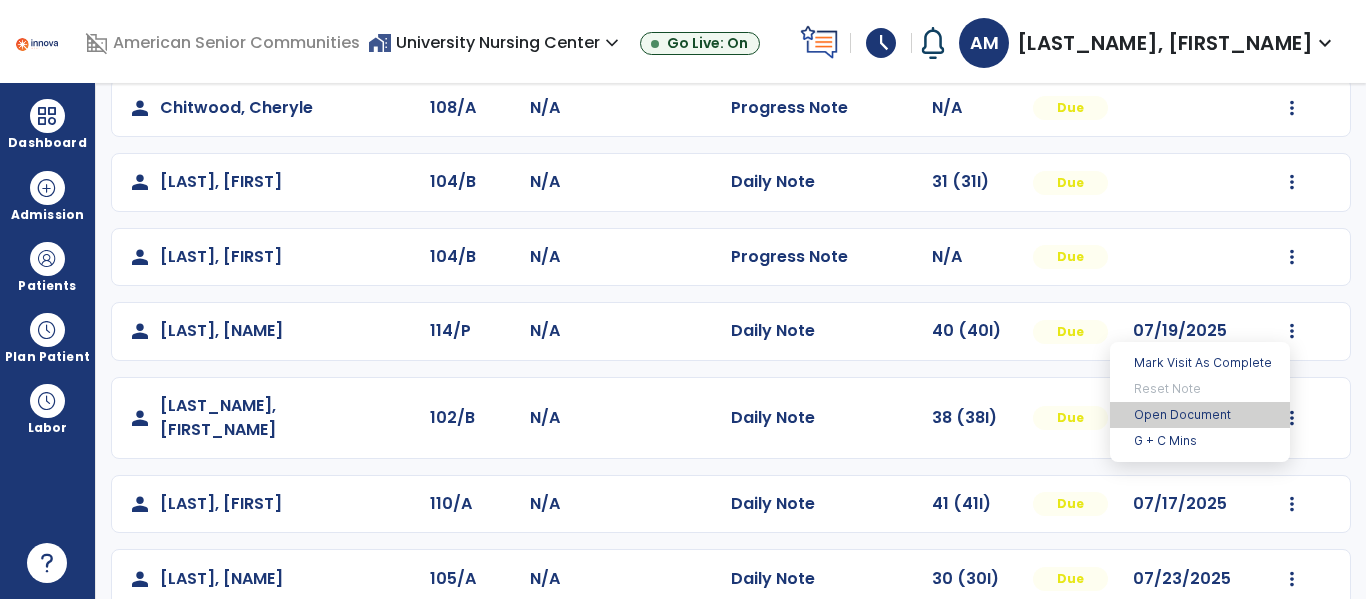 click on "Open Document" at bounding box center [1200, 415] 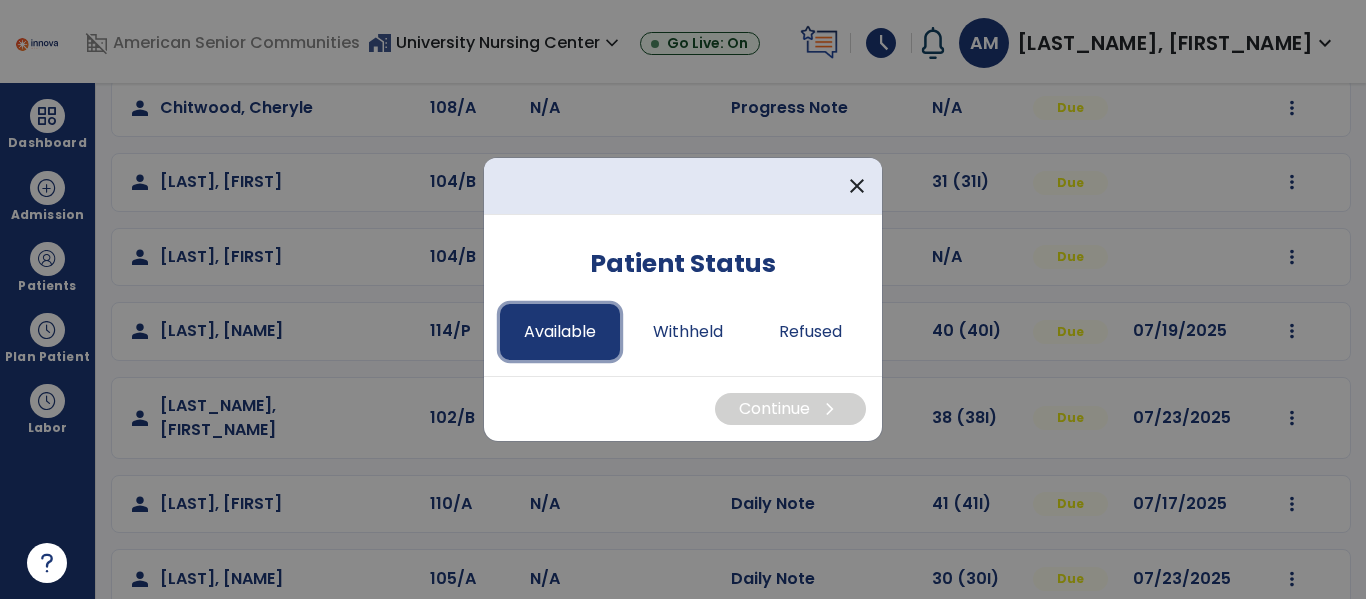 click on "Available" at bounding box center (560, 332) 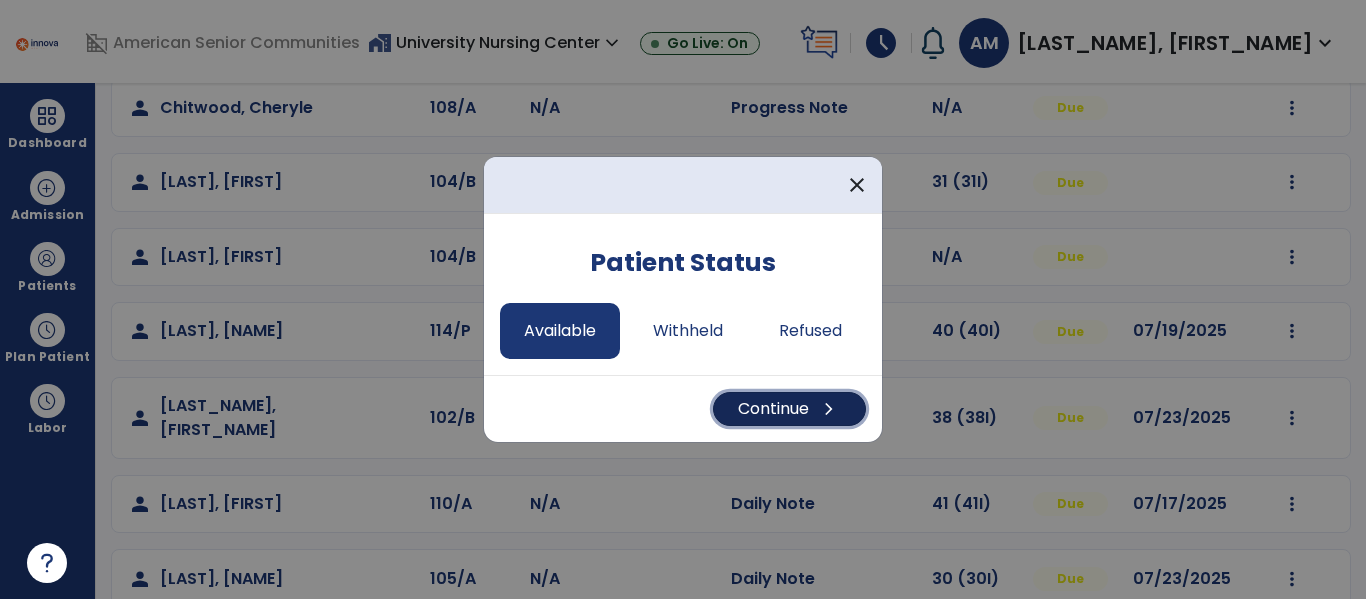 click on "Continue   chevron_right" at bounding box center (789, 409) 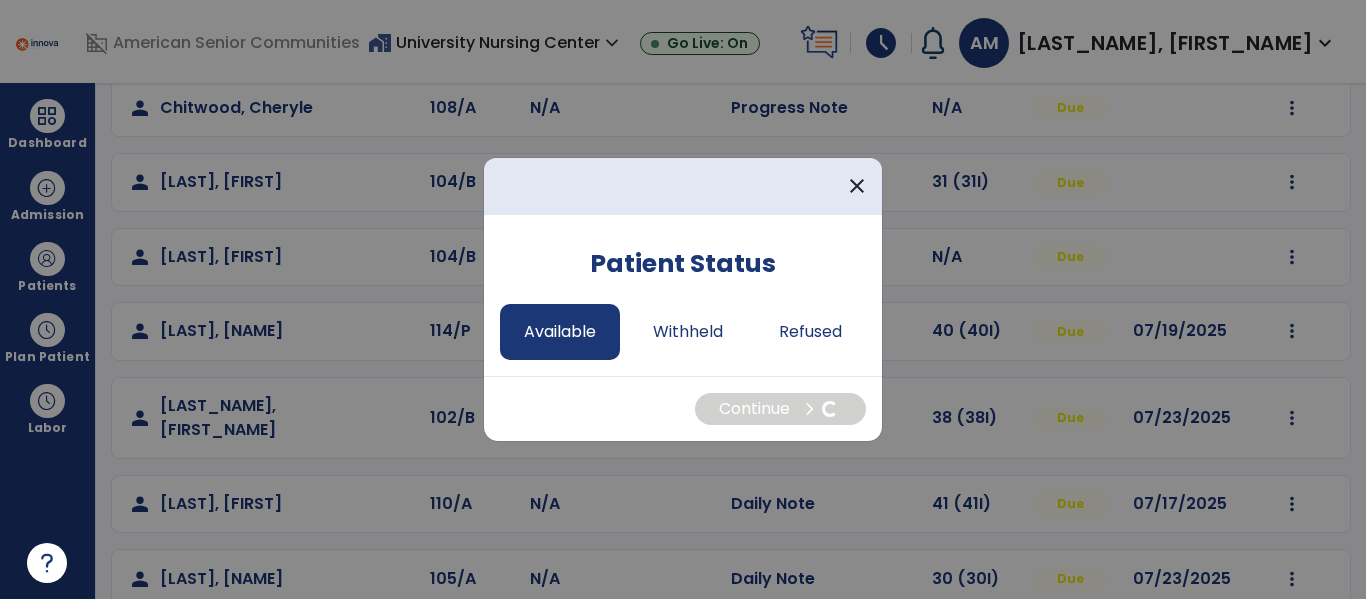 select on "*" 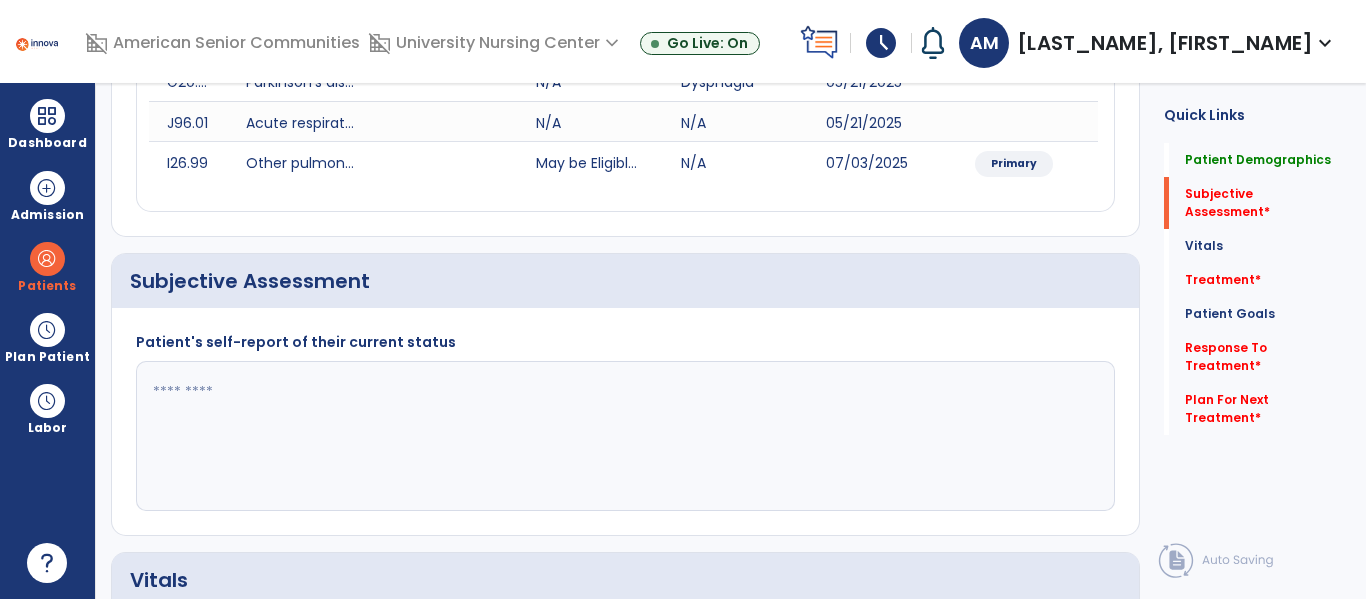 click 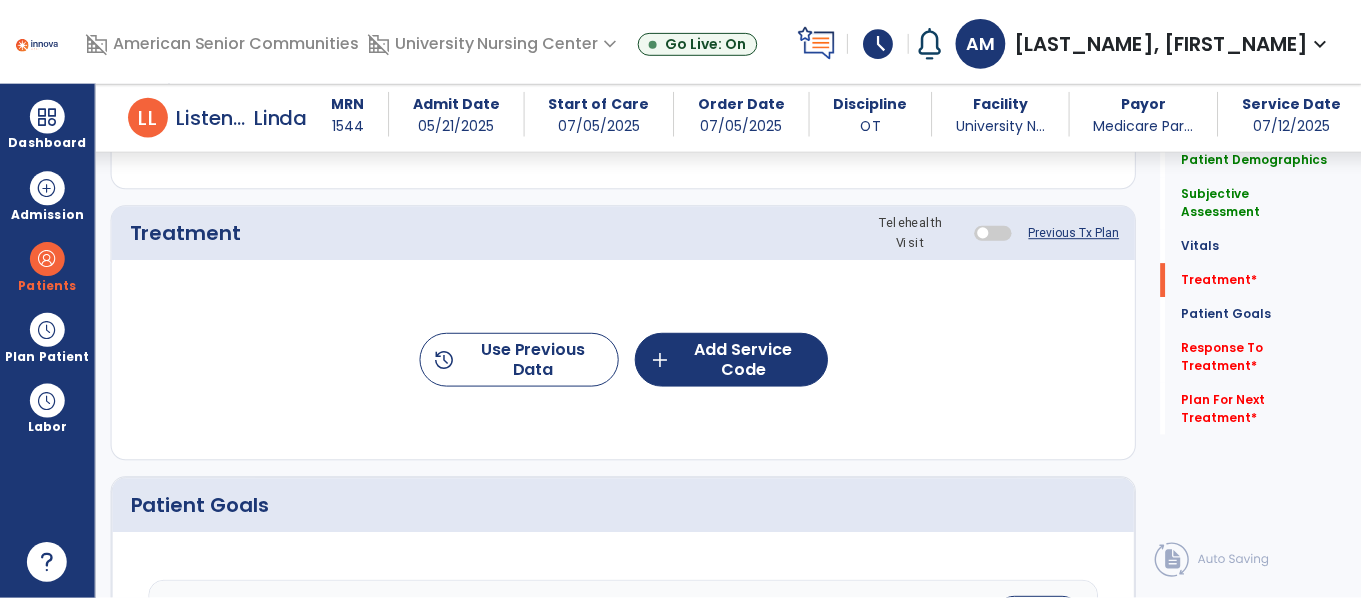 scroll, scrollTop: 1192, scrollLeft: 0, axis: vertical 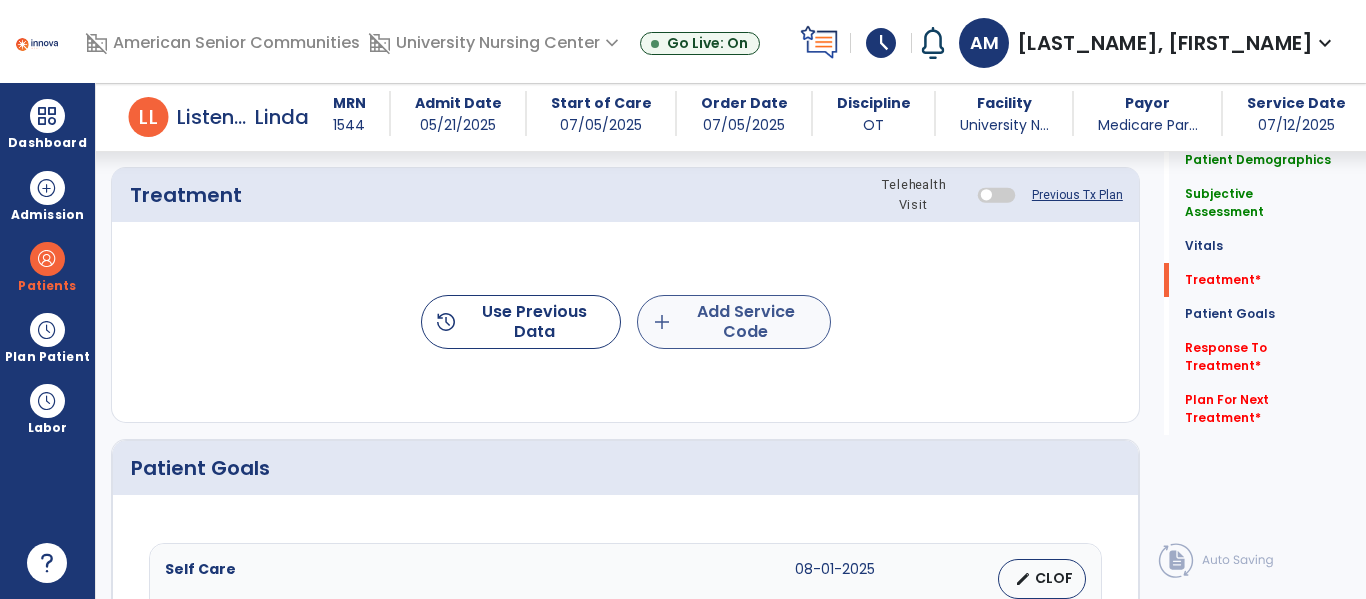 type on "**********" 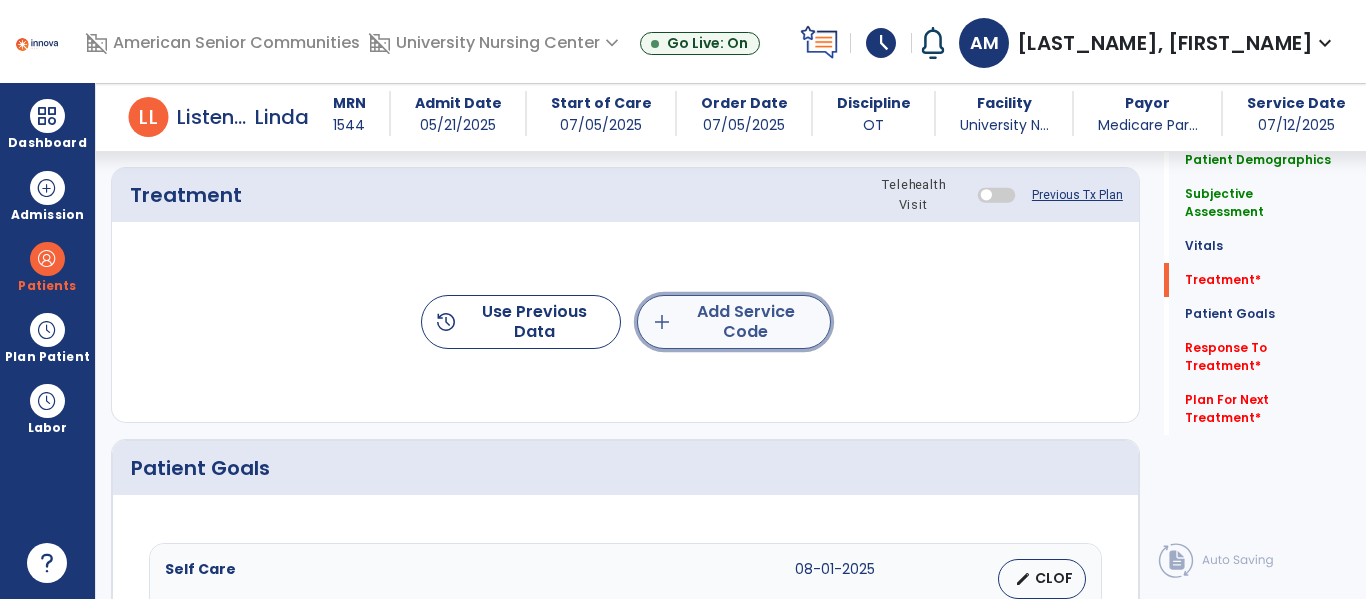 click on "add  Add Service Code" 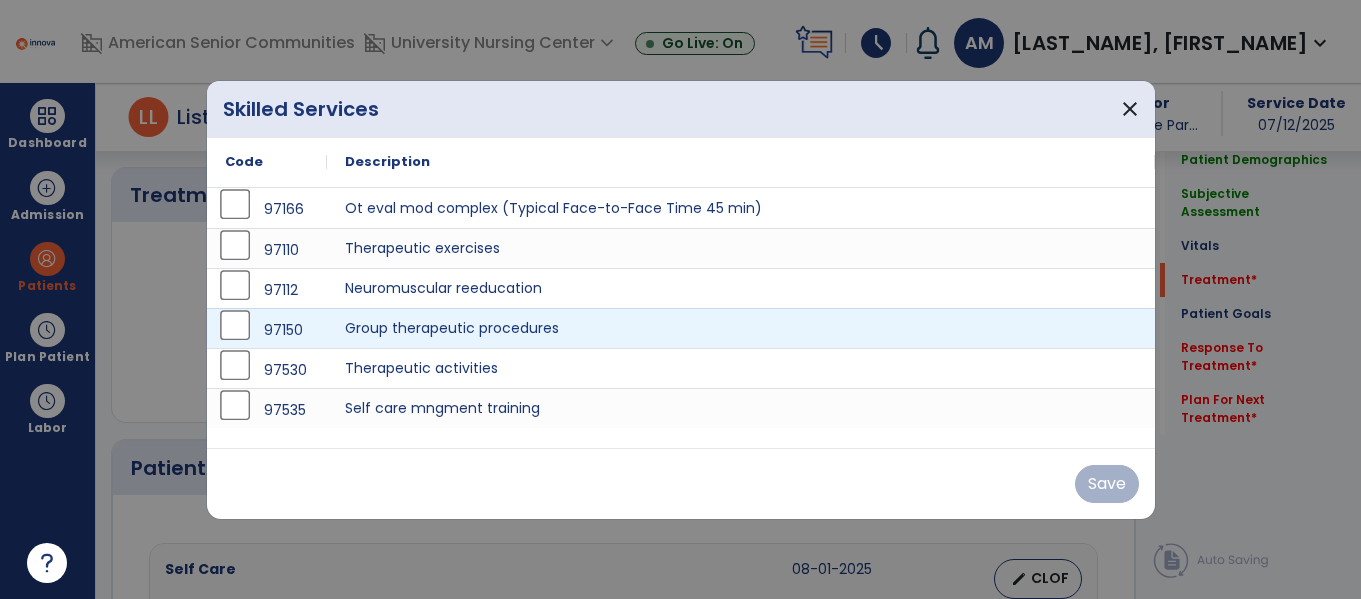 scroll, scrollTop: 1192, scrollLeft: 0, axis: vertical 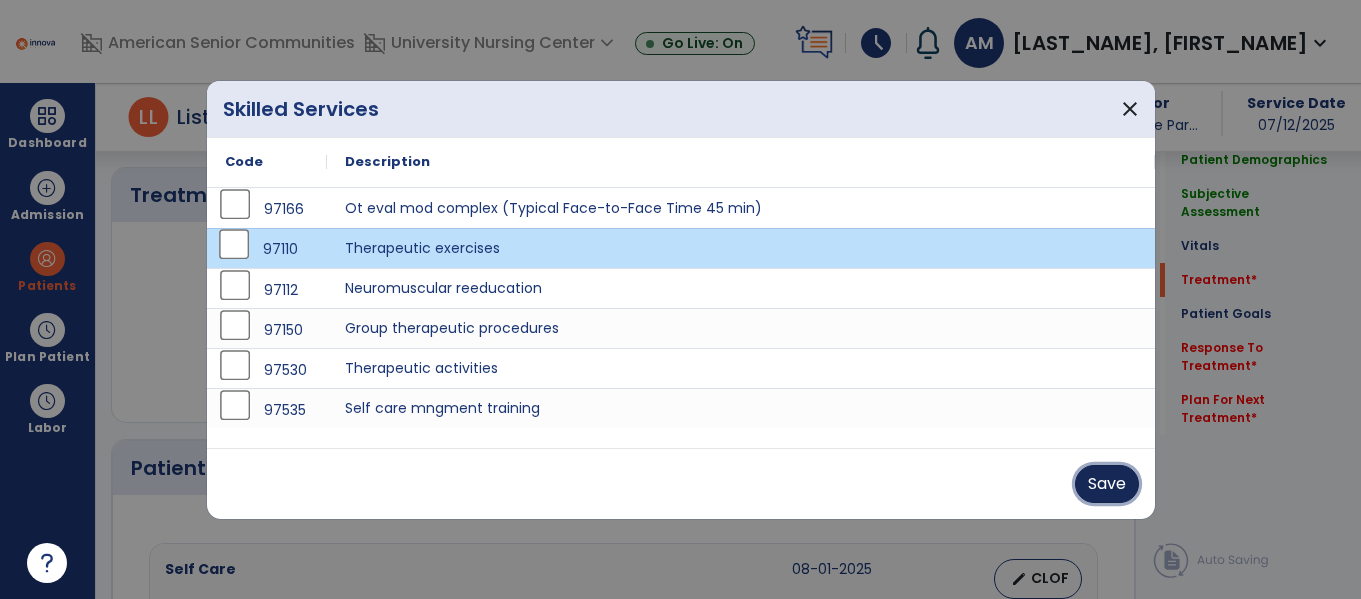 click on "Save" at bounding box center [1107, 484] 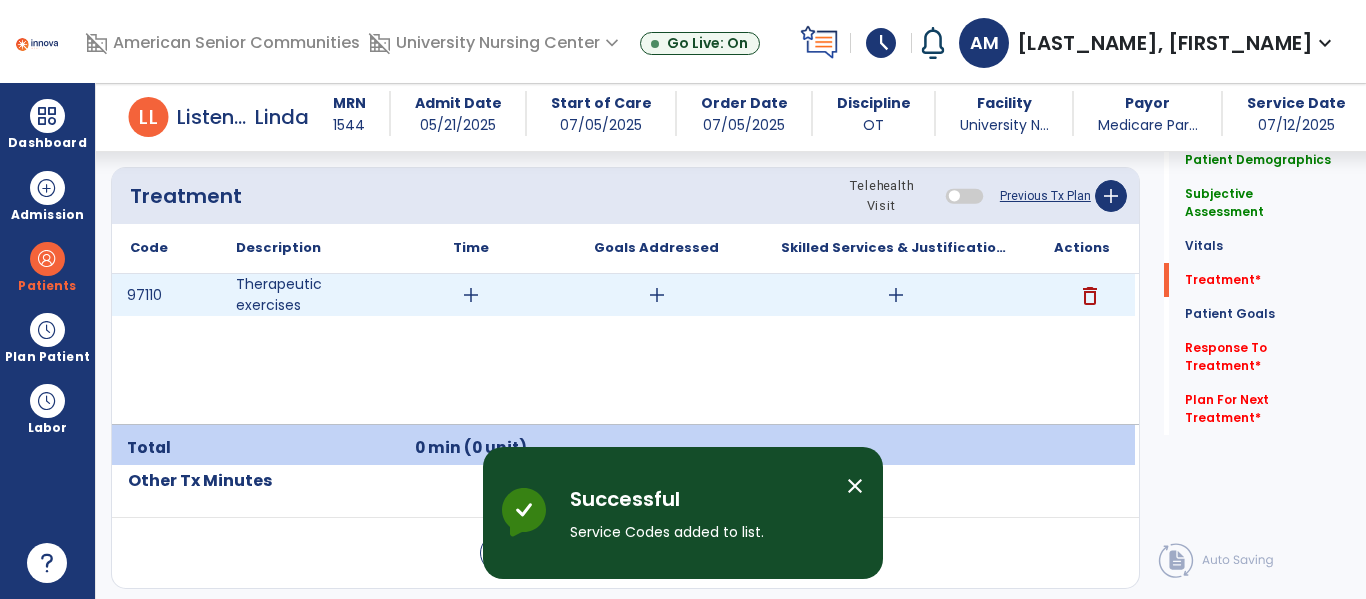 click on "add" at bounding box center (471, 295) 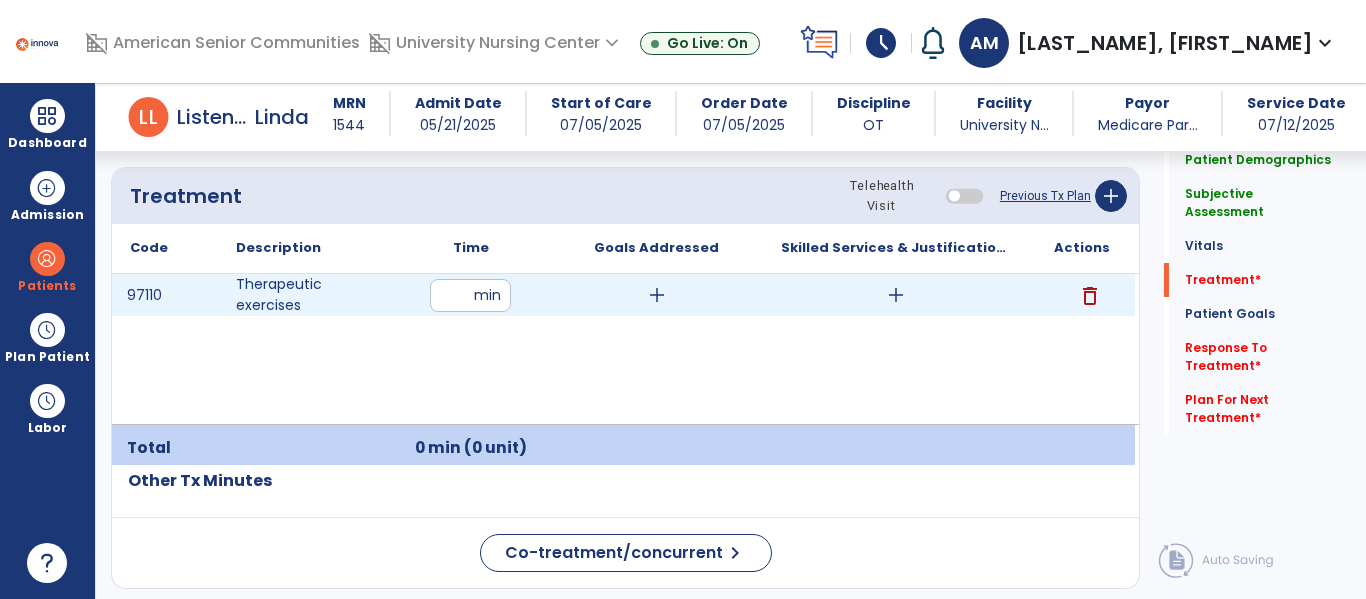 type on "**" 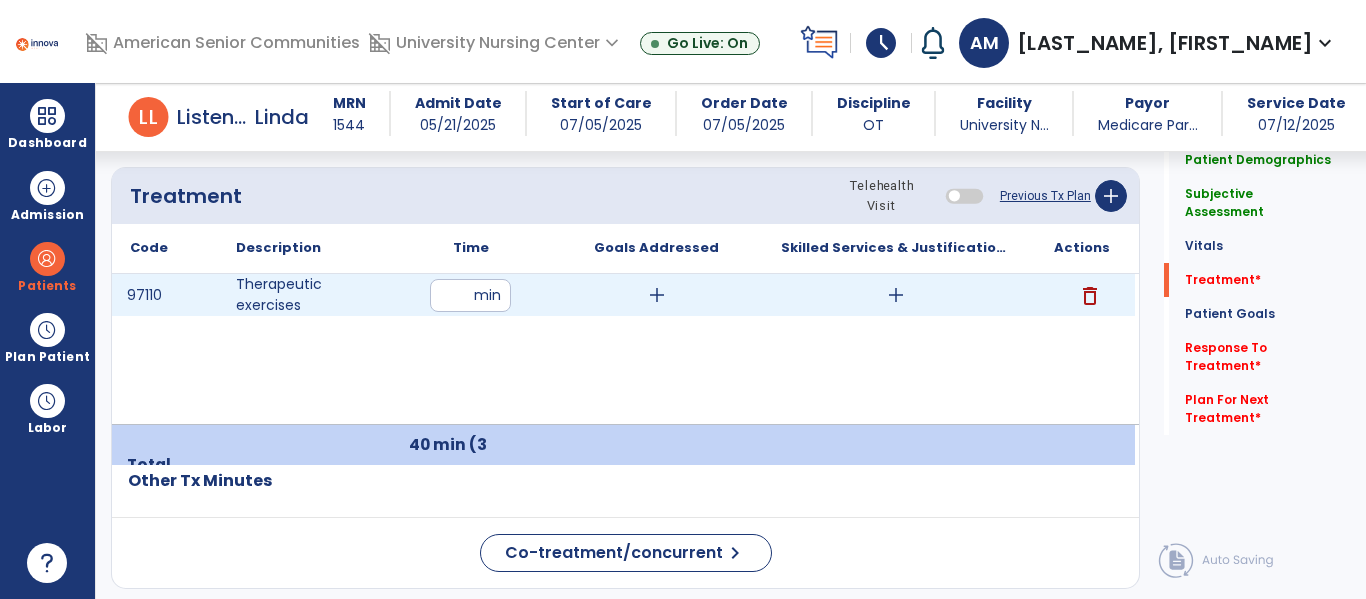 click on "add" at bounding box center [657, 295] 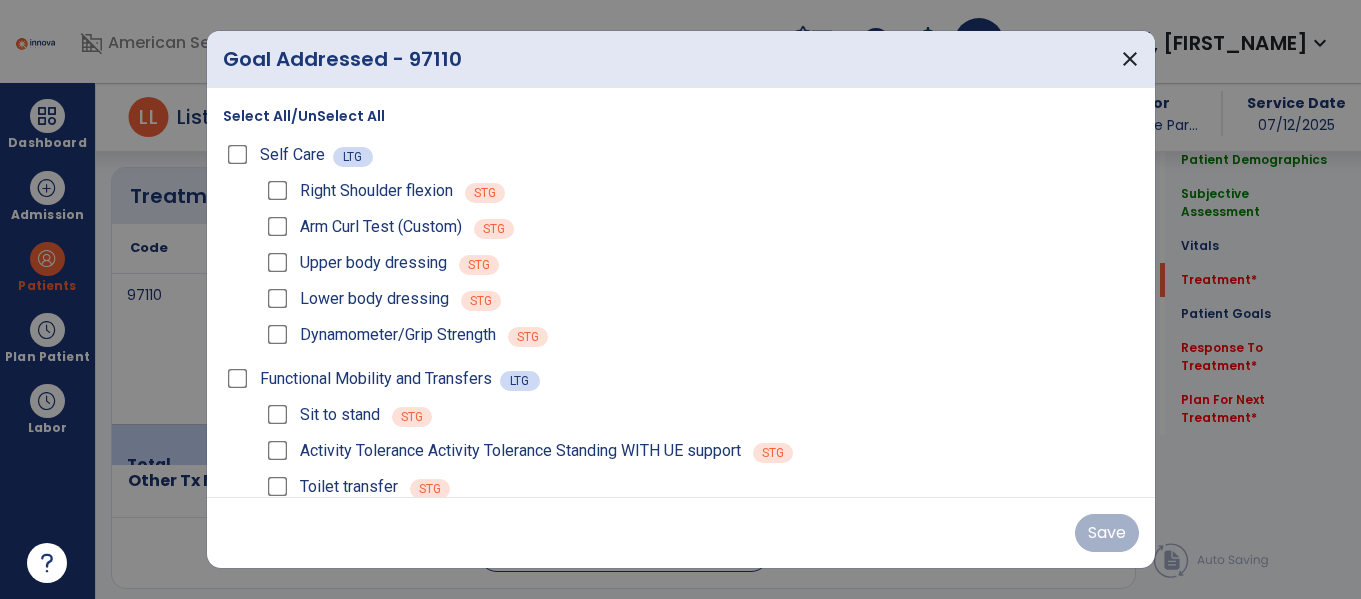 scroll, scrollTop: 1192, scrollLeft: 0, axis: vertical 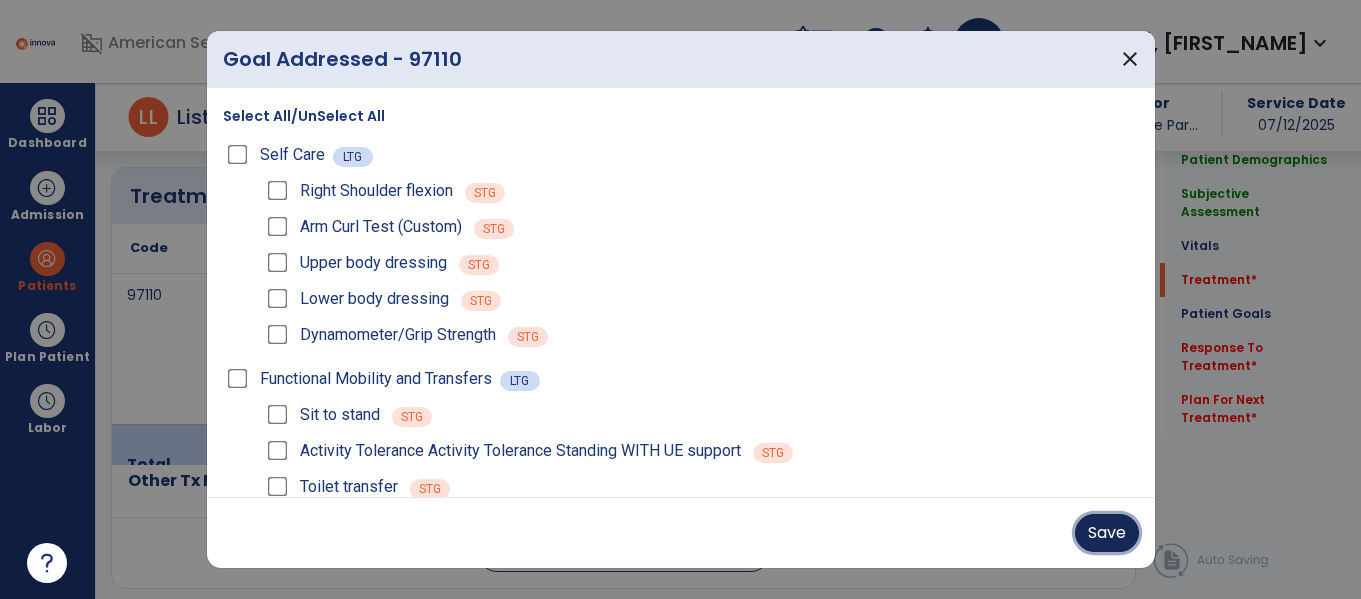 click on "Save" at bounding box center [1107, 533] 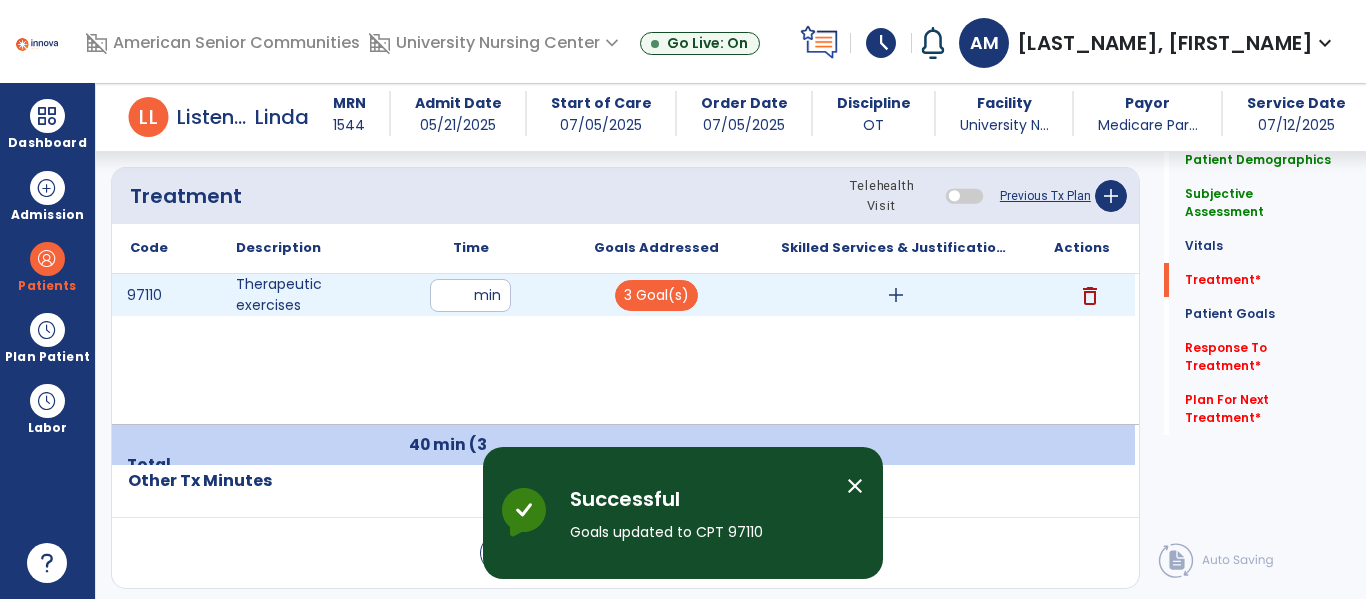 click on "add" at bounding box center (896, 295) 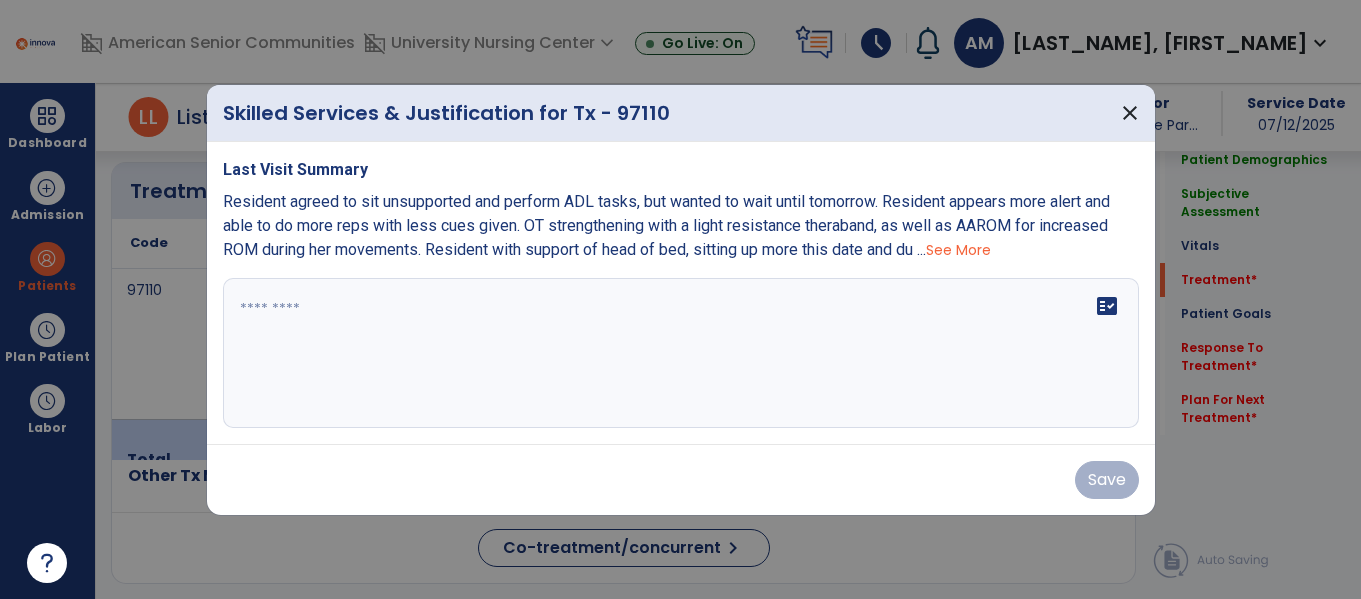 scroll, scrollTop: 1192, scrollLeft: 0, axis: vertical 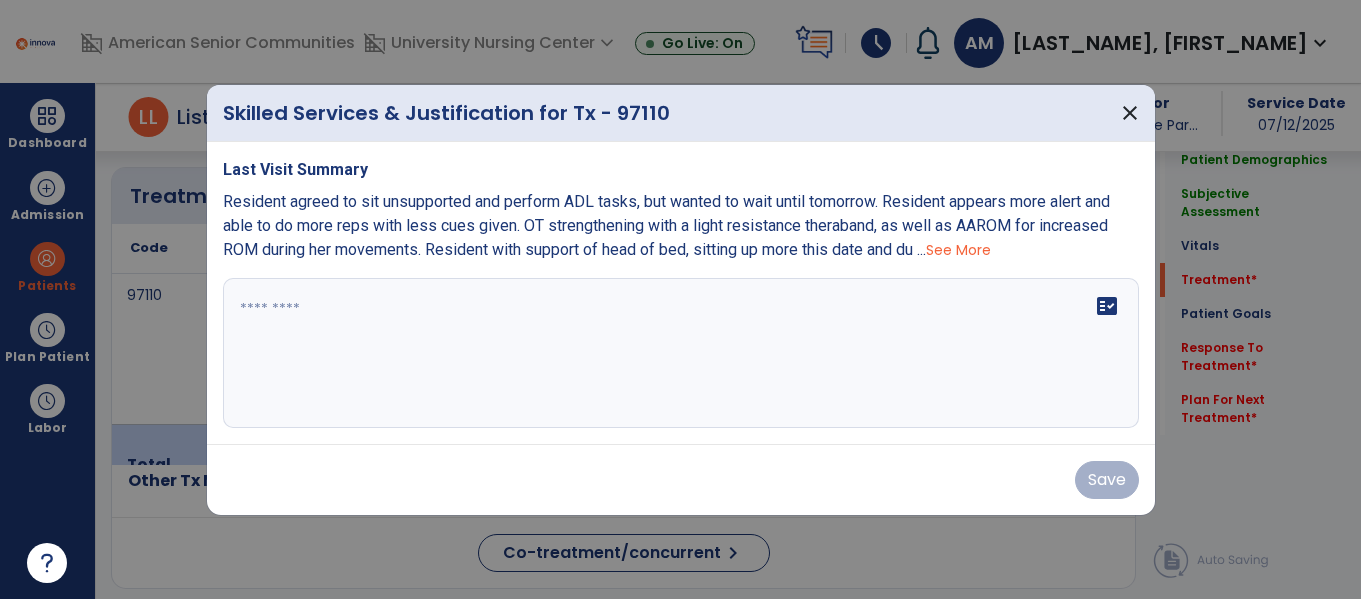 click at bounding box center (681, 353) 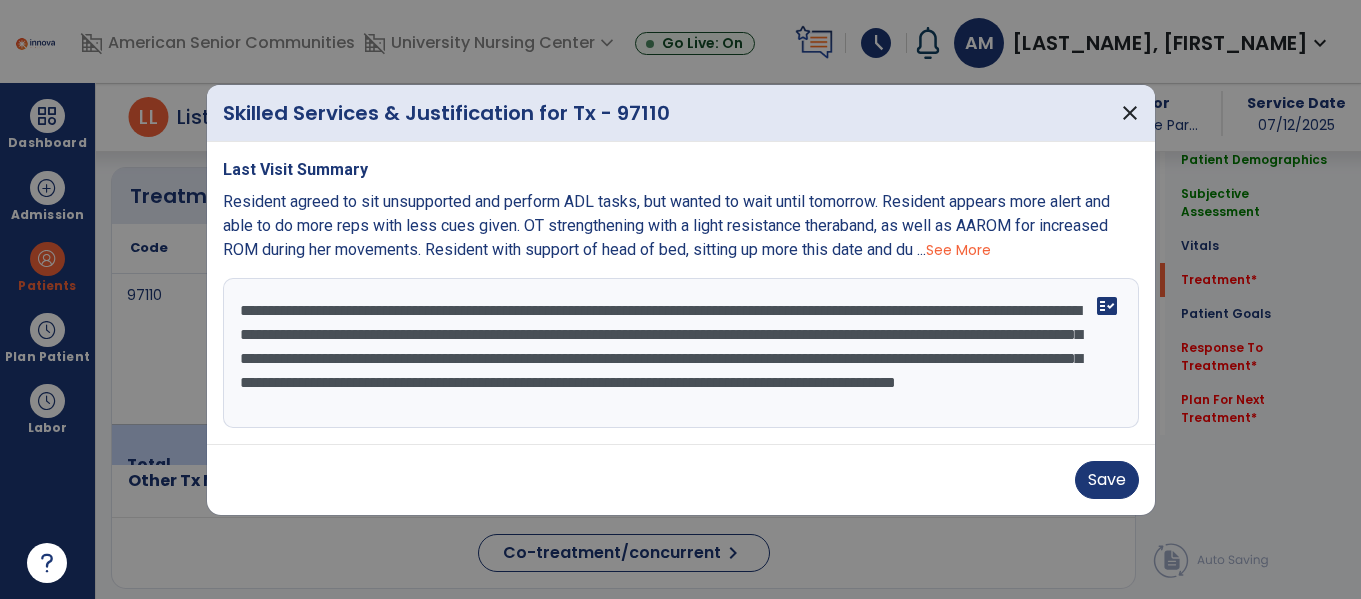 scroll, scrollTop: 16, scrollLeft: 0, axis: vertical 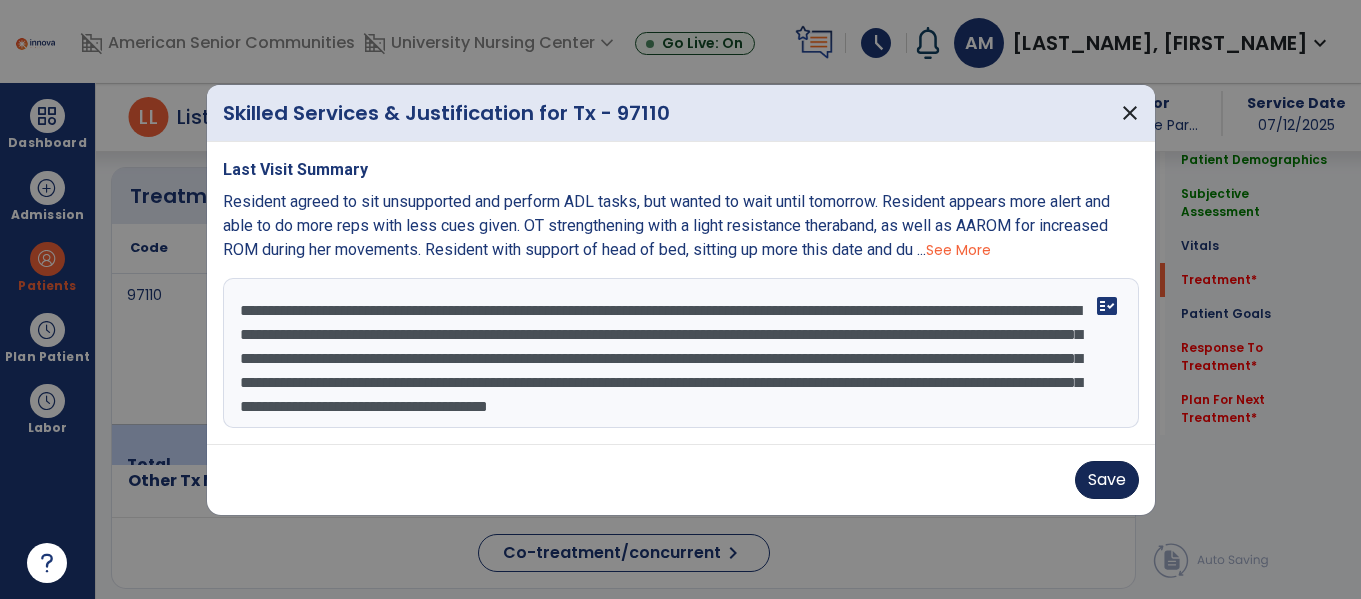 type on "**********" 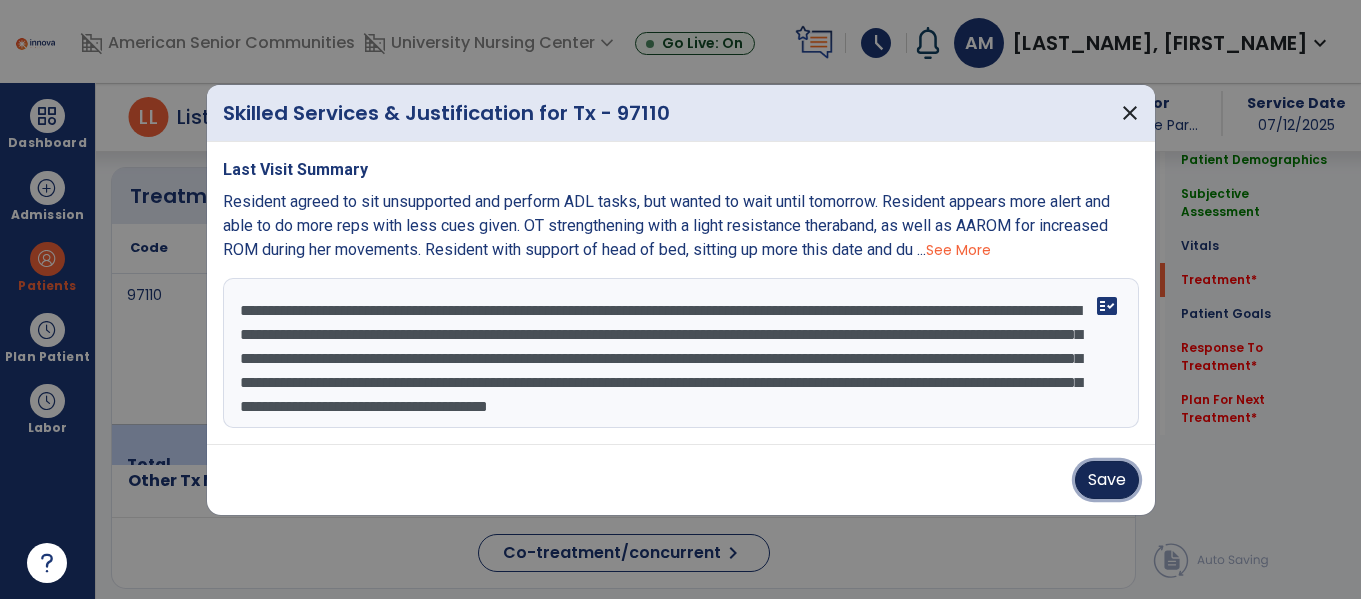 click on "Save" at bounding box center (1107, 480) 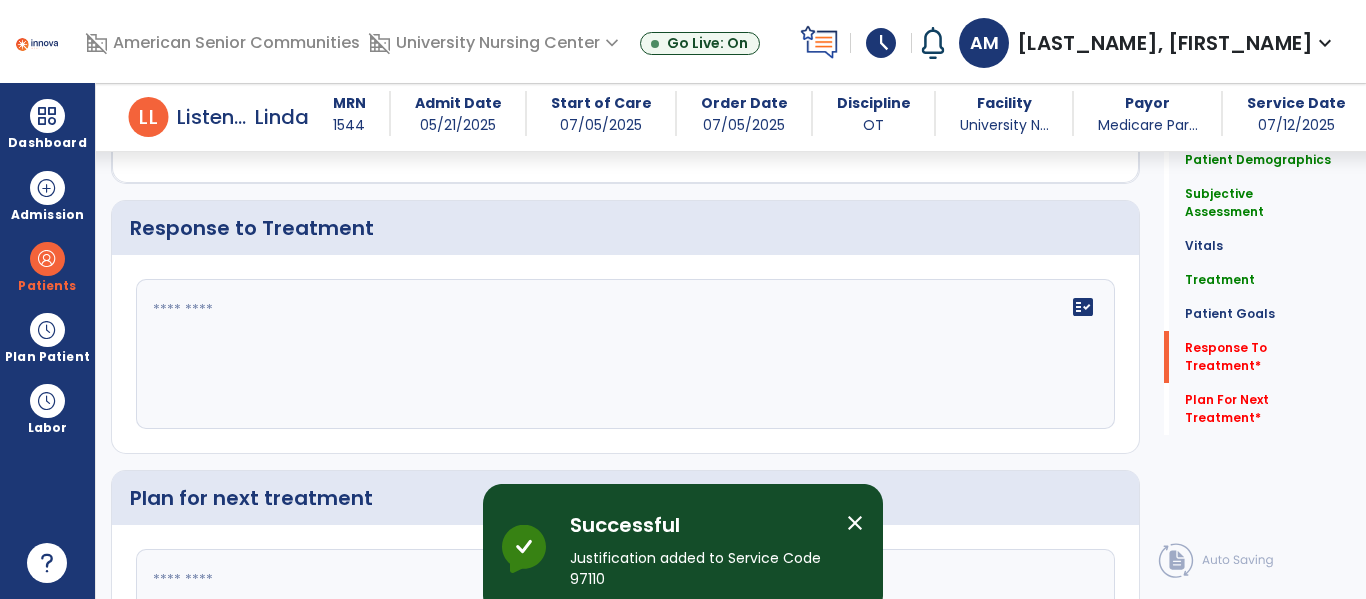scroll, scrollTop: 3169, scrollLeft: 0, axis: vertical 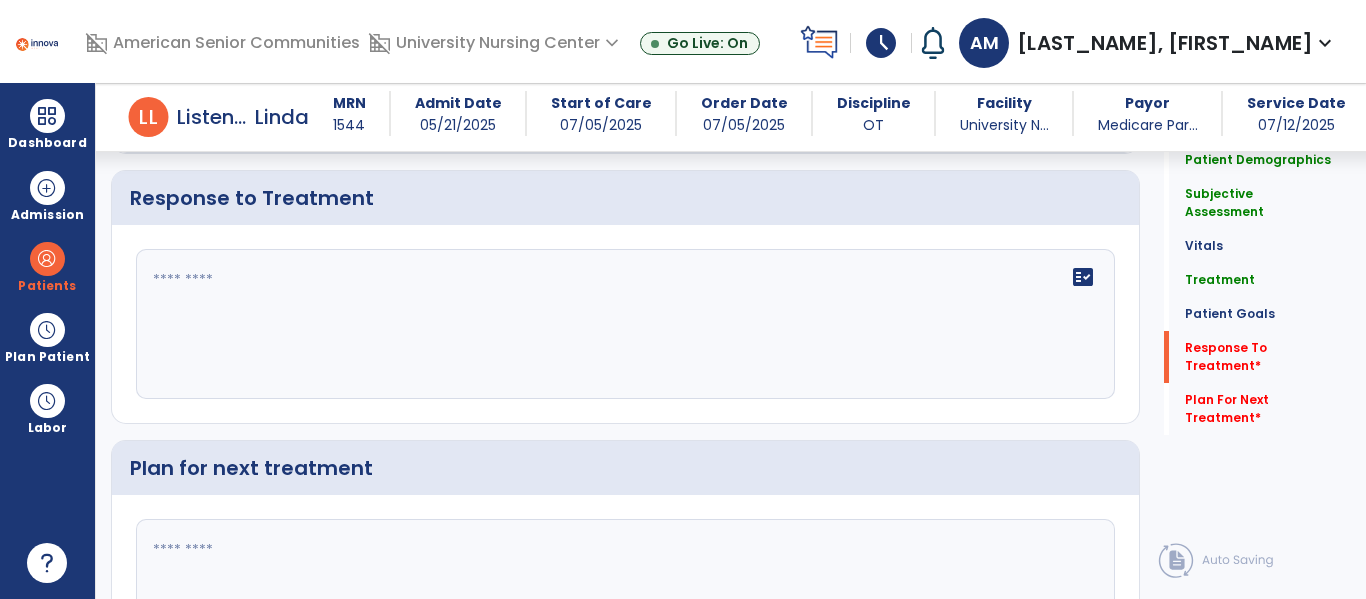 click 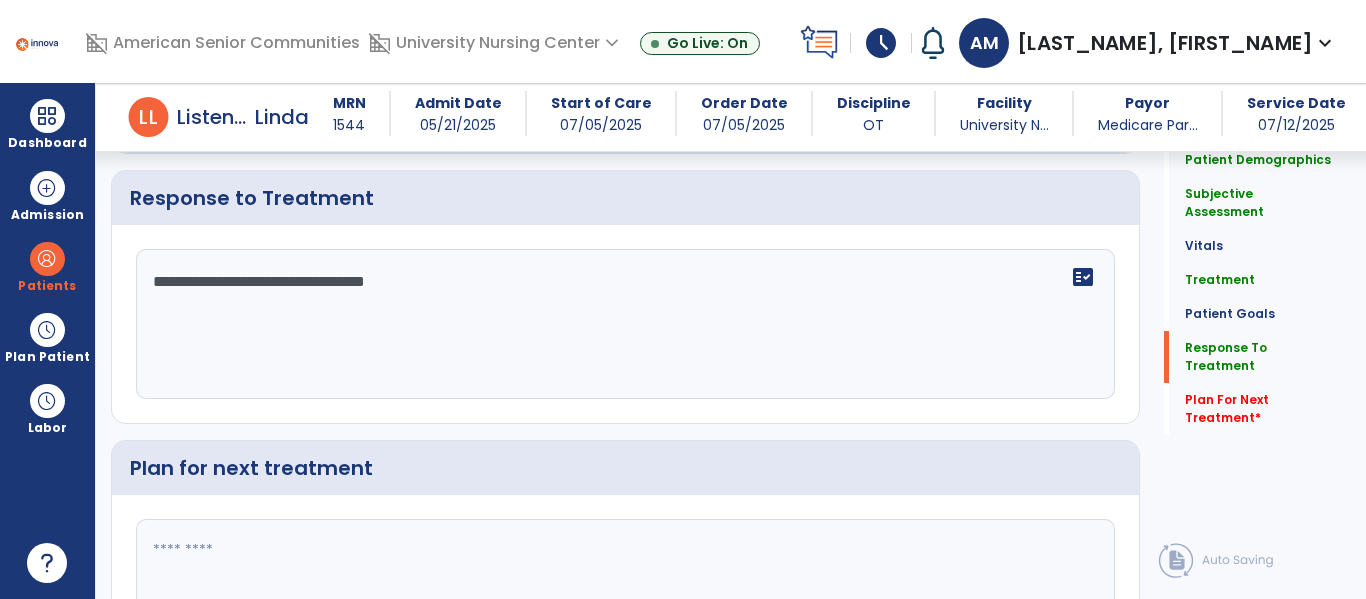 type on "**********" 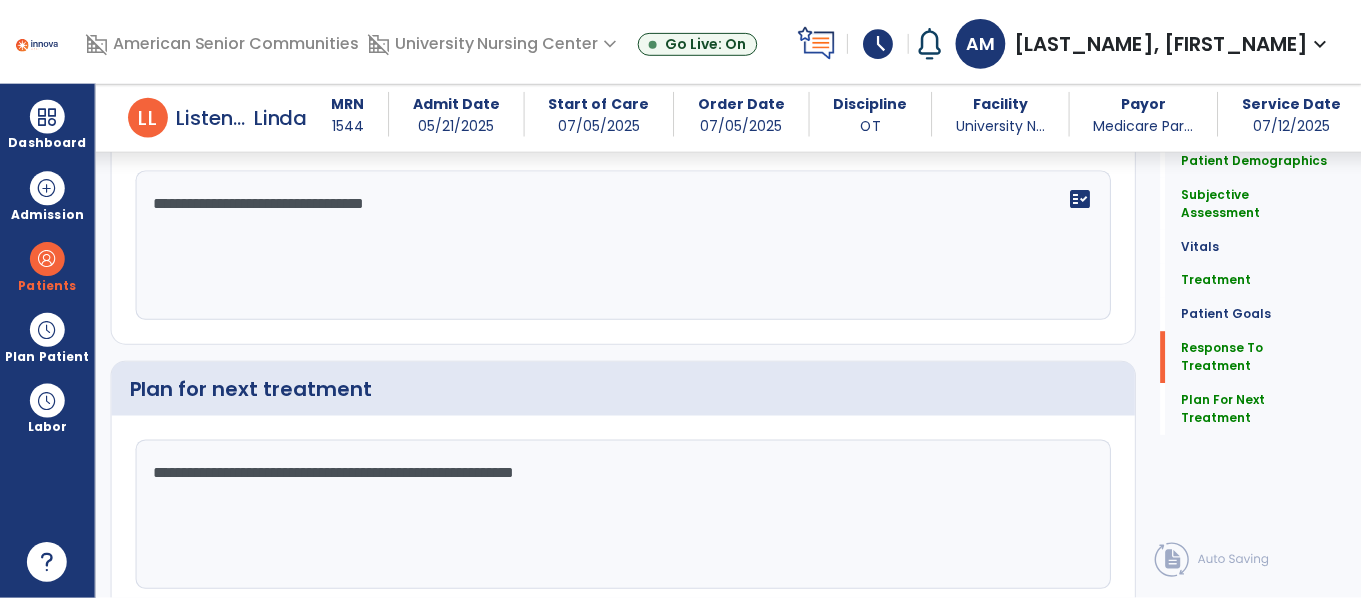 scroll, scrollTop: 3267, scrollLeft: 0, axis: vertical 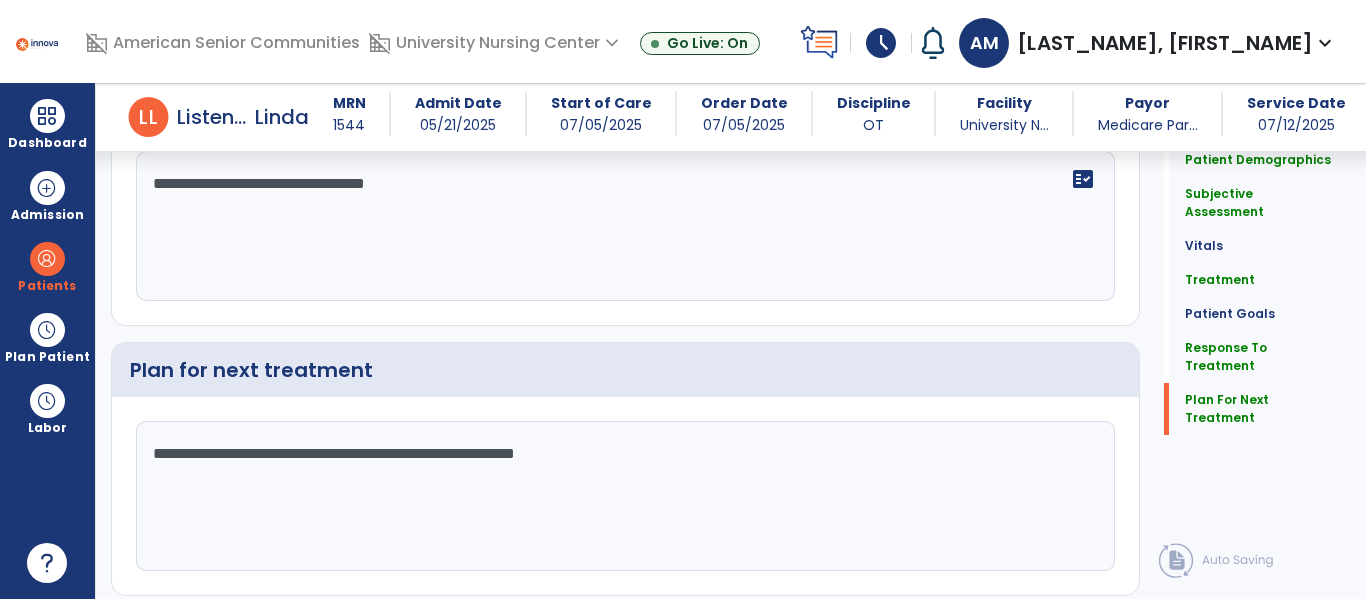 type on "**********" 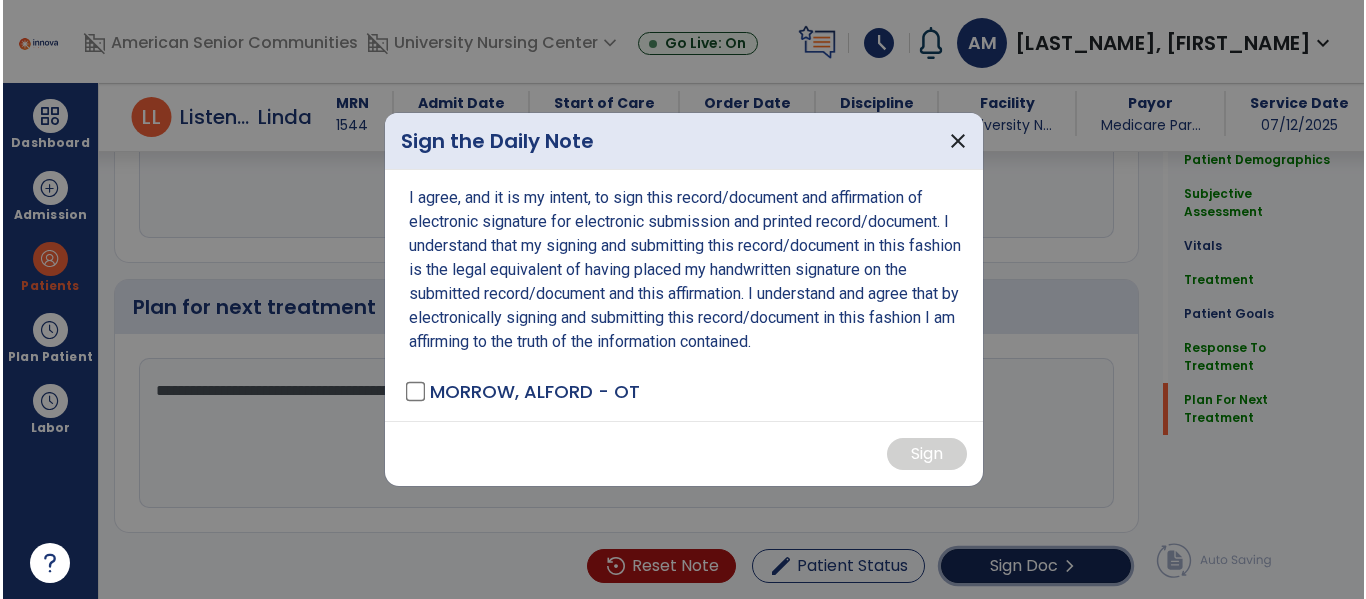 scroll, scrollTop: 3330, scrollLeft: 0, axis: vertical 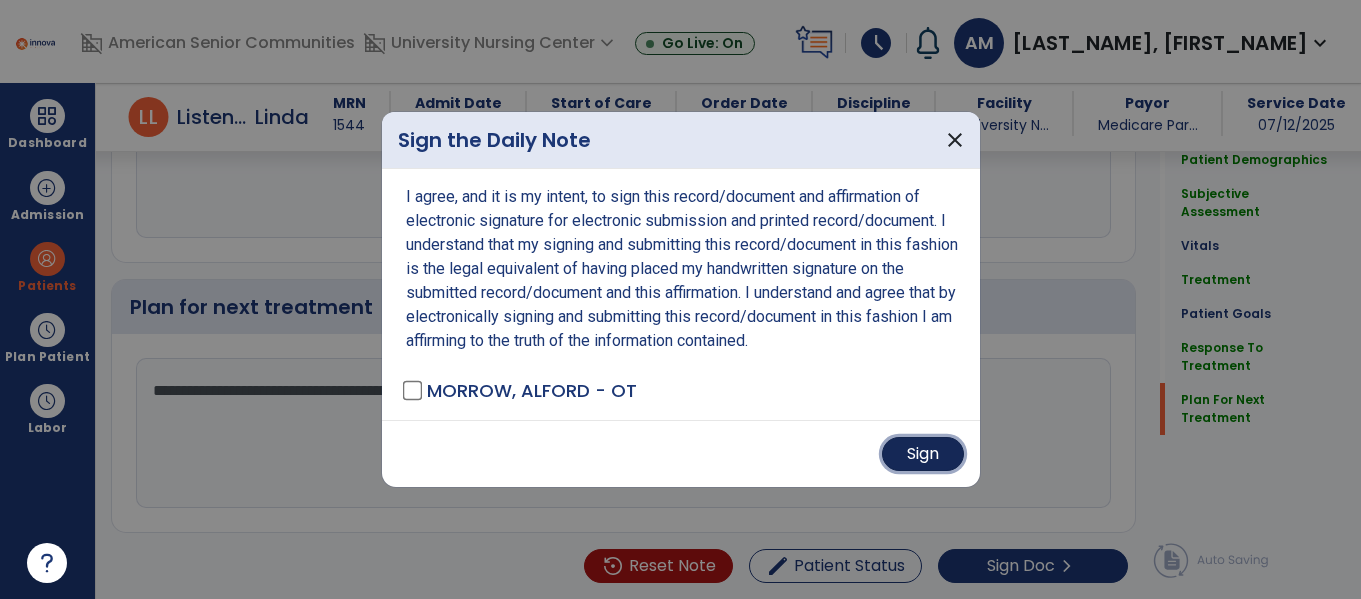 click on "Sign" at bounding box center [923, 454] 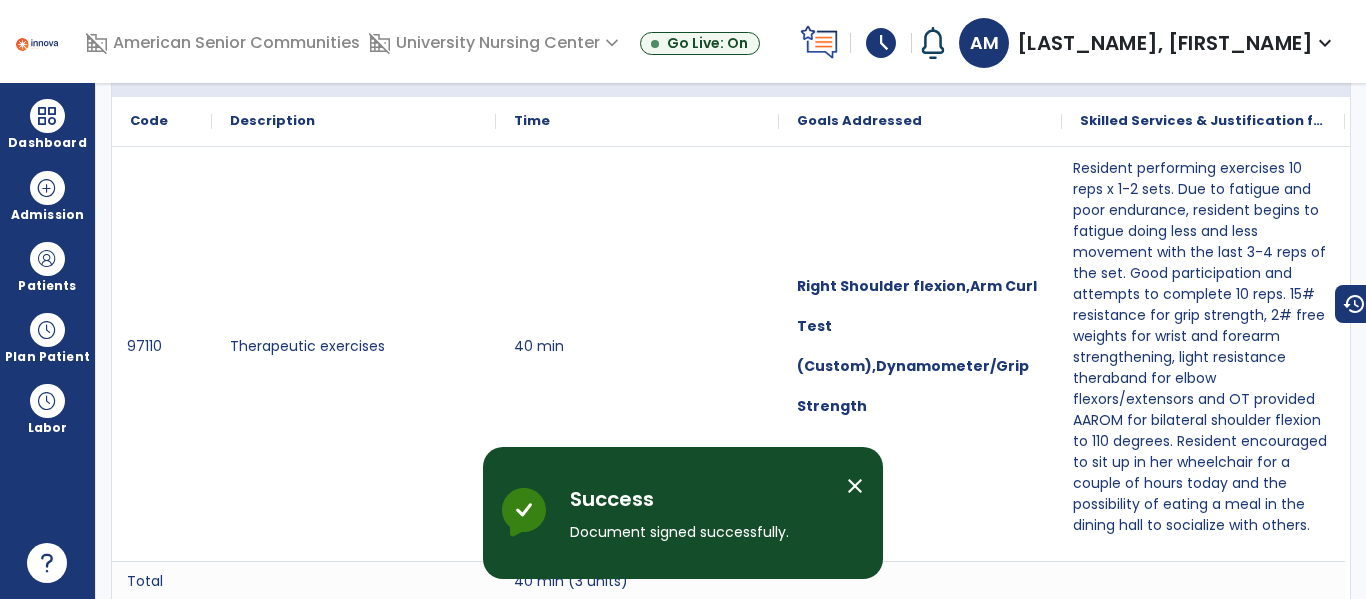 scroll, scrollTop: 0, scrollLeft: 0, axis: both 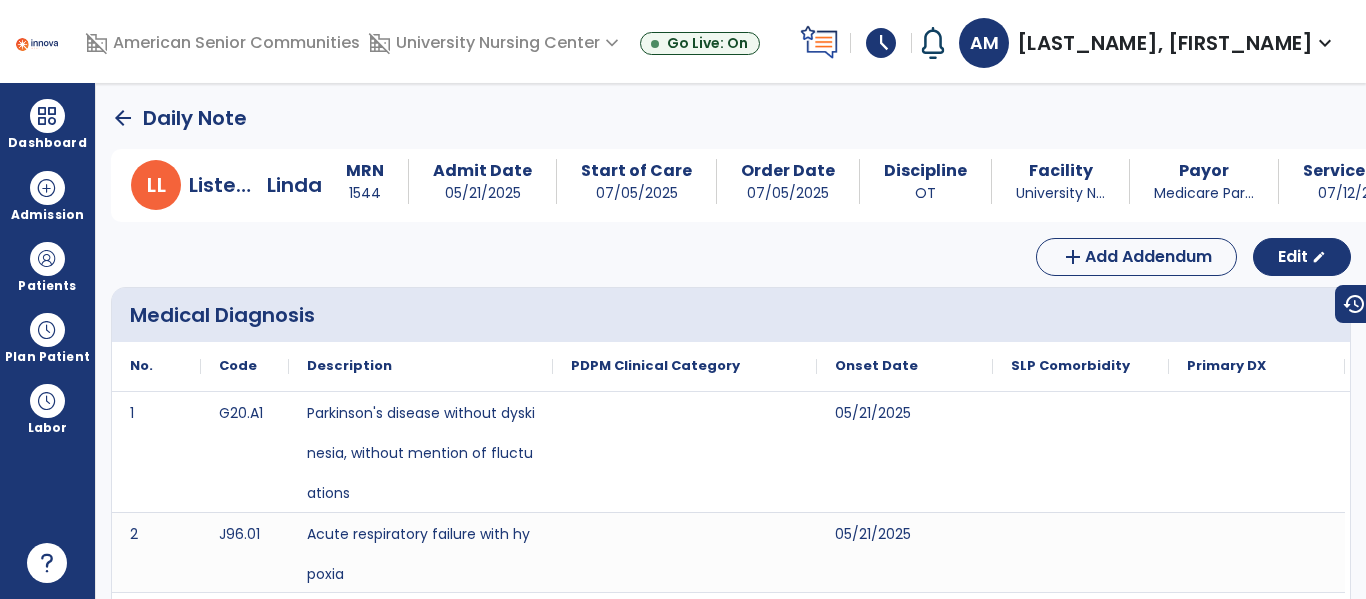 click on "arrow_back" 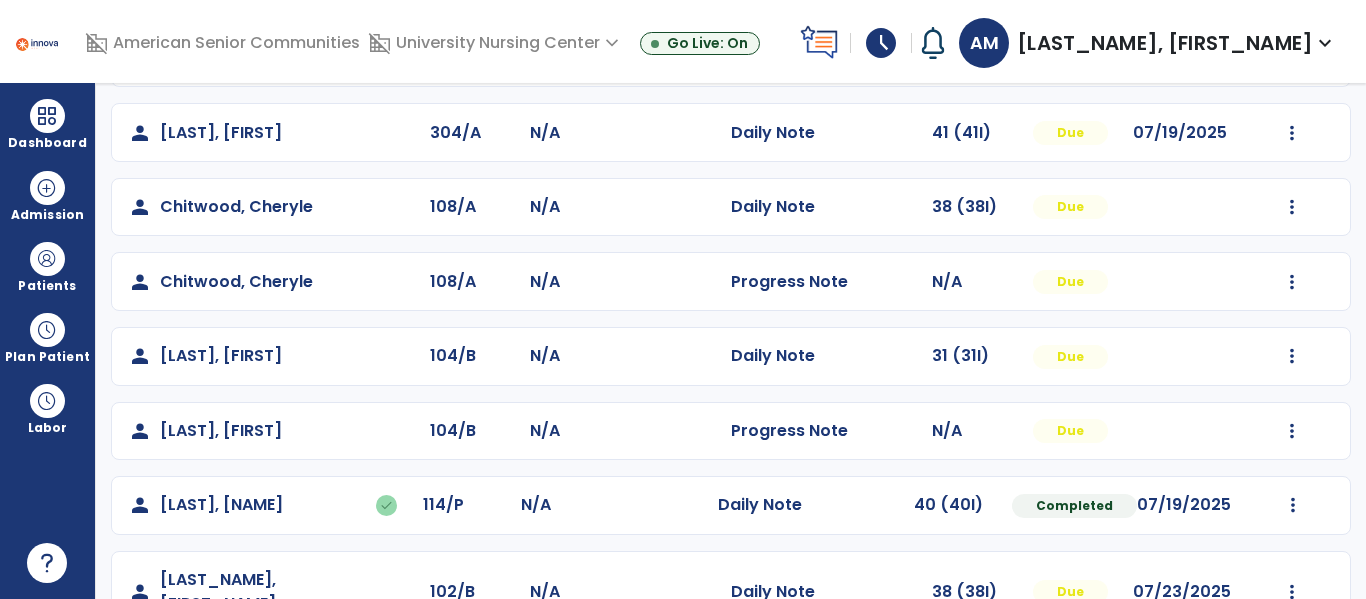 scroll, scrollTop: 234, scrollLeft: 0, axis: vertical 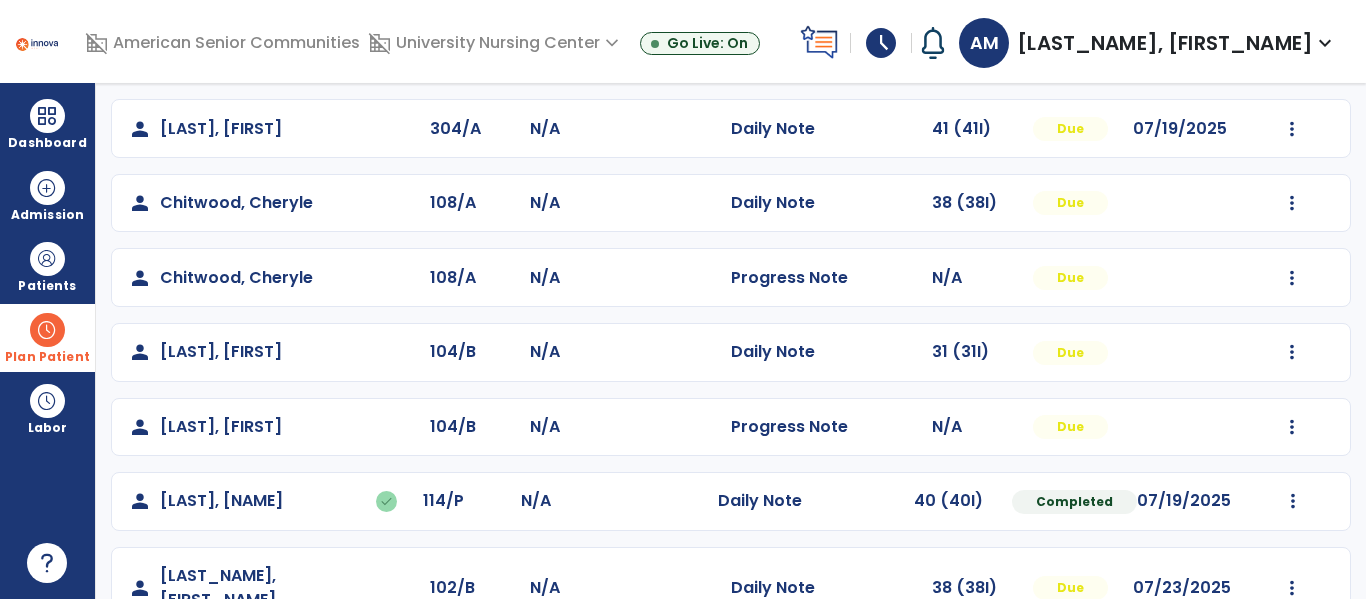 click at bounding box center (47, 330) 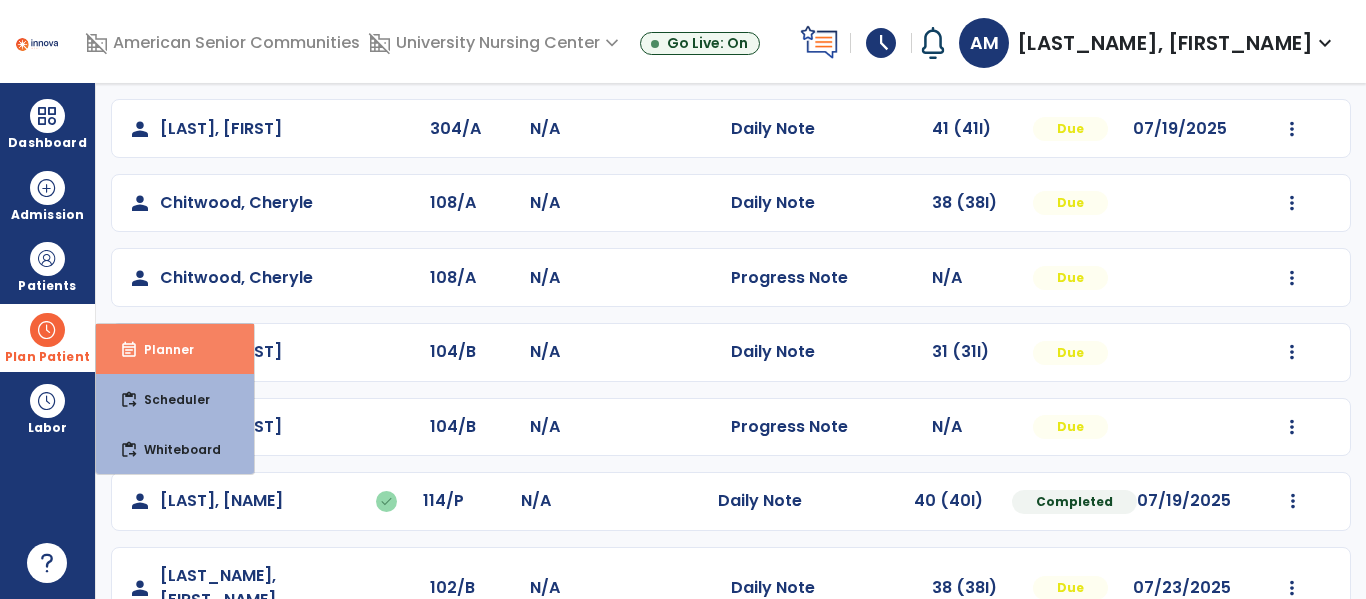 click on "event_note" at bounding box center [129, 350] 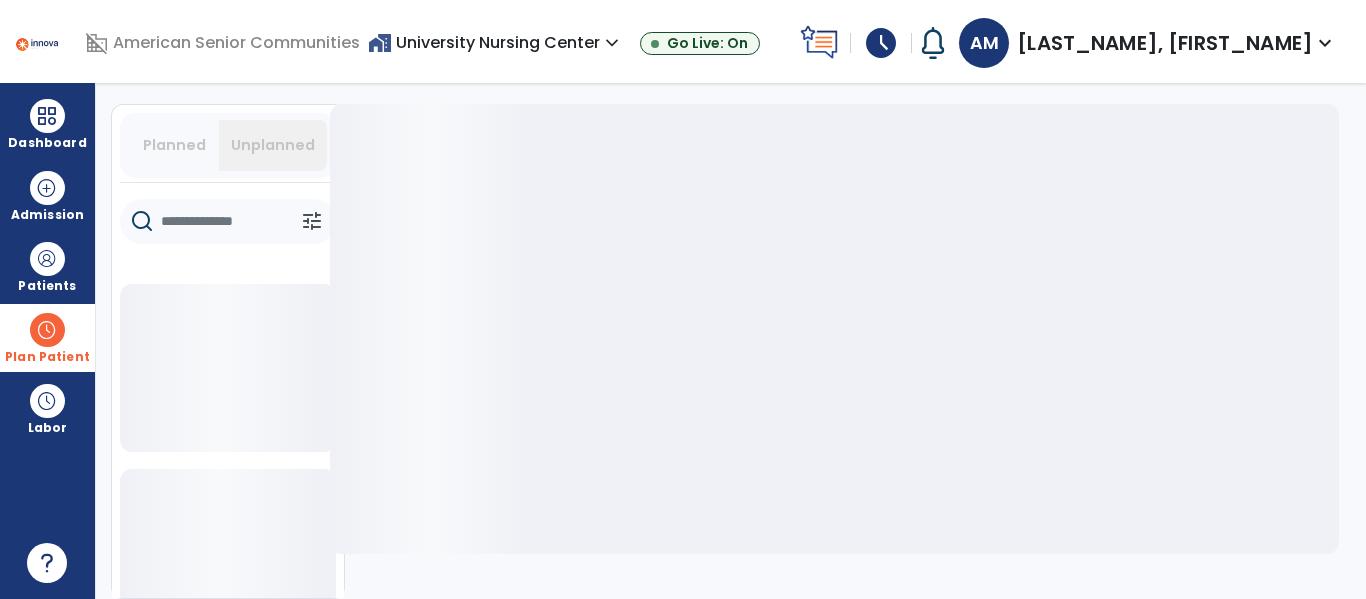 scroll, scrollTop: 53, scrollLeft: 0, axis: vertical 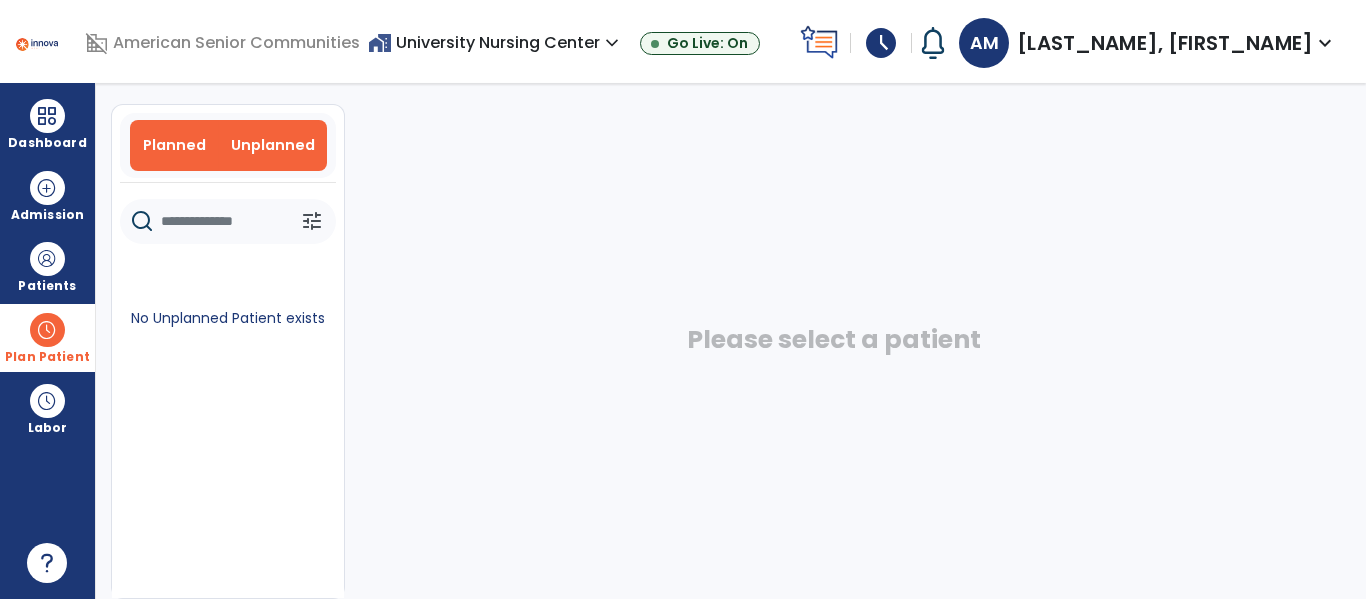 click on "Planned" at bounding box center [174, 145] 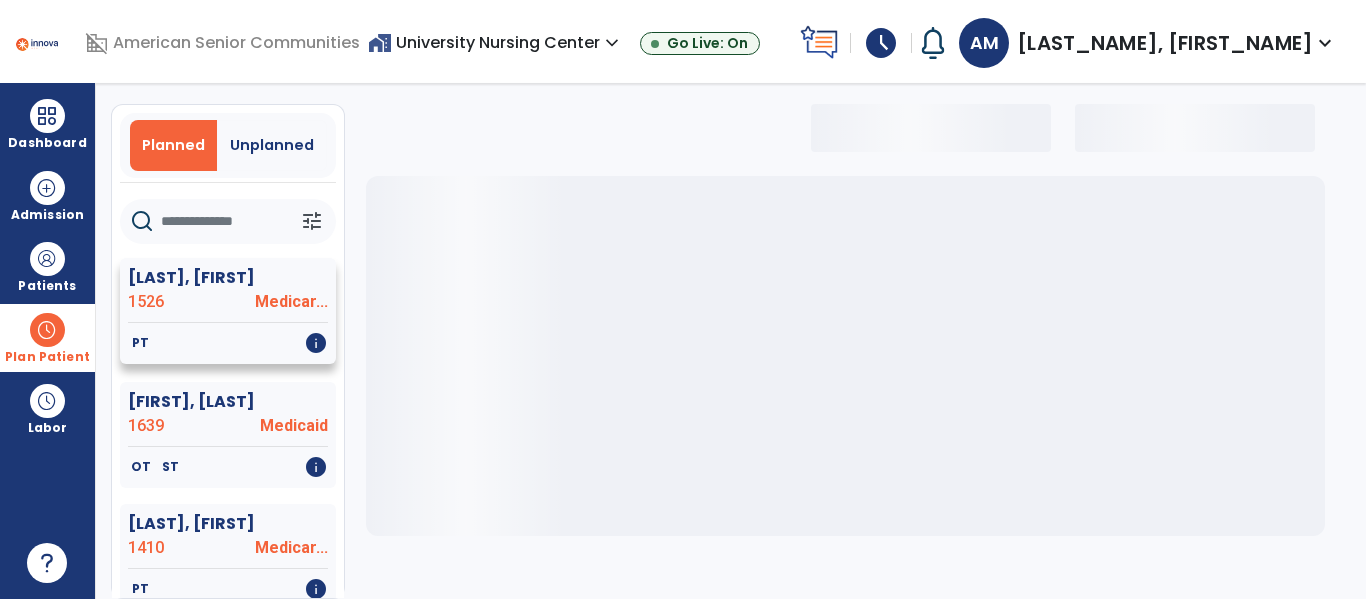 select on "***" 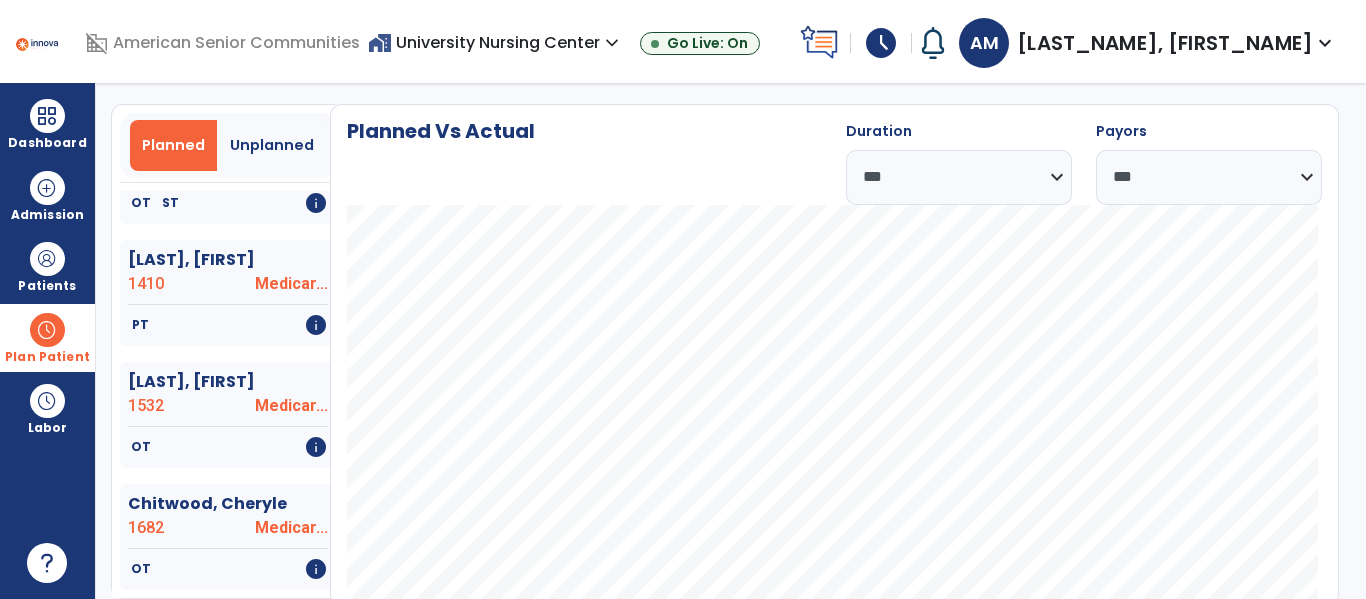 scroll, scrollTop: 265, scrollLeft: 0, axis: vertical 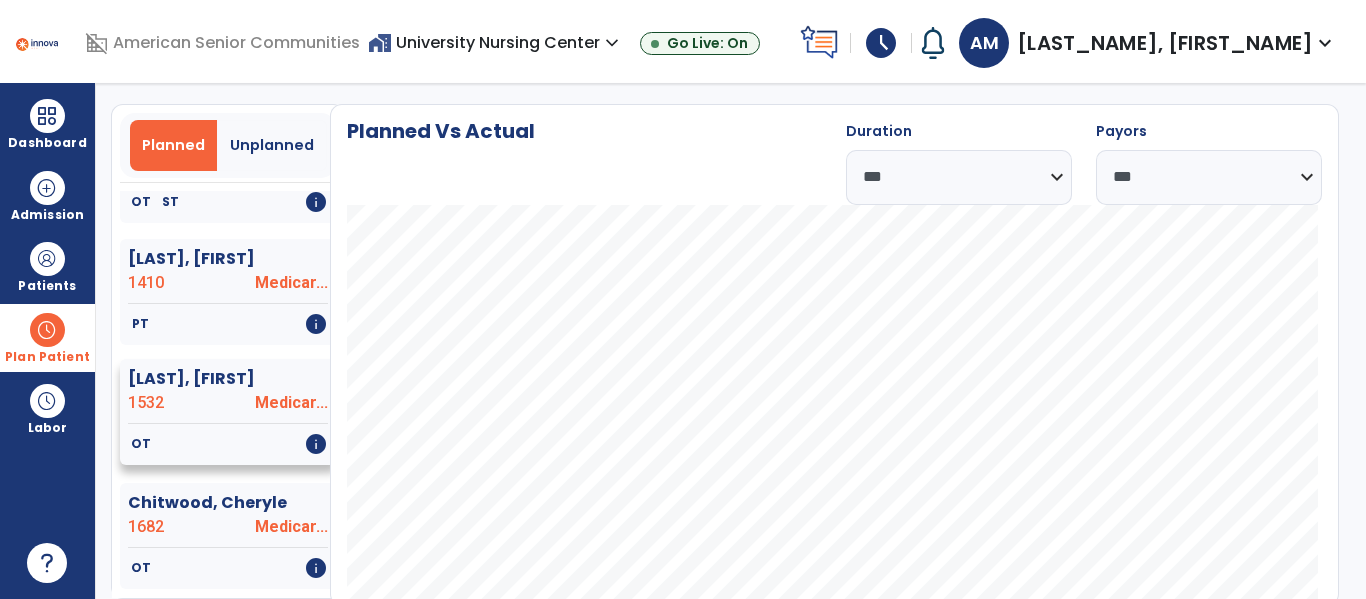 click on "[LAST], [FIRST]" 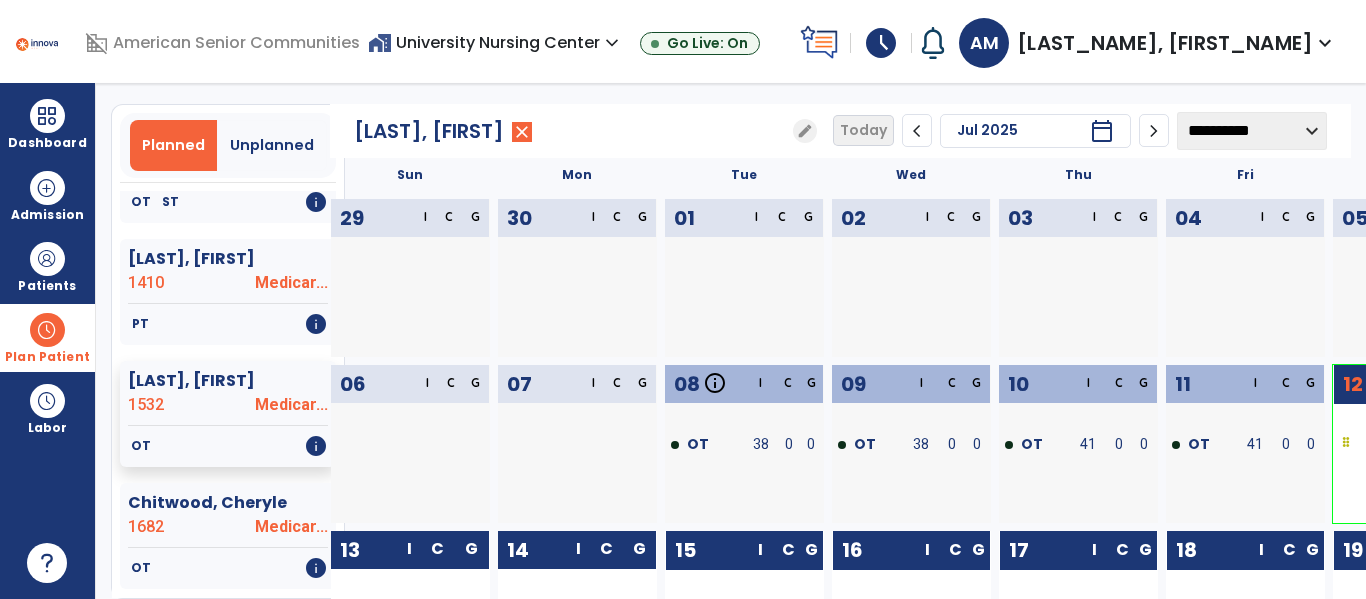 click on "**********" 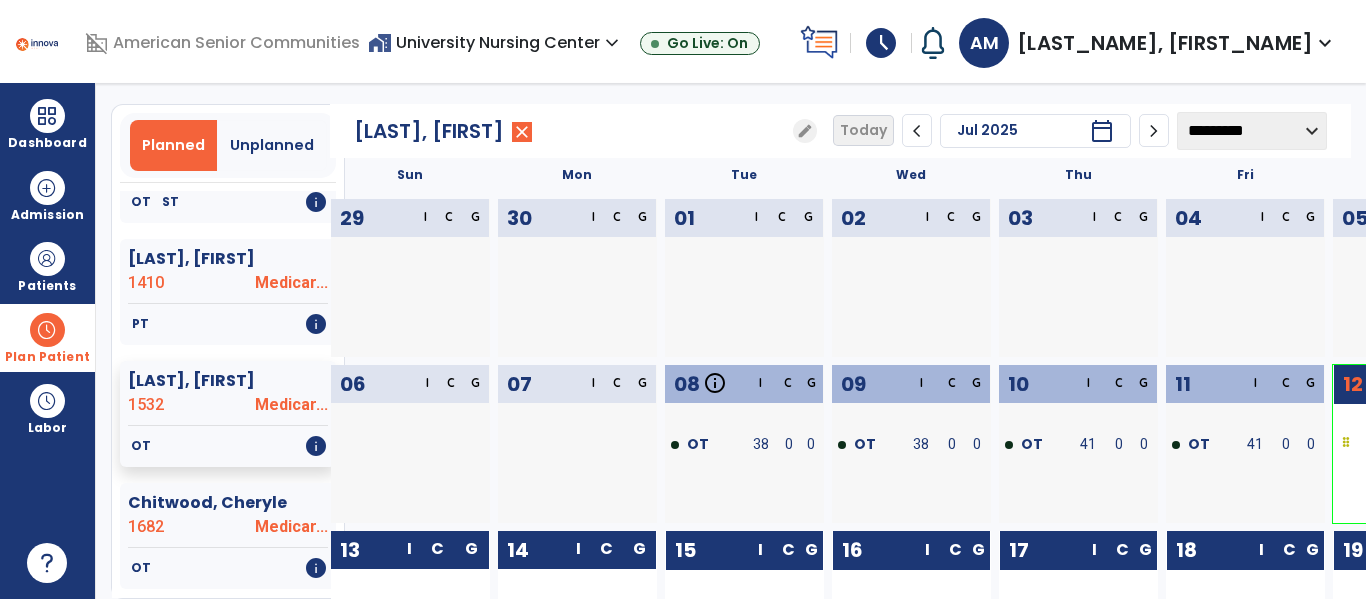 click on "**********" 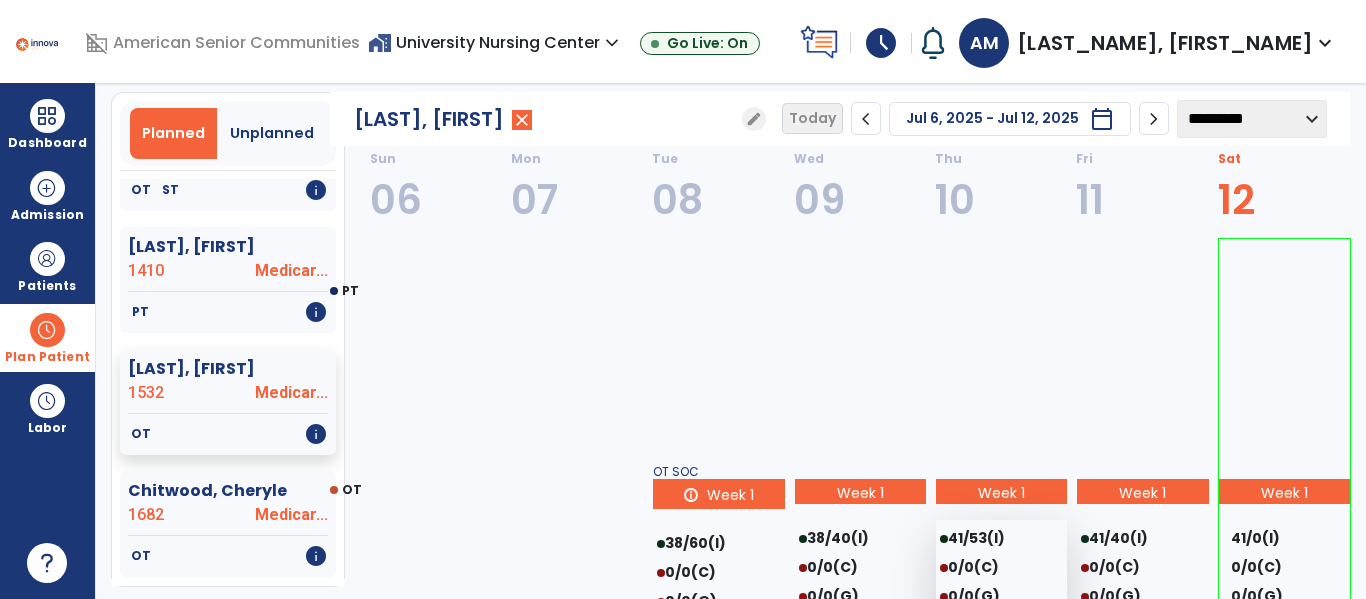 scroll, scrollTop: 62, scrollLeft: 0, axis: vertical 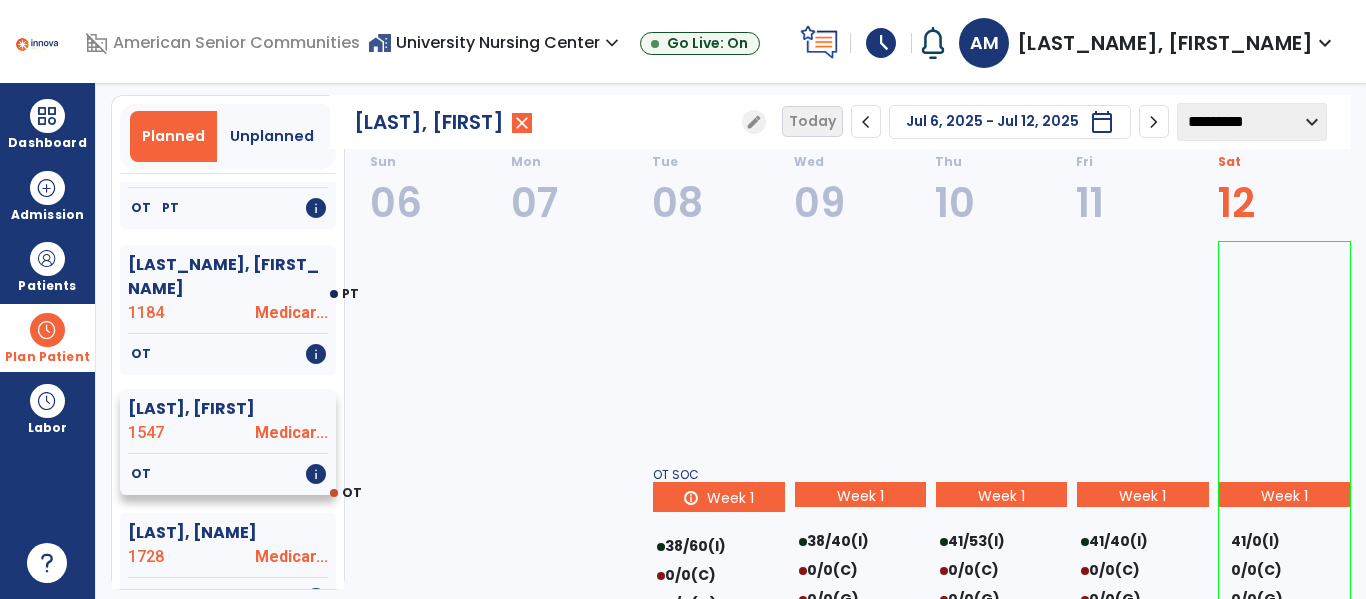 click on "1547" 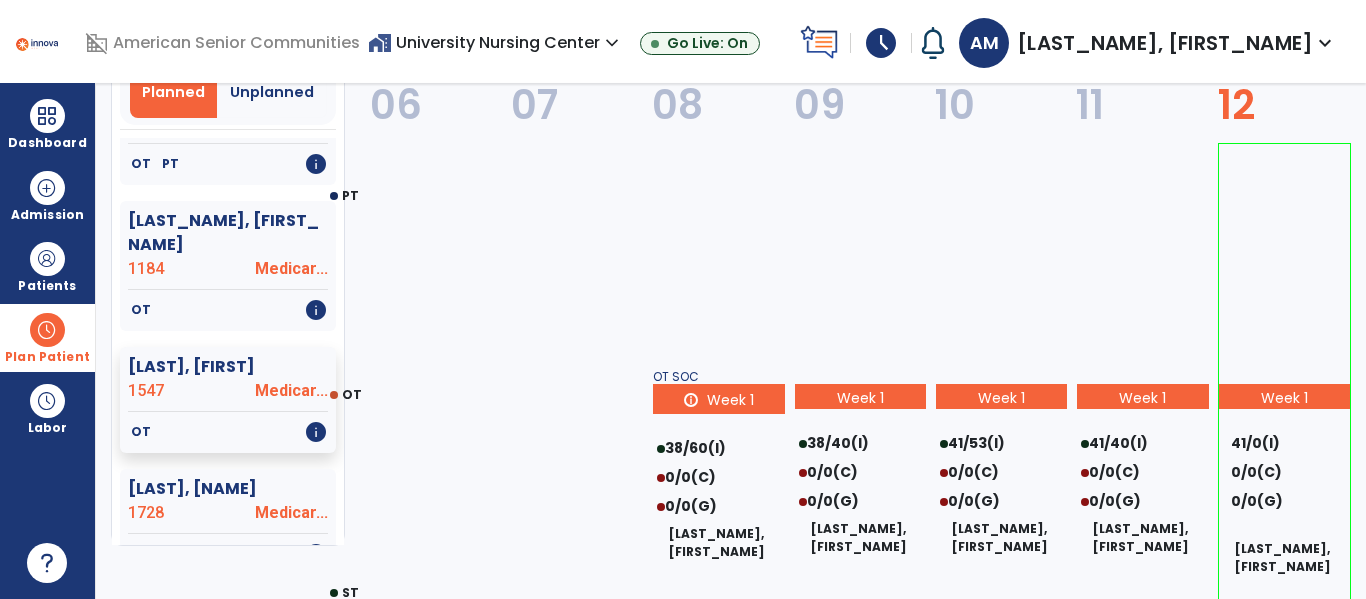 select on "********" 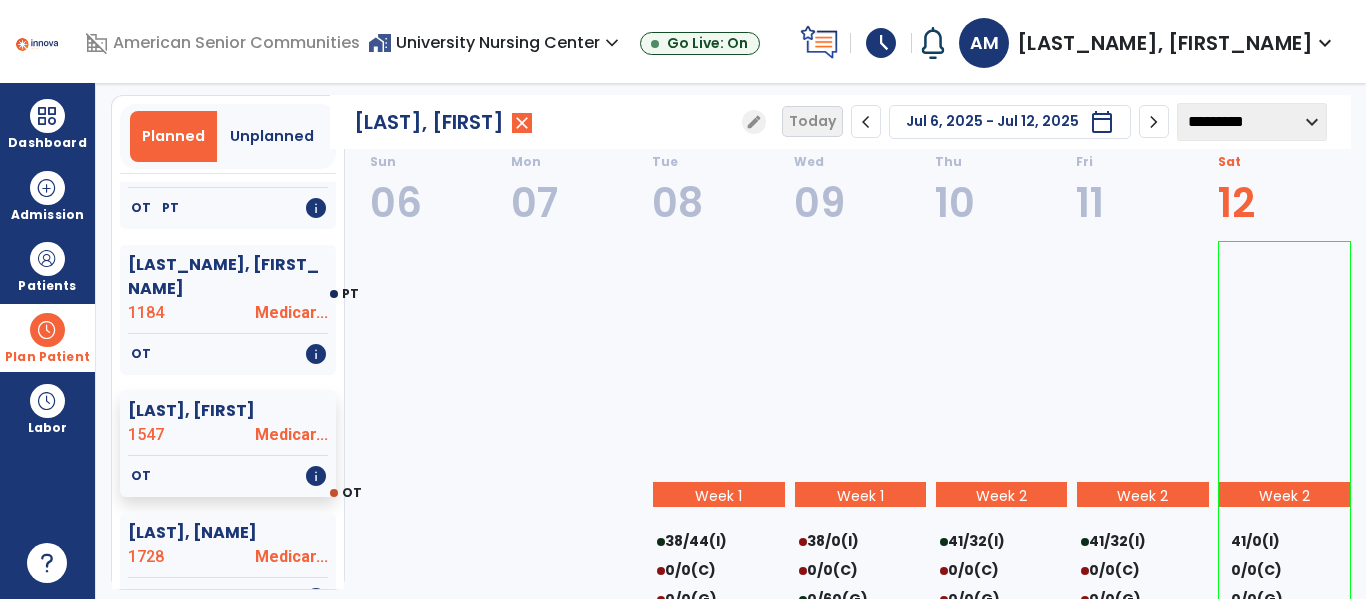 scroll, scrollTop: 0, scrollLeft: 0, axis: both 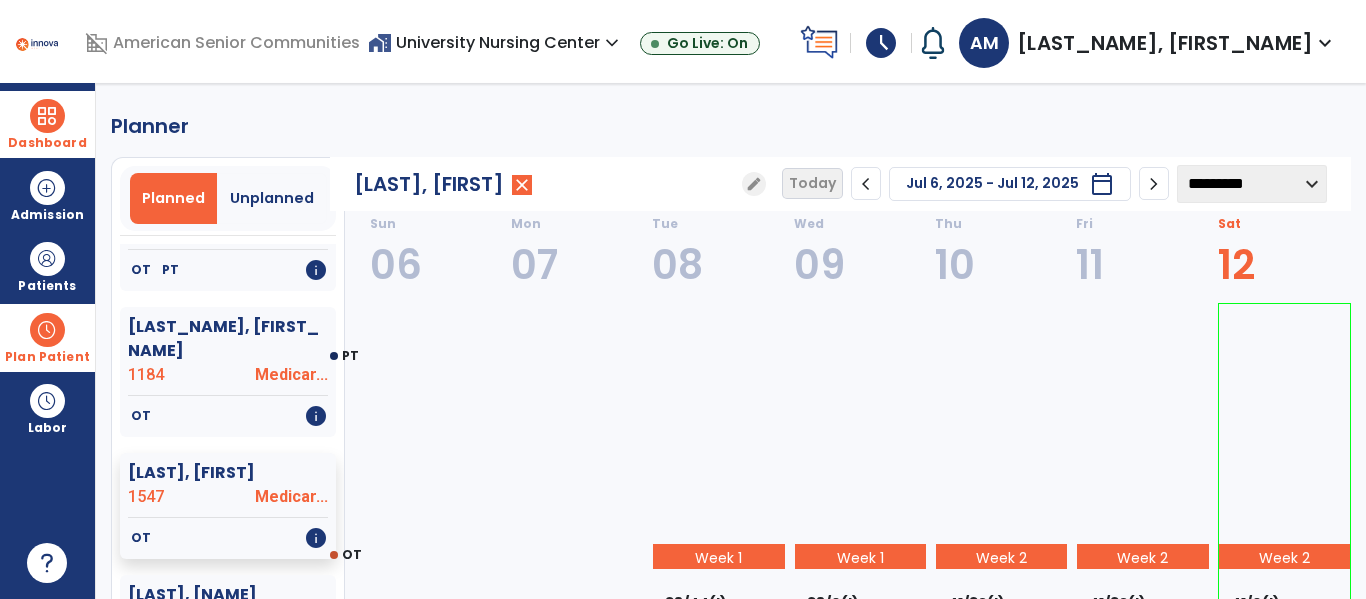 click at bounding box center [47, 116] 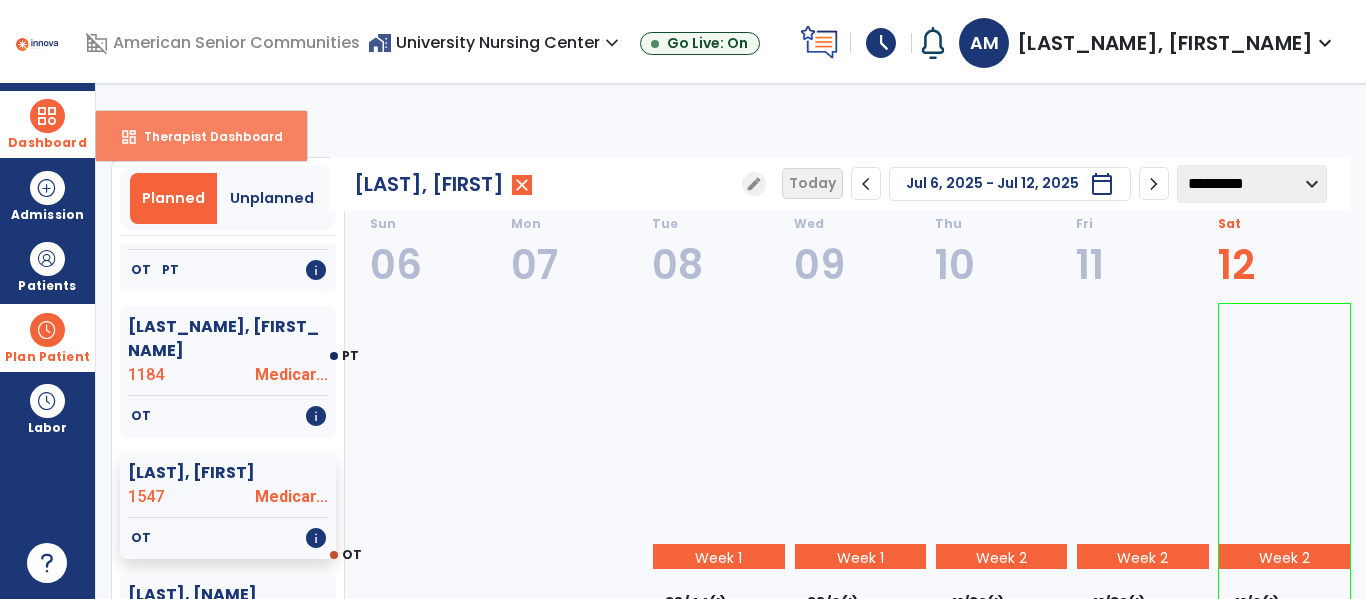 click on "Therapist Dashboard" at bounding box center [205, 136] 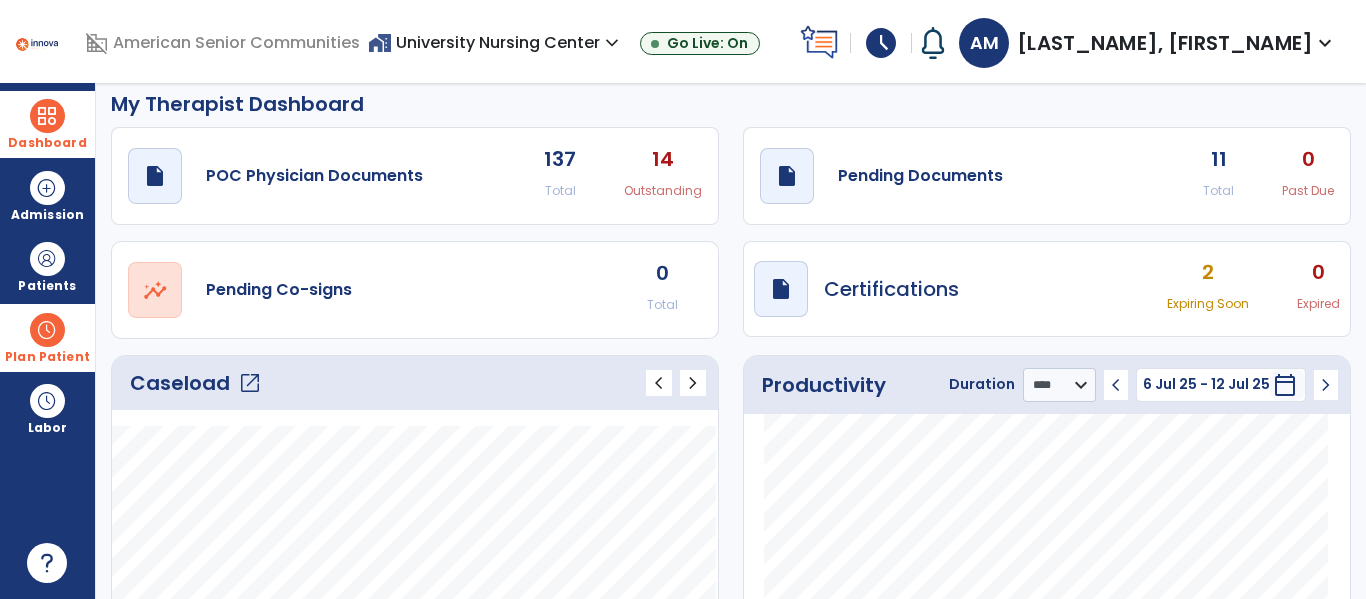 scroll, scrollTop: 0, scrollLeft: 0, axis: both 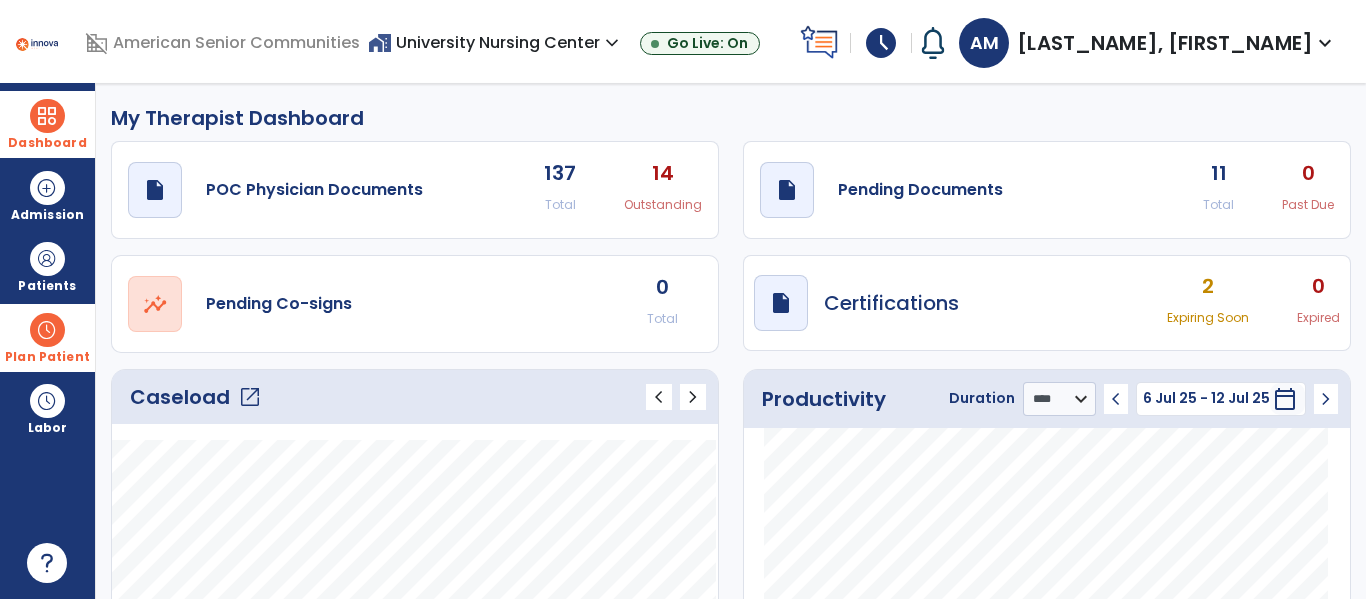 click on "open_in_new" 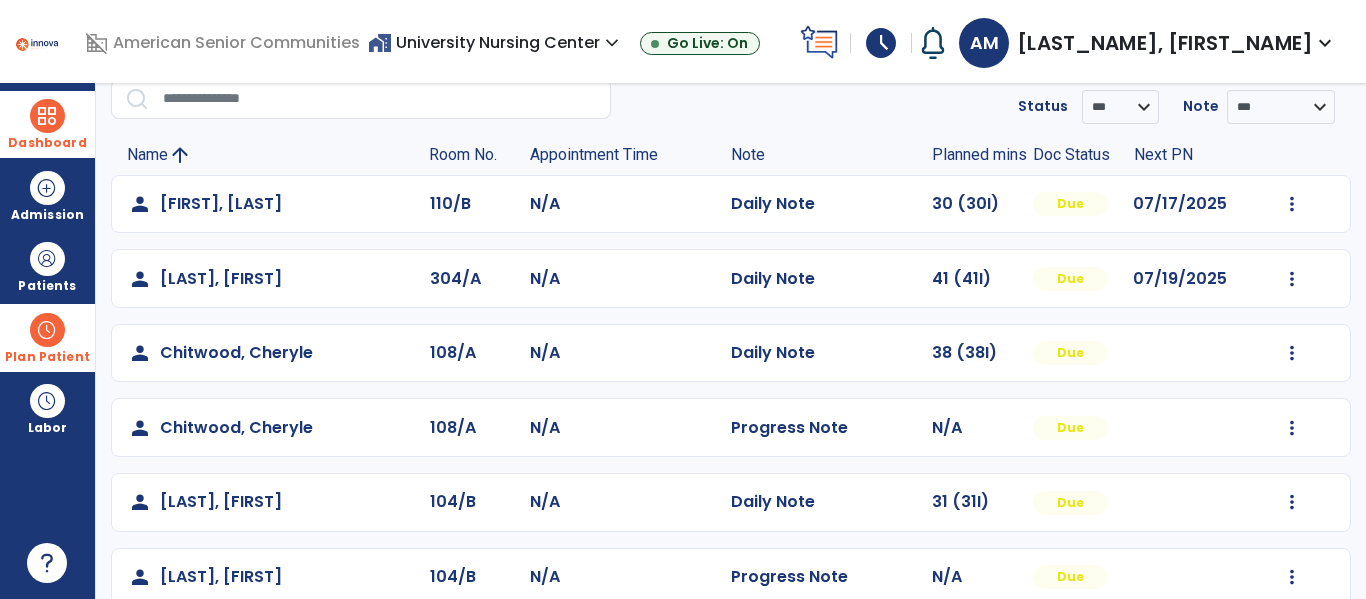 scroll, scrollTop: 83, scrollLeft: 0, axis: vertical 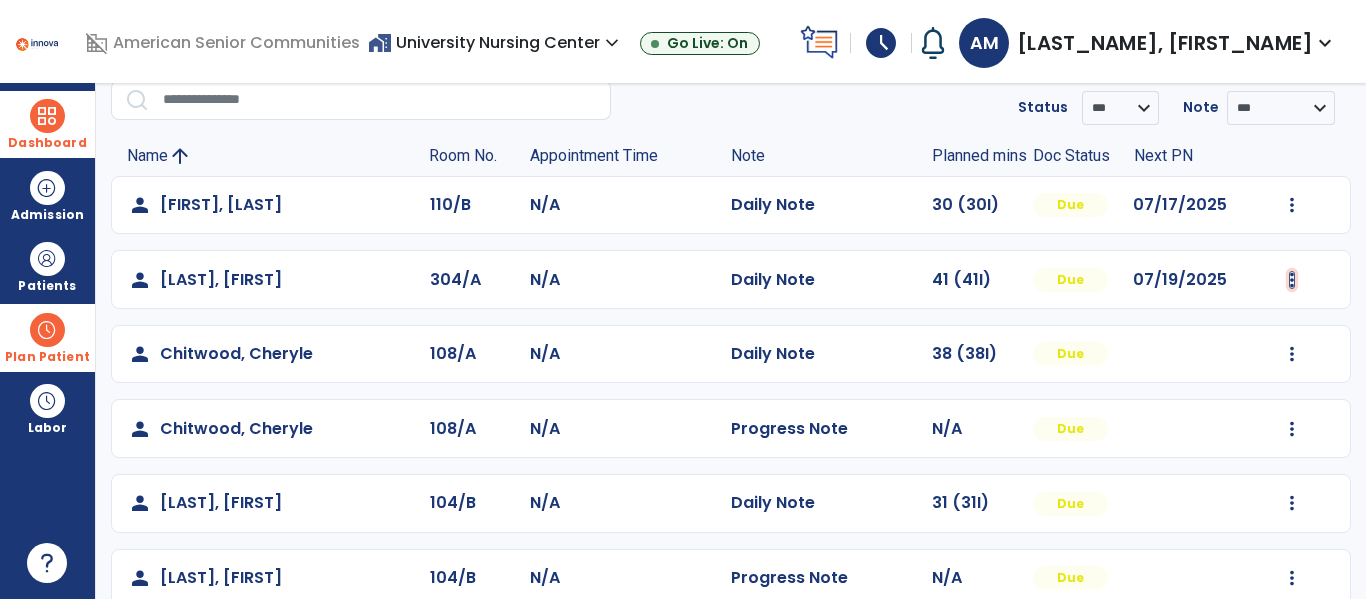 click at bounding box center [1292, 205] 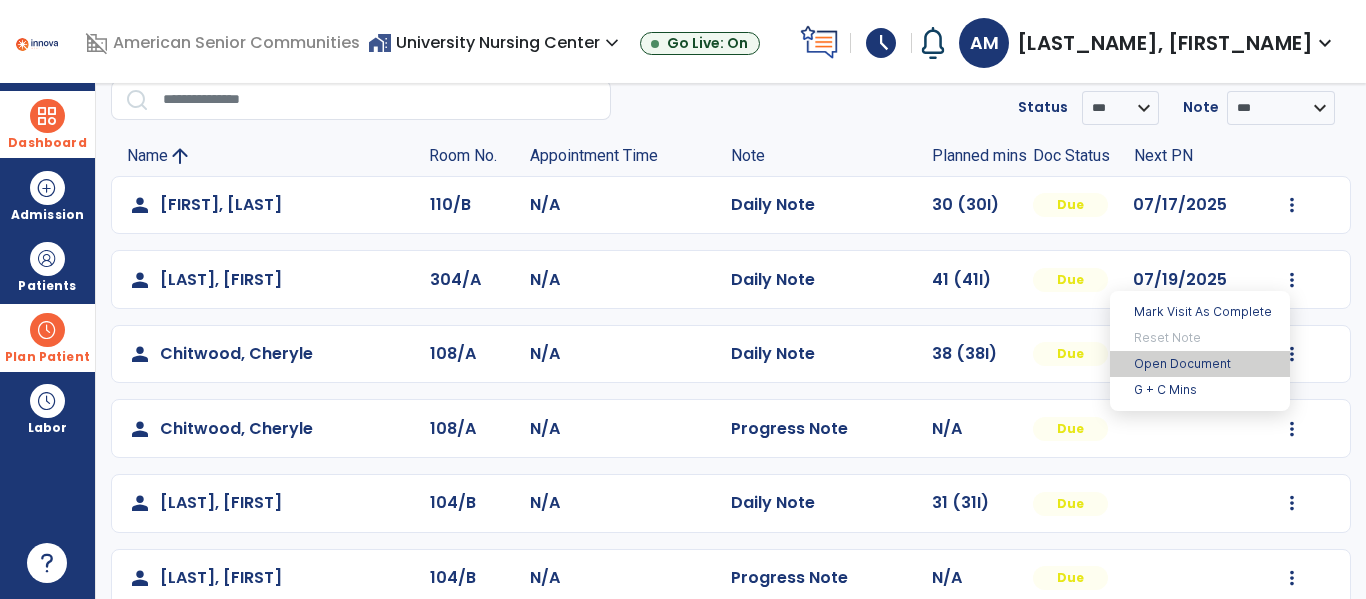 click on "Open Document" at bounding box center (1200, 364) 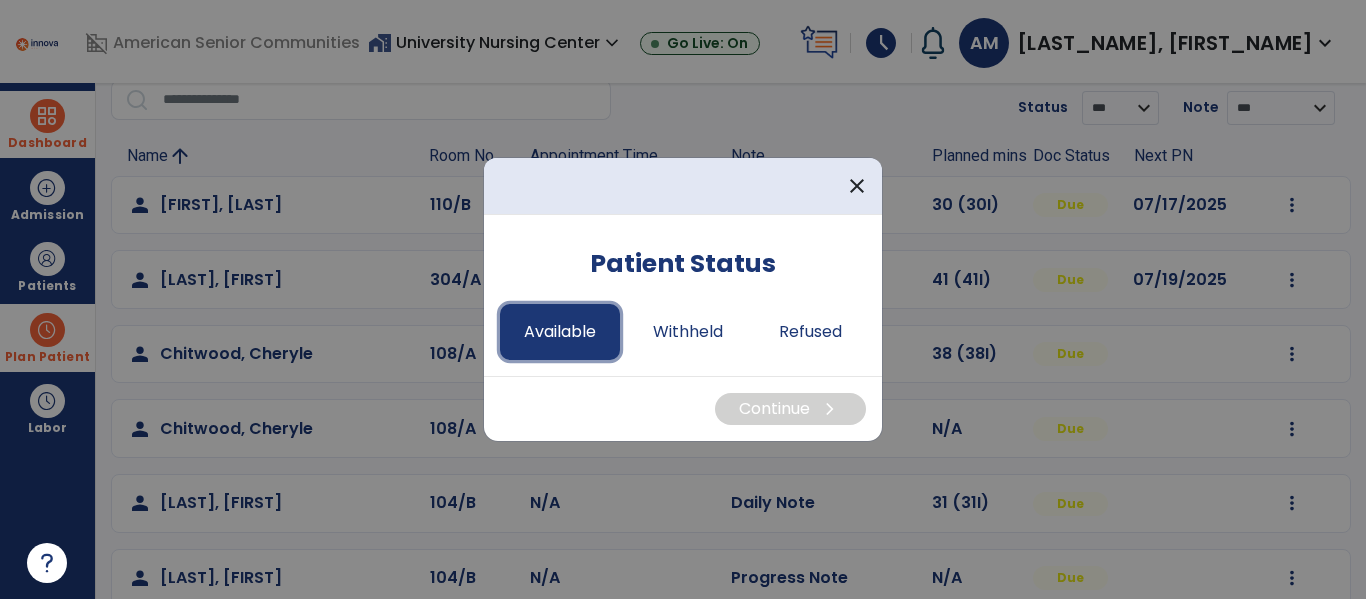 click on "Available" at bounding box center [560, 332] 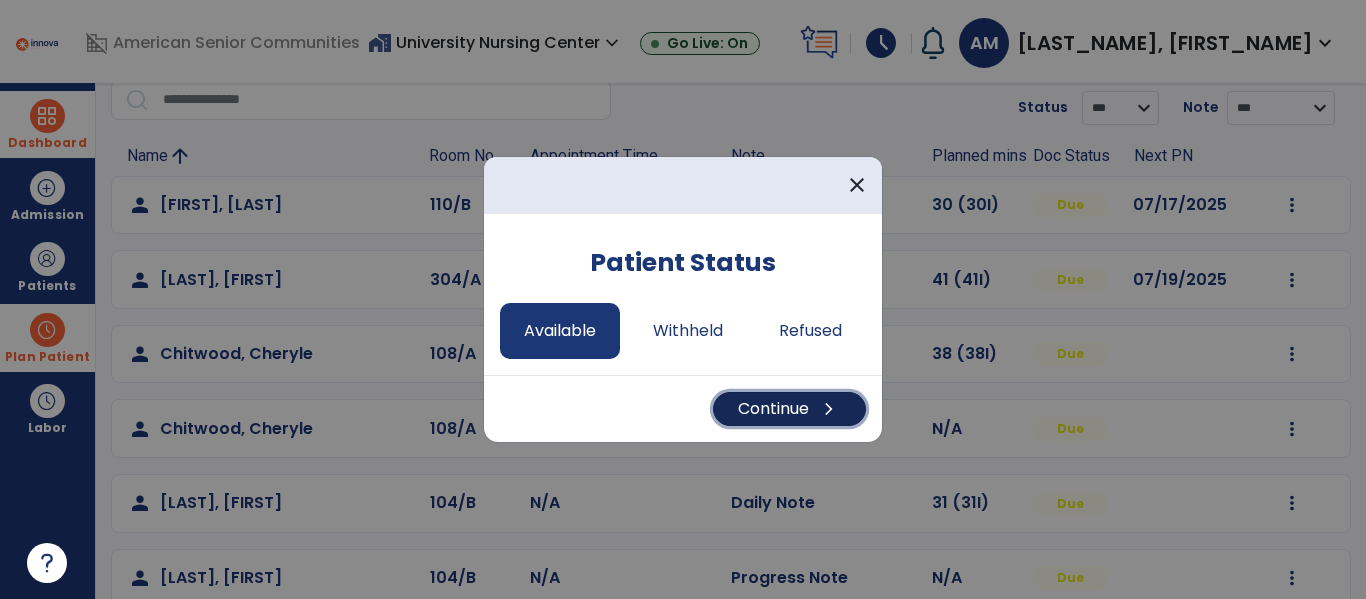 click on "Continue   chevron_right" at bounding box center (789, 409) 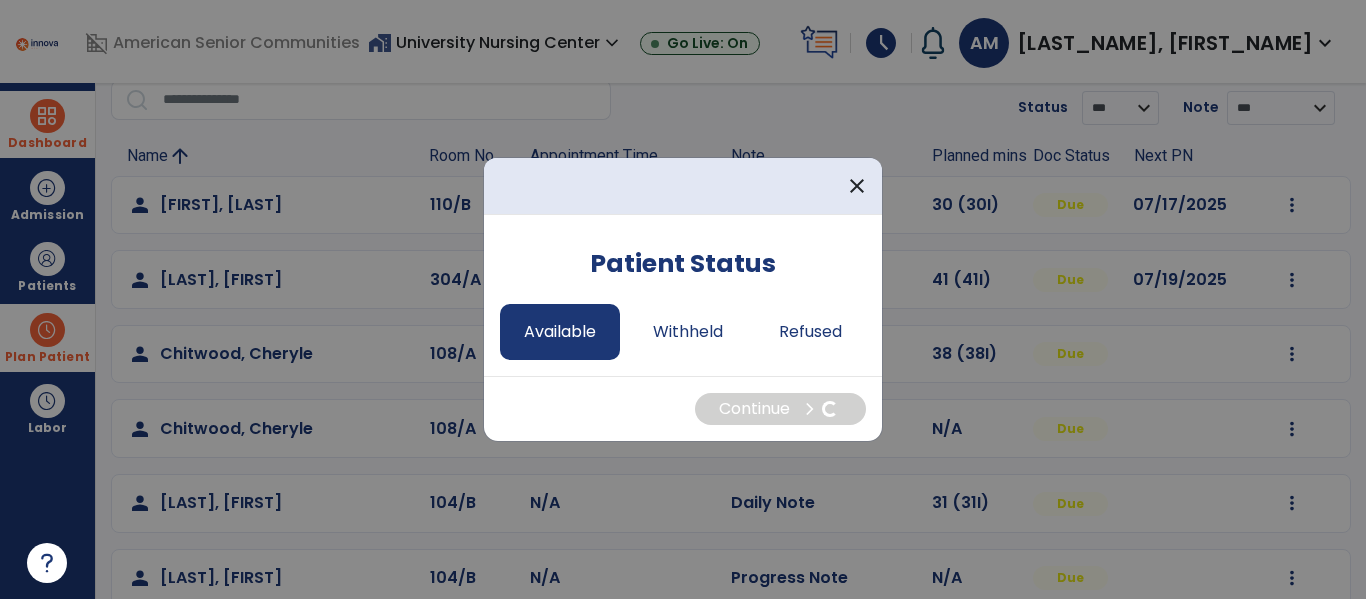 select on "*" 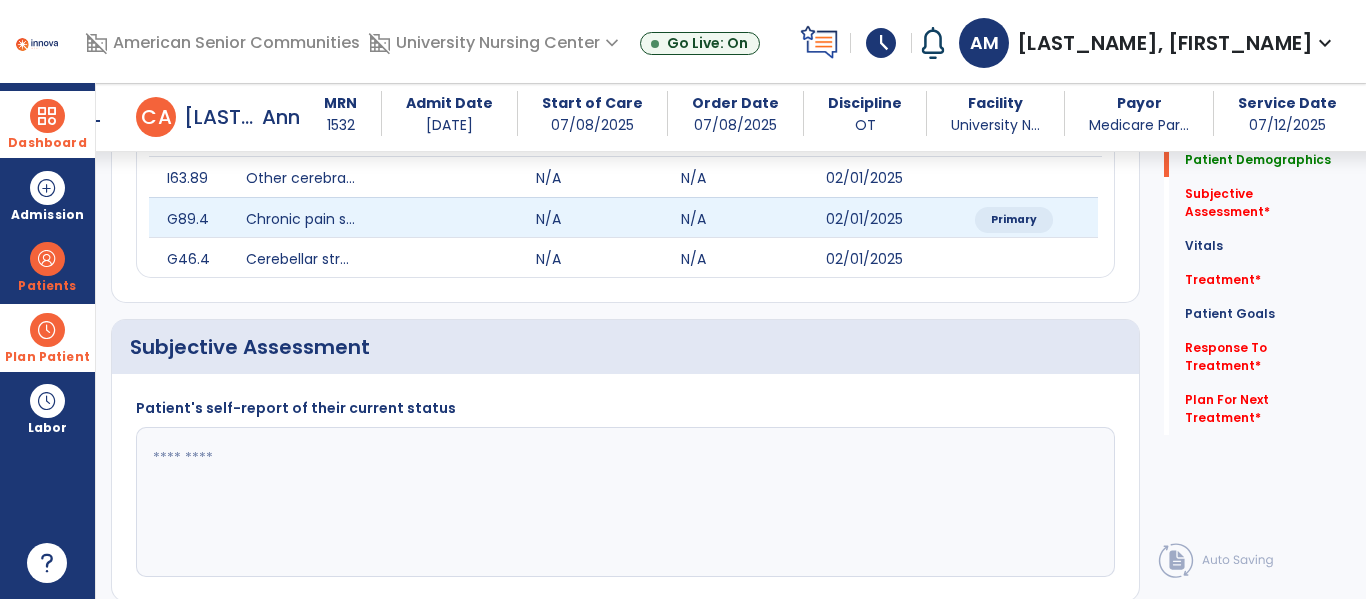 scroll, scrollTop: 344, scrollLeft: 0, axis: vertical 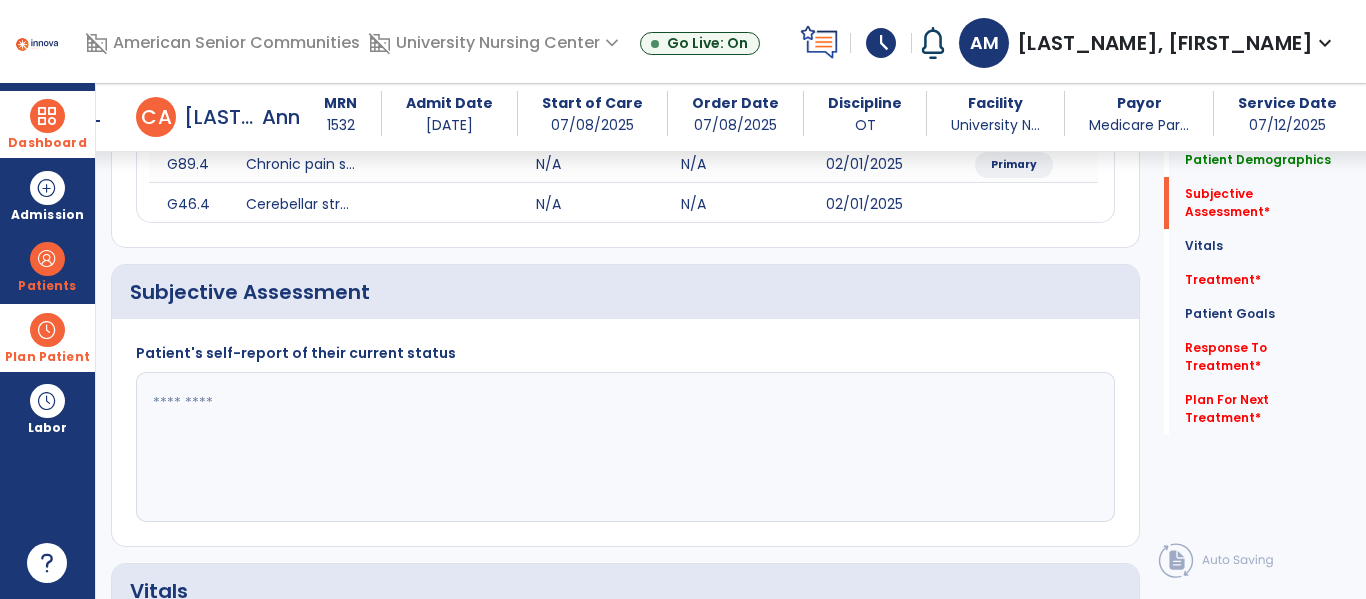 click 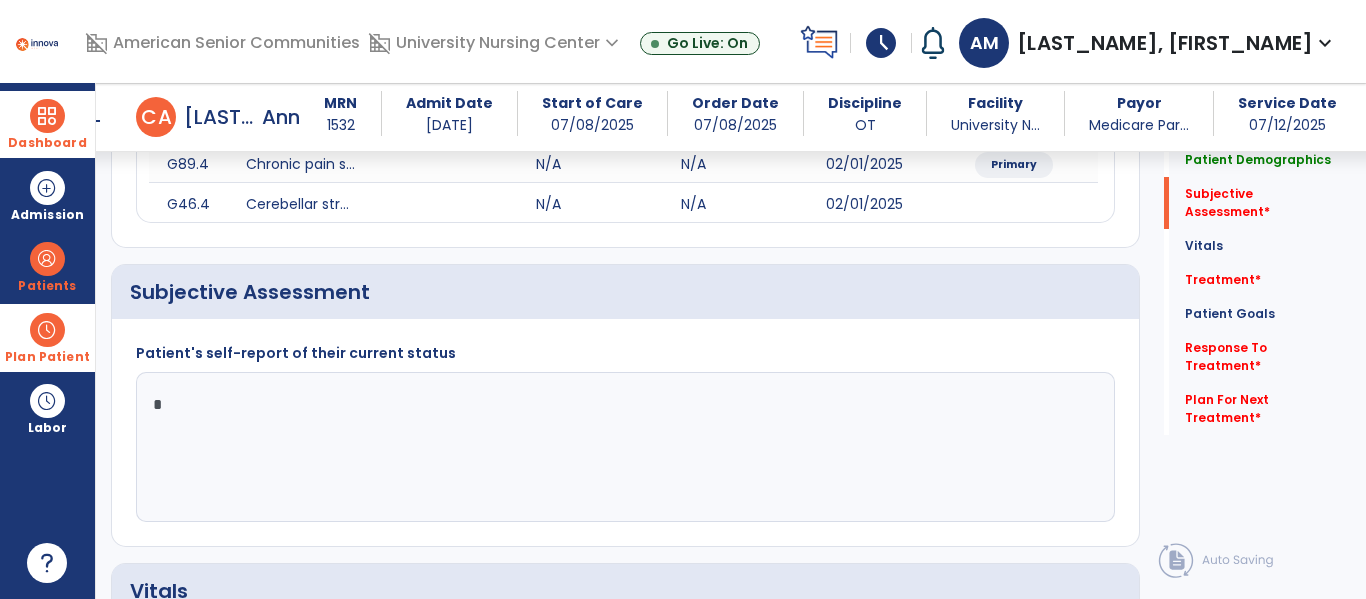 click on "*" 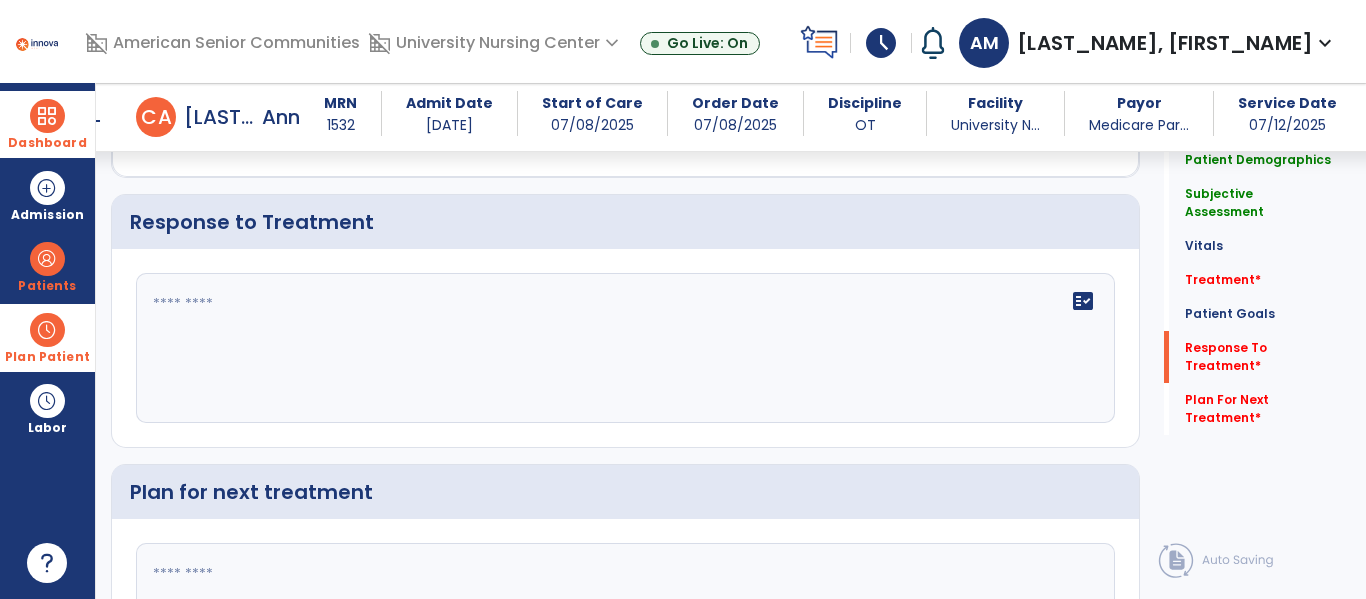 scroll, scrollTop: 2525, scrollLeft: 0, axis: vertical 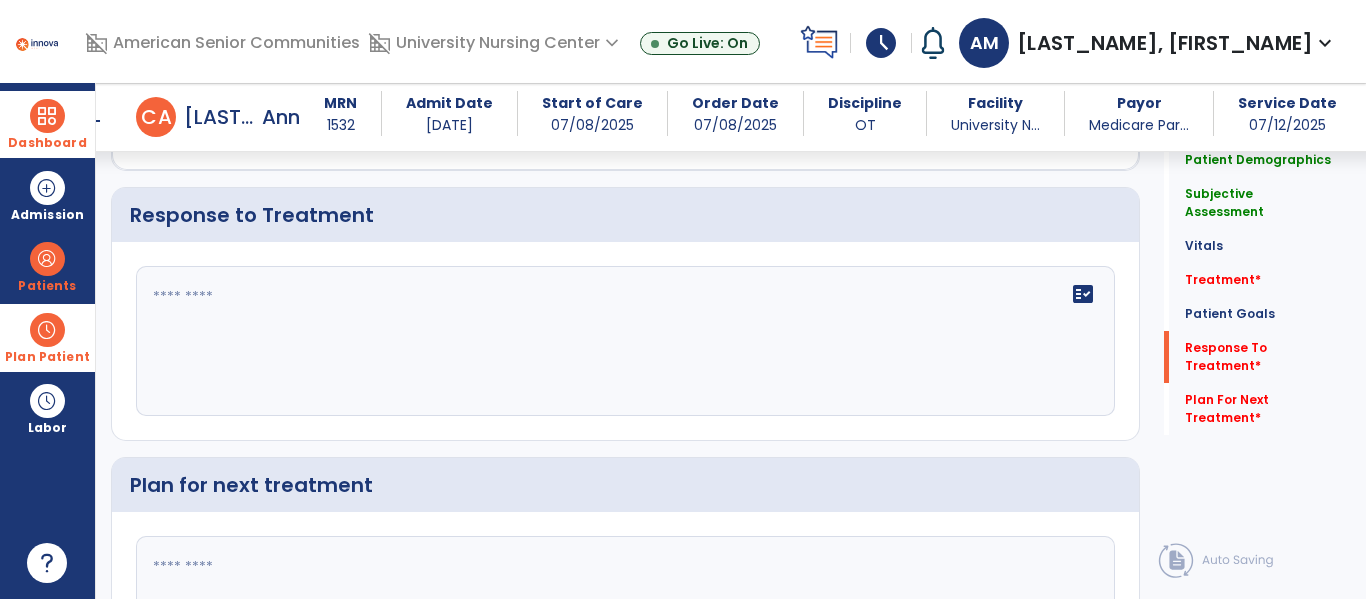 type on "**********" 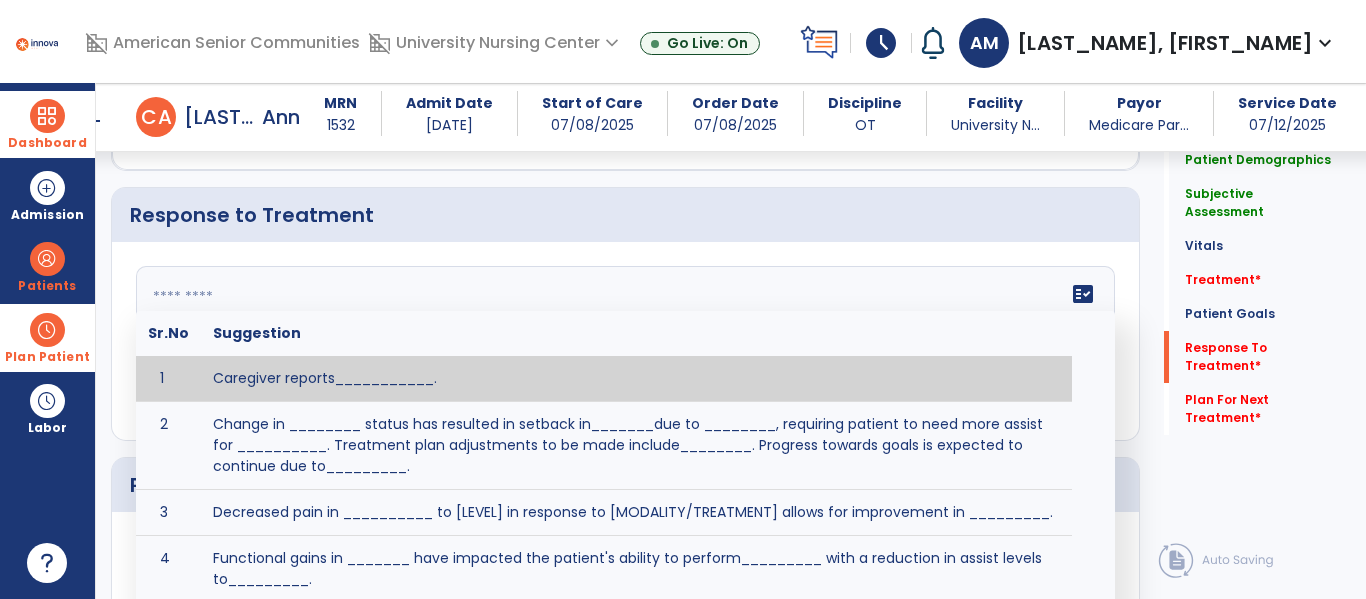 click 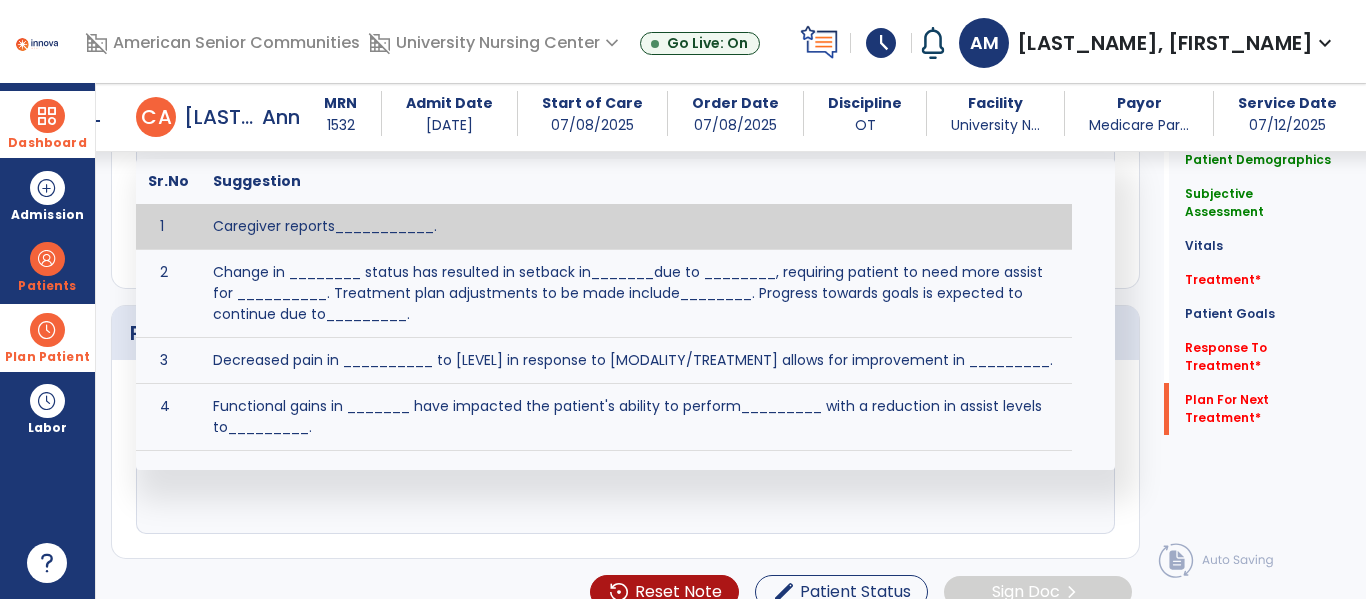 scroll, scrollTop: 2682, scrollLeft: 0, axis: vertical 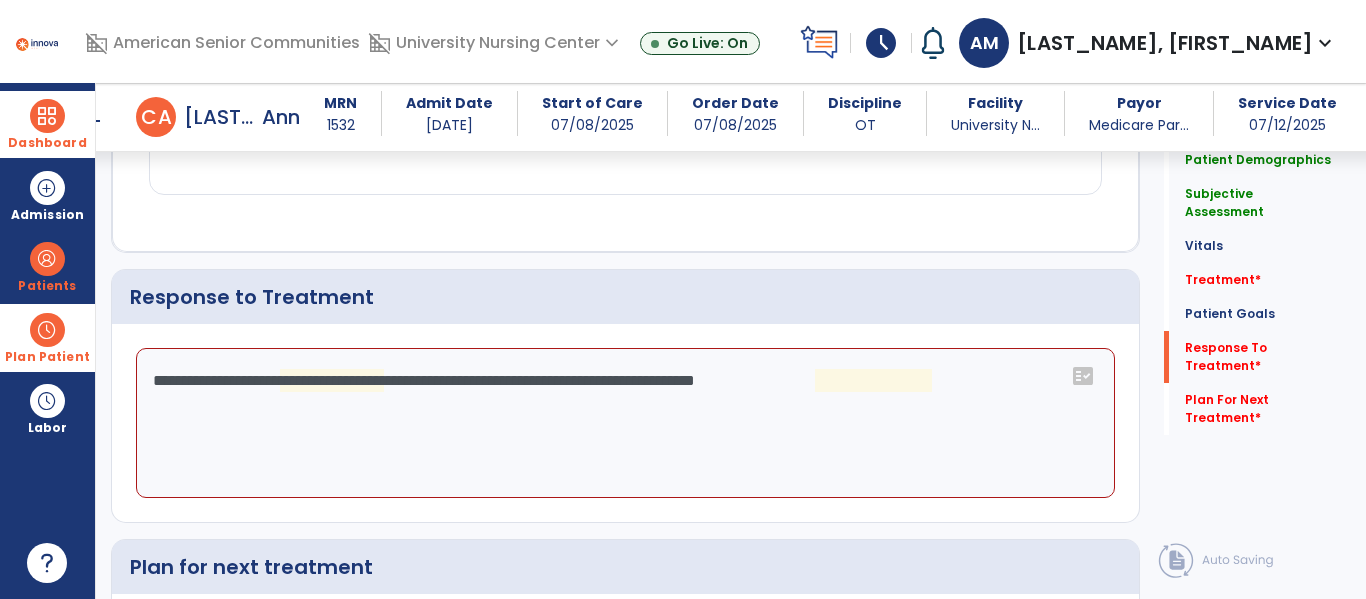 click on "**********" 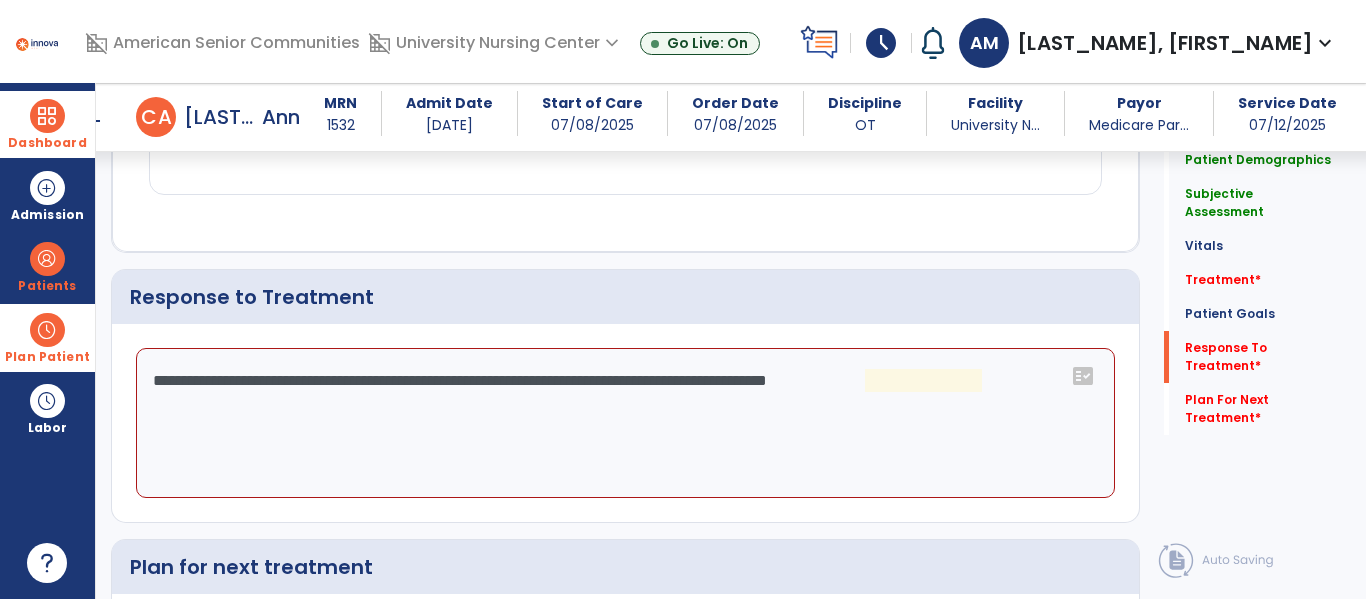 click on "**********" 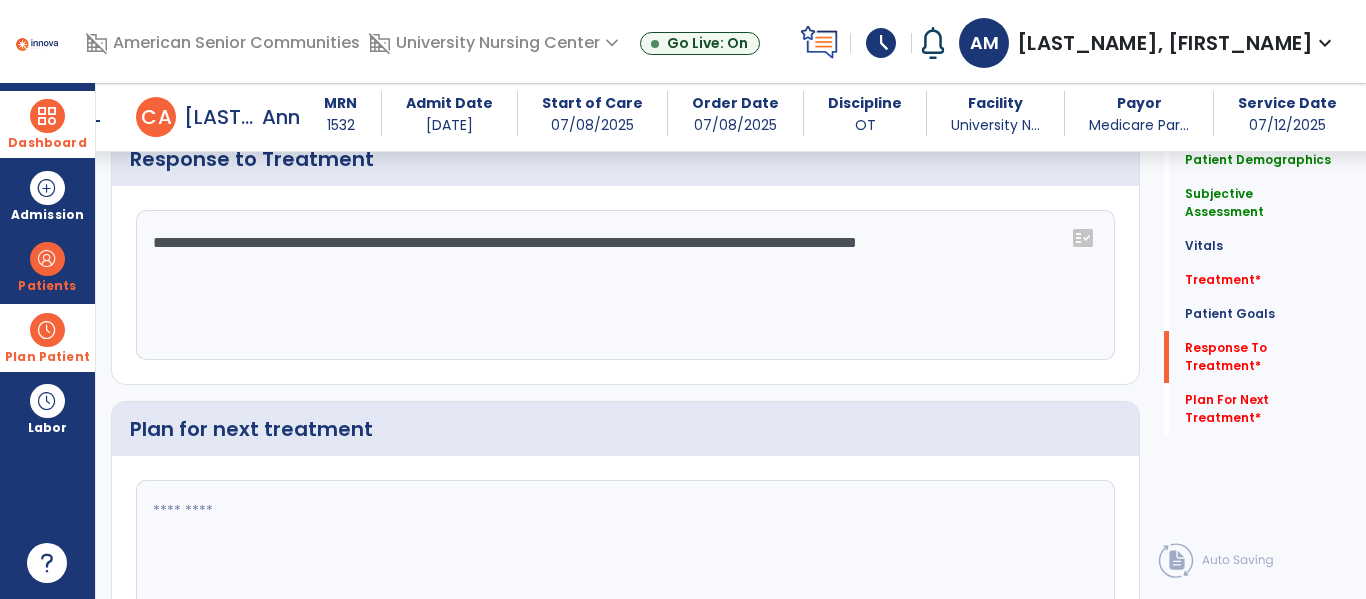 scroll, scrollTop: 2583, scrollLeft: 0, axis: vertical 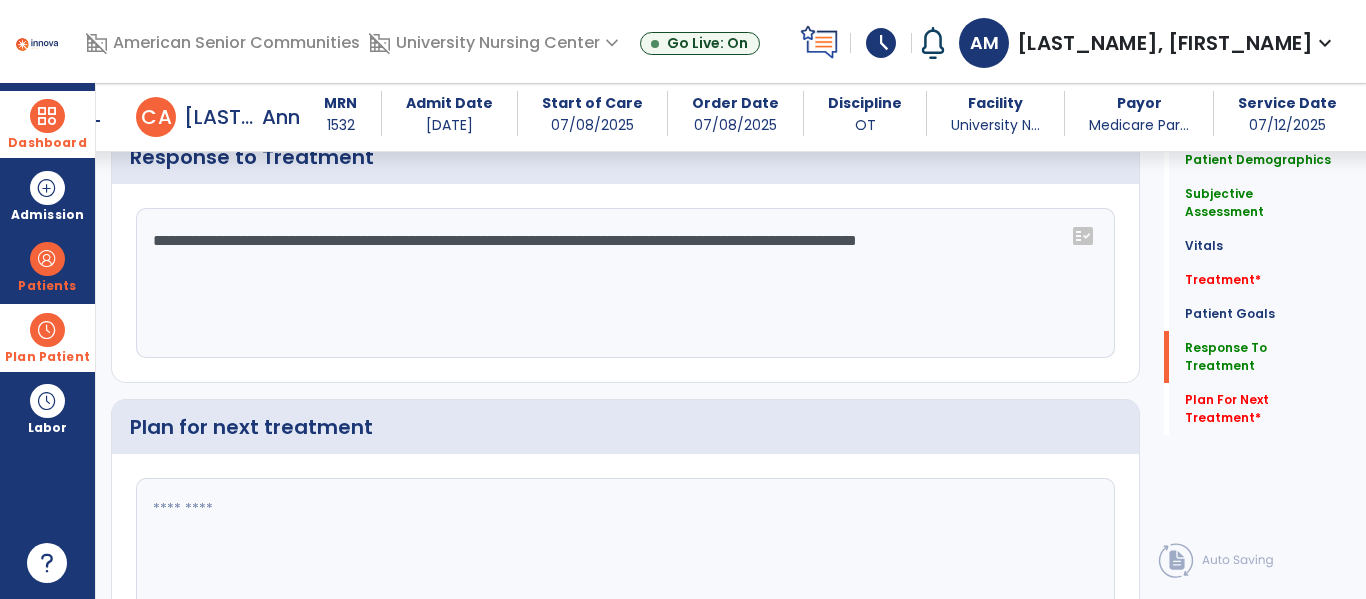 type on "**********" 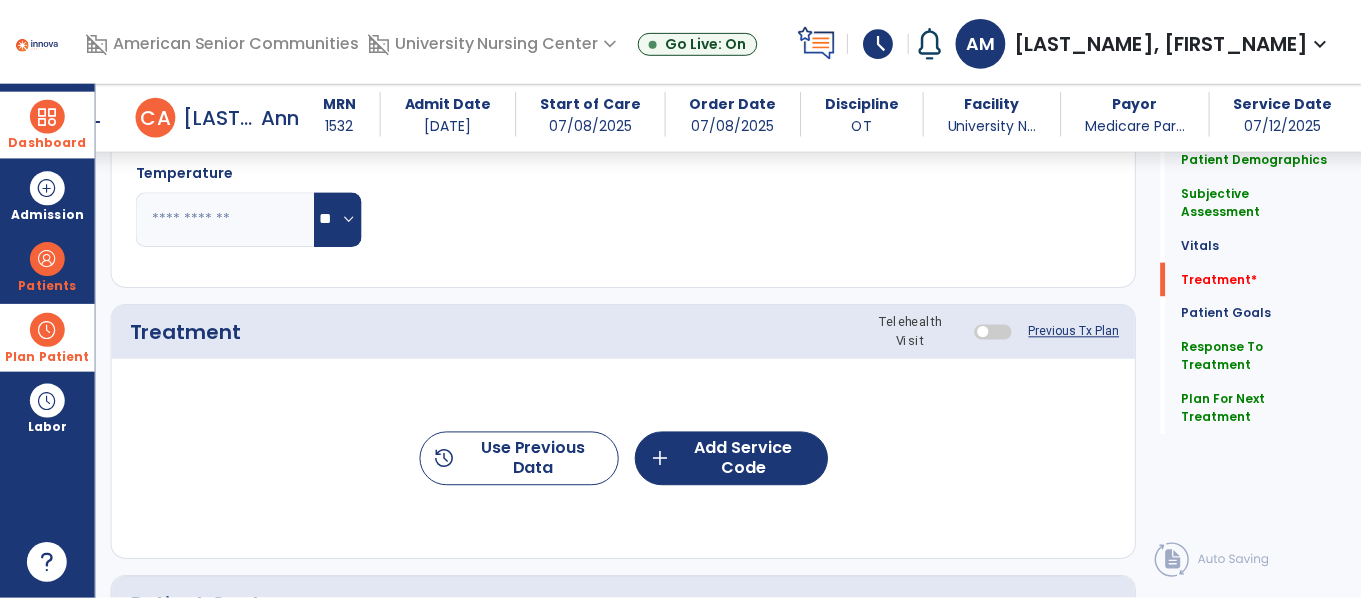 scroll, scrollTop: 1024, scrollLeft: 0, axis: vertical 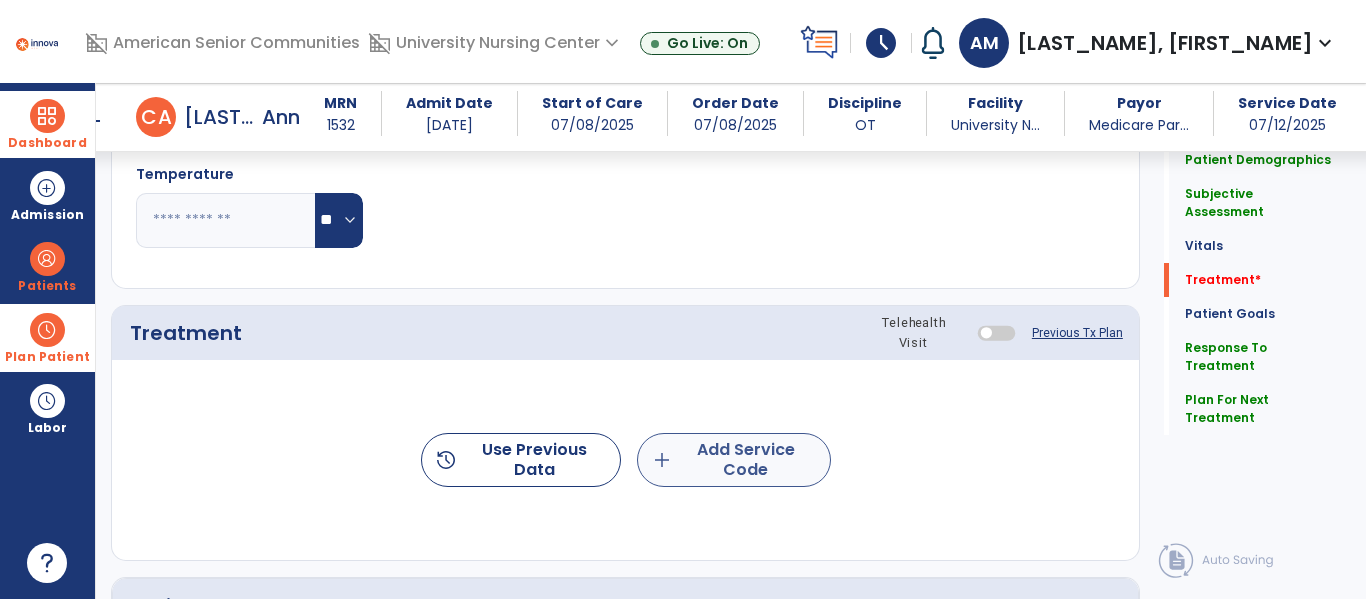 type on "**********" 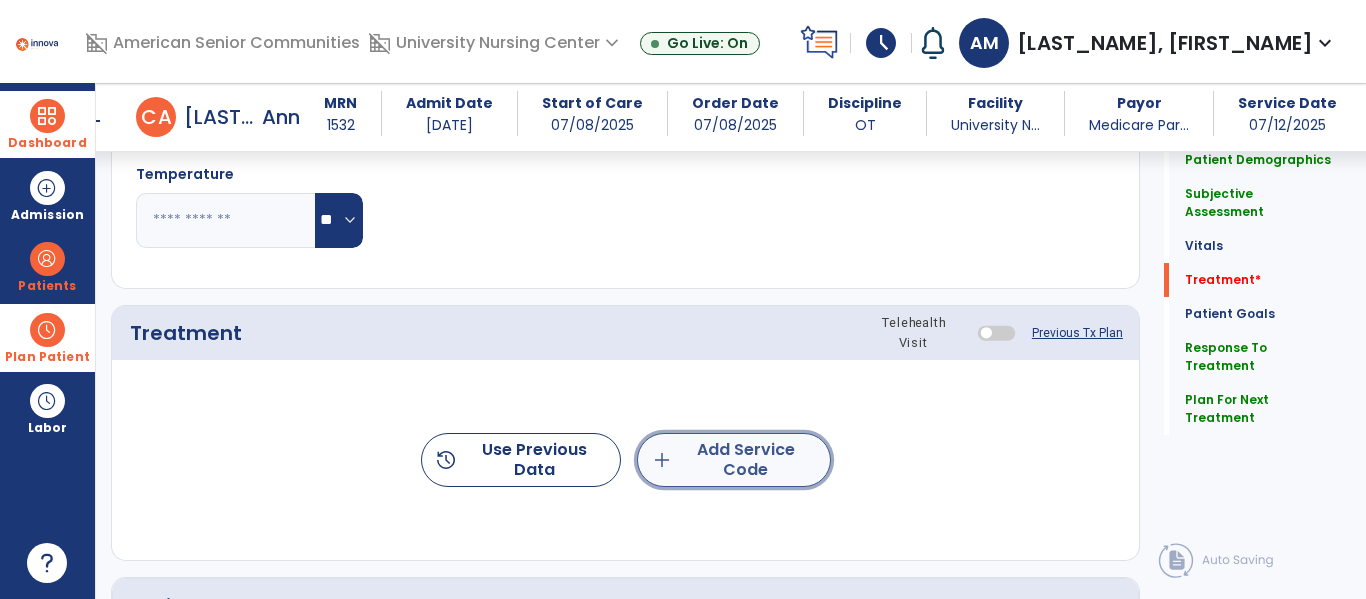 click on "add  Add Service Code" 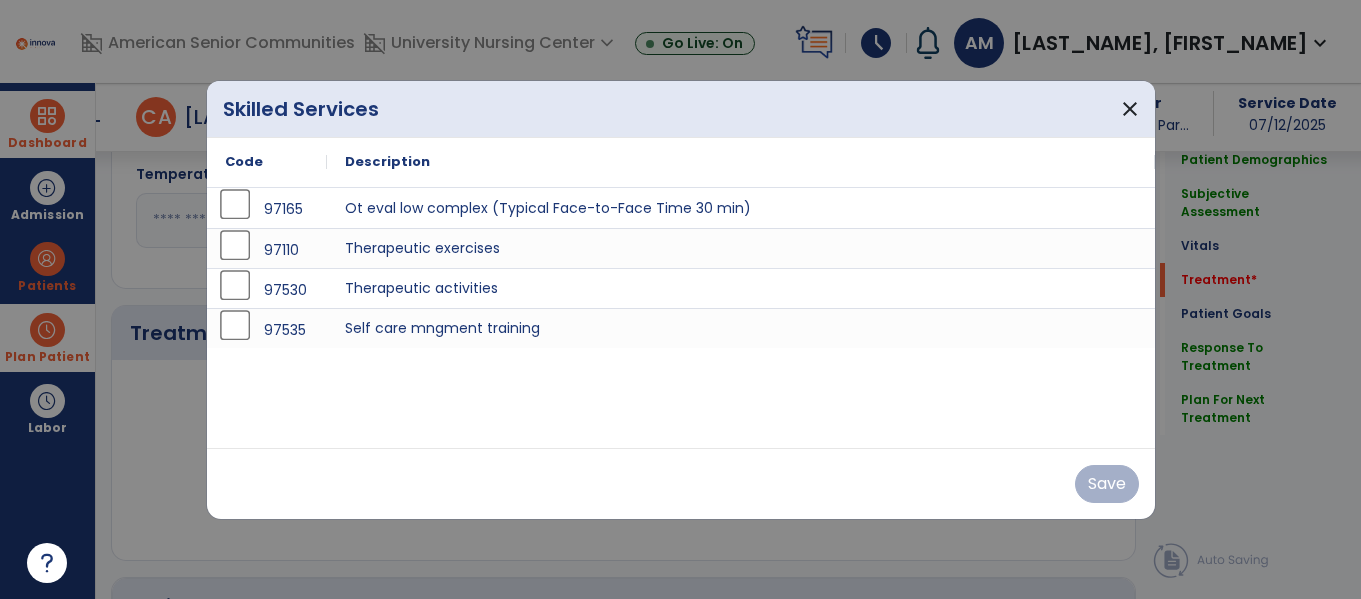 scroll, scrollTop: 1024, scrollLeft: 0, axis: vertical 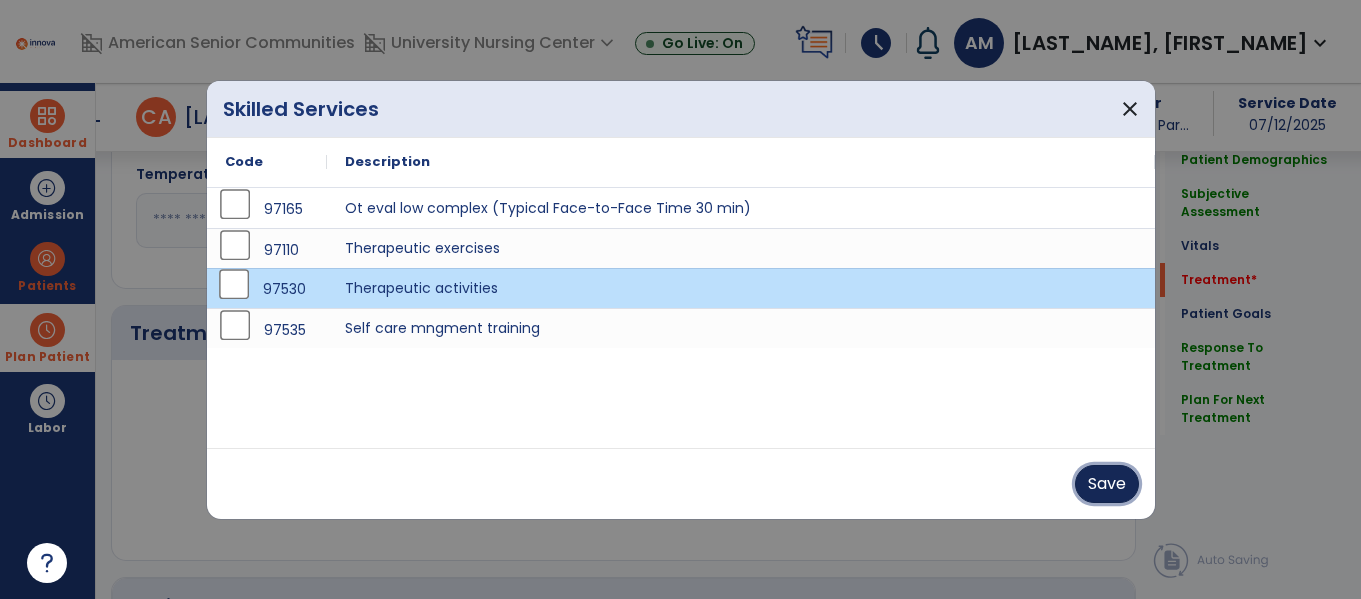 click on "Save" at bounding box center (1107, 484) 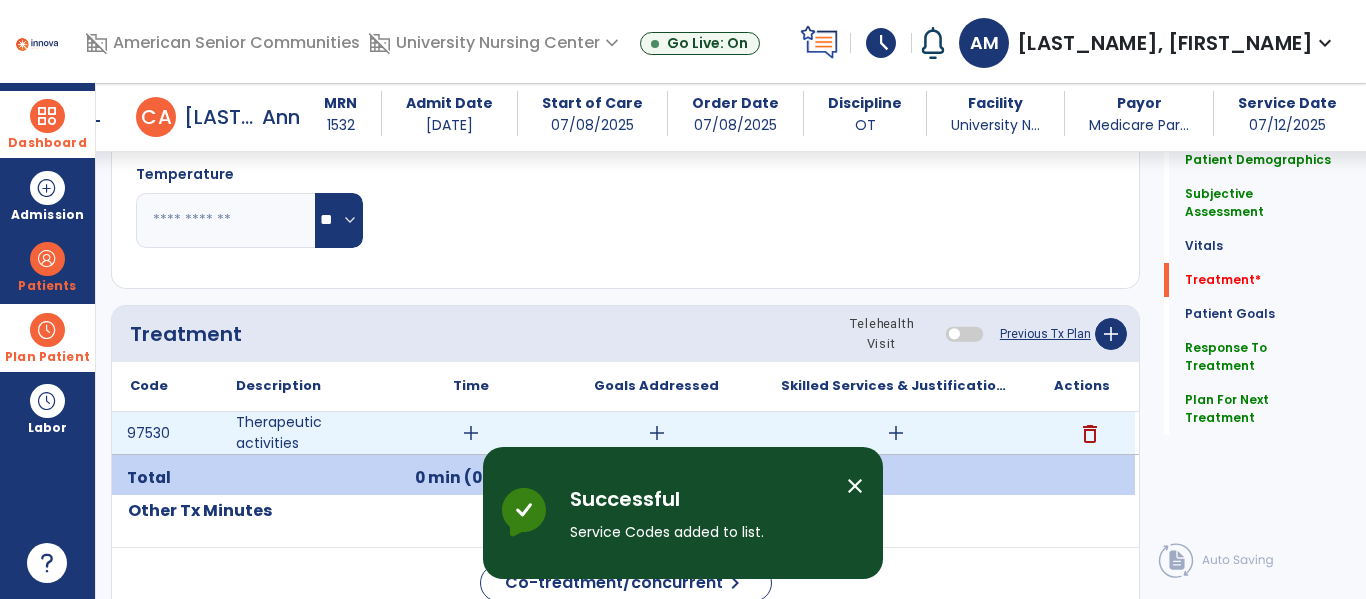 click on "add" at bounding box center (471, 433) 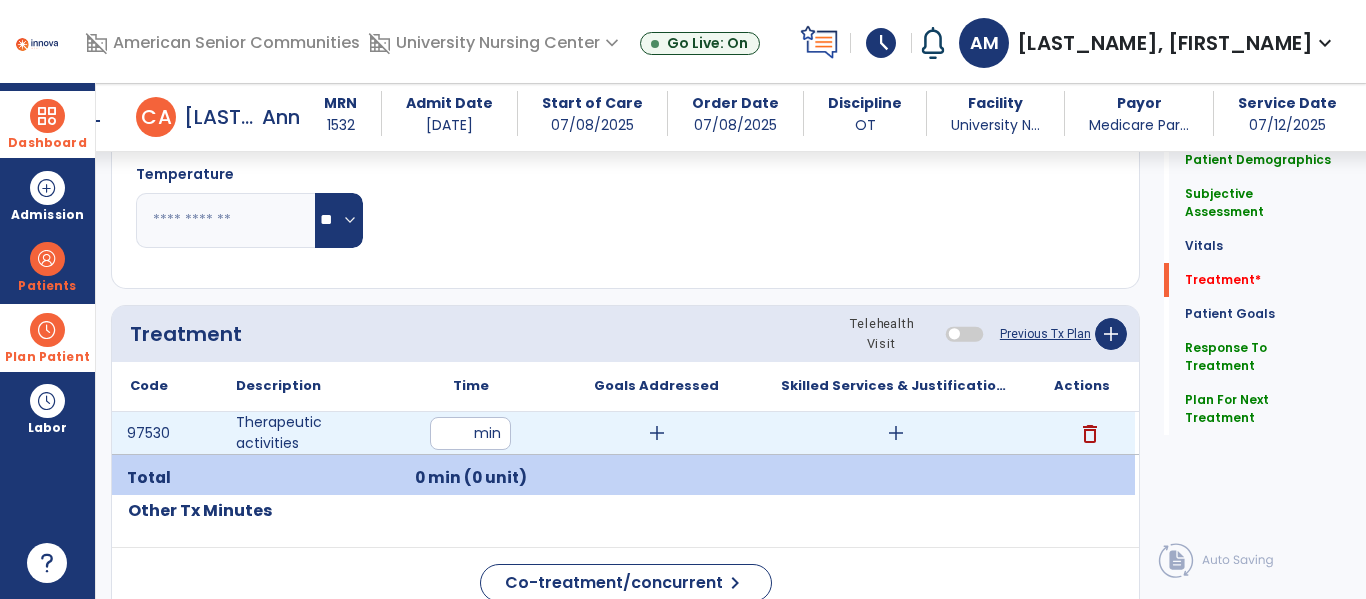 type on "**" 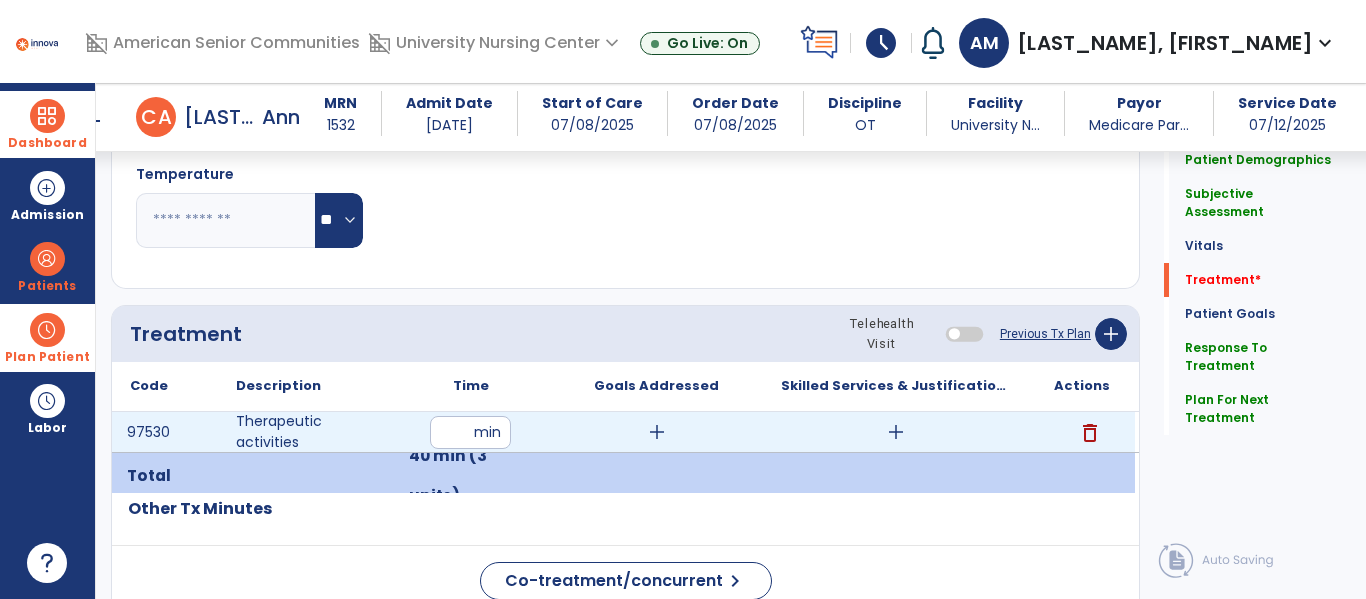 click on "add" at bounding box center [657, 432] 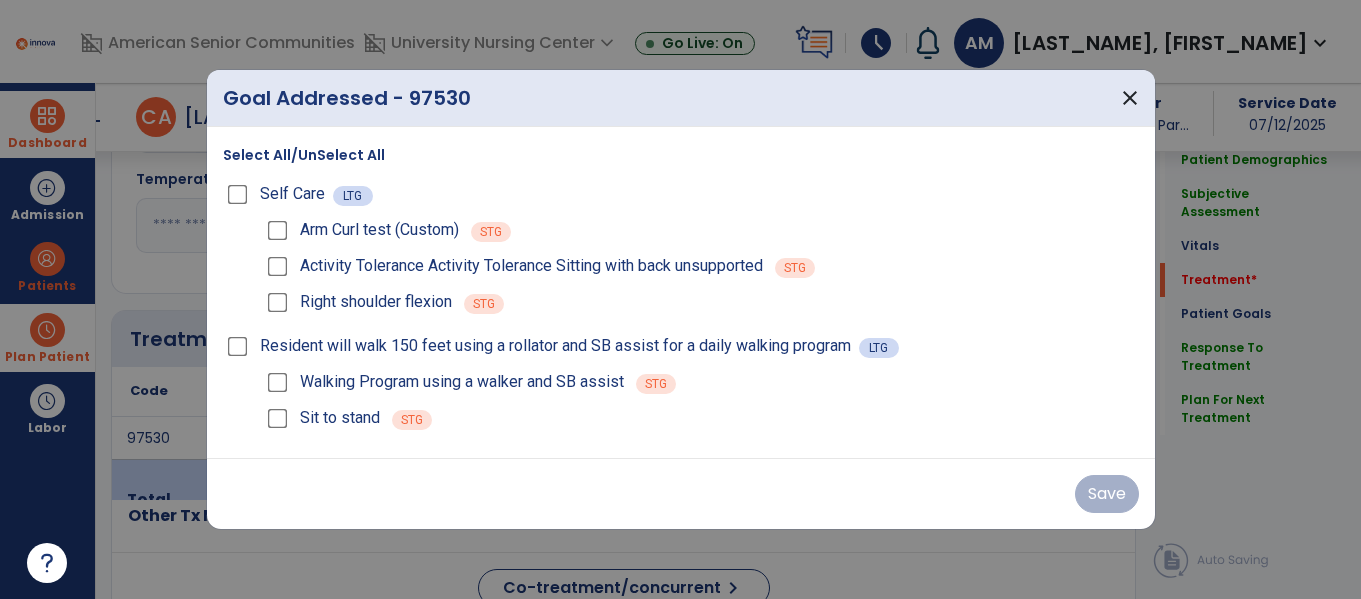 scroll, scrollTop: 1024, scrollLeft: 0, axis: vertical 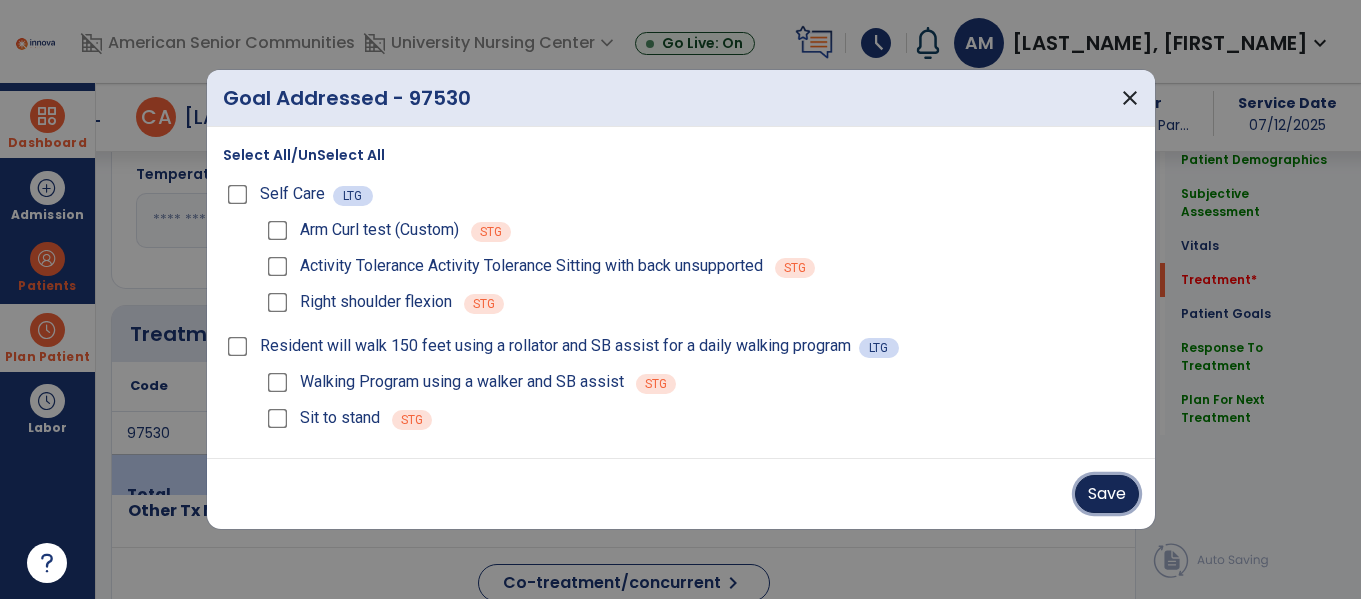 click on "Save" at bounding box center (1107, 494) 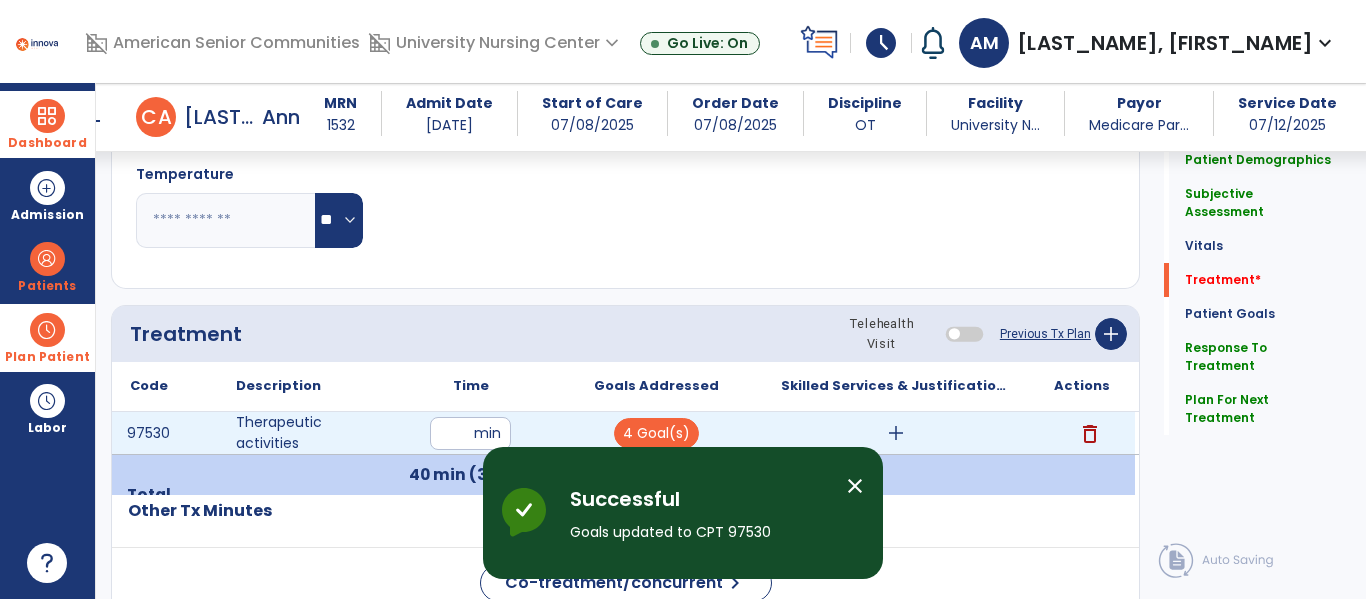 click on "add" at bounding box center [896, 433] 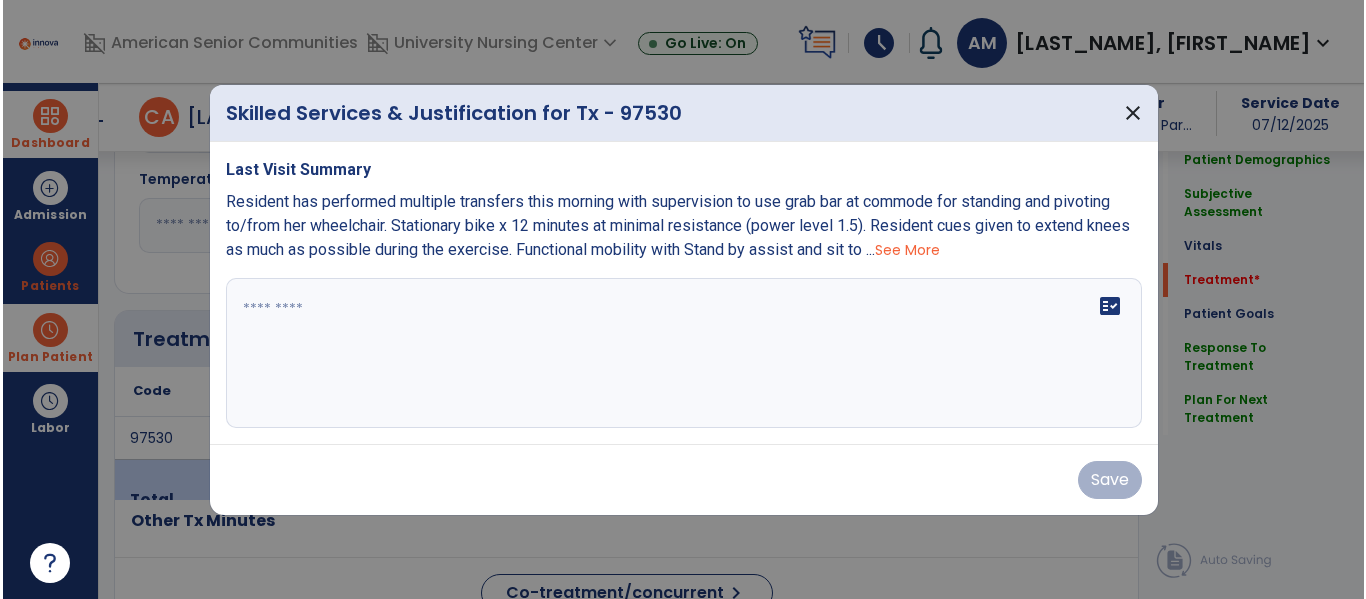 scroll, scrollTop: 1024, scrollLeft: 0, axis: vertical 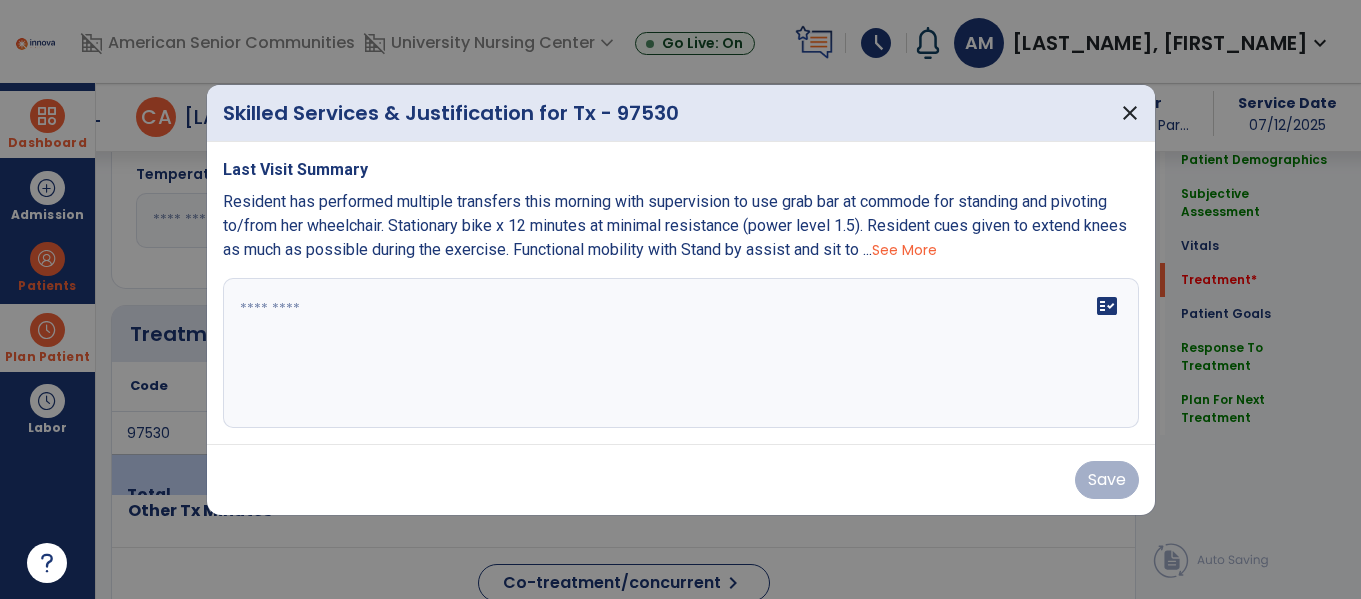 click on "fact_check" at bounding box center (681, 353) 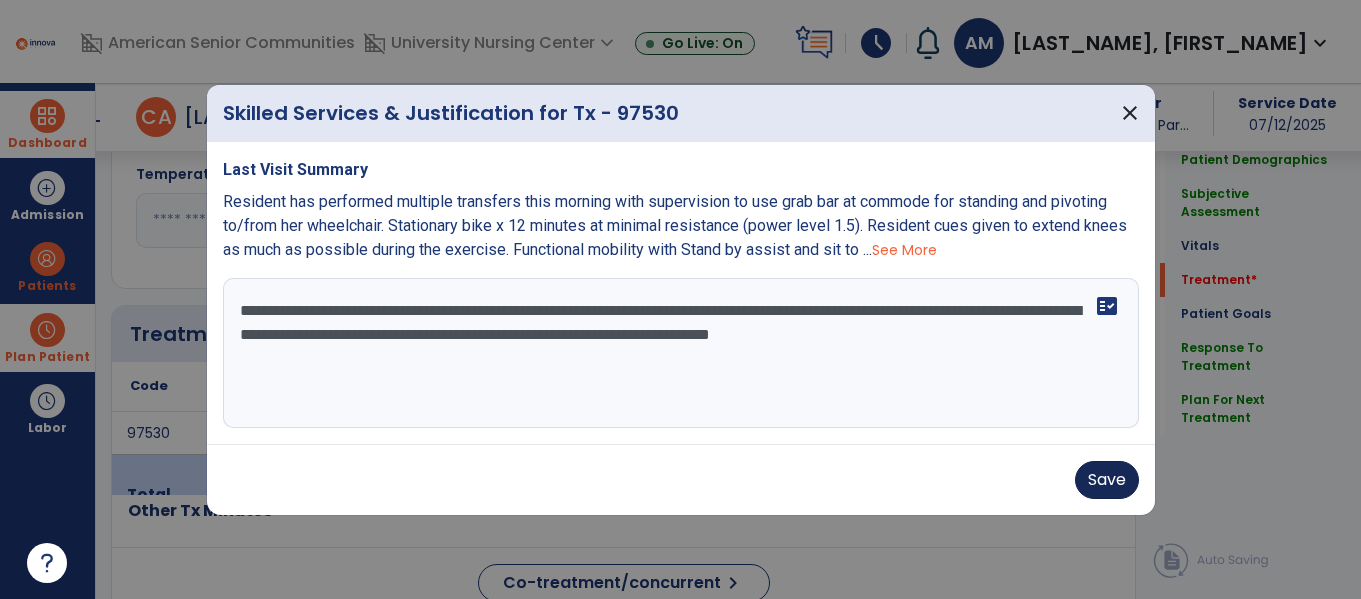 type on "**********" 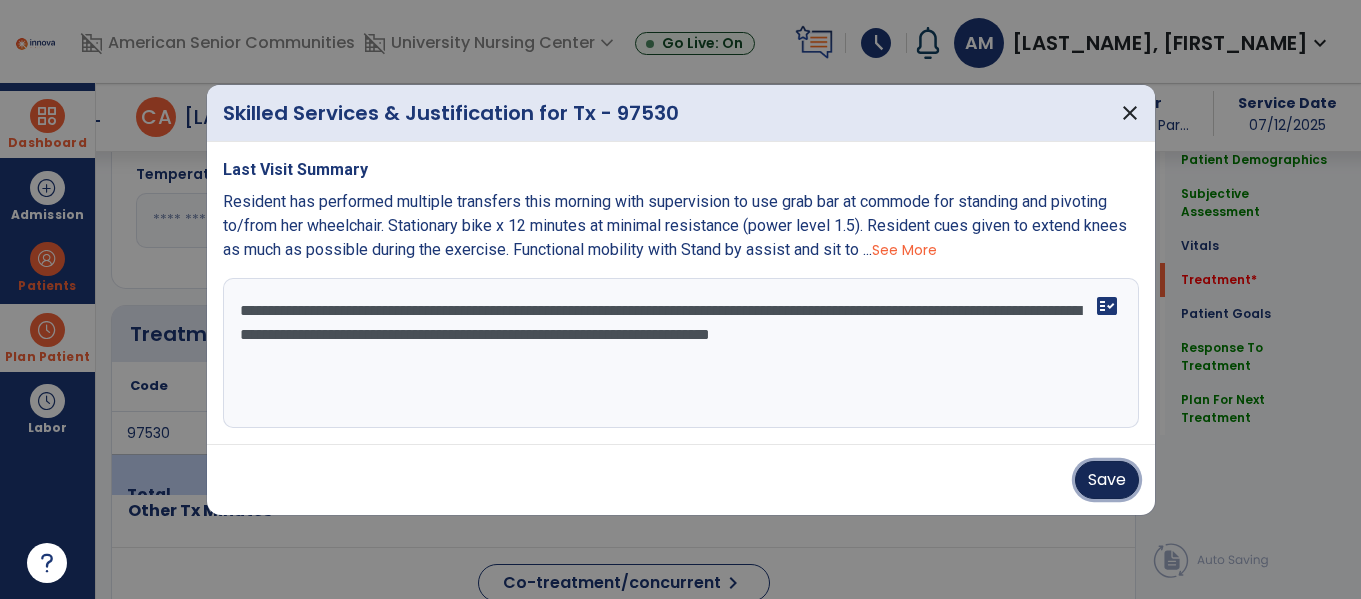 click on "Save" at bounding box center (1107, 480) 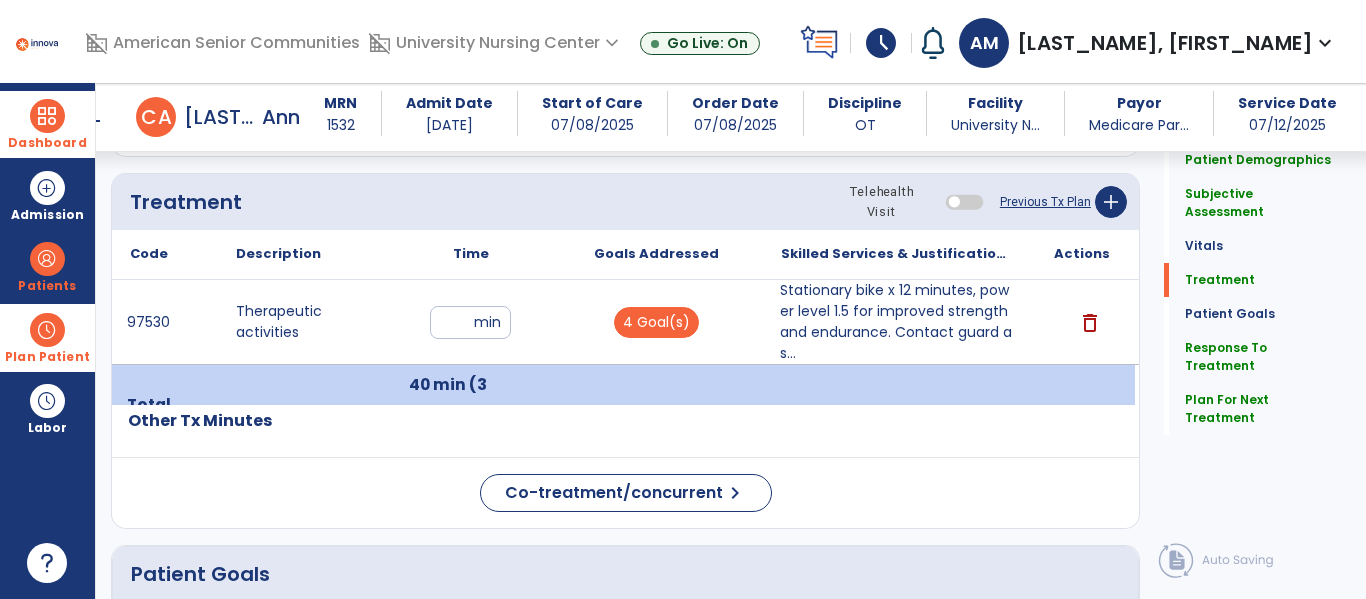scroll, scrollTop: 1160, scrollLeft: 0, axis: vertical 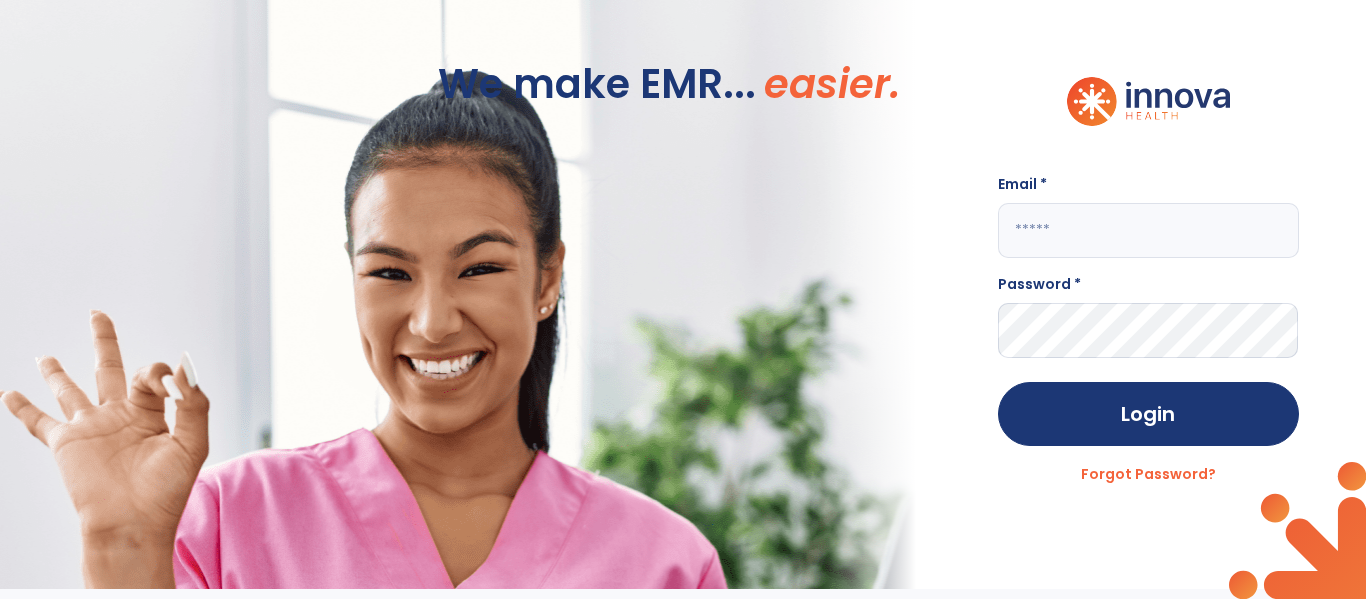click 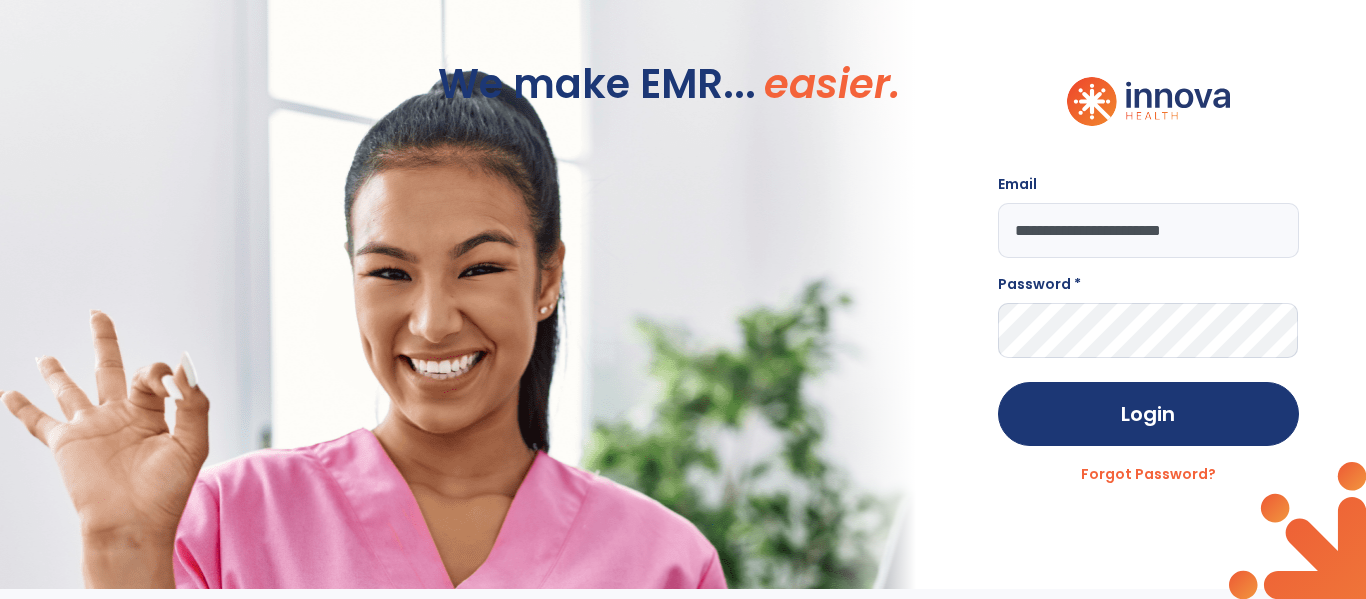 type on "**********" 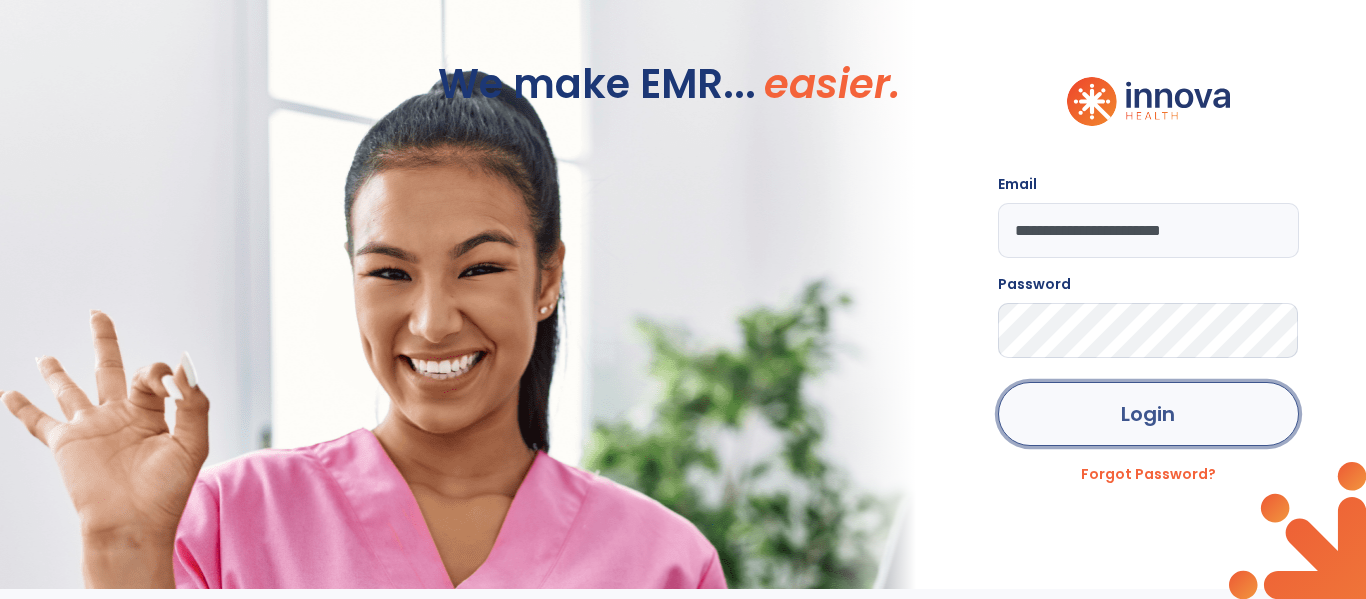 click on "Login" 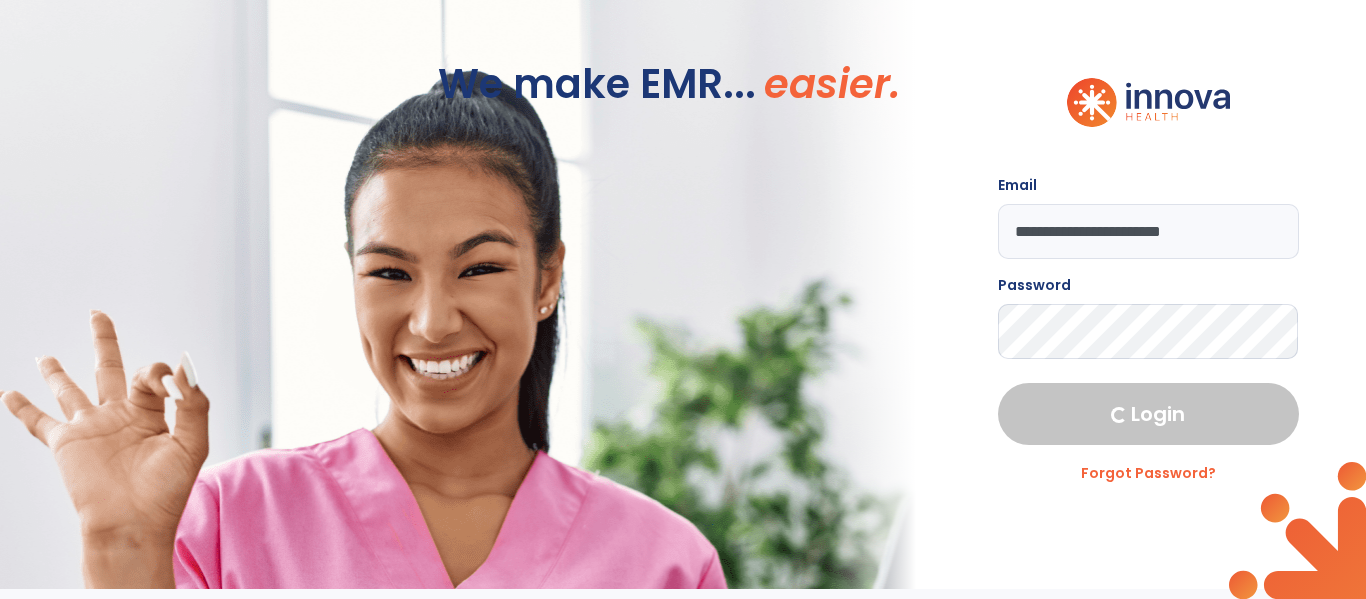 select on "****" 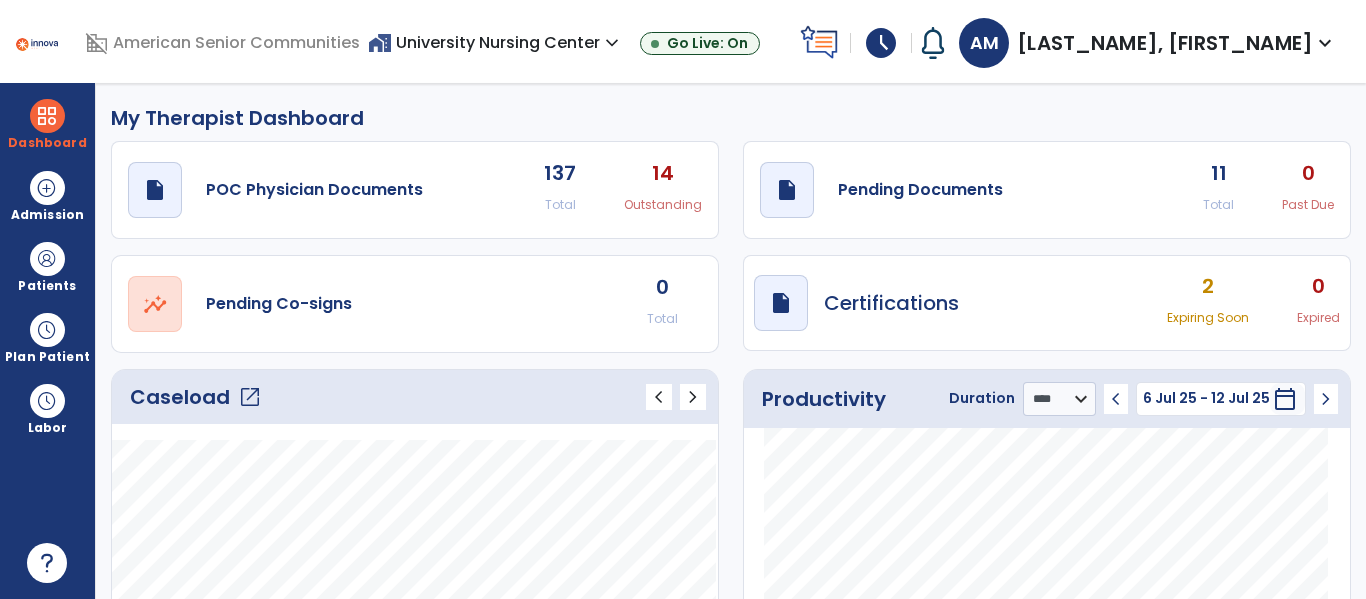 click on "open_in_new" 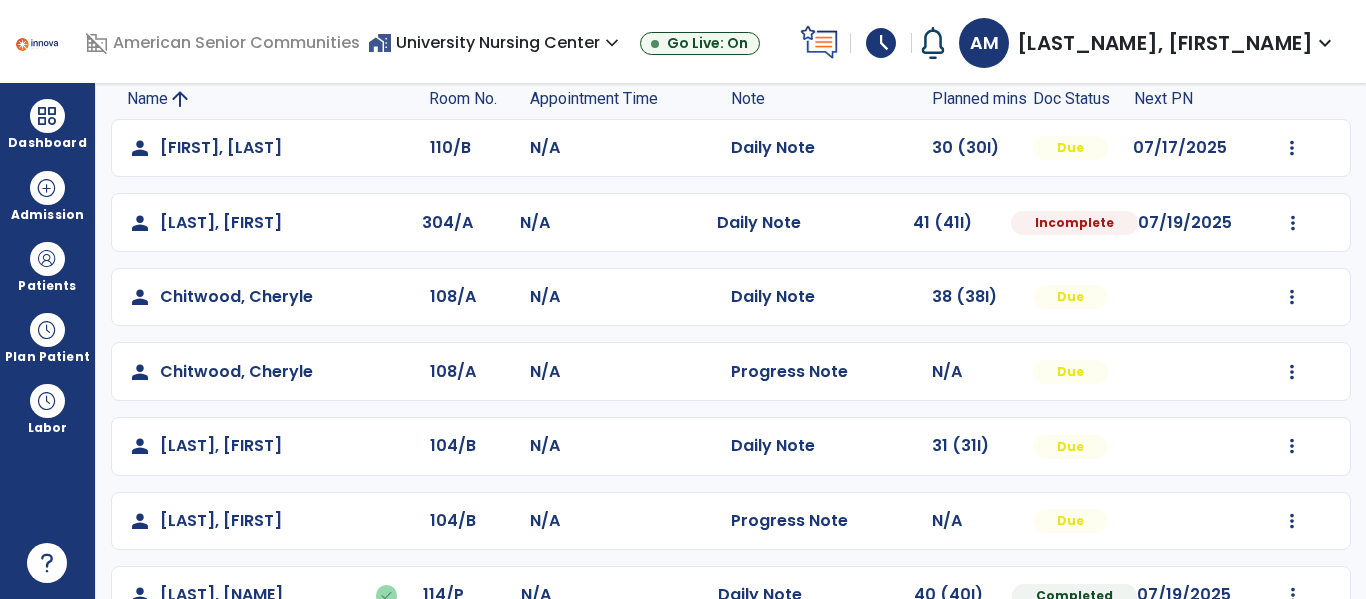 scroll, scrollTop: 135, scrollLeft: 0, axis: vertical 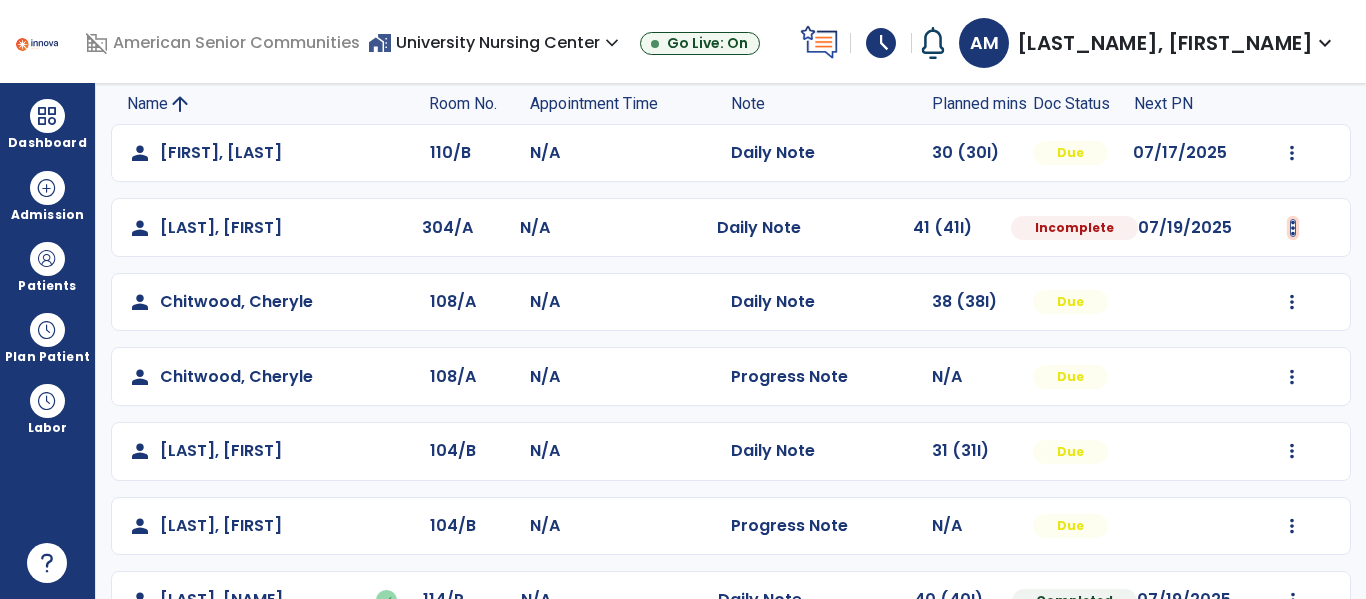 click at bounding box center [1292, 153] 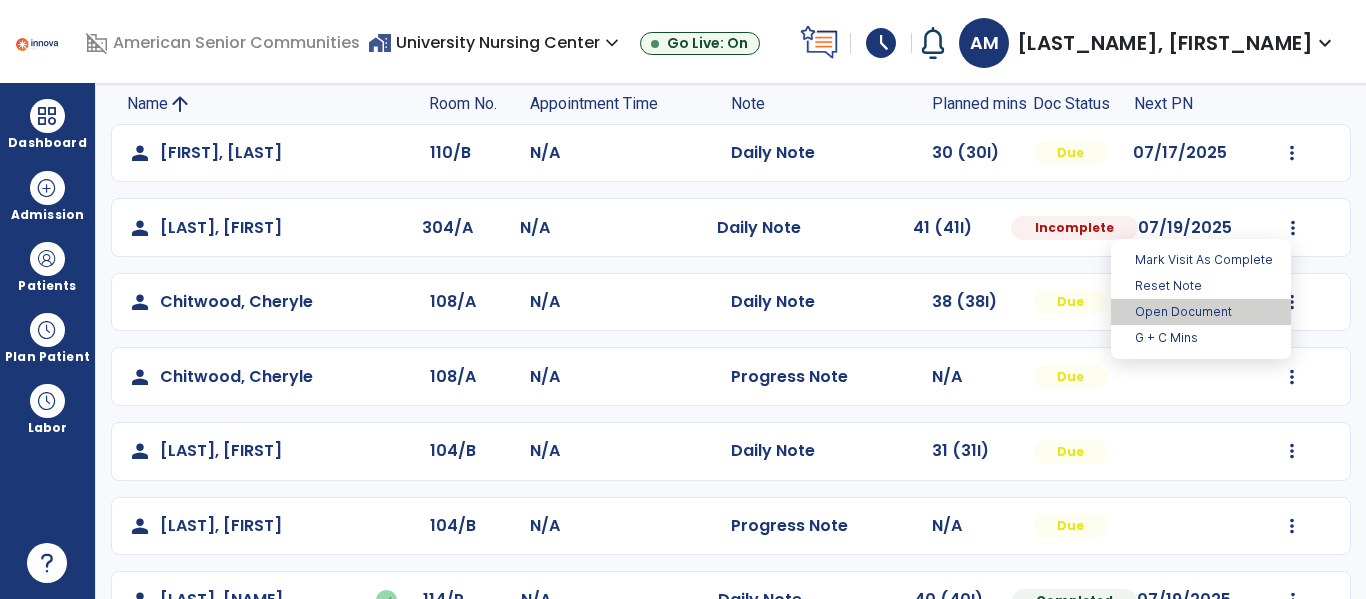 click on "Open Document" at bounding box center (1201, 312) 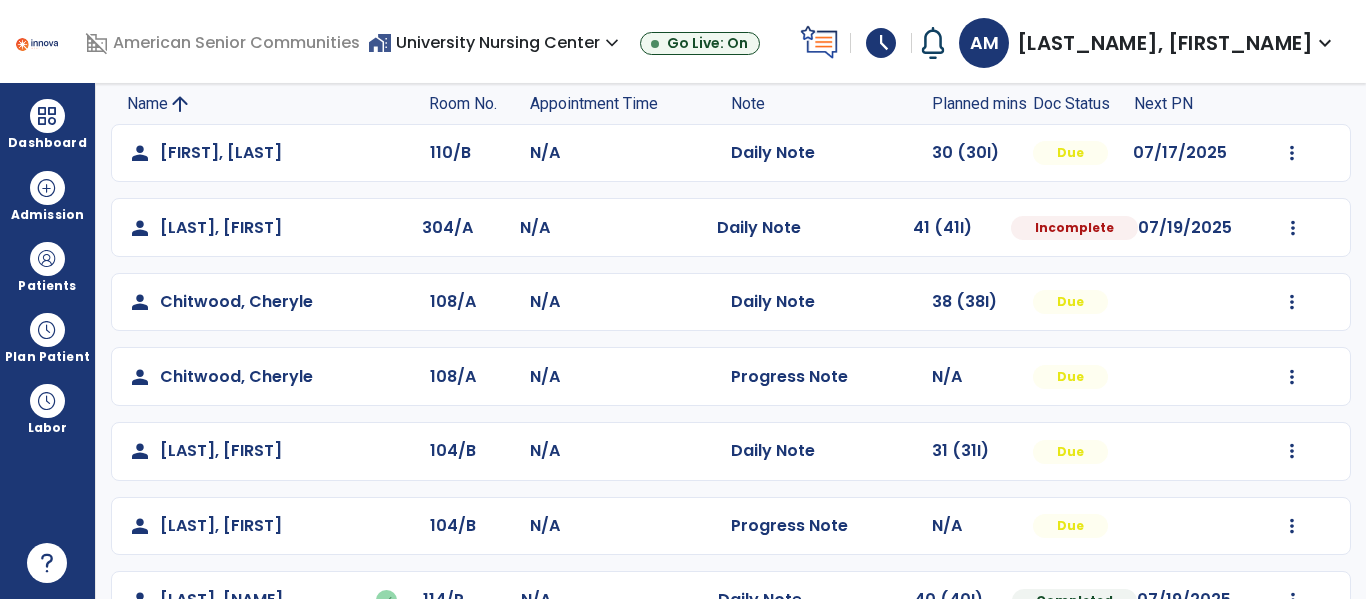select on "*" 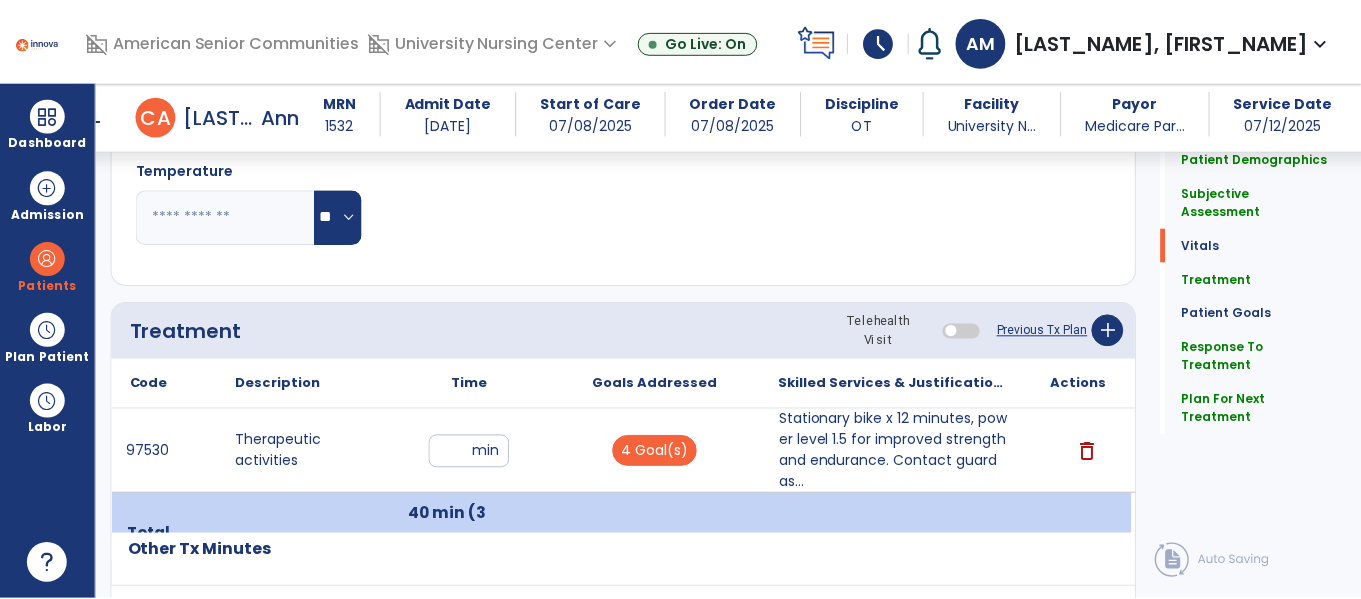 scroll, scrollTop: 1036, scrollLeft: 0, axis: vertical 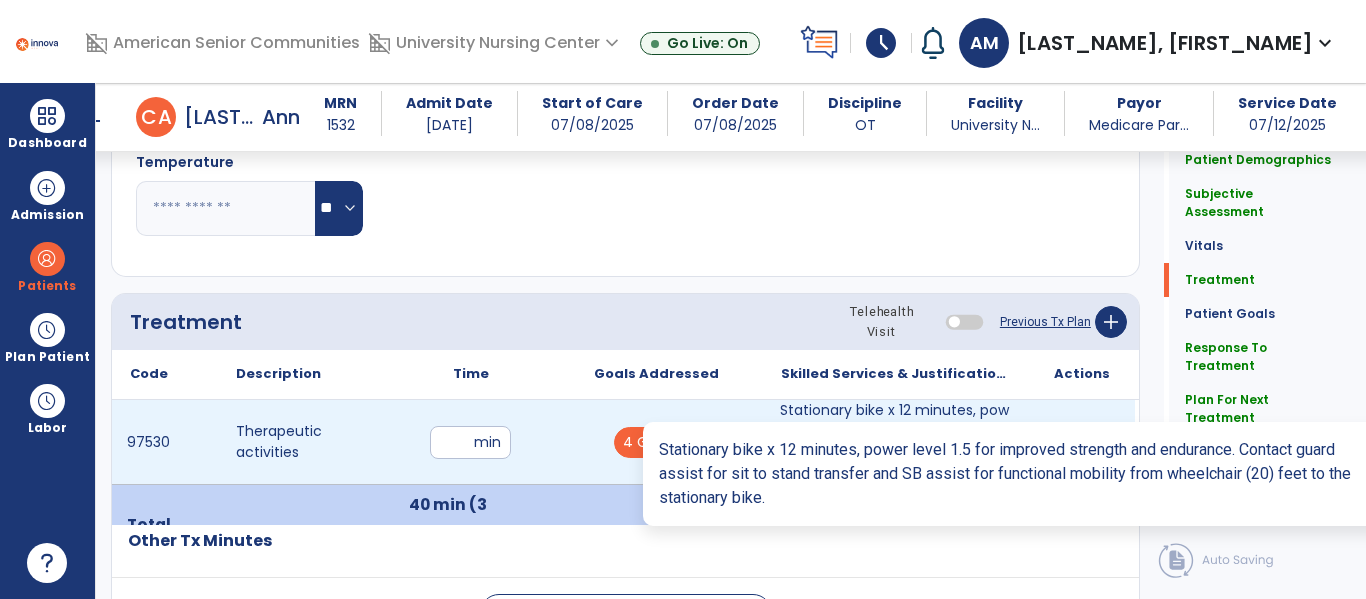 click on "Stationary bike x 12 minutes, power level 1.5 for improved strength and endurance. Contact guard as..." at bounding box center (896, 442) 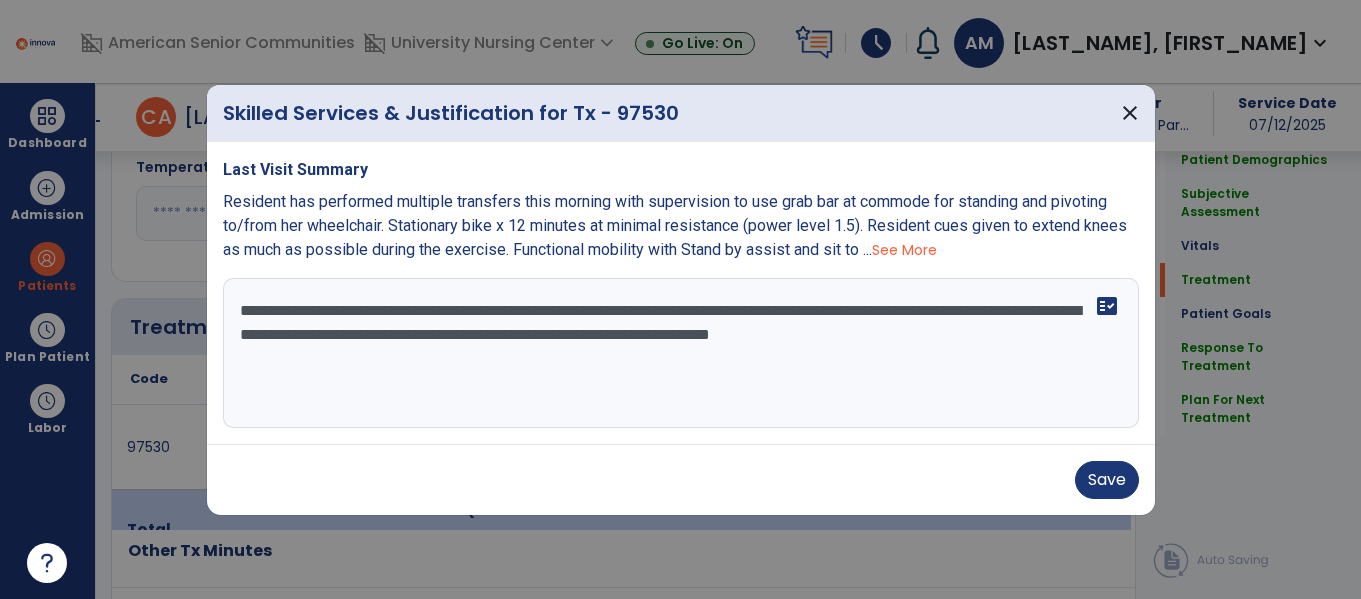 scroll, scrollTop: 1036, scrollLeft: 0, axis: vertical 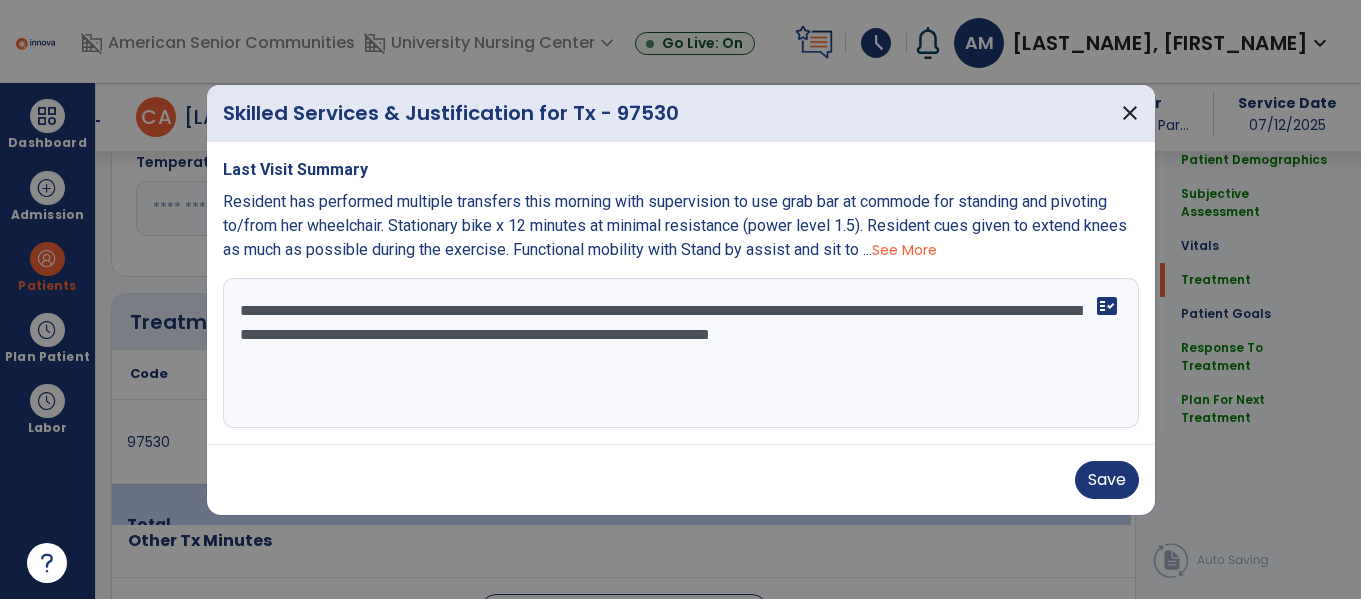 click on "**********" at bounding box center (681, 353) 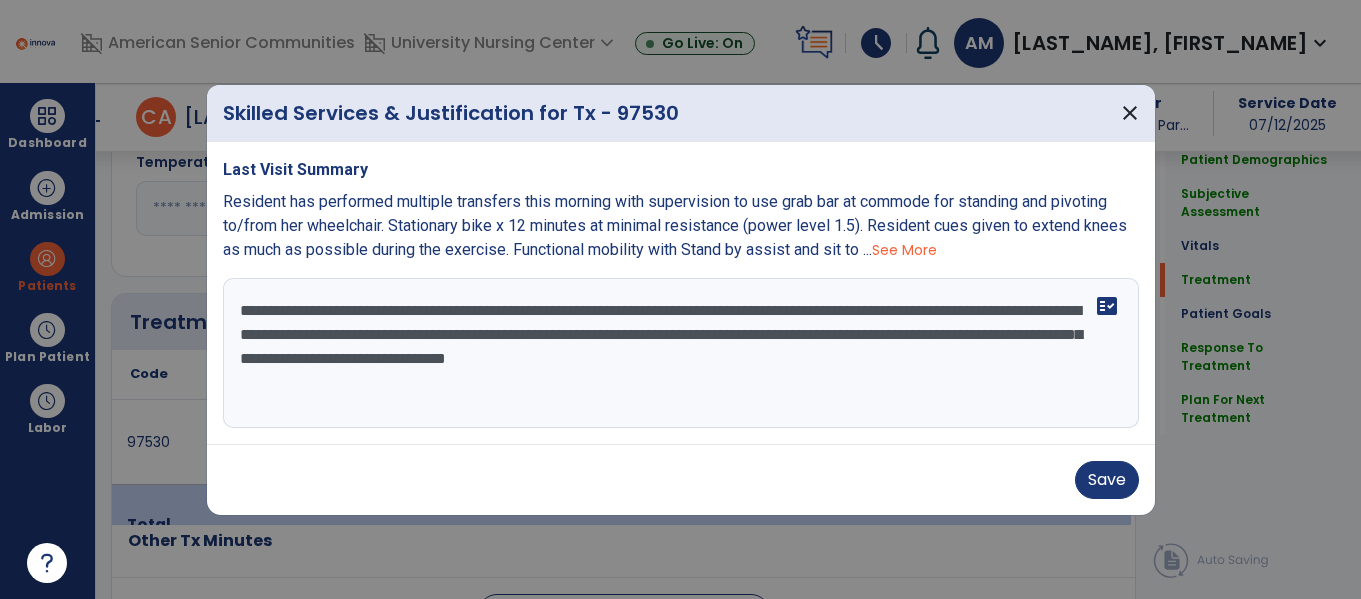 type on "**********" 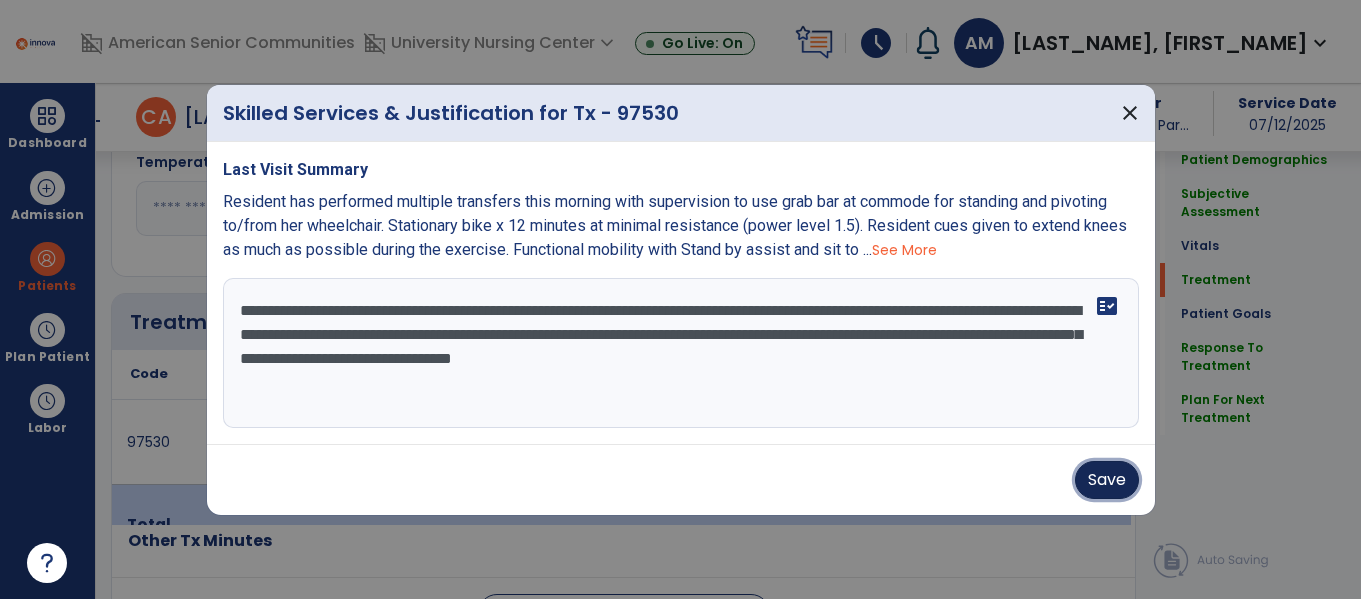 click on "Save" at bounding box center [1107, 480] 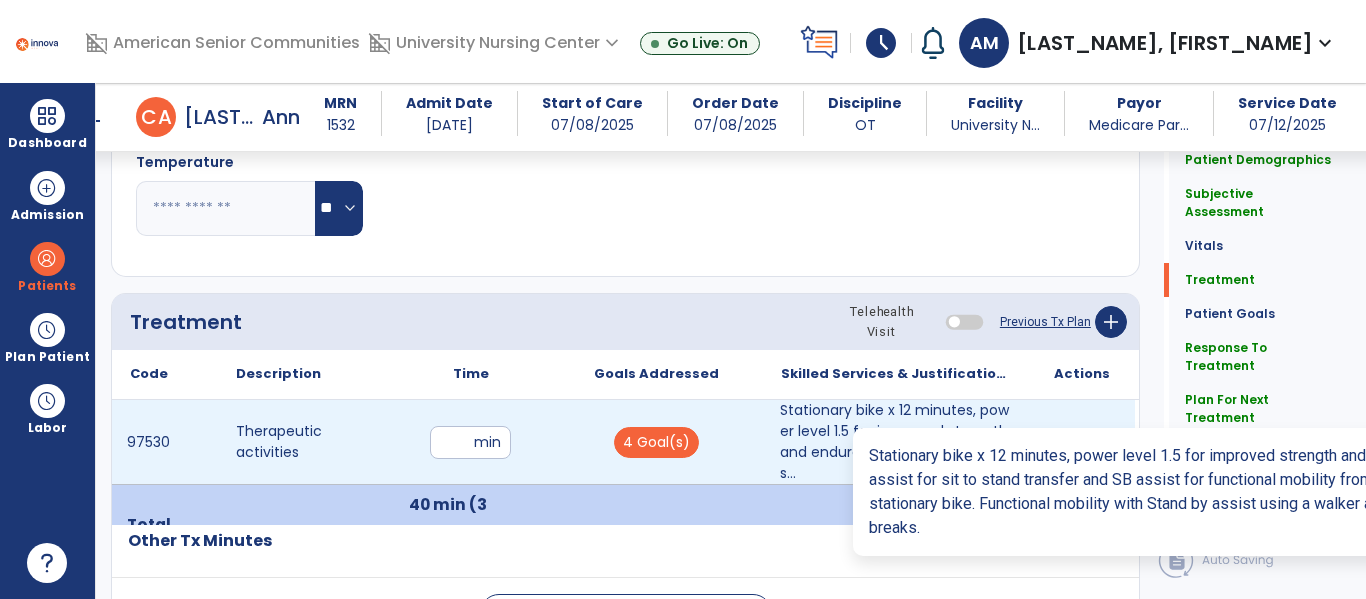 click on "Stationary bike x 12 minutes, power level 1.5 for improved strength and endurance. Contact guard as..." at bounding box center (896, 442) 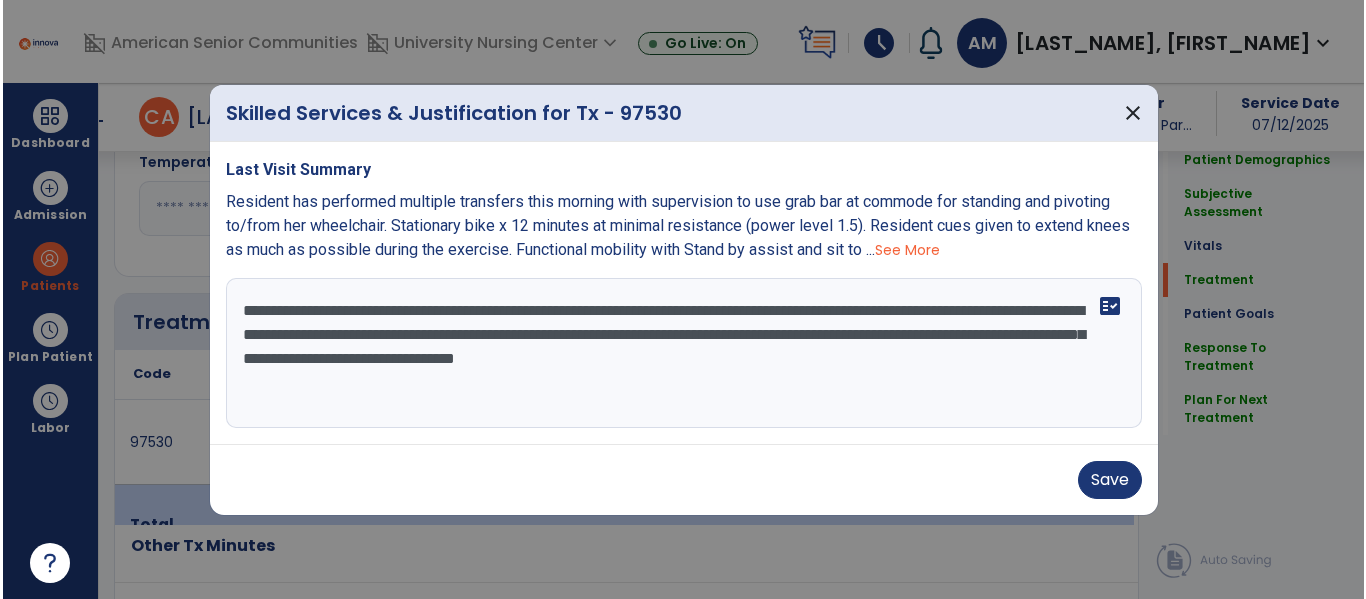 scroll, scrollTop: 1036, scrollLeft: 0, axis: vertical 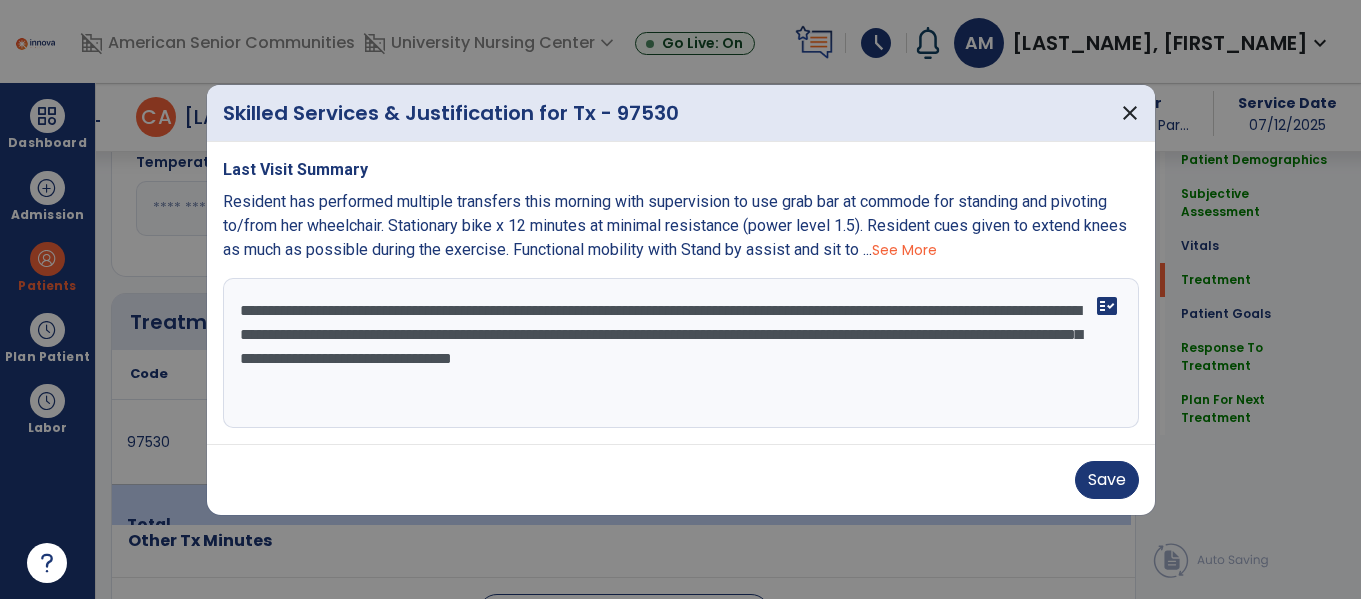 click on "**********" at bounding box center [681, 353] 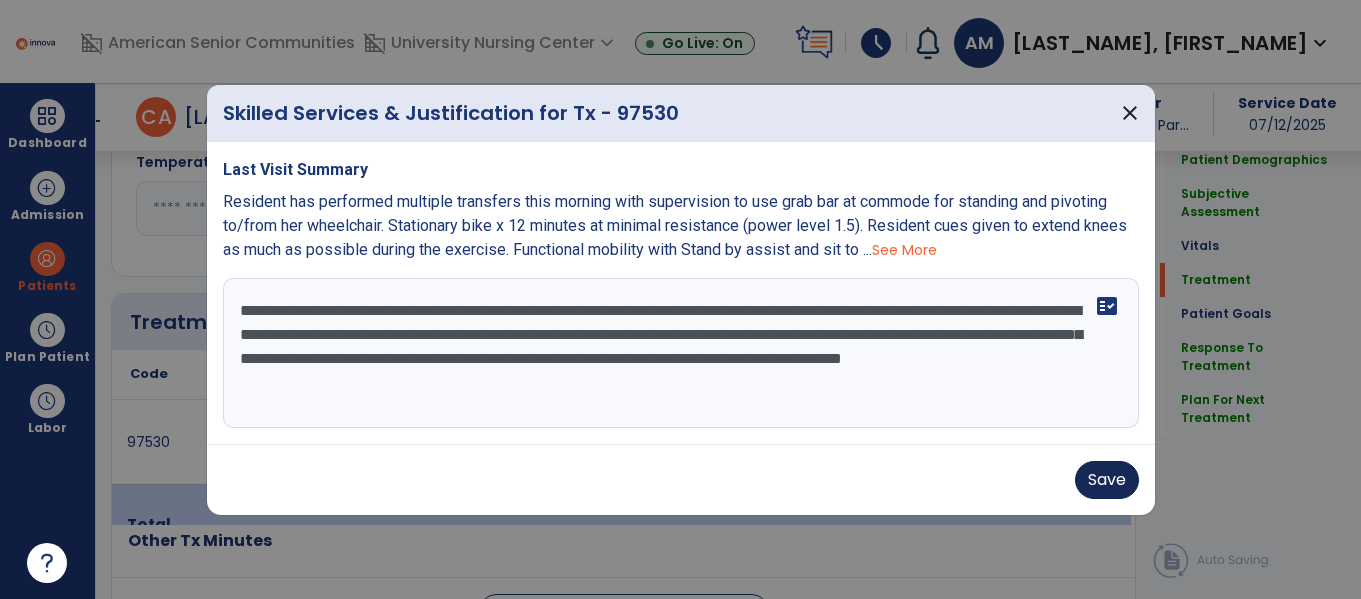 type on "**********" 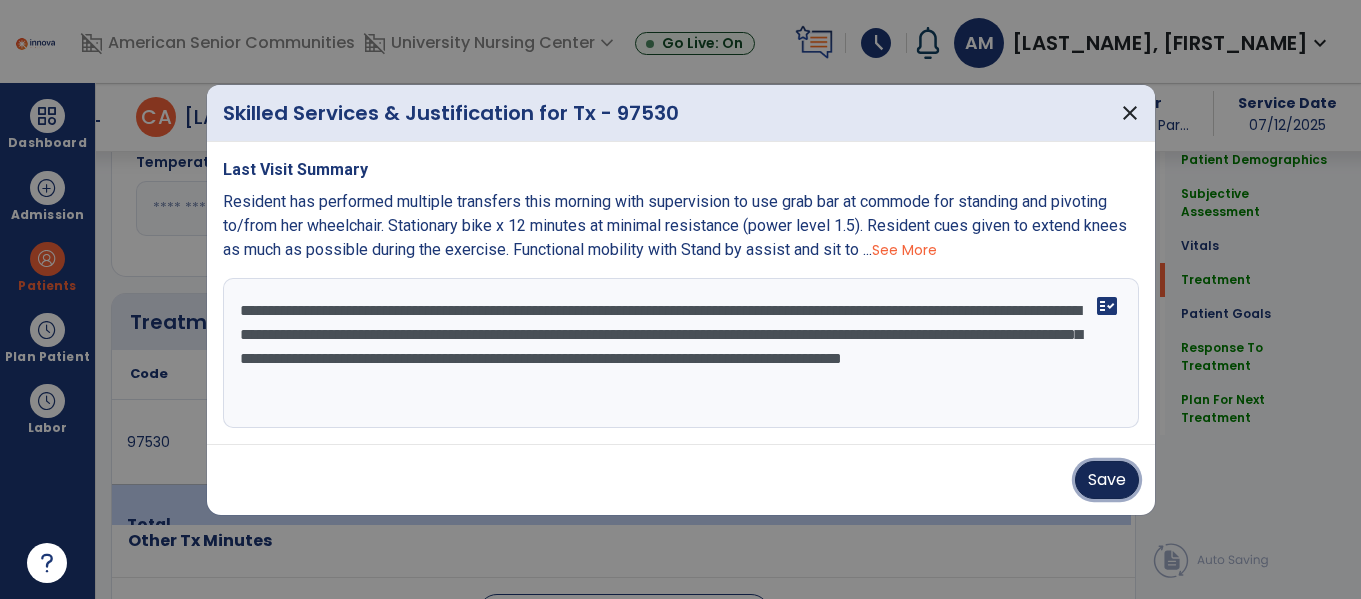 click on "Save" at bounding box center [1107, 480] 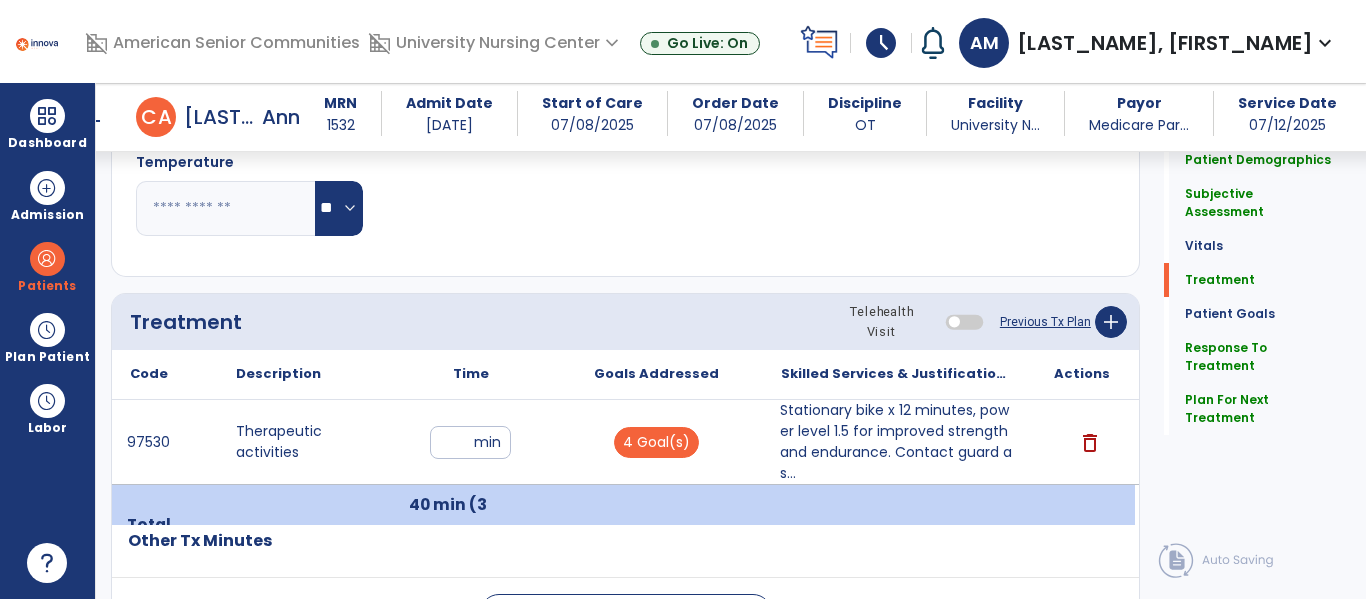 scroll, scrollTop: 1037, scrollLeft: 0, axis: vertical 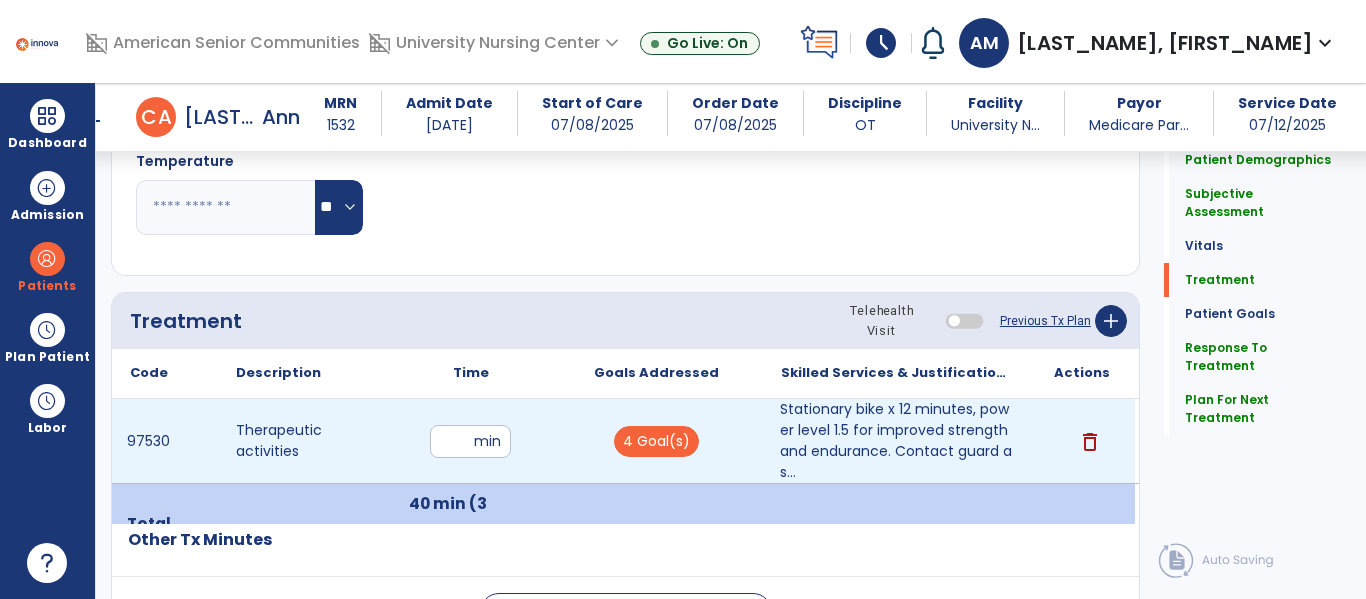 click on "**" at bounding box center (470, 441) 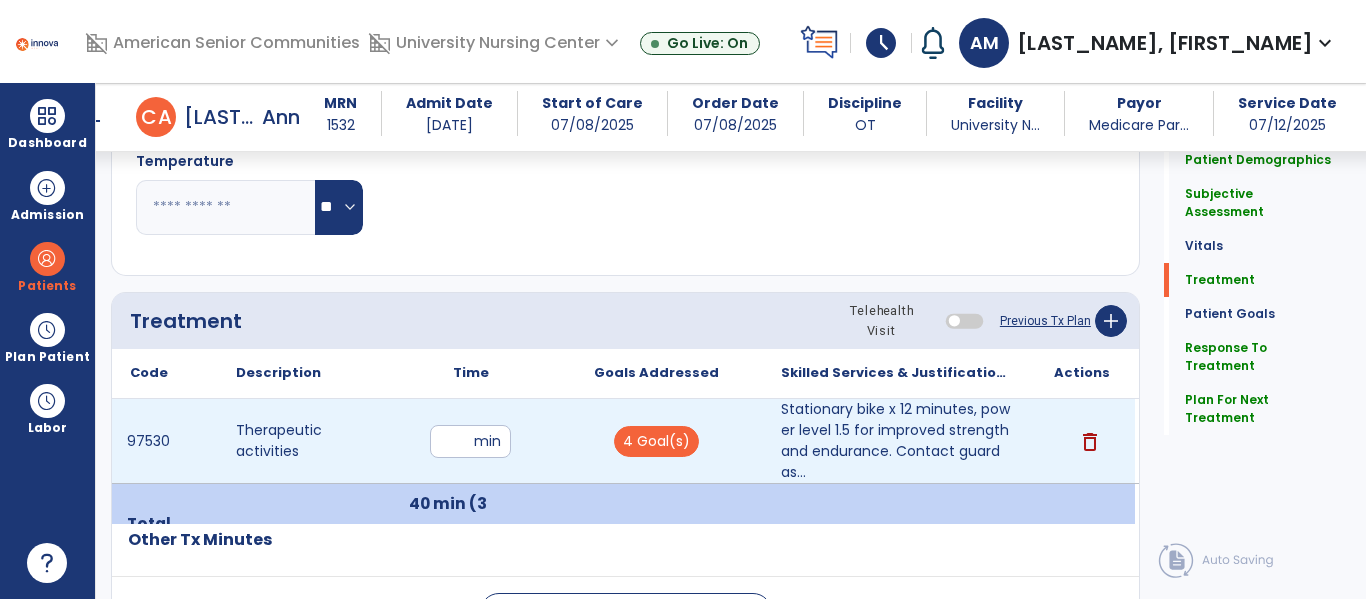 type on "*" 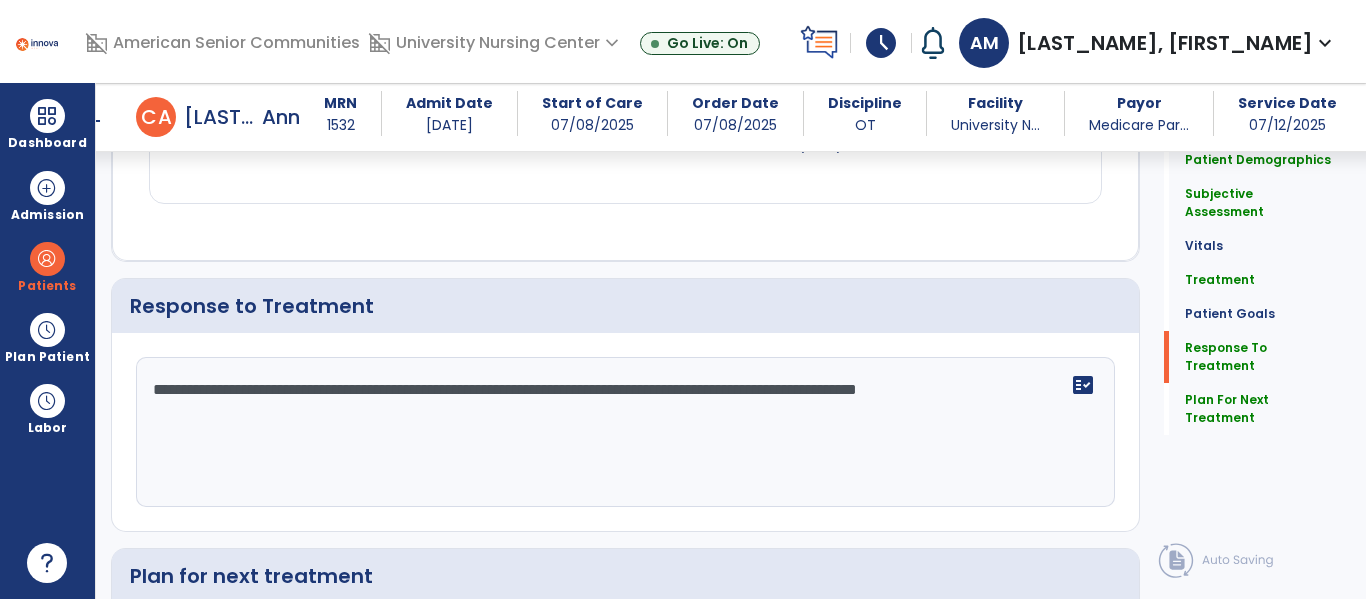 scroll, scrollTop: 2530, scrollLeft: 0, axis: vertical 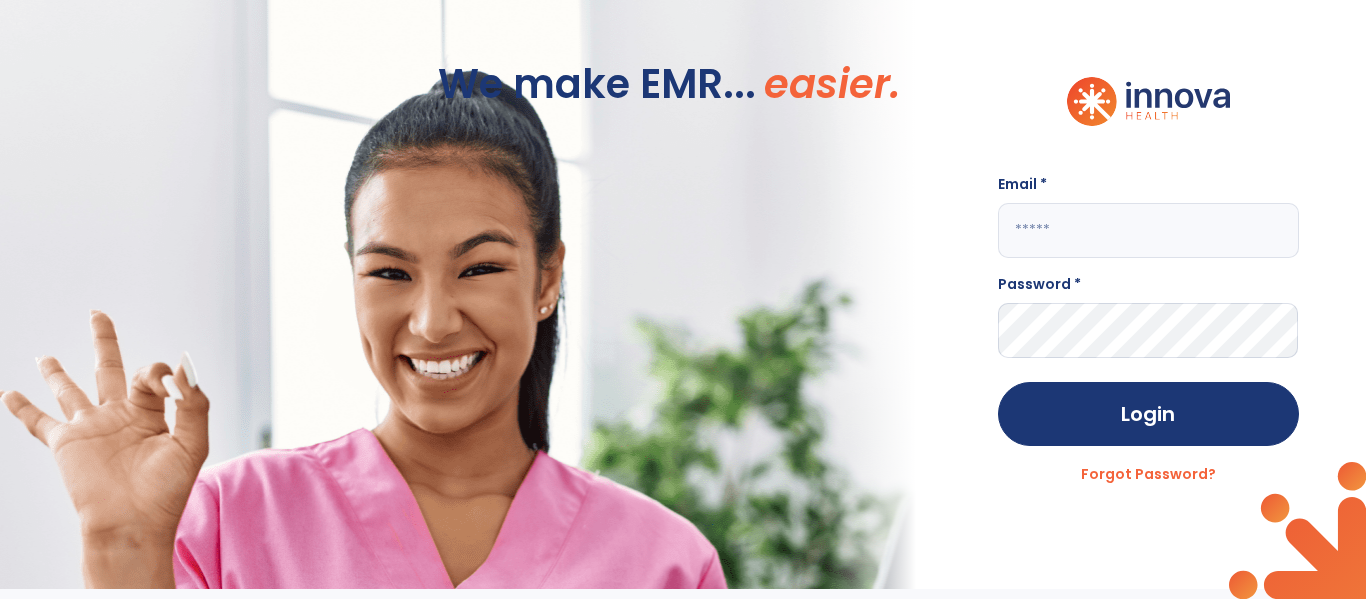 click 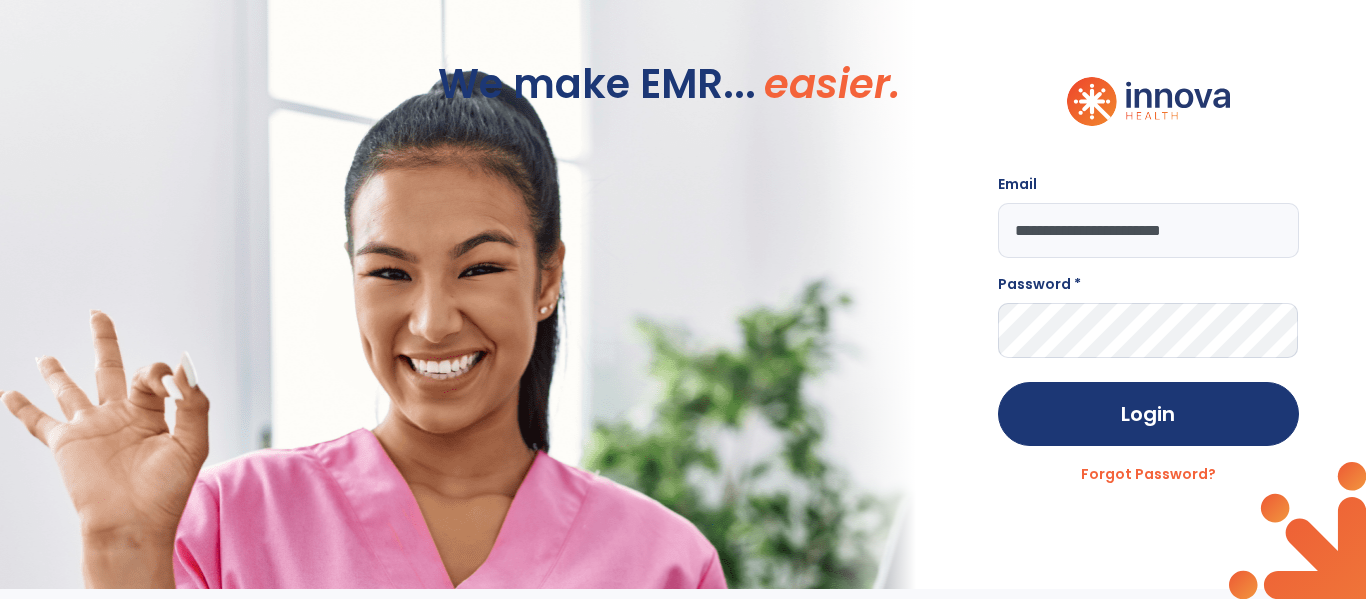 type on "**********" 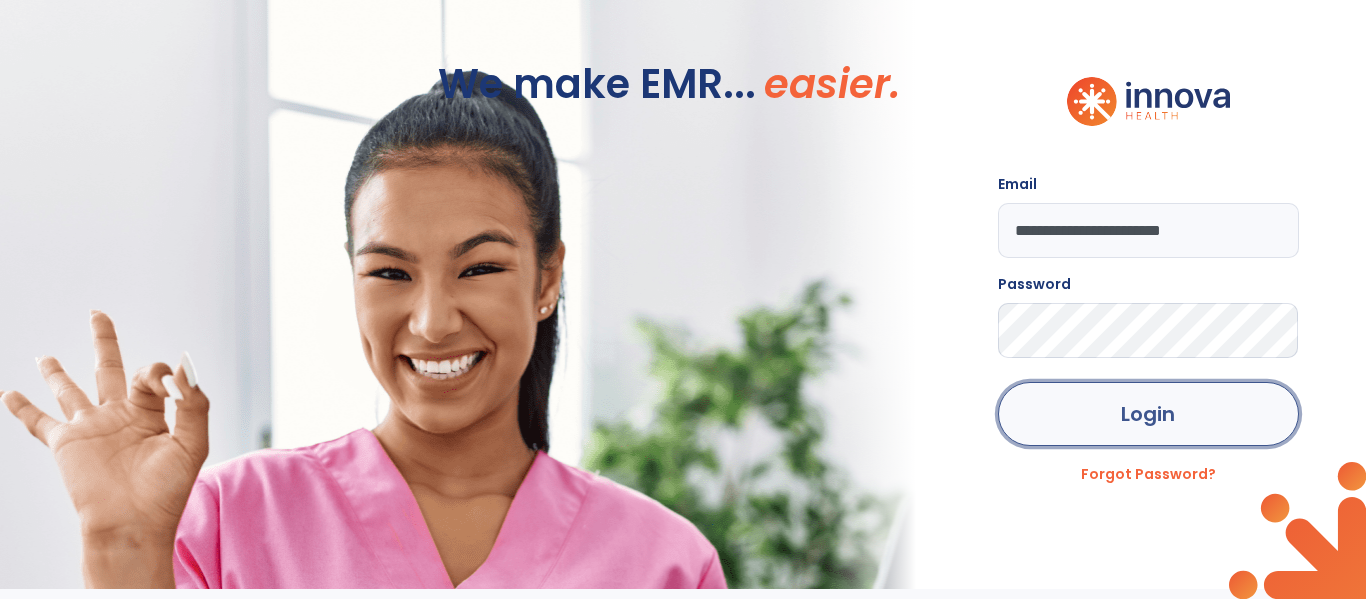 click on "Login" 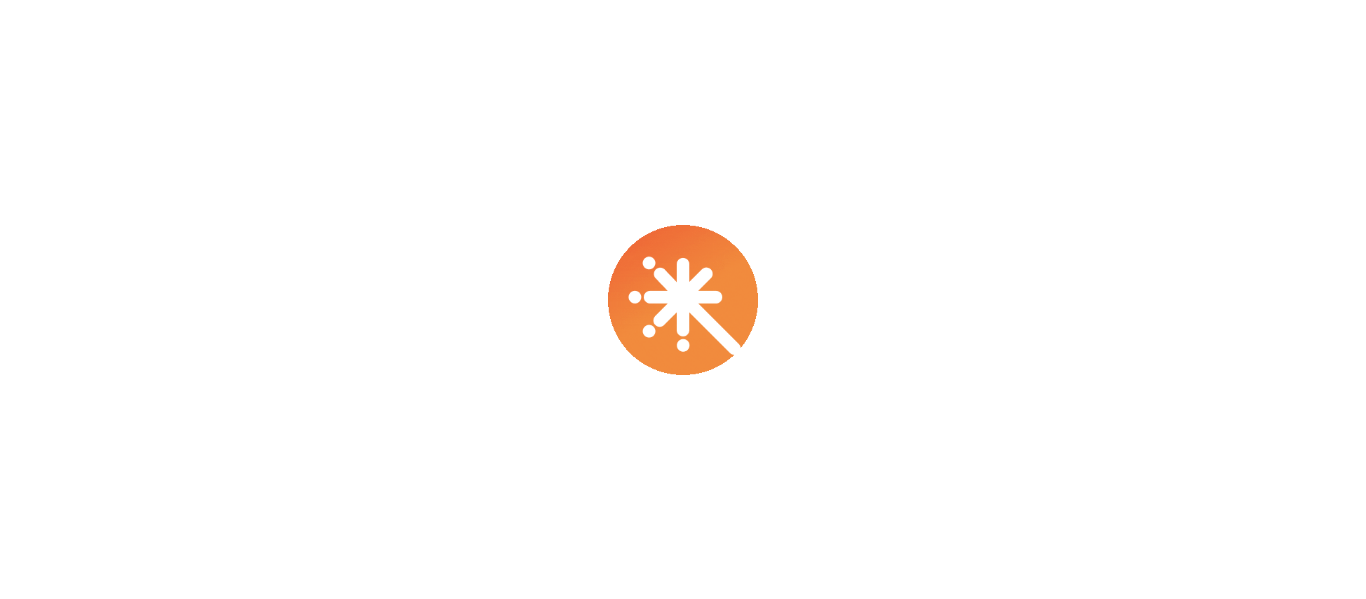 scroll, scrollTop: 0, scrollLeft: 0, axis: both 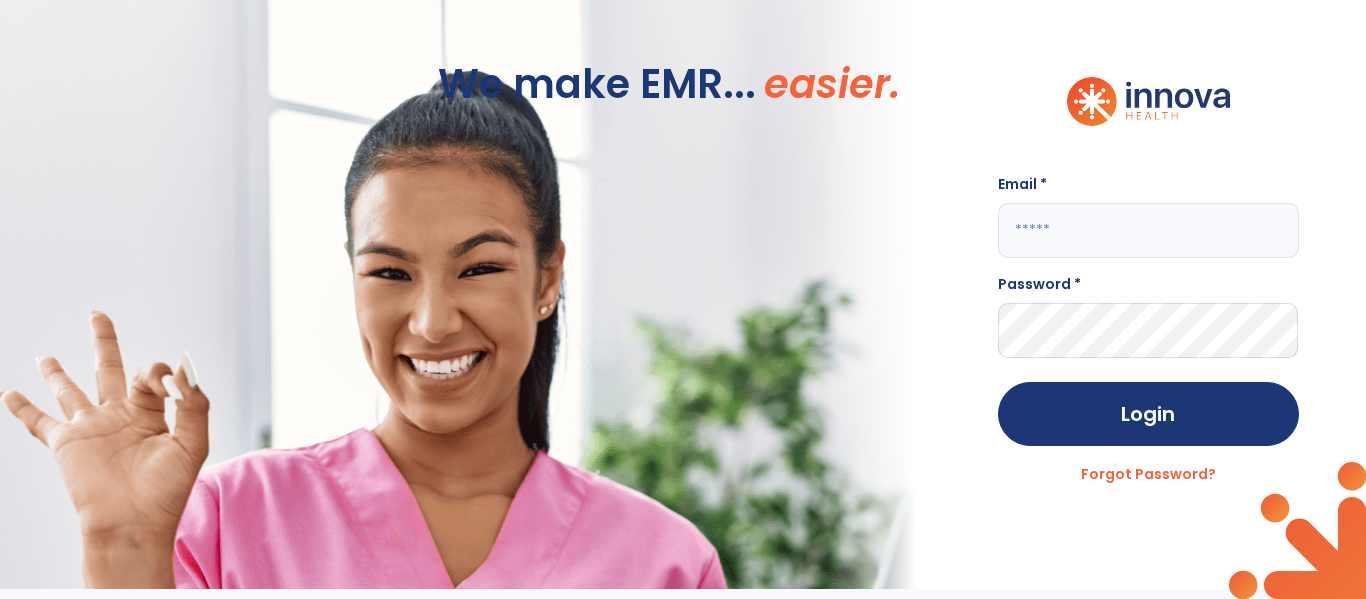 click 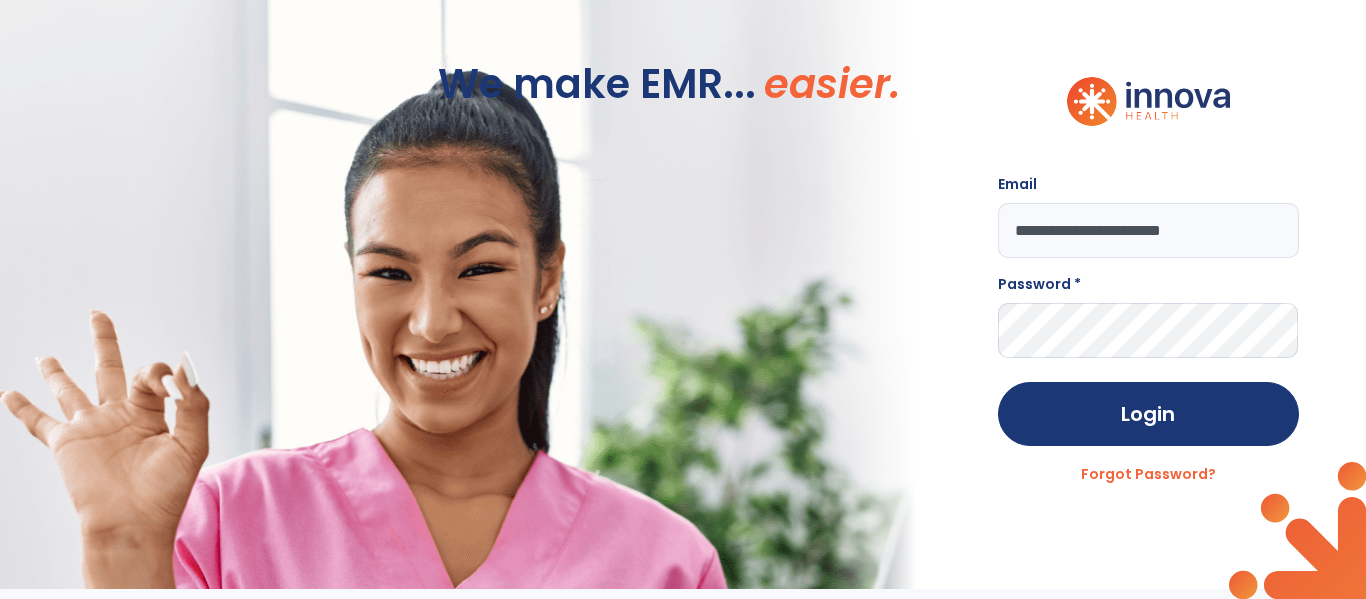 type on "**********" 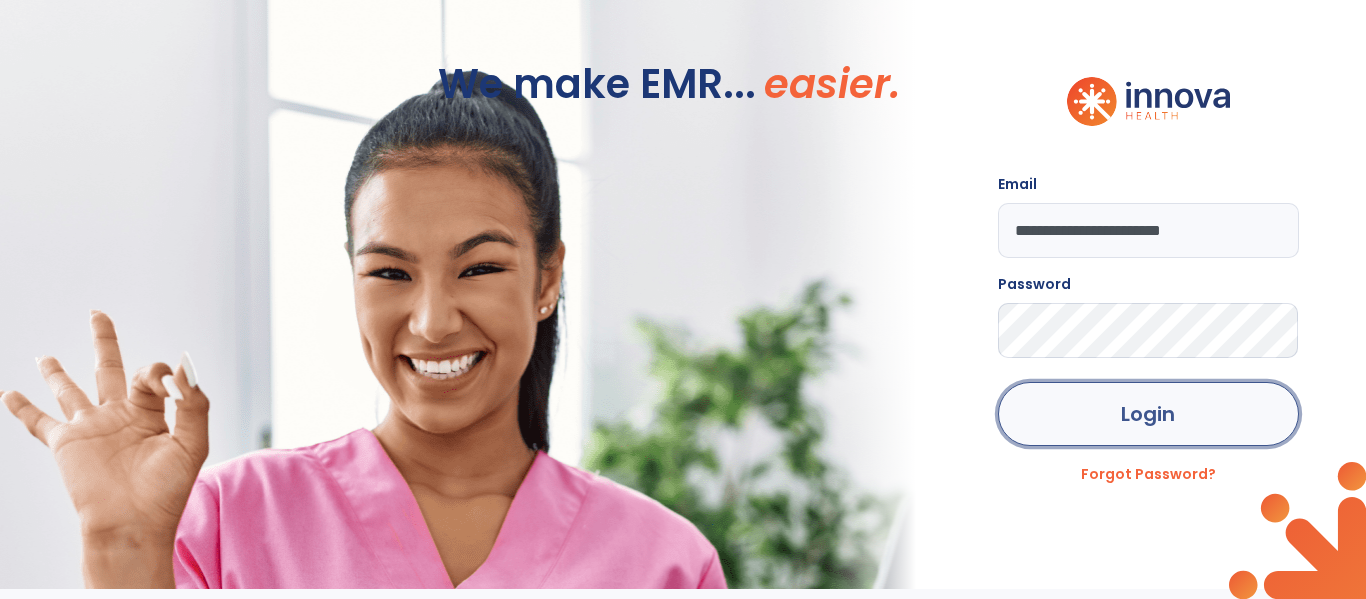 click on "Login" 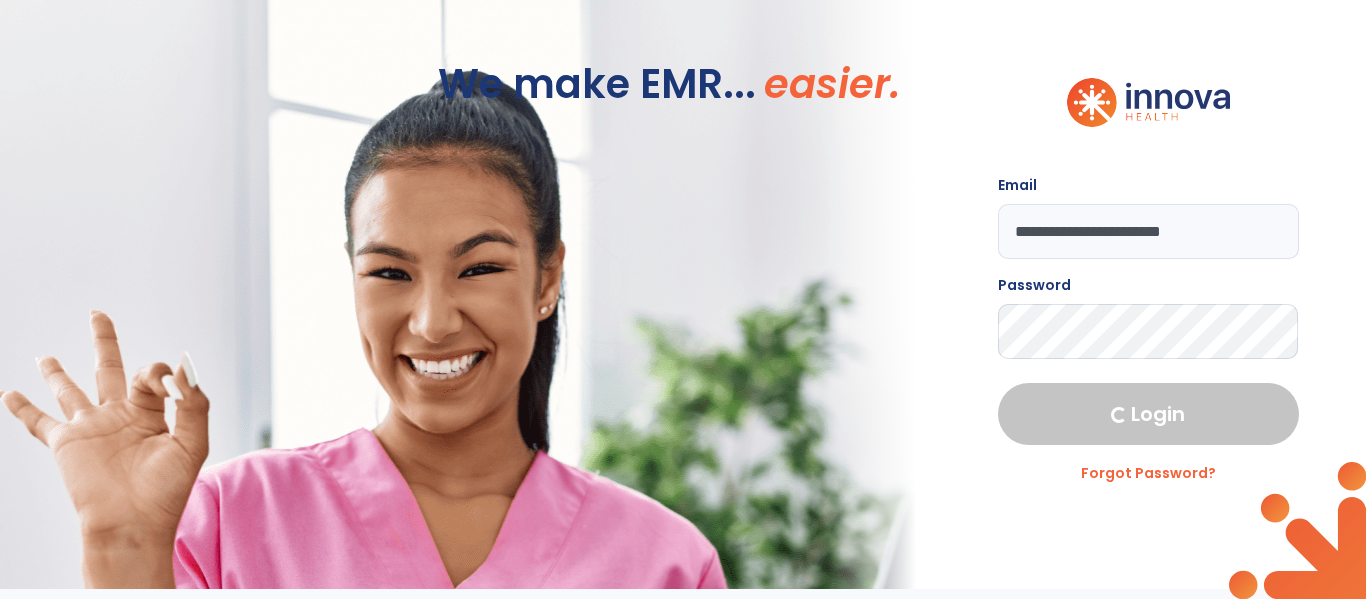 select on "****" 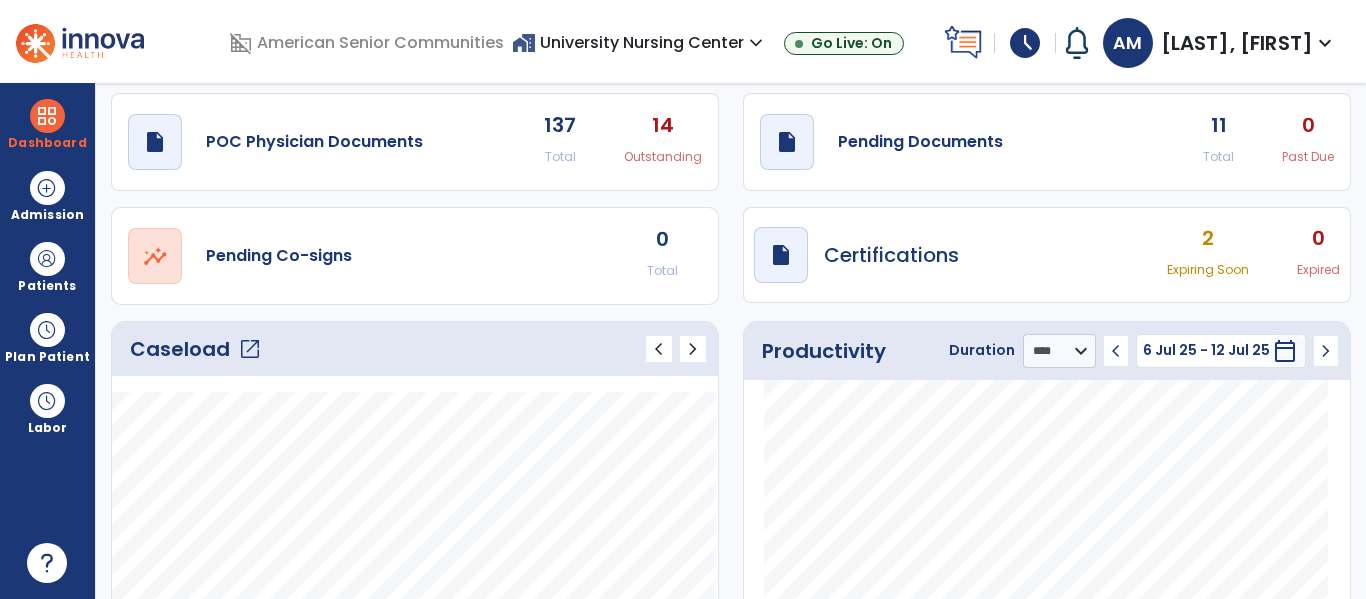 scroll, scrollTop: 0, scrollLeft: 0, axis: both 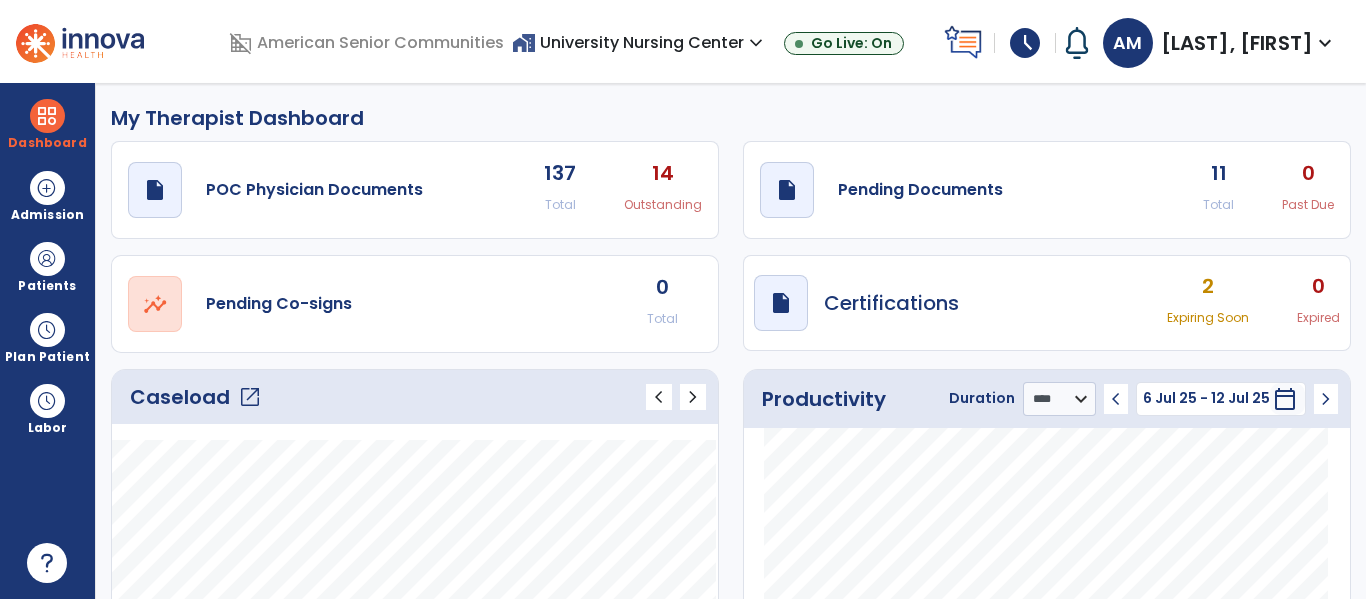 click on "open_in_new" 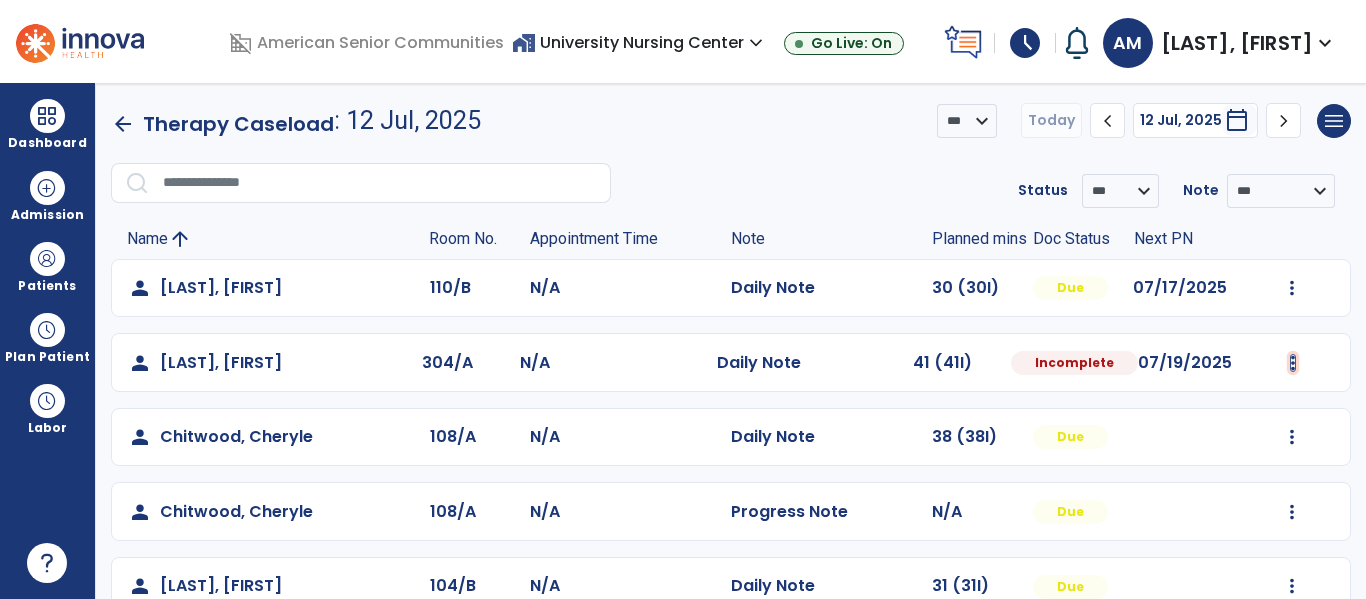 click at bounding box center (1292, 288) 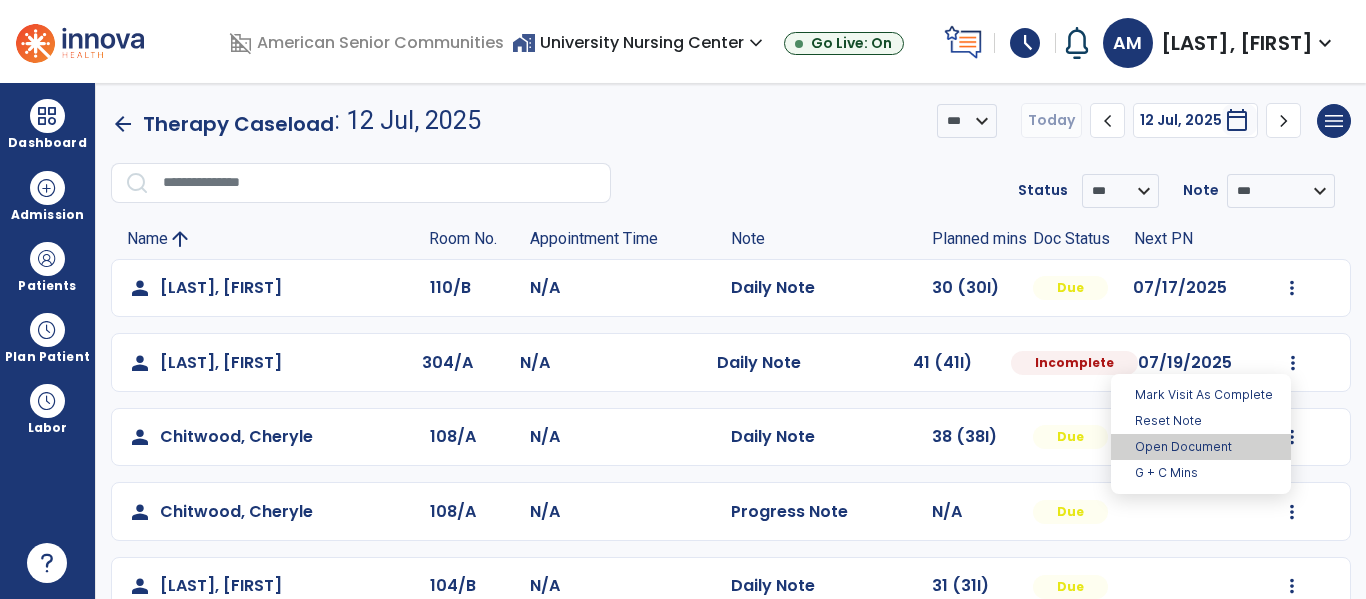 click on "Open Document" at bounding box center (1201, 447) 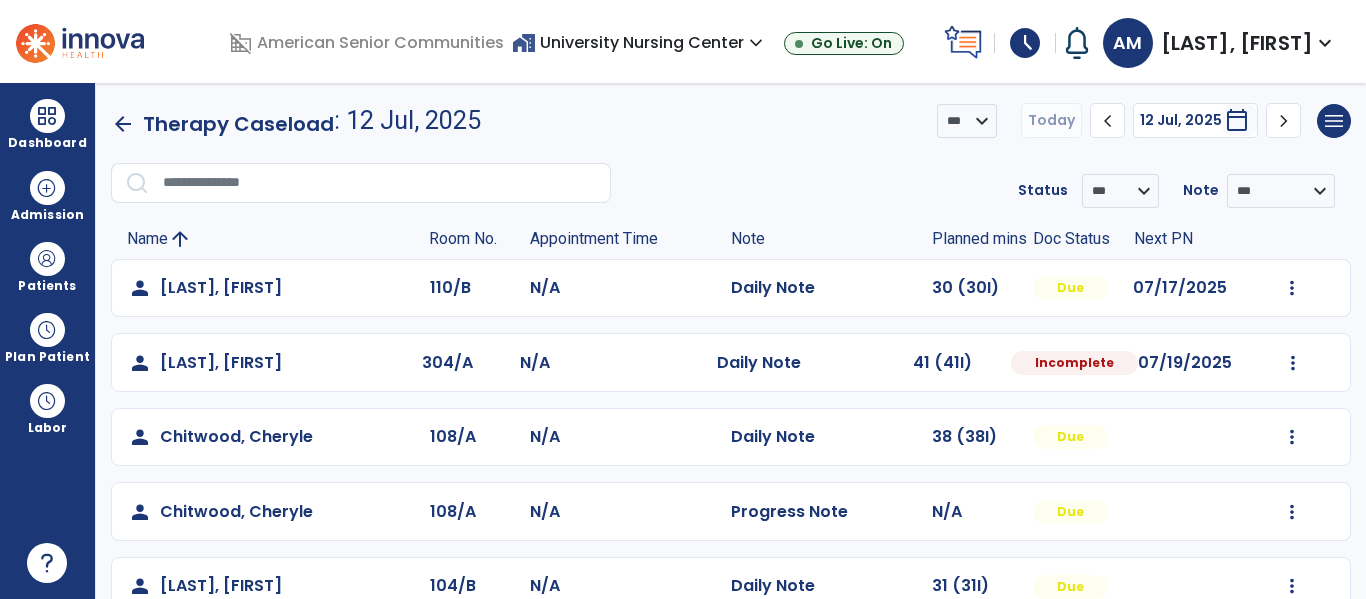 select on "*" 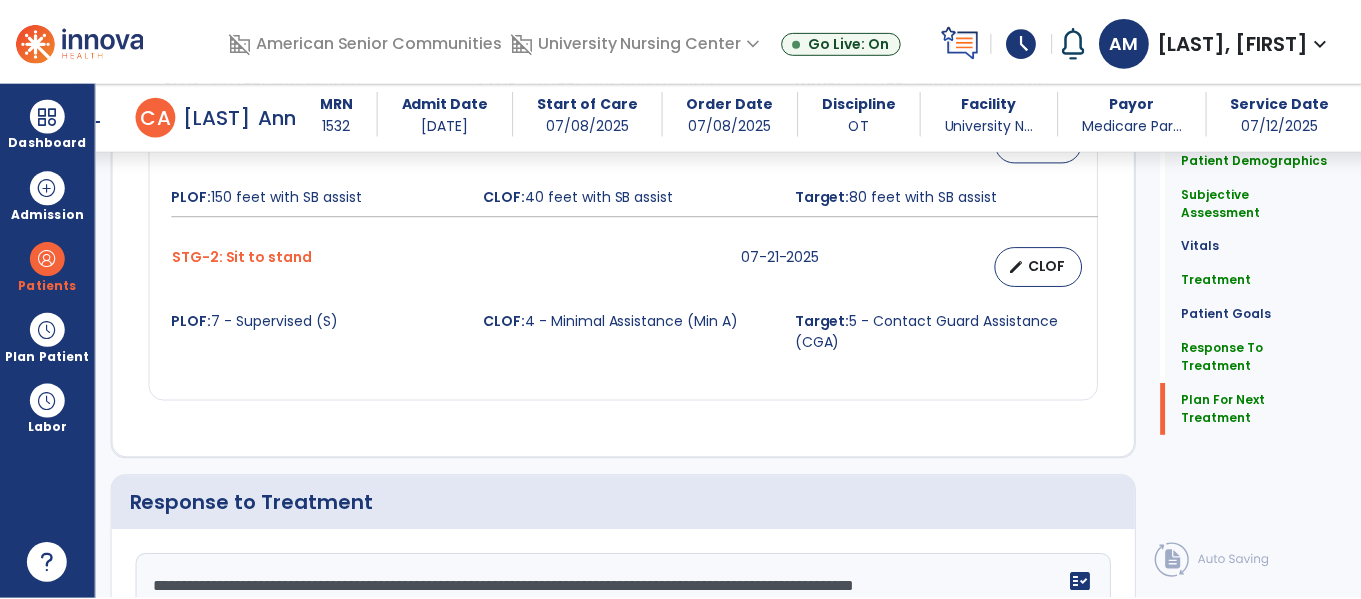 scroll, scrollTop: 2895, scrollLeft: 0, axis: vertical 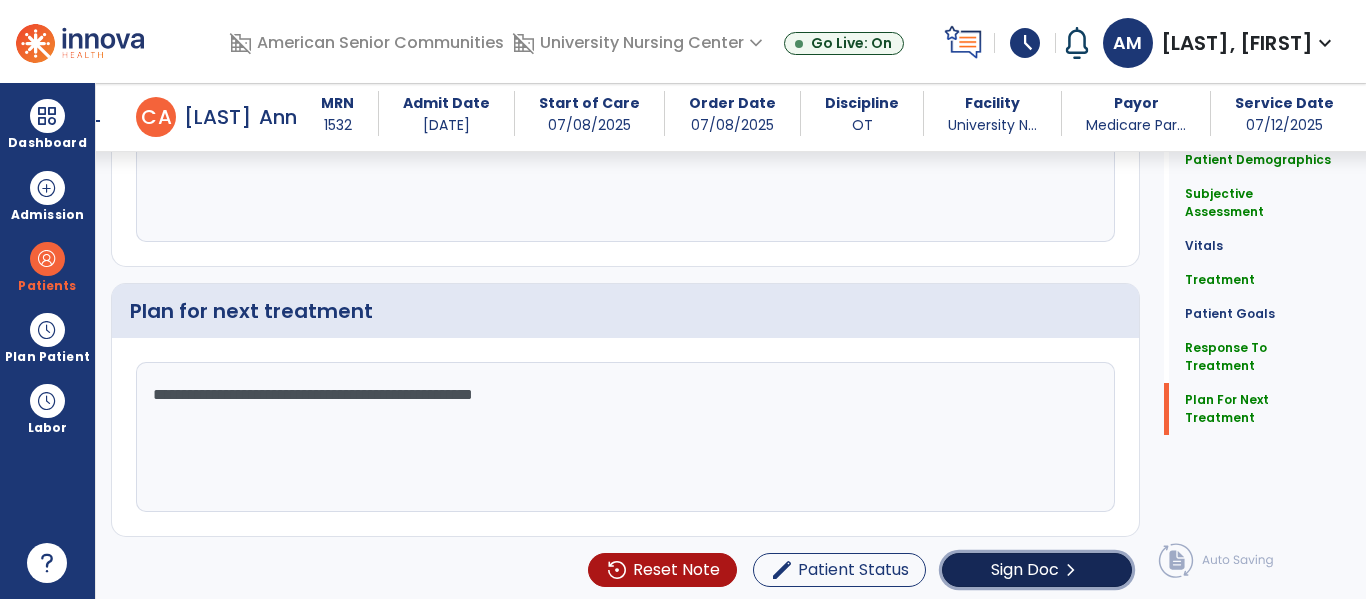 click on "Sign Doc" 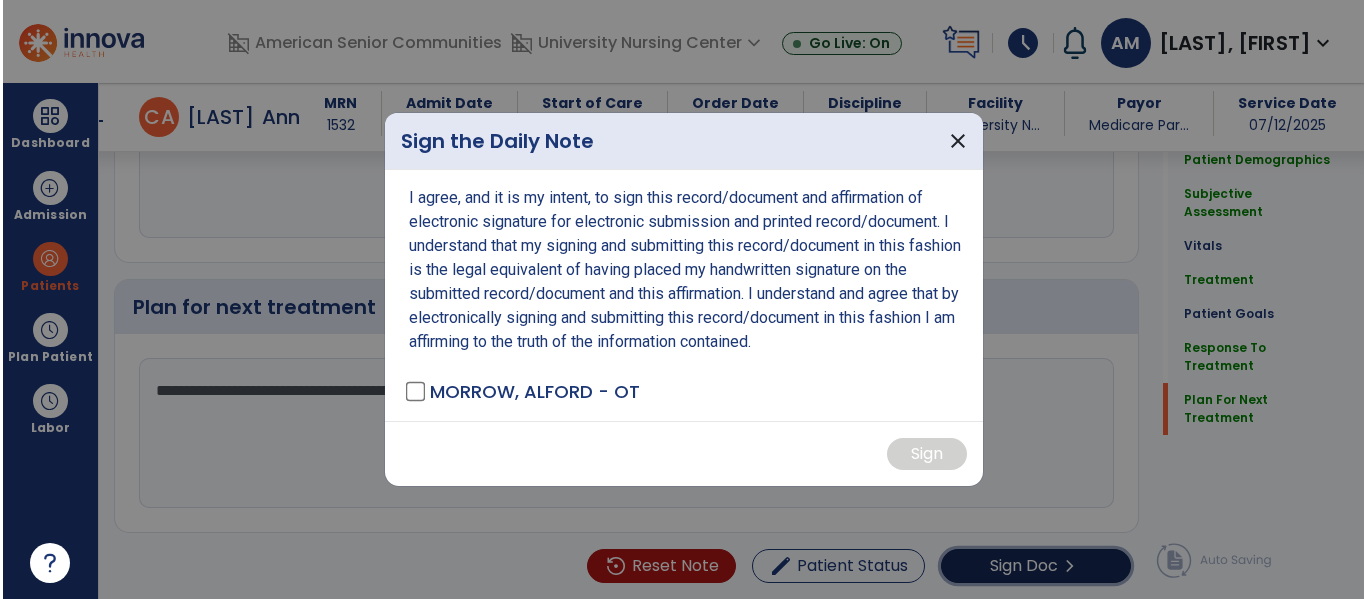 scroll, scrollTop: 2895, scrollLeft: 0, axis: vertical 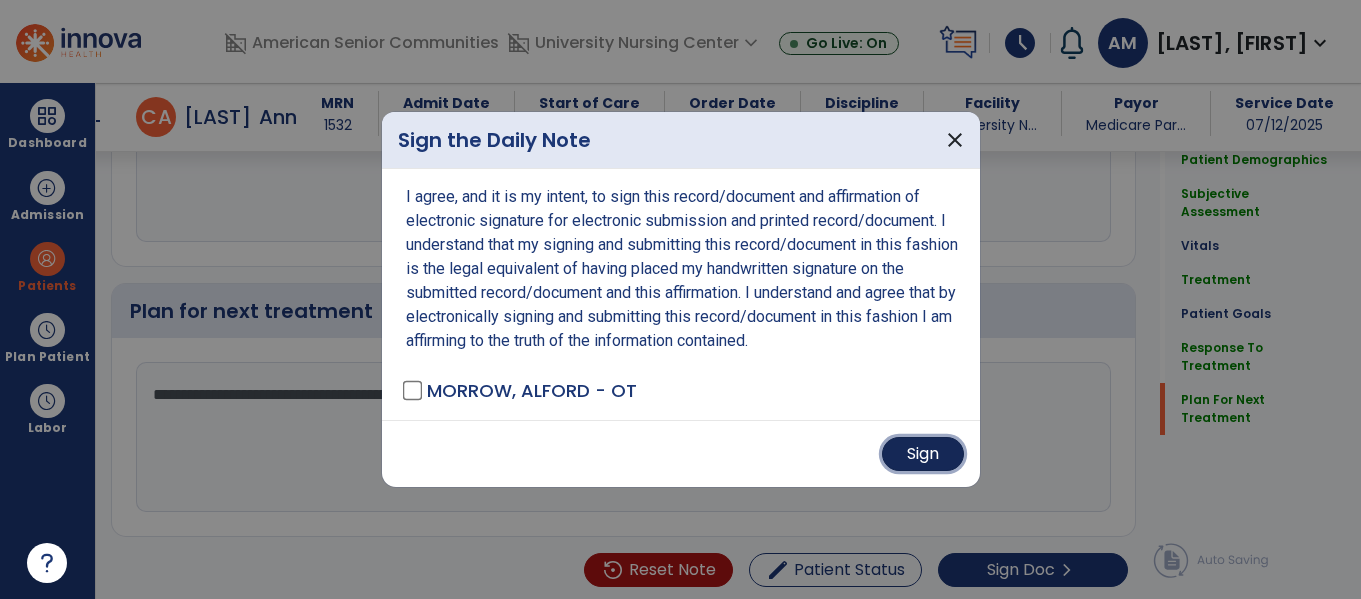 click on "Sign" at bounding box center (923, 454) 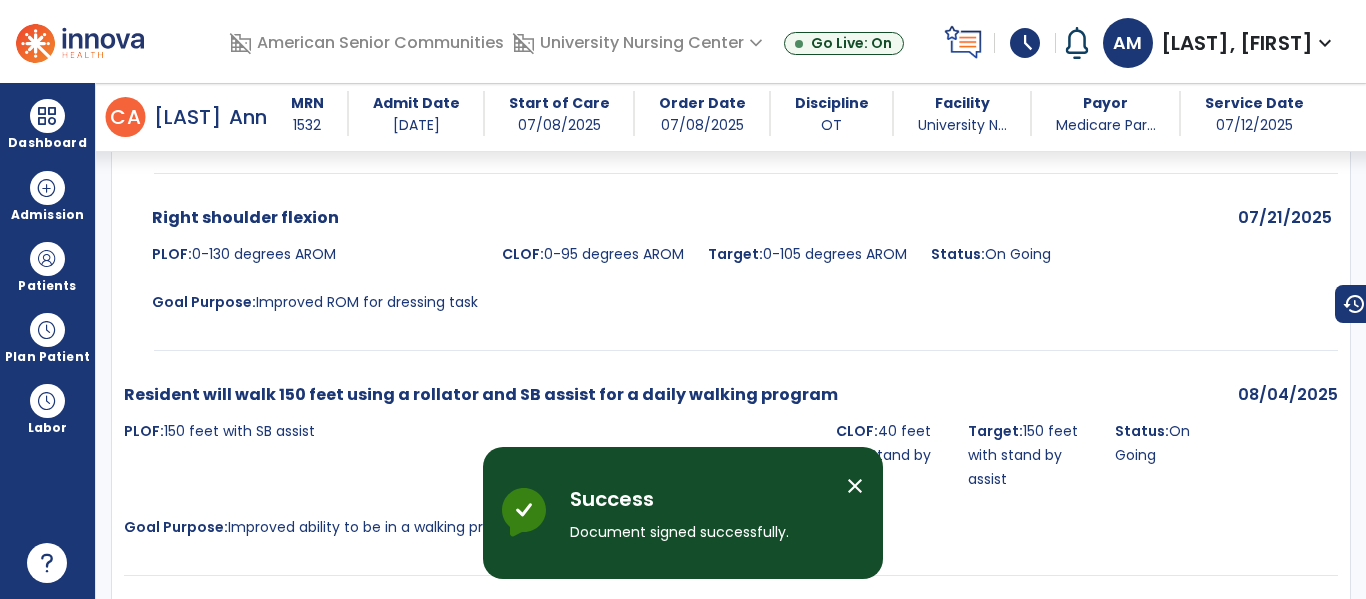 scroll, scrollTop: 0, scrollLeft: 0, axis: both 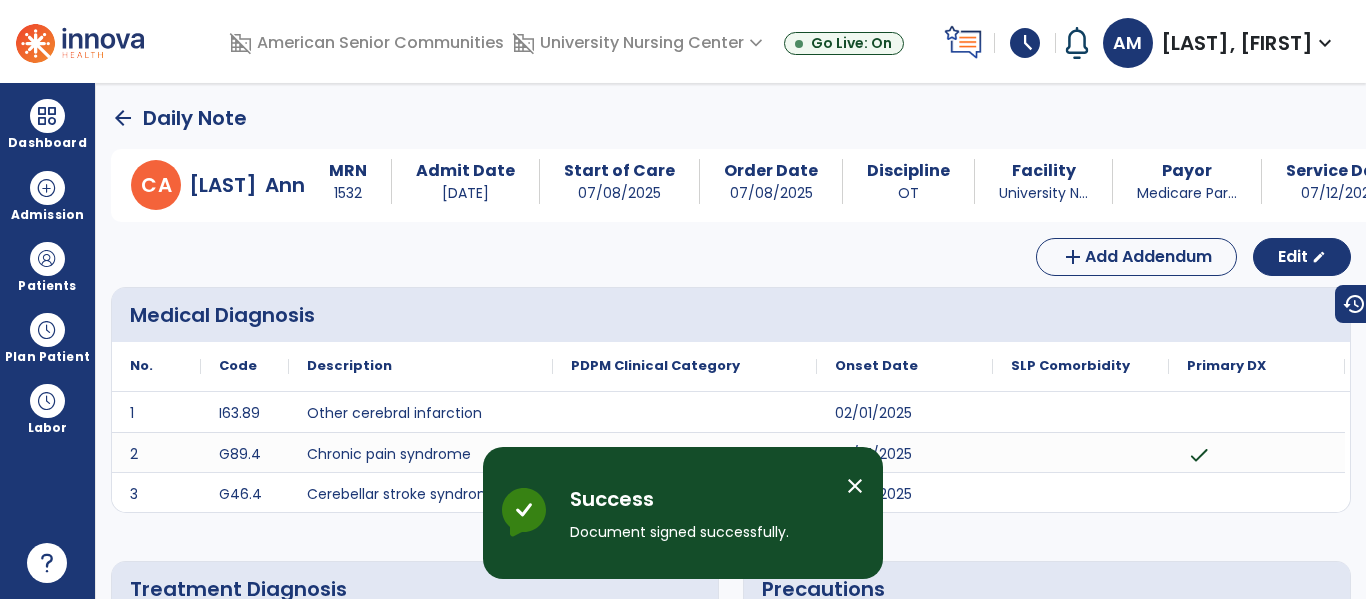 click on "arrow_back" 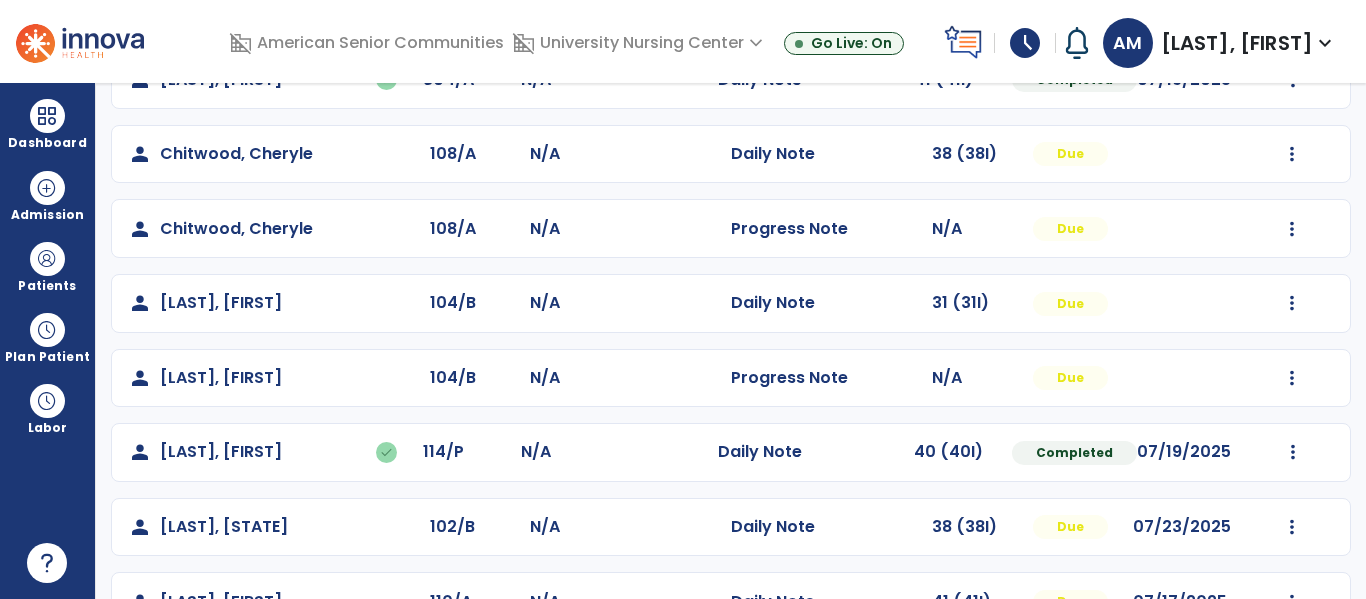 scroll, scrollTop: 280, scrollLeft: 0, axis: vertical 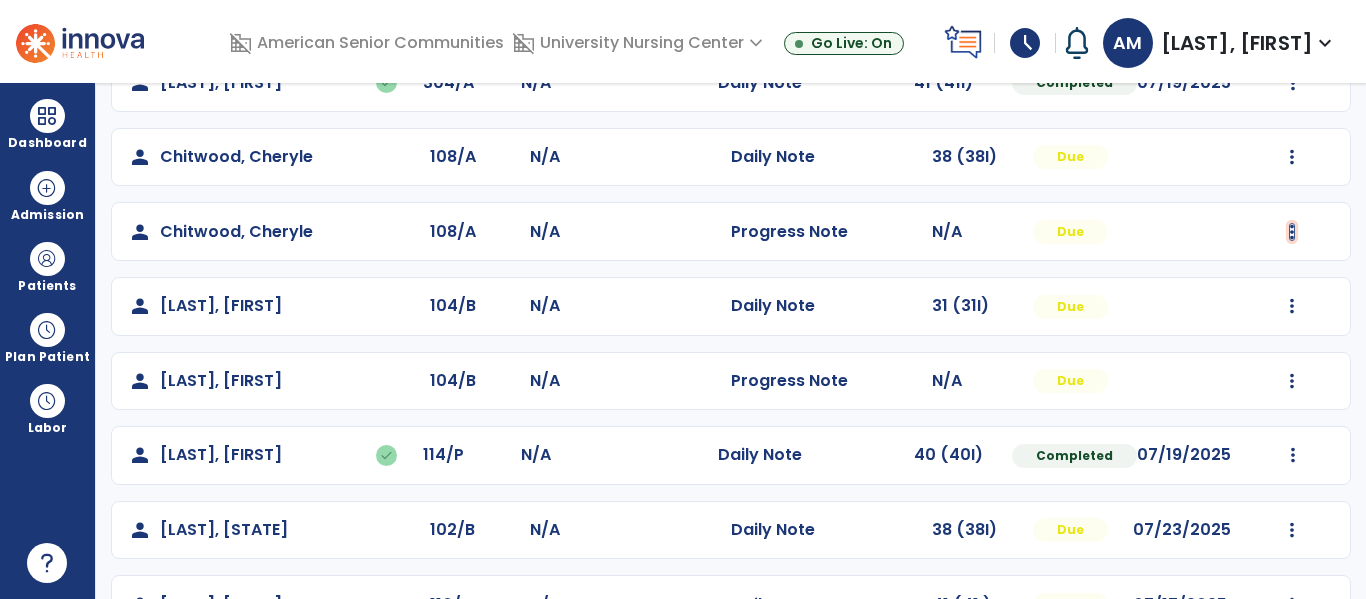 click at bounding box center (1292, 8) 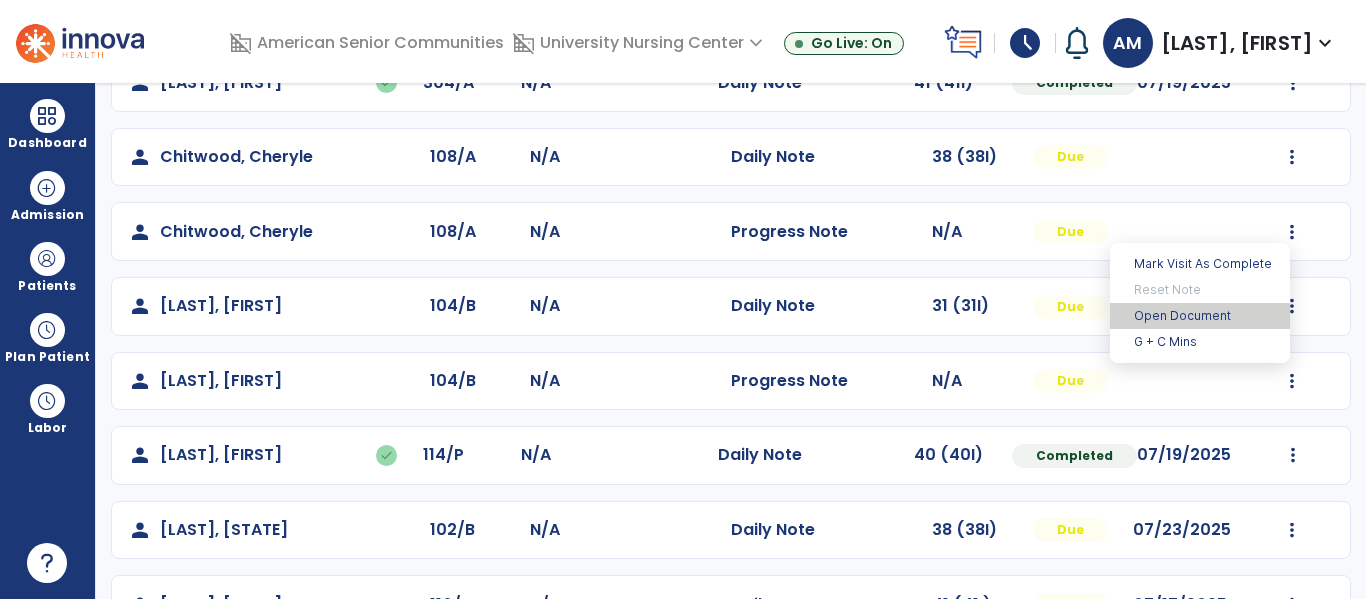 click on "Open Document" at bounding box center (1200, 316) 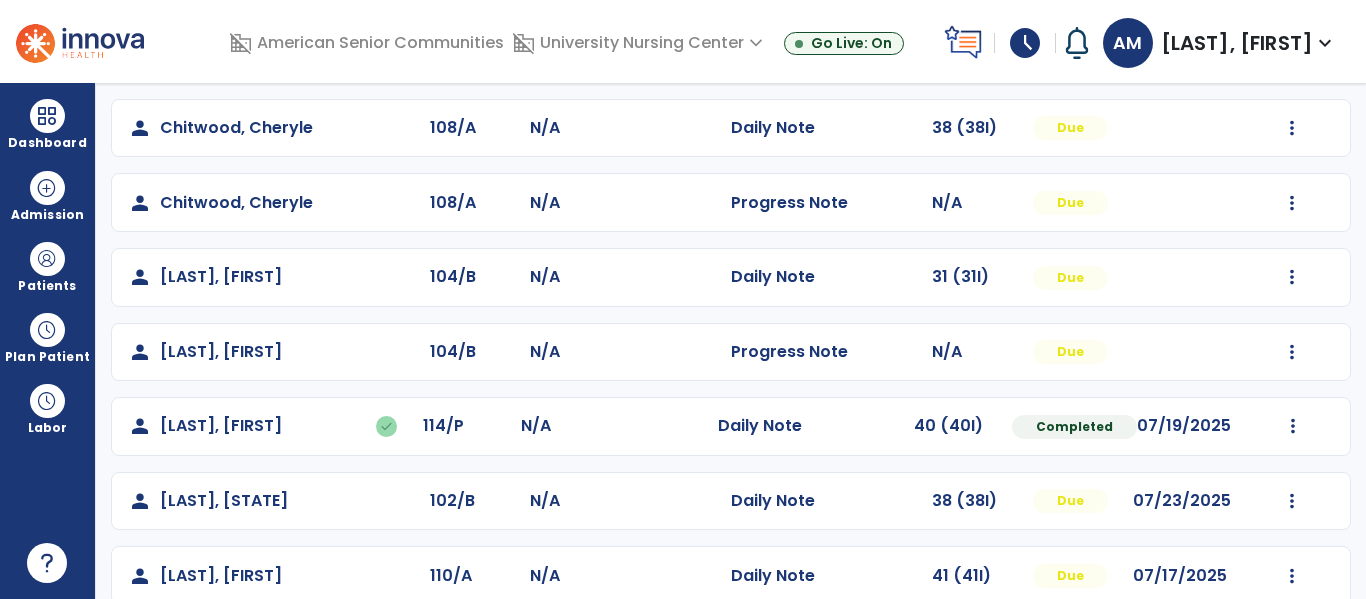 scroll, scrollTop: 308, scrollLeft: 0, axis: vertical 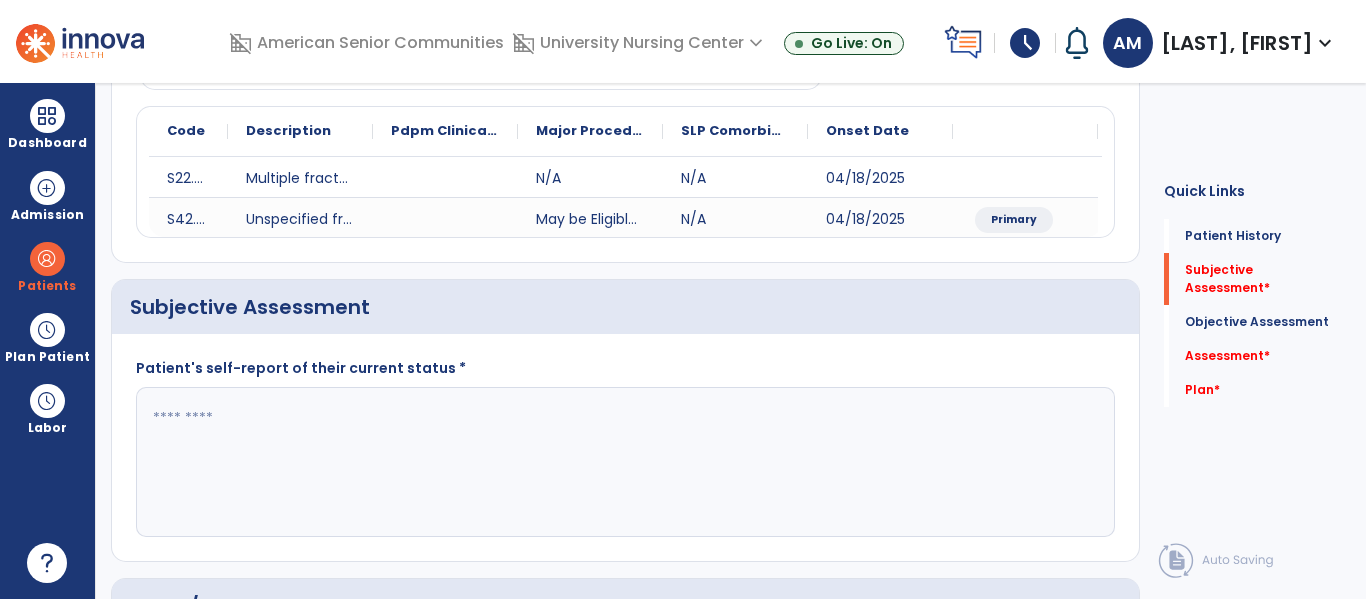 click 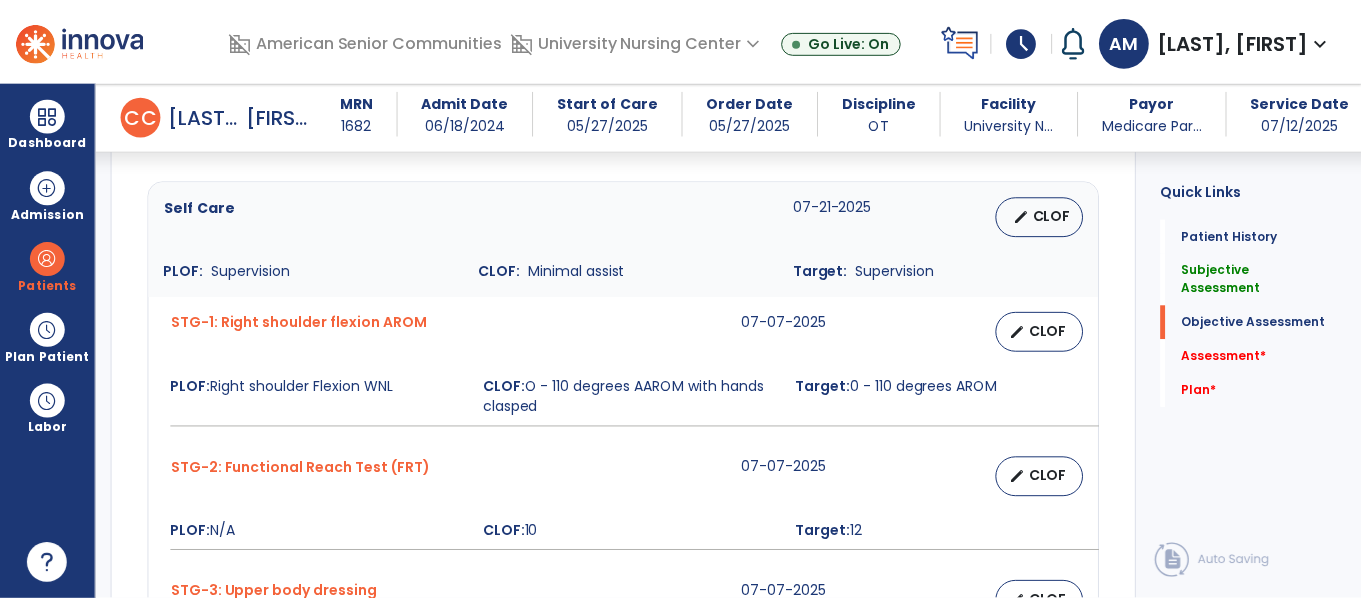 scroll, scrollTop: 792, scrollLeft: 0, axis: vertical 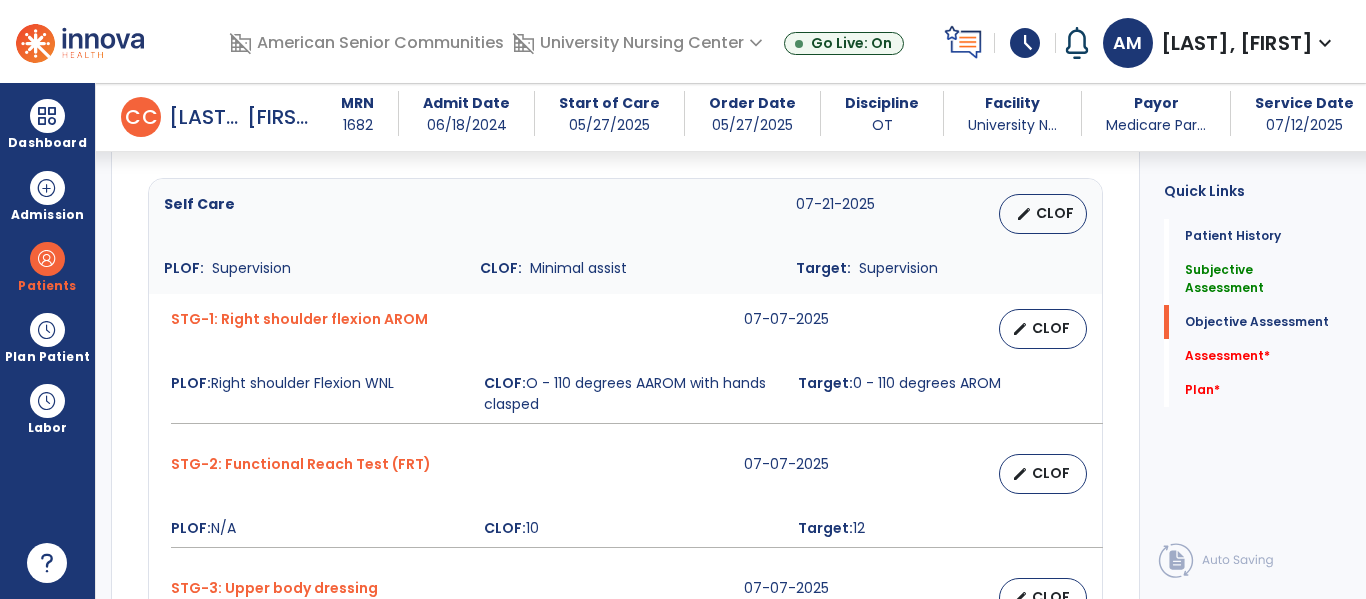 type on "**********" 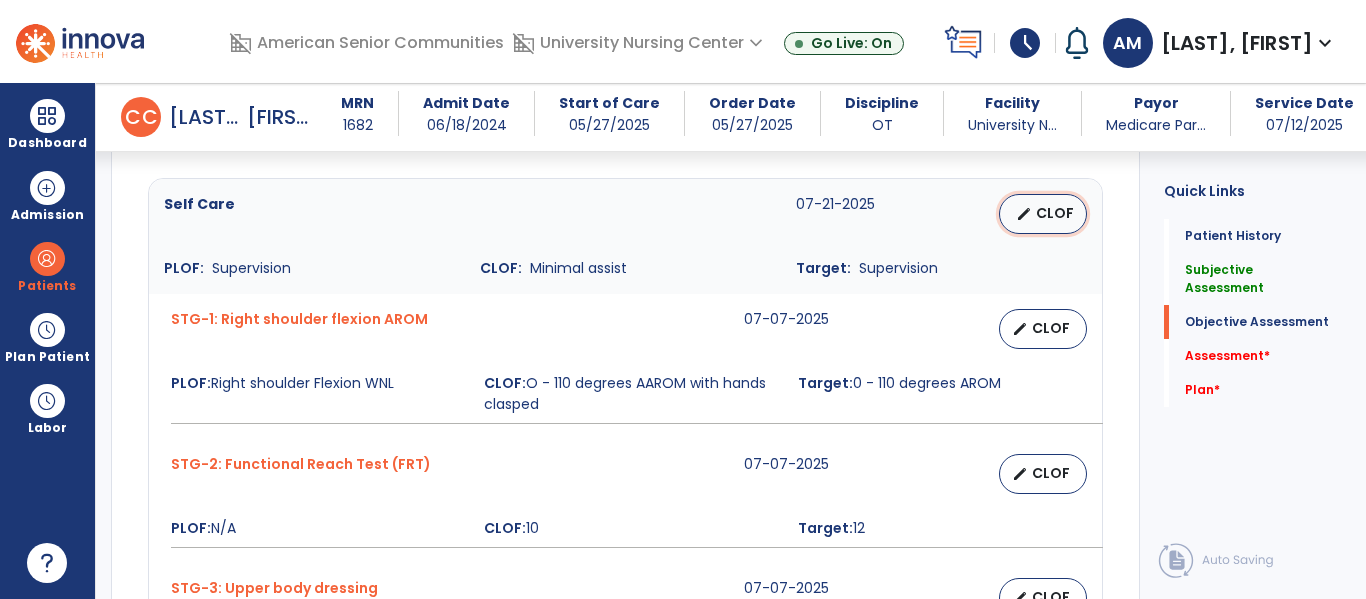 click on "CLOF" at bounding box center (1055, 213) 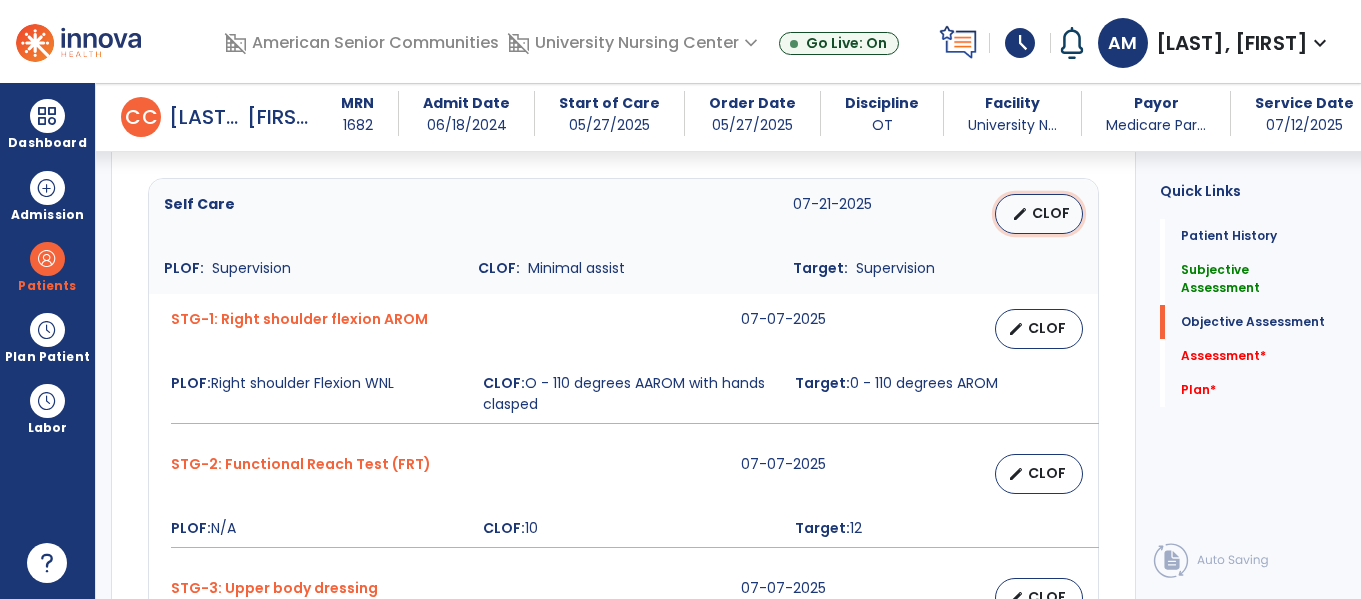 select on "****" 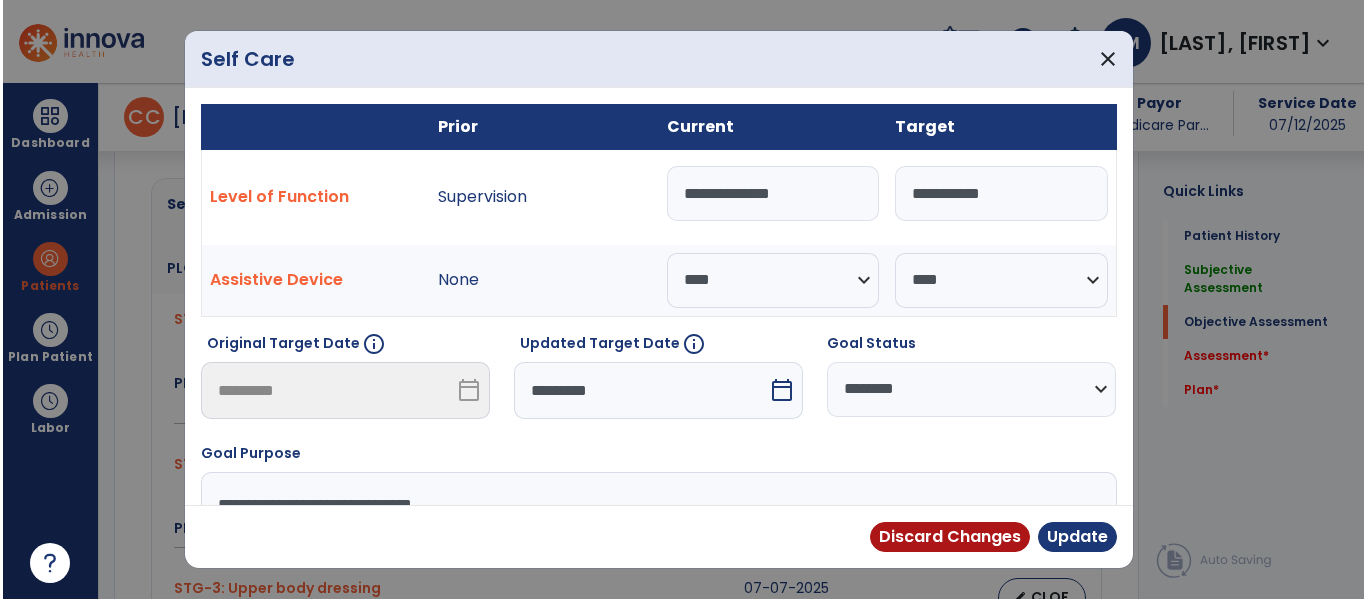 scroll, scrollTop: 792, scrollLeft: 0, axis: vertical 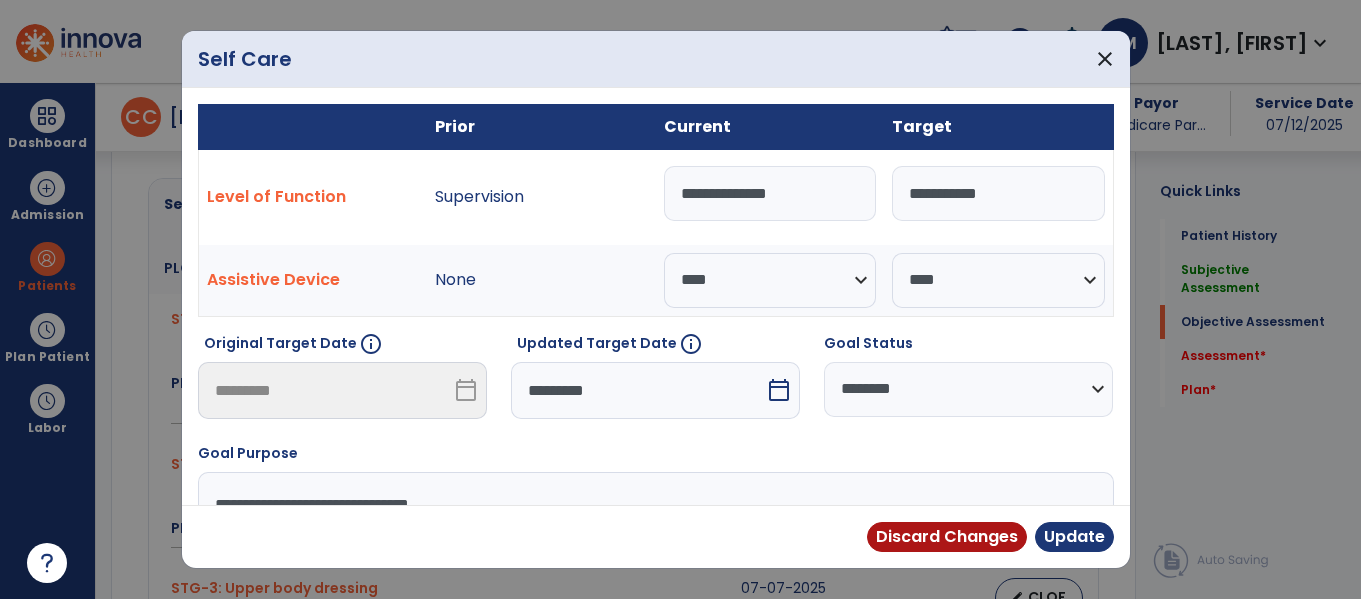 click on "**********" at bounding box center (770, 193) 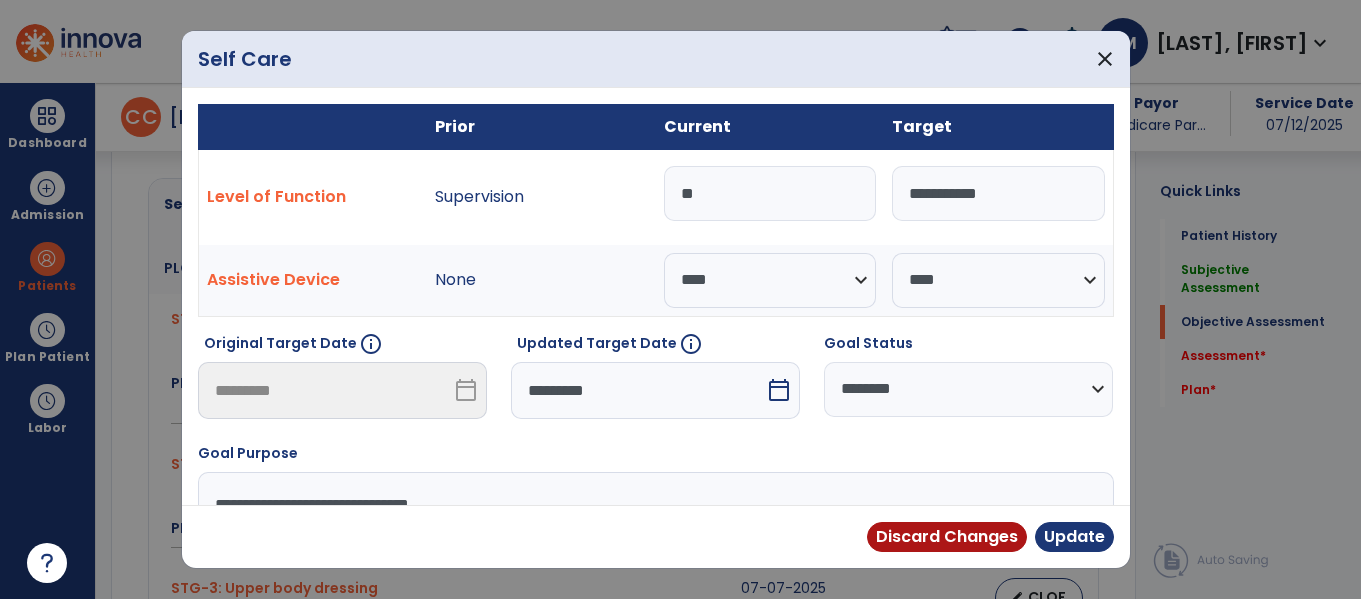 type on "*" 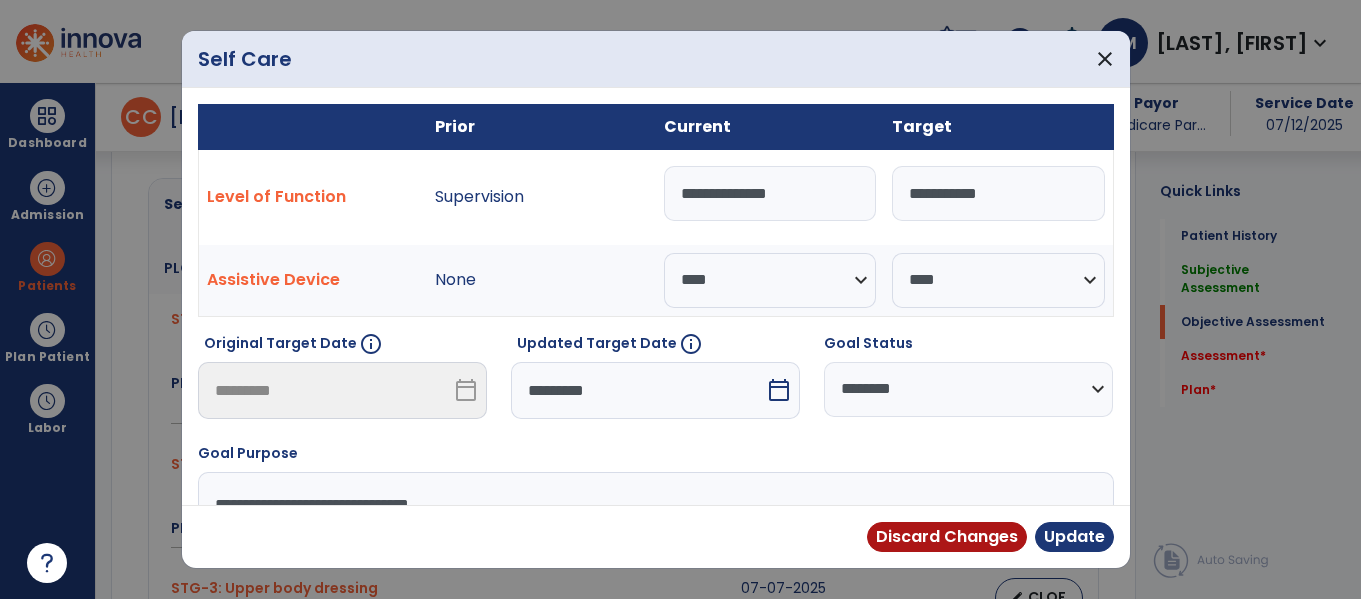 type on "**********" 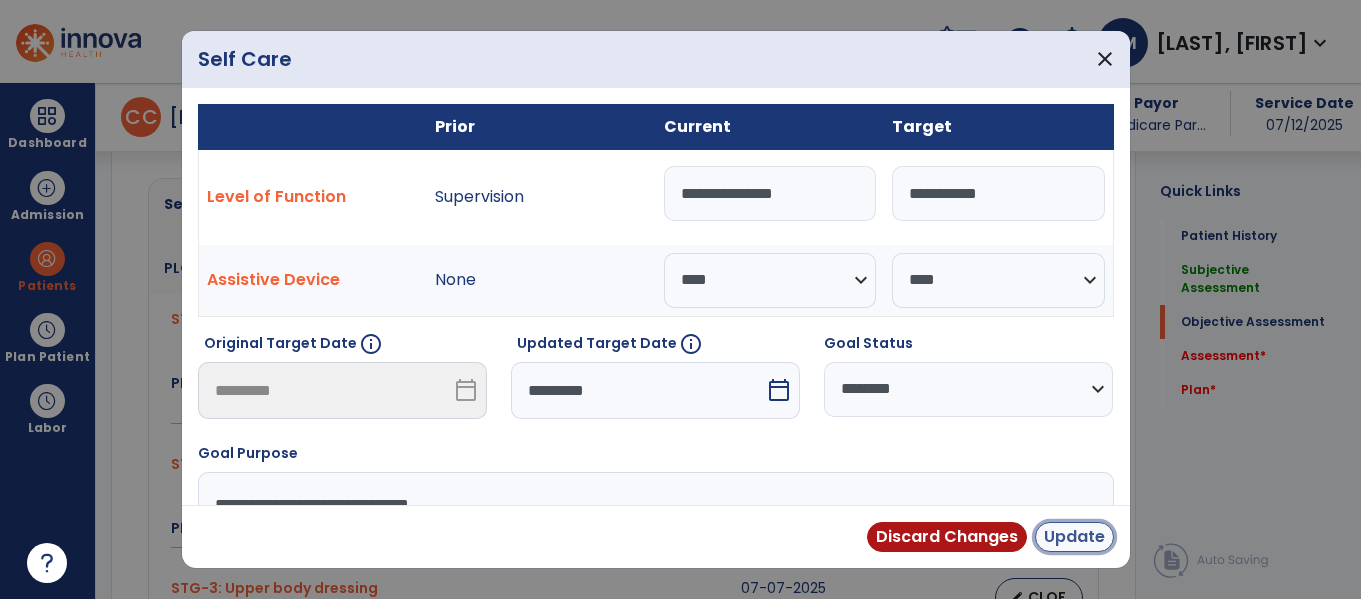 click on "Update" at bounding box center [1074, 537] 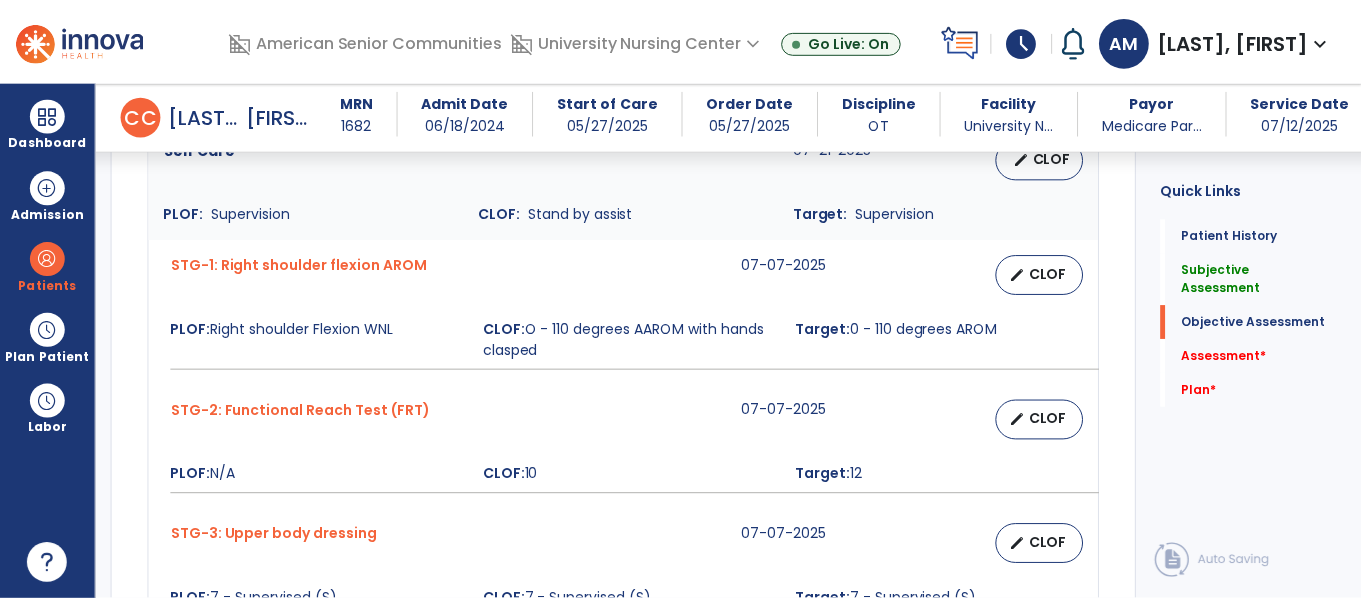 scroll, scrollTop: 843, scrollLeft: 0, axis: vertical 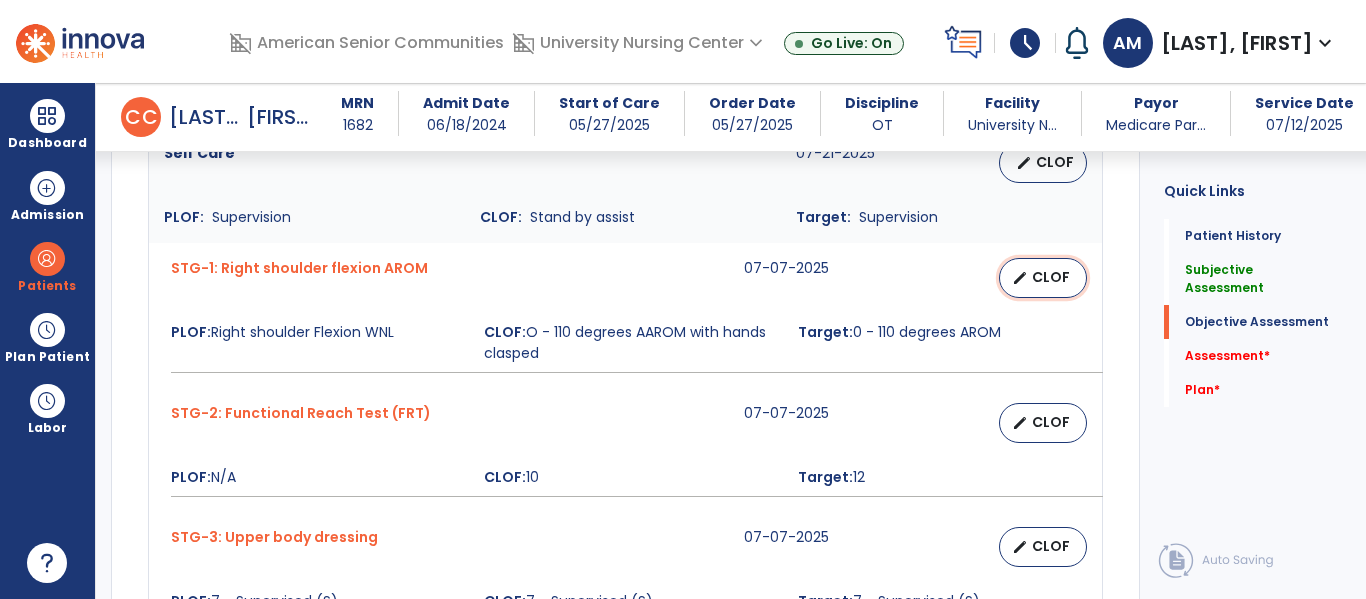 click on "CLOF" at bounding box center (1051, 277) 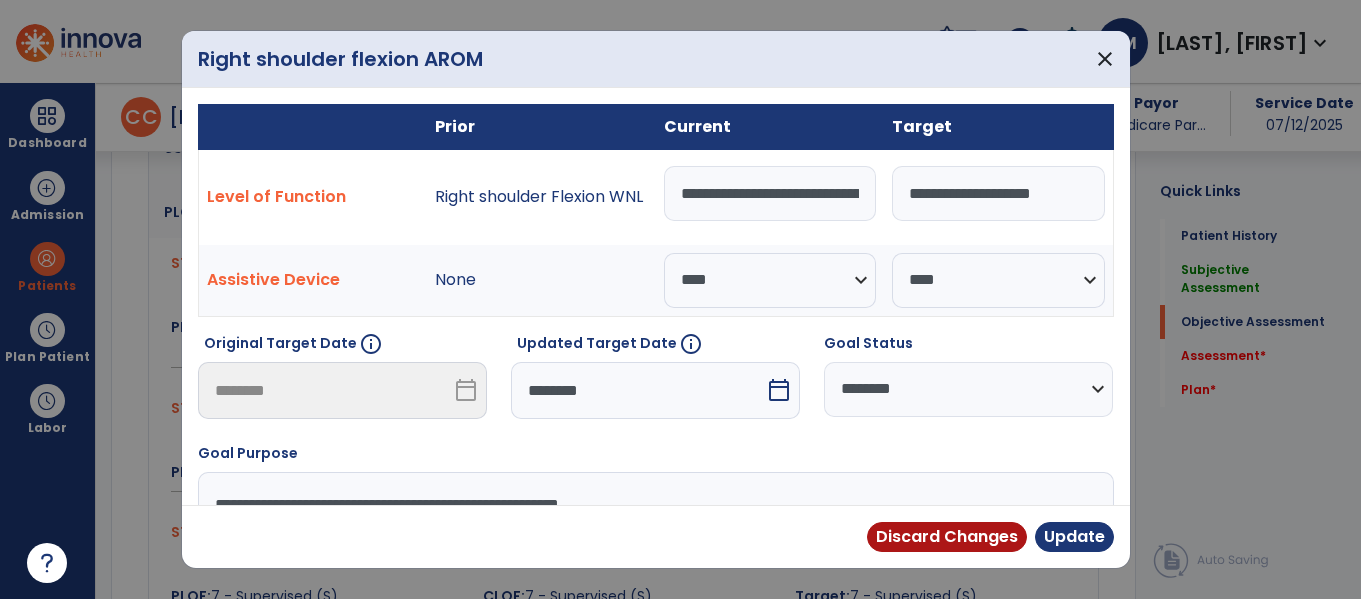 scroll, scrollTop: 843, scrollLeft: 0, axis: vertical 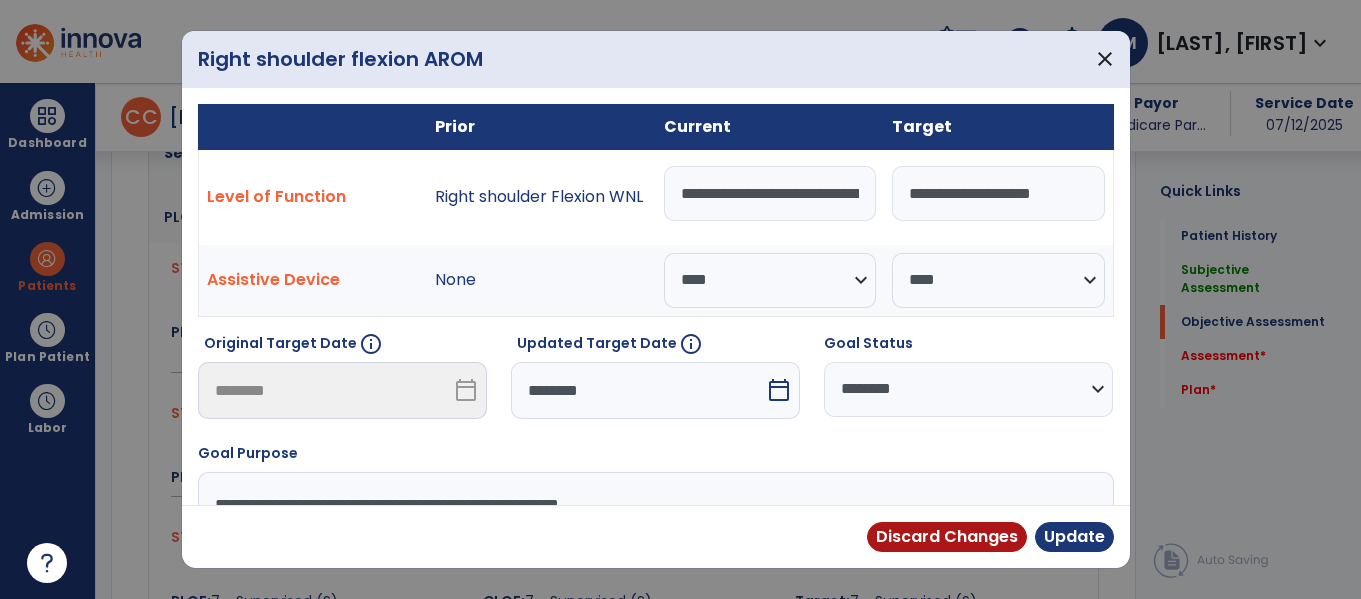 click on "********" at bounding box center [638, 390] 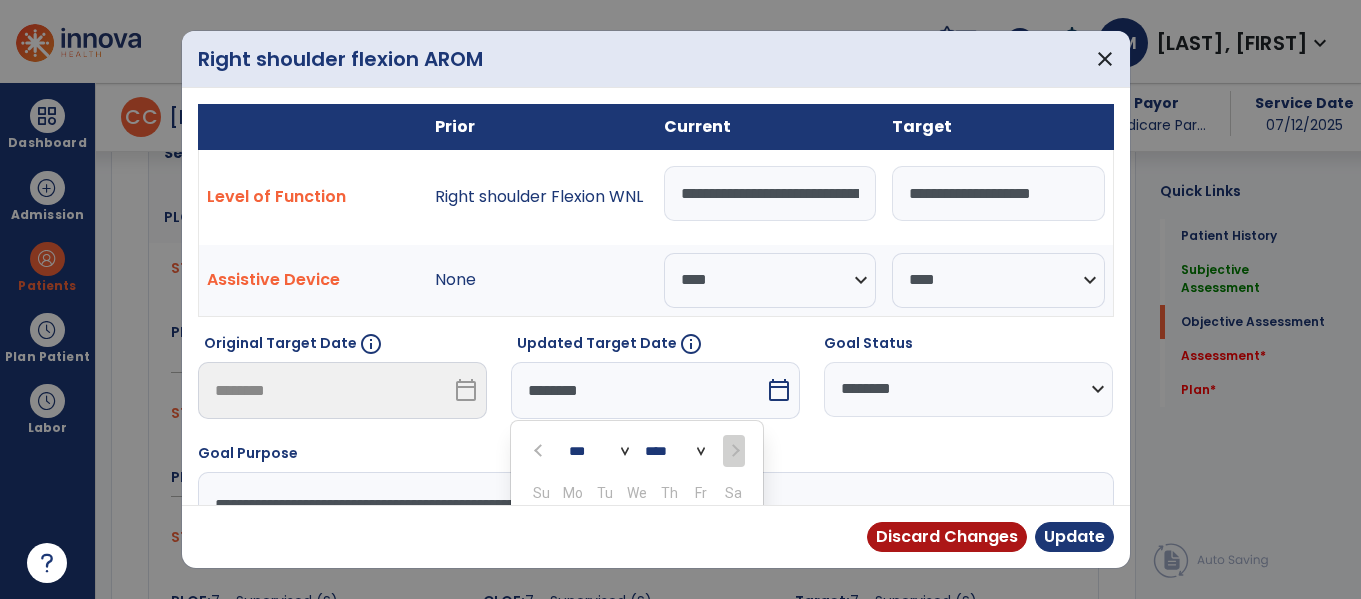 scroll, scrollTop: 211, scrollLeft: 0, axis: vertical 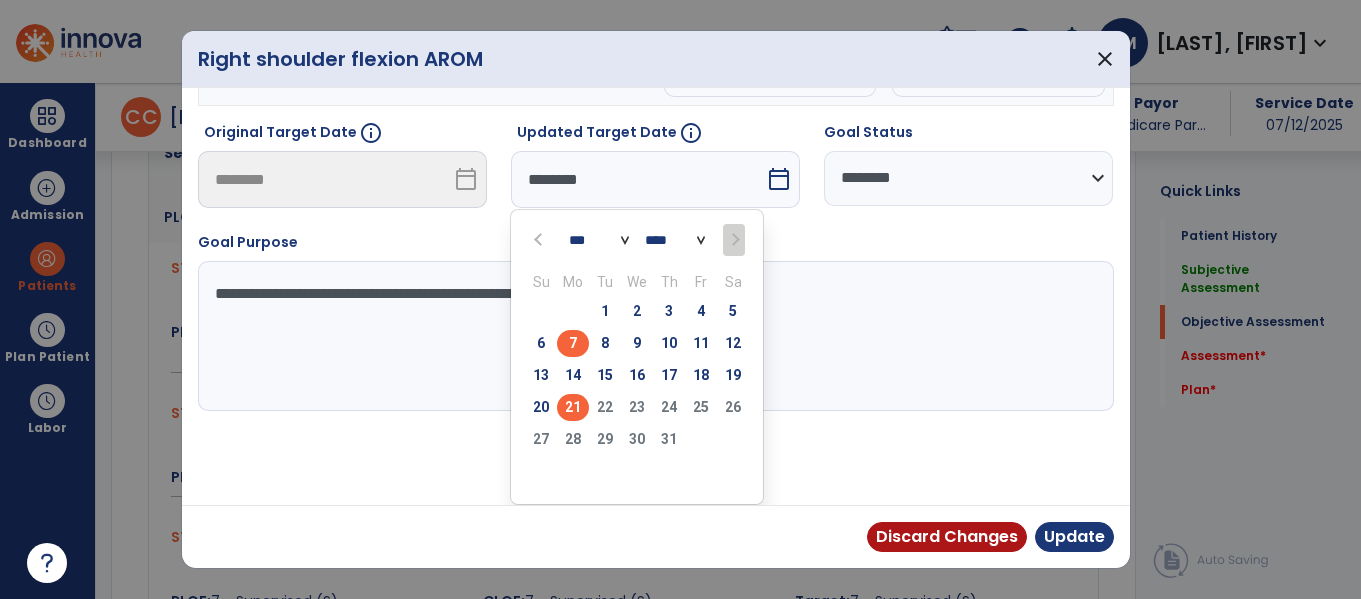 click on "21" at bounding box center (573, 407) 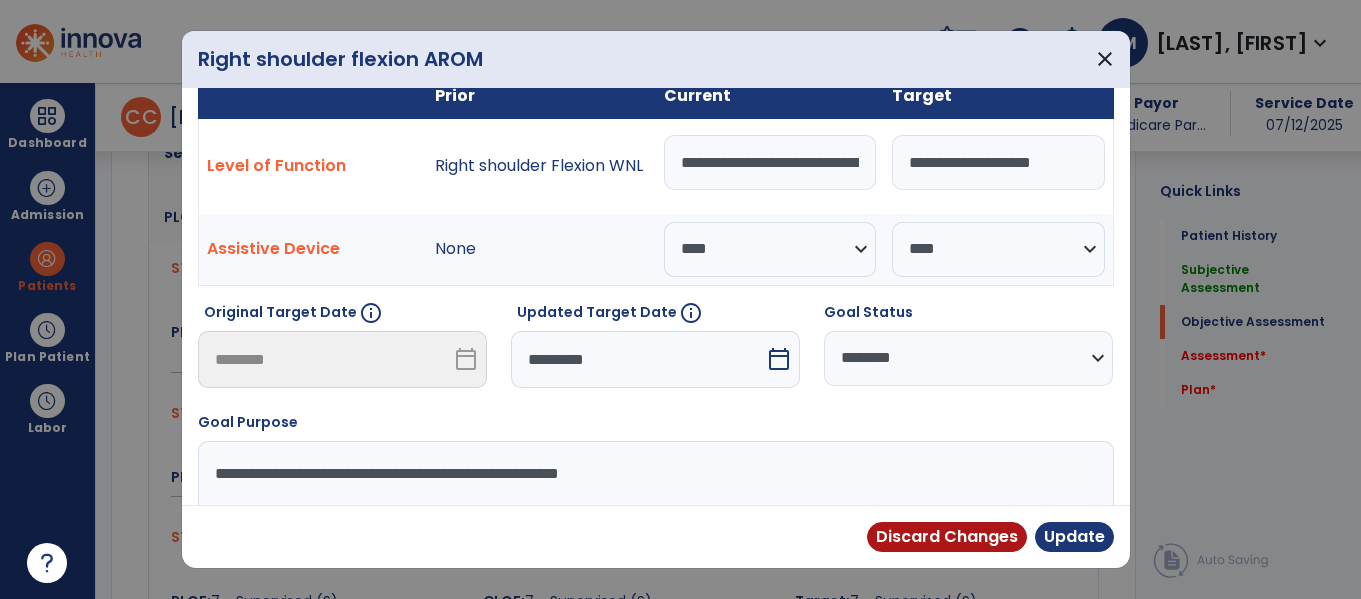 scroll, scrollTop: 0, scrollLeft: 0, axis: both 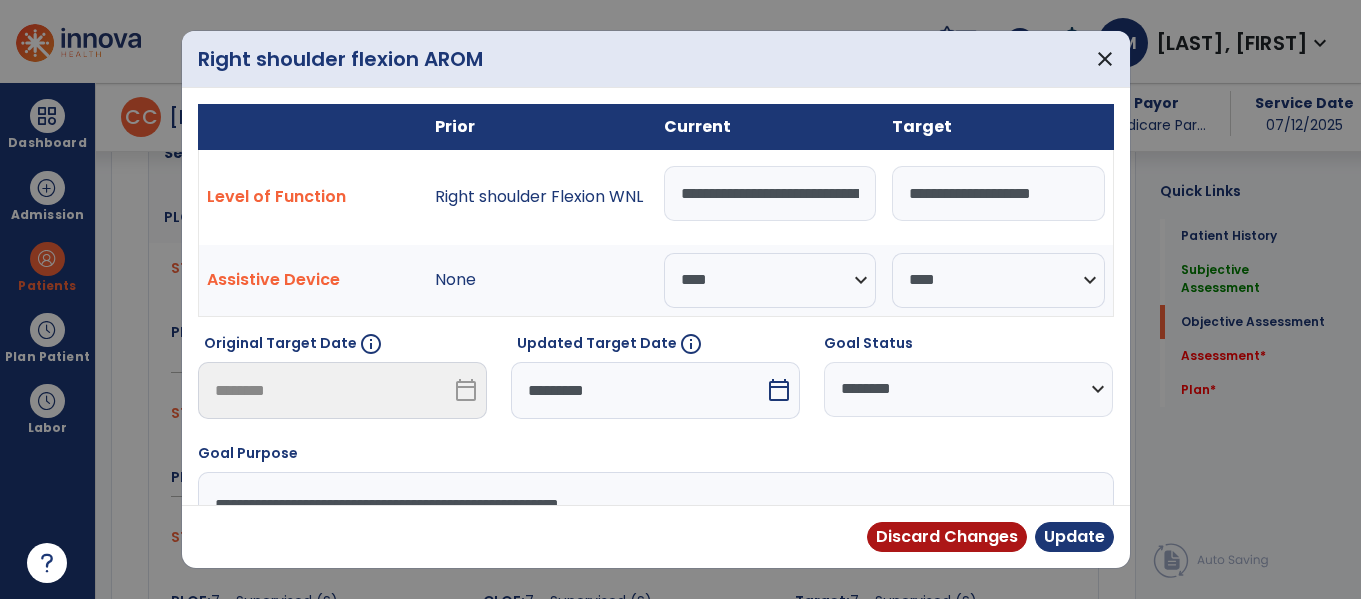 click on "**********" at bounding box center (998, 193) 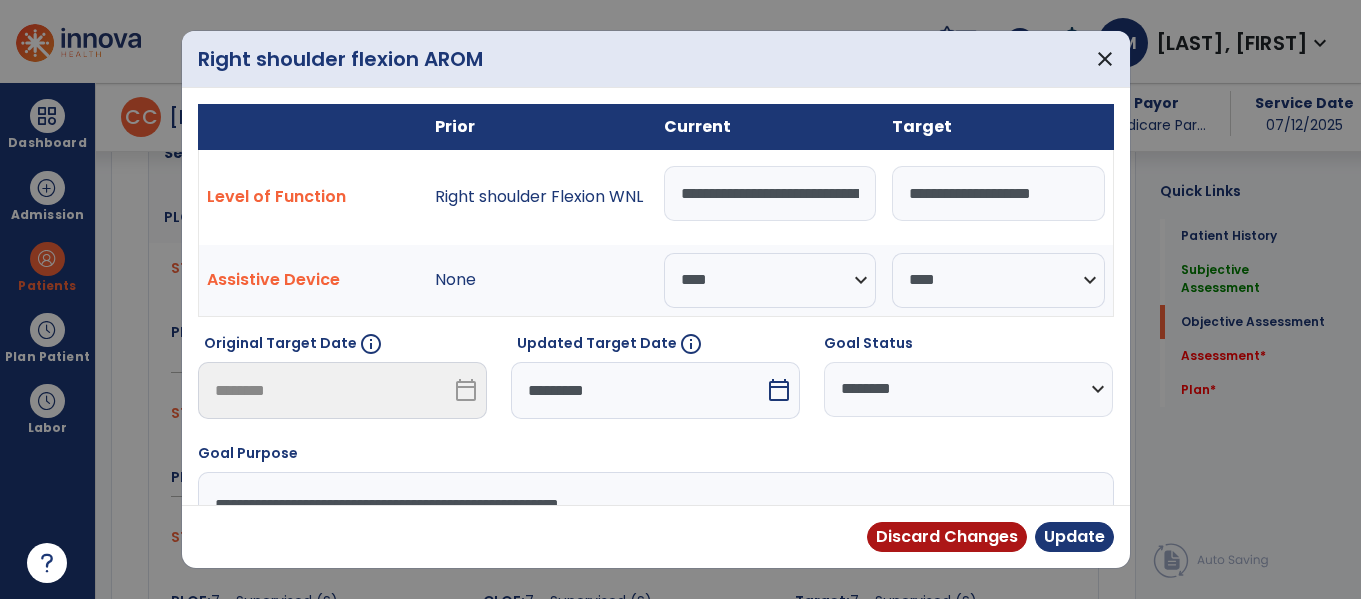 type on "**********" 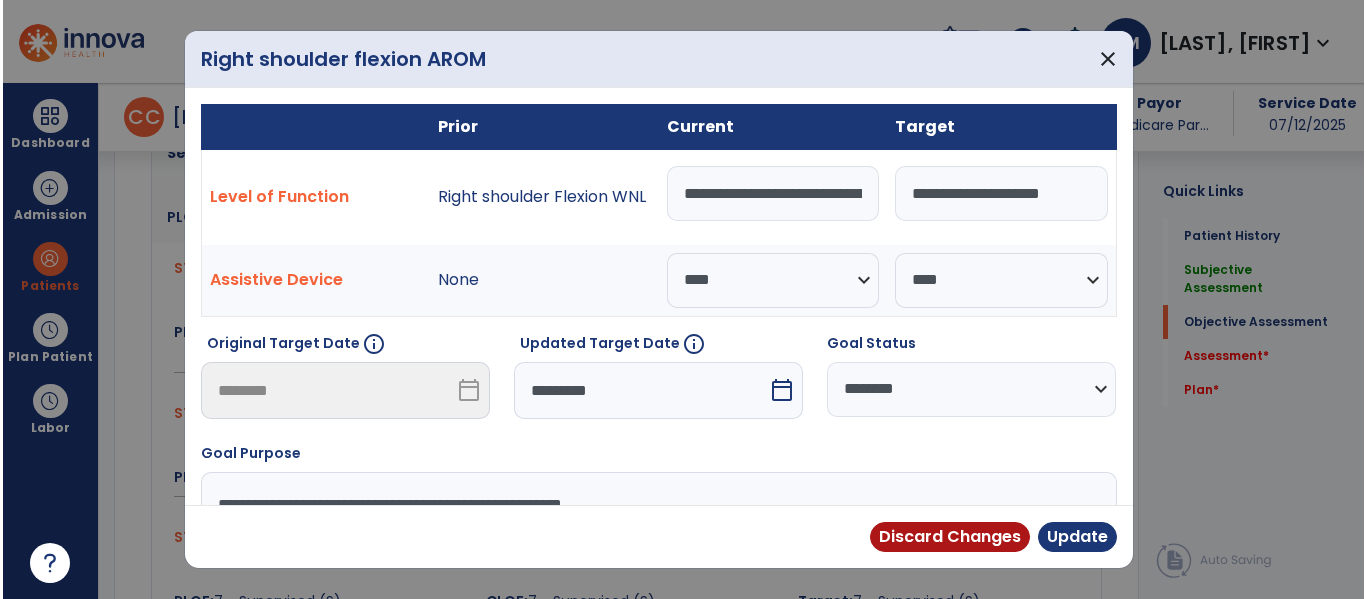 scroll, scrollTop: 0, scrollLeft: 7, axis: horizontal 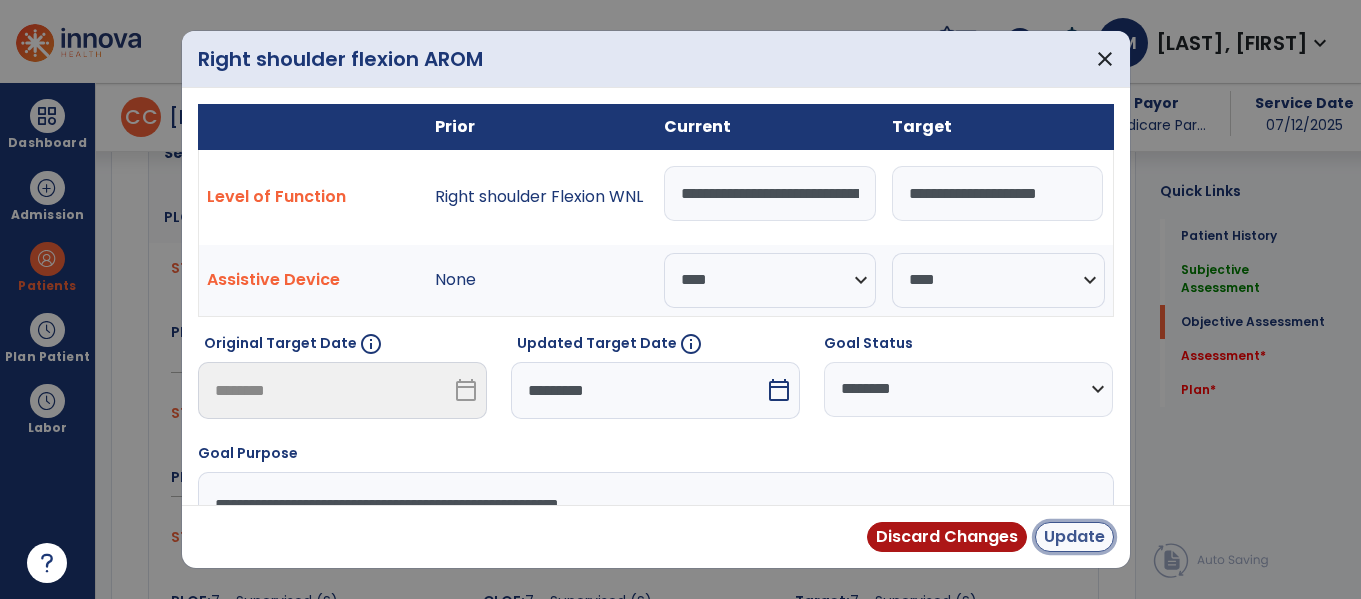 click on "Update" at bounding box center (1074, 537) 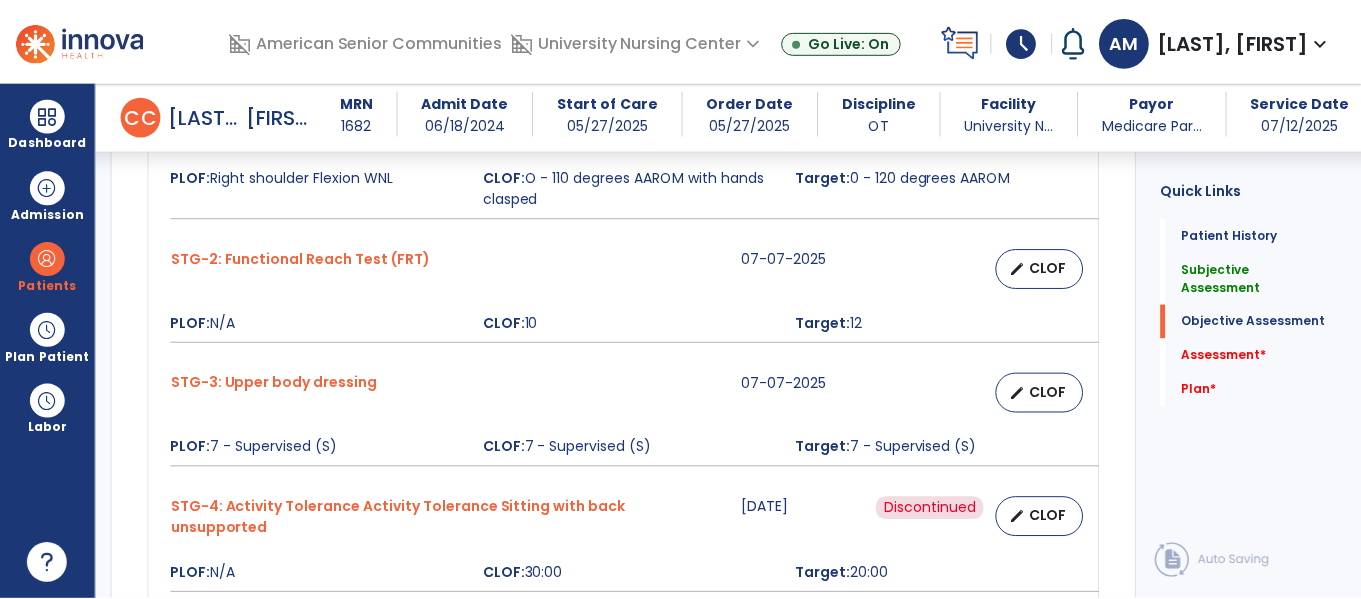 scroll, scrollTop: 998, scrollLeft: 0, axis: vertical 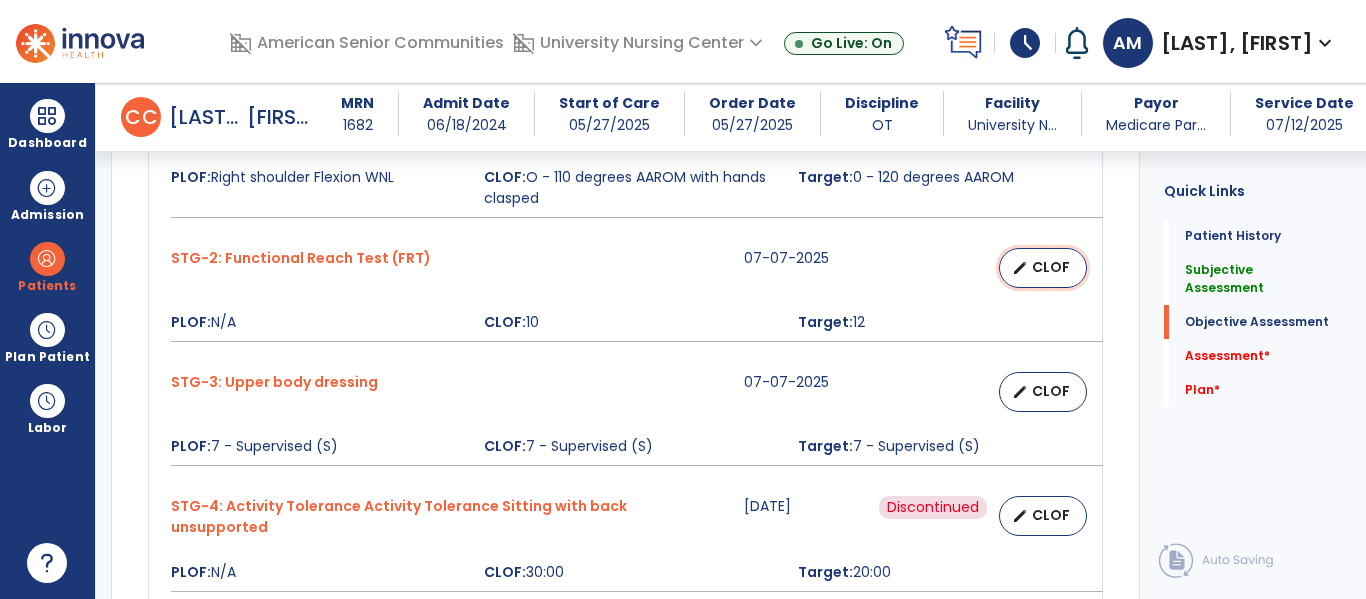 click on "CLOF" at bounding box center [1051, 267] 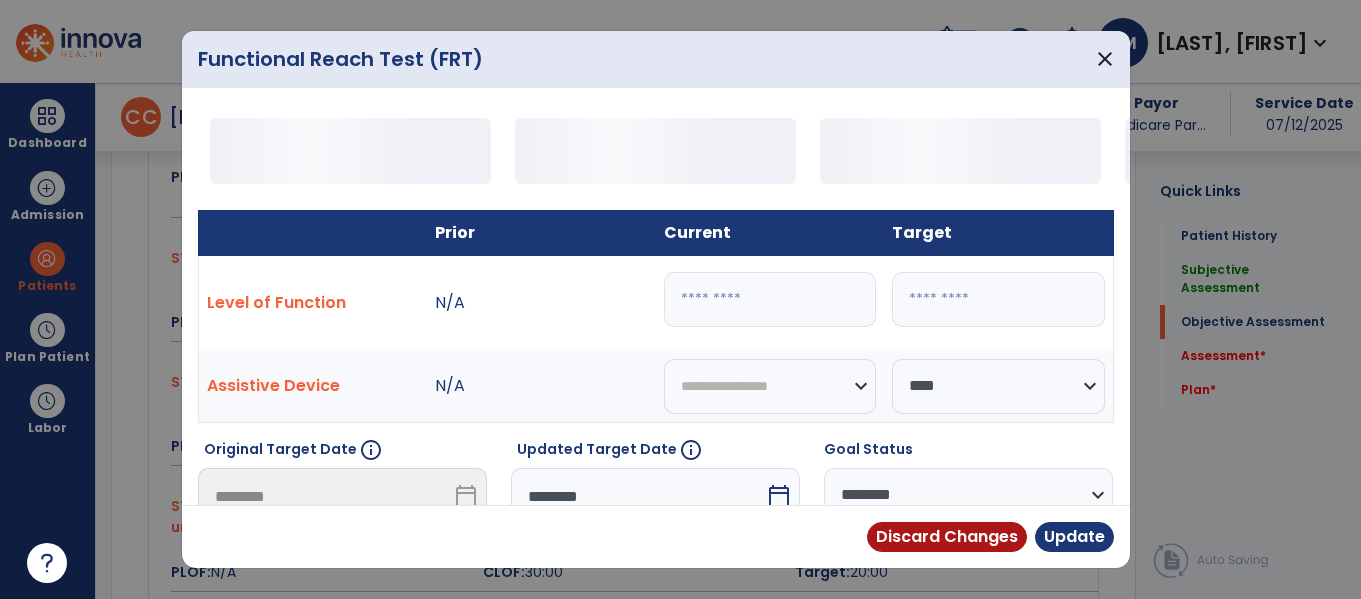 scroll, scrollTop: 998, scrollLeft: 0, axis: vertical 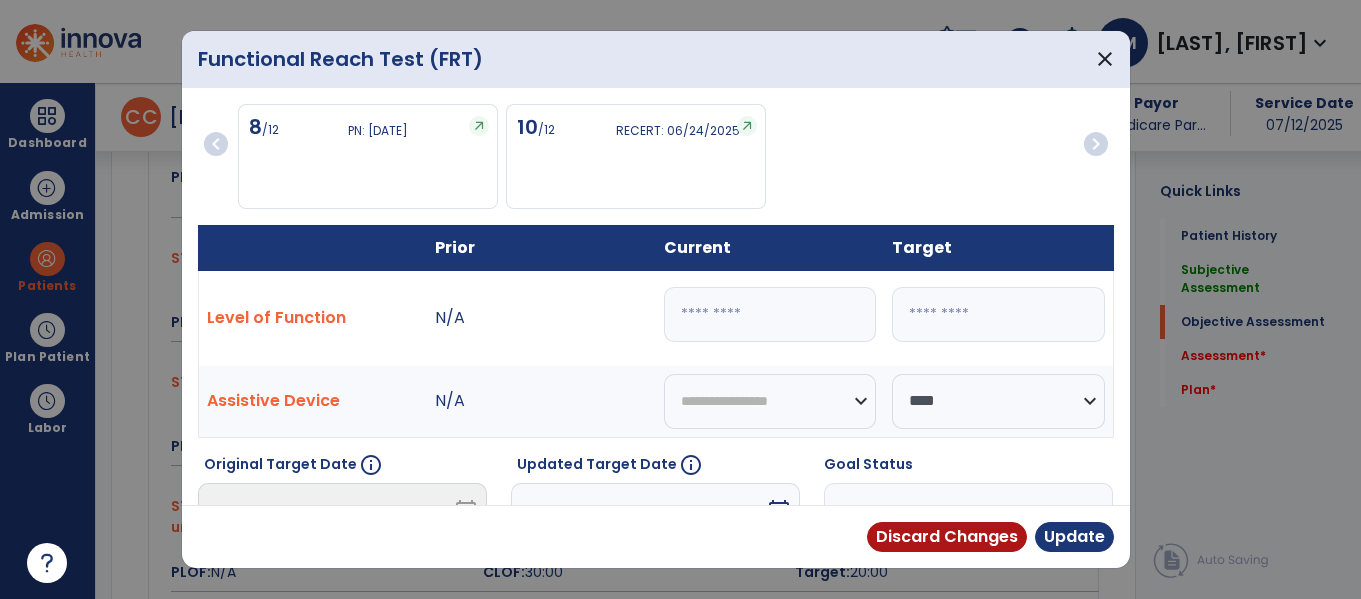 click on "**" at bounding box center (770, 314) 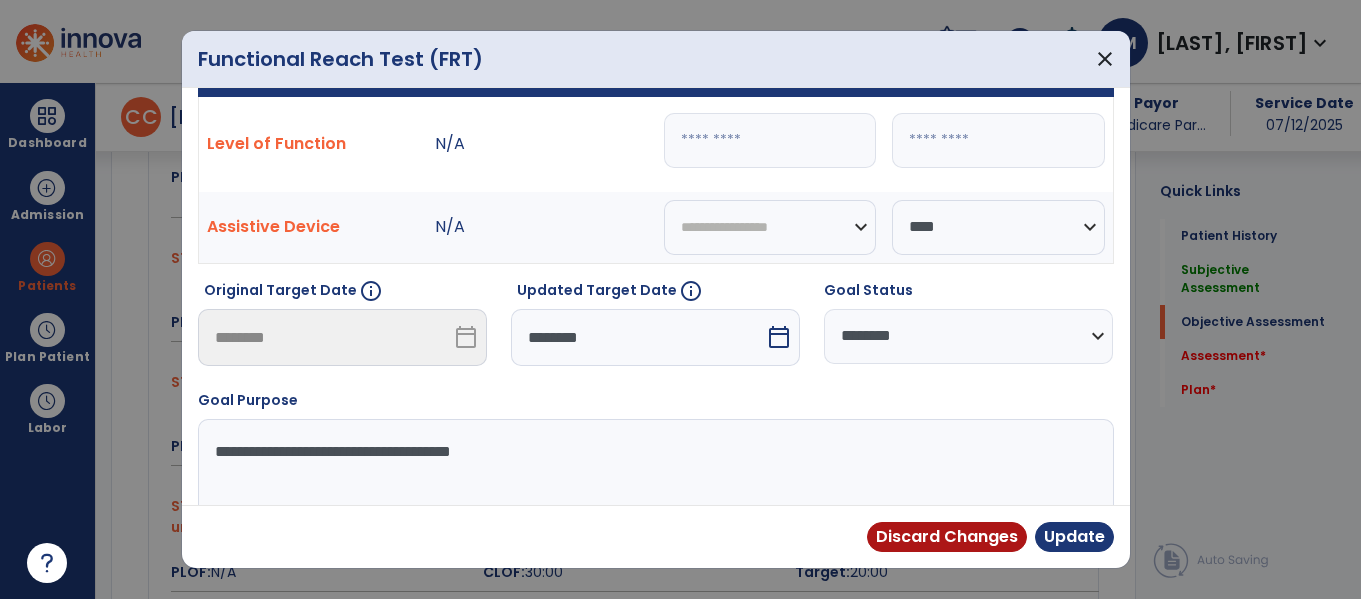 scroll, scrollTop: 176, scrollLeft: 0, axis: vertical 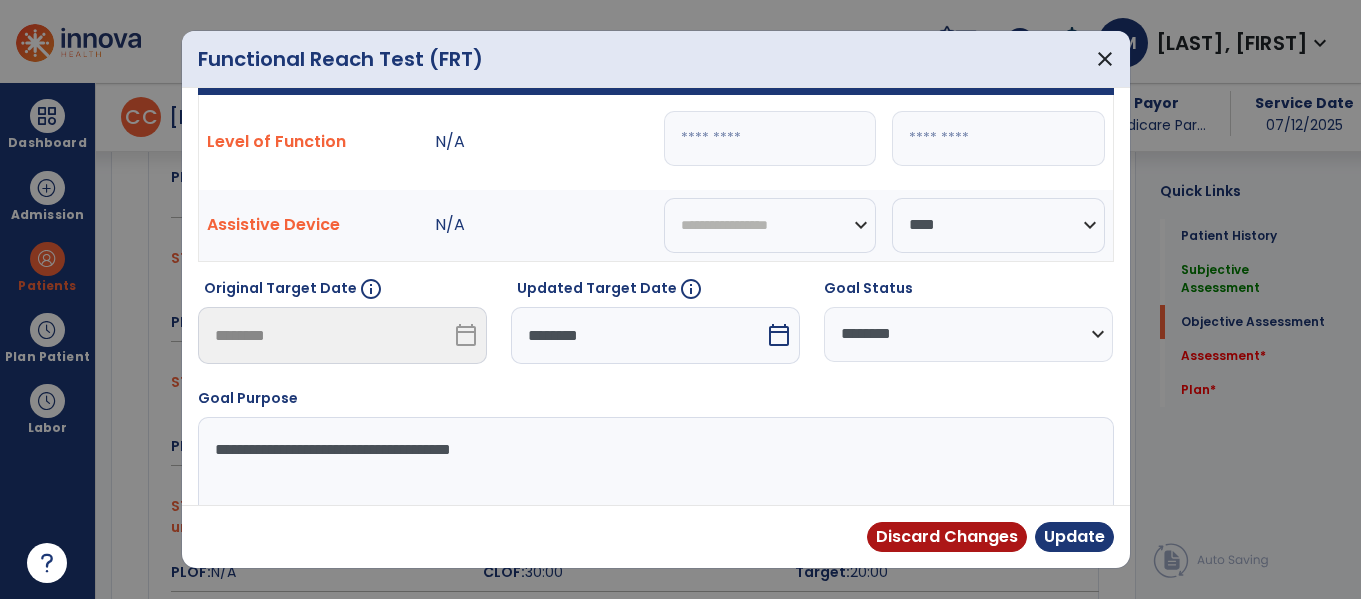 click on "********" at bounding box center [638, 335] 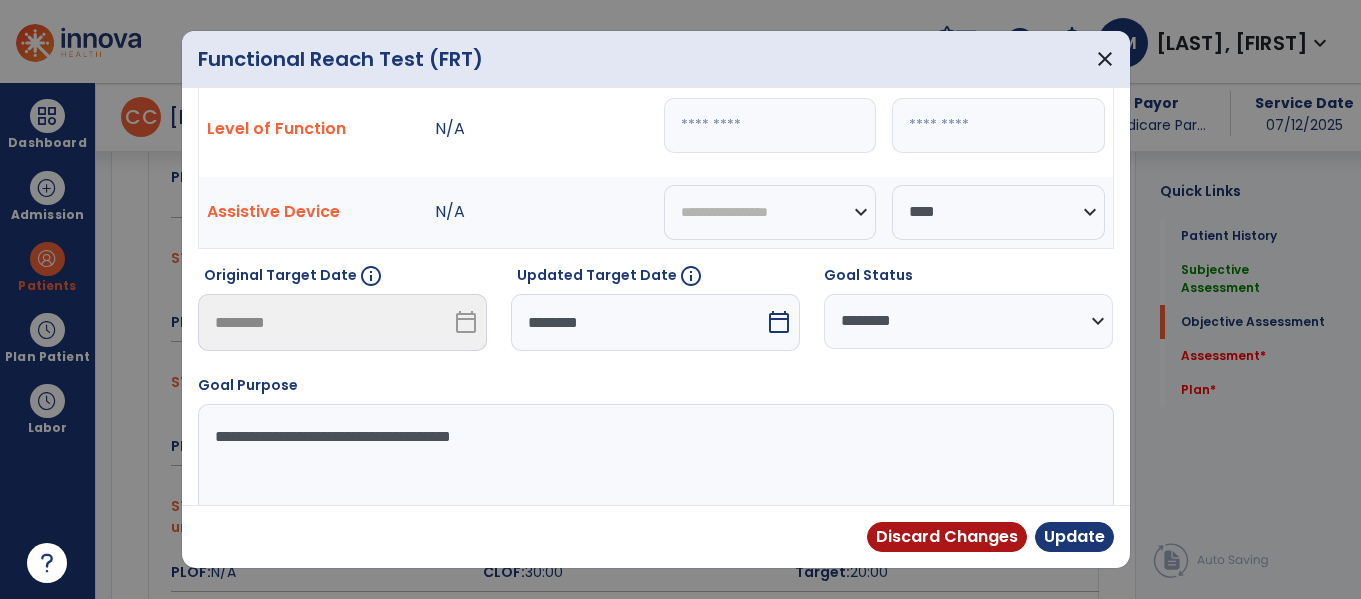 select on "*" 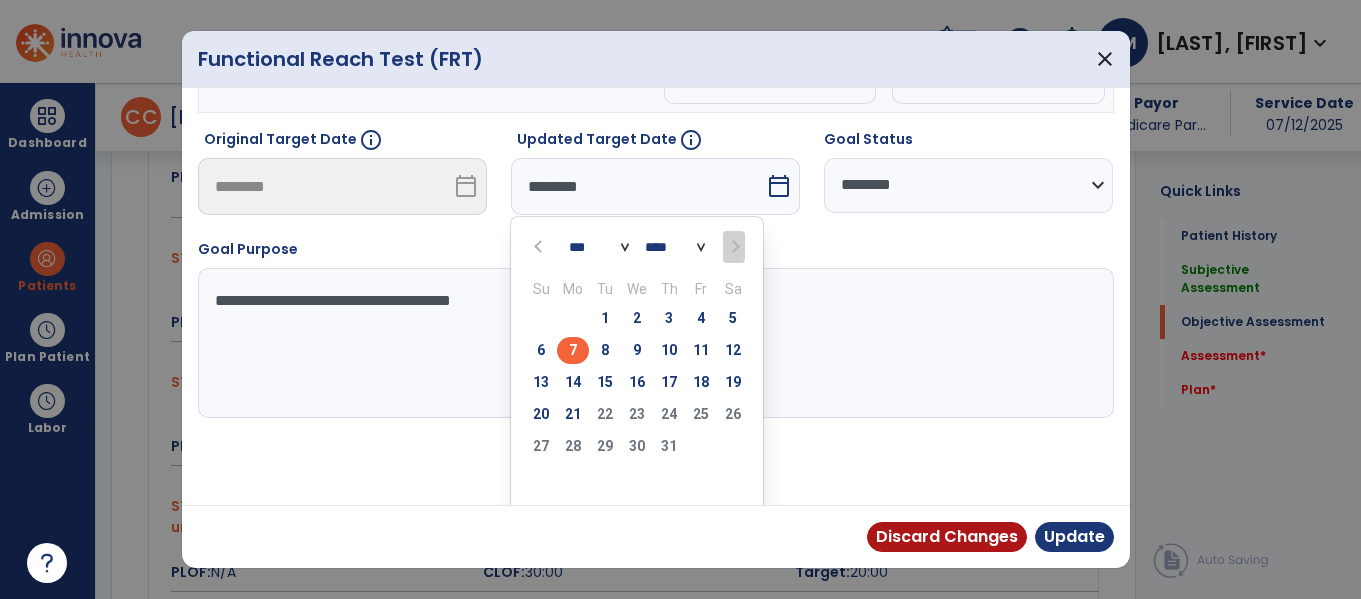 scroll, scrollTop: 332, scrollLeft: 0, axis: vertical 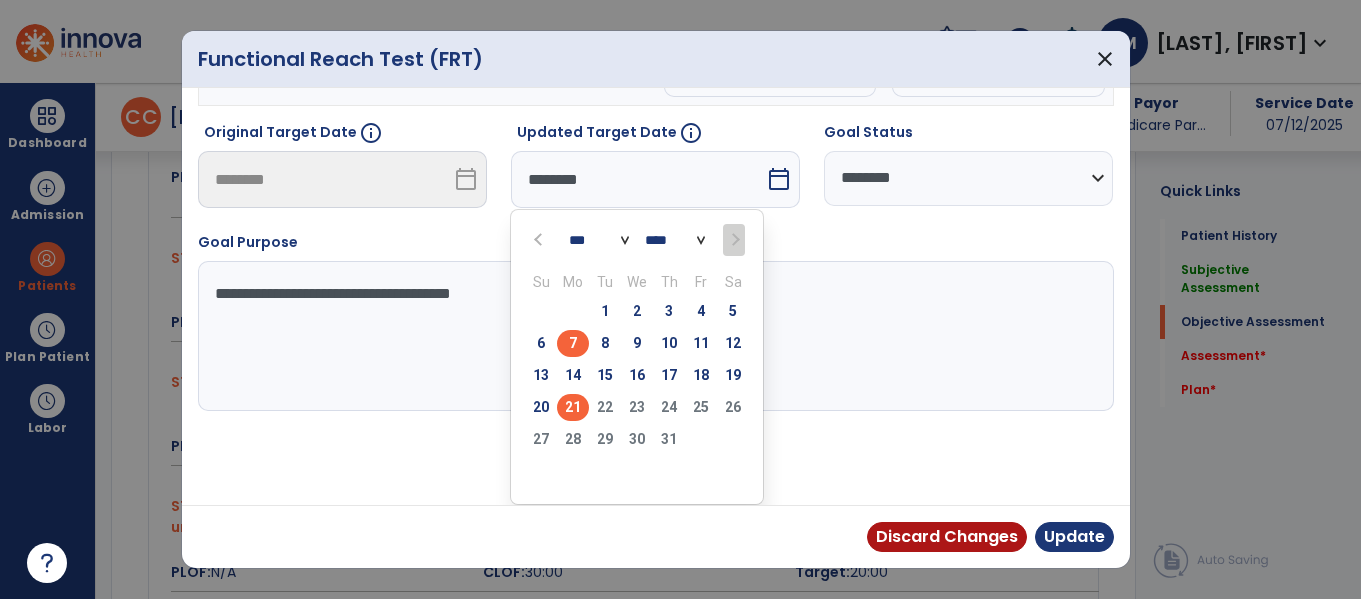 click on "21" at bounding box center (573, 407) 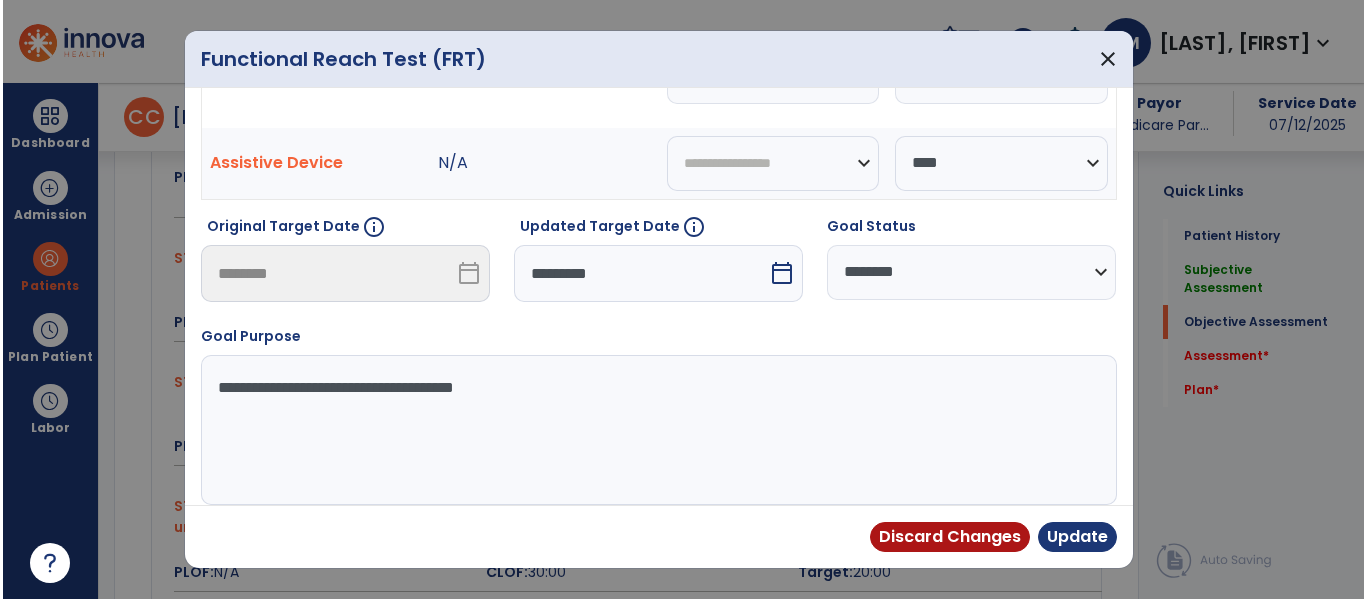 scroll, scrollTop: 241, scrollLeft: 0, axis: vertical 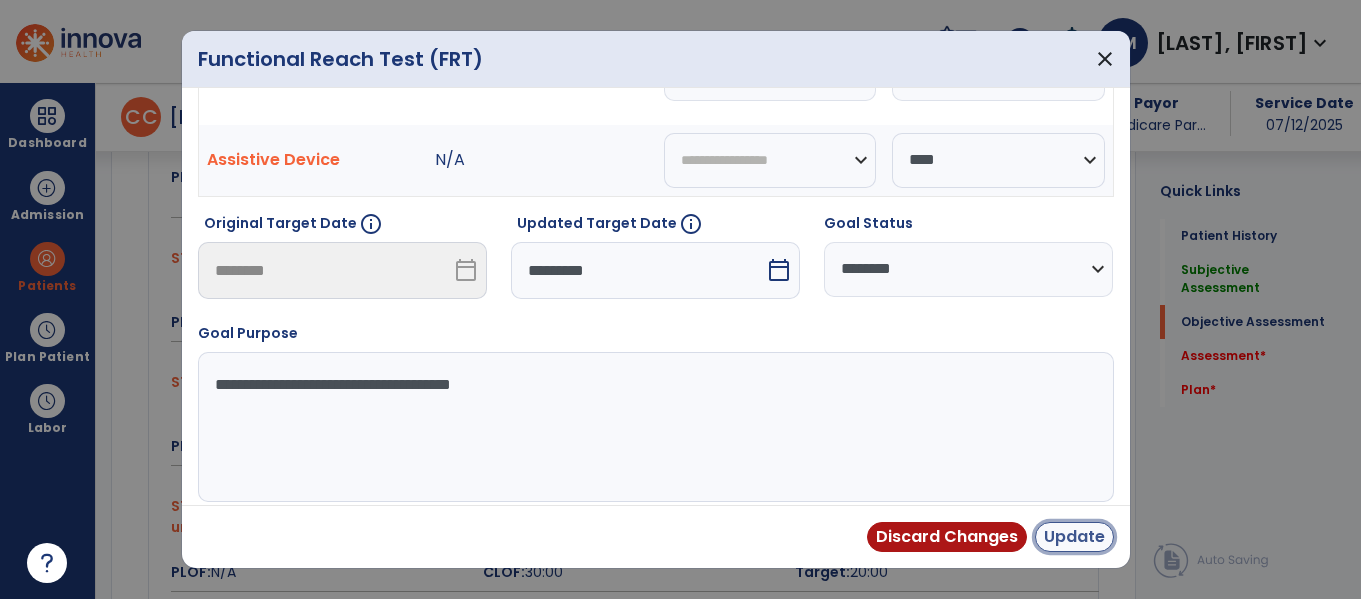click on "Update" at bounding box center [1074, 537] 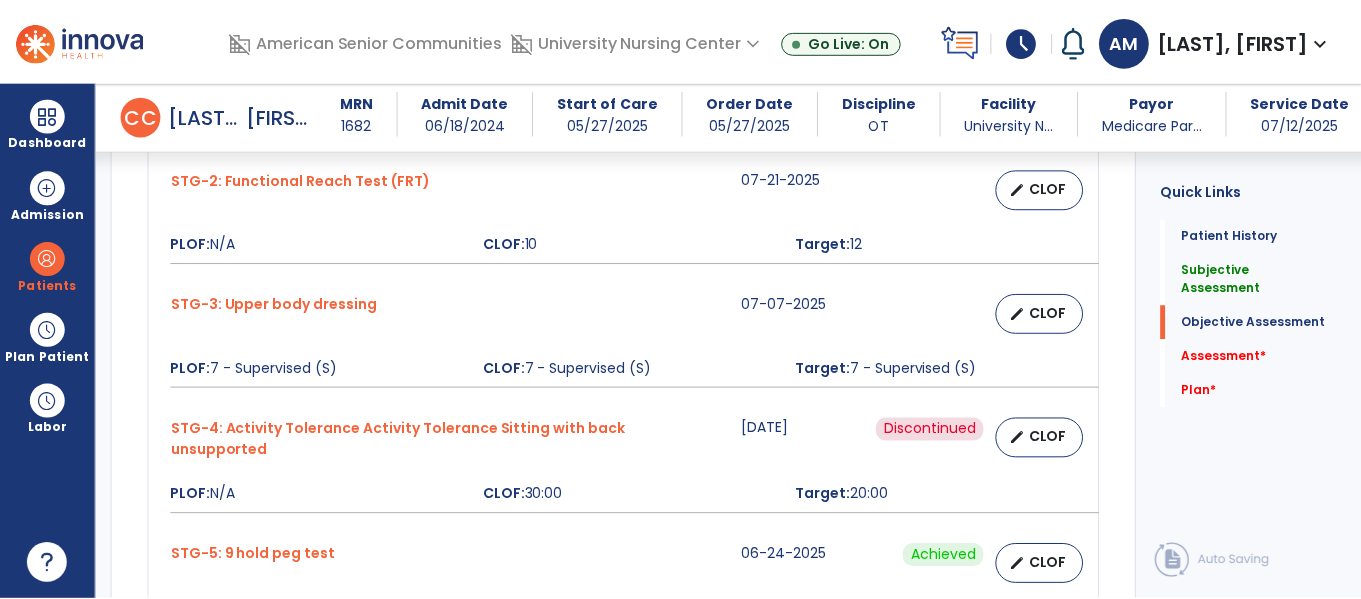 scroll, scrollTop: 1080, scrollLeft: 0, axis: vertical 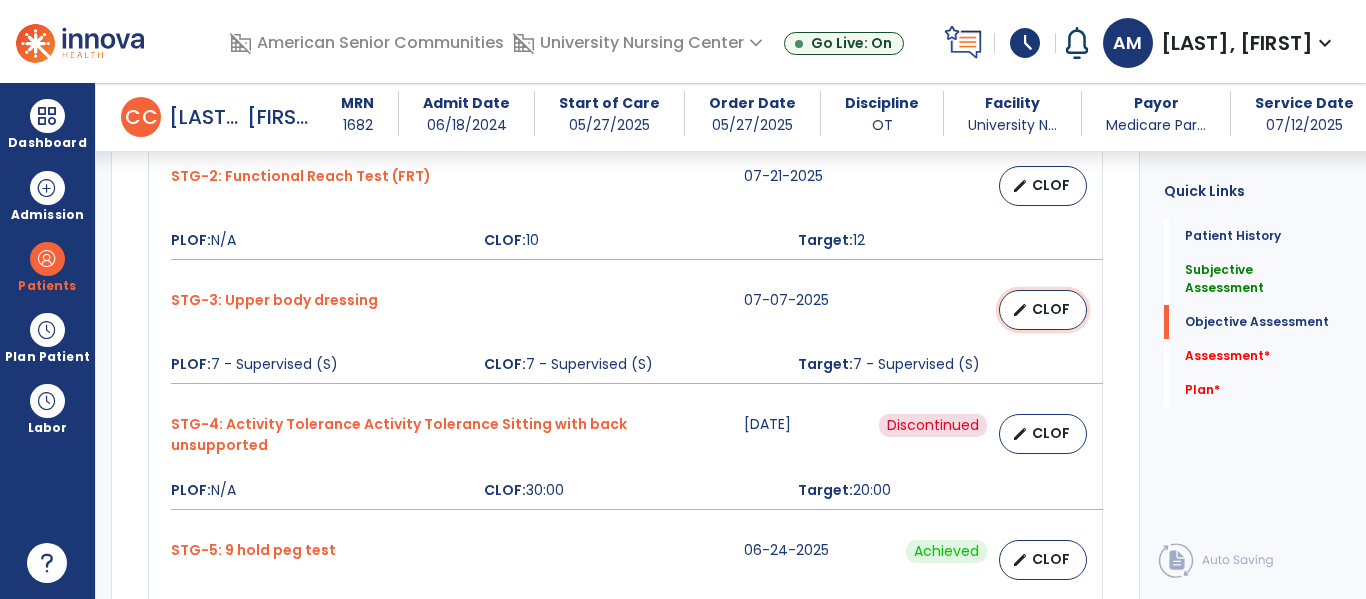 click on "CLOF" at bounding box center (1051, 309) 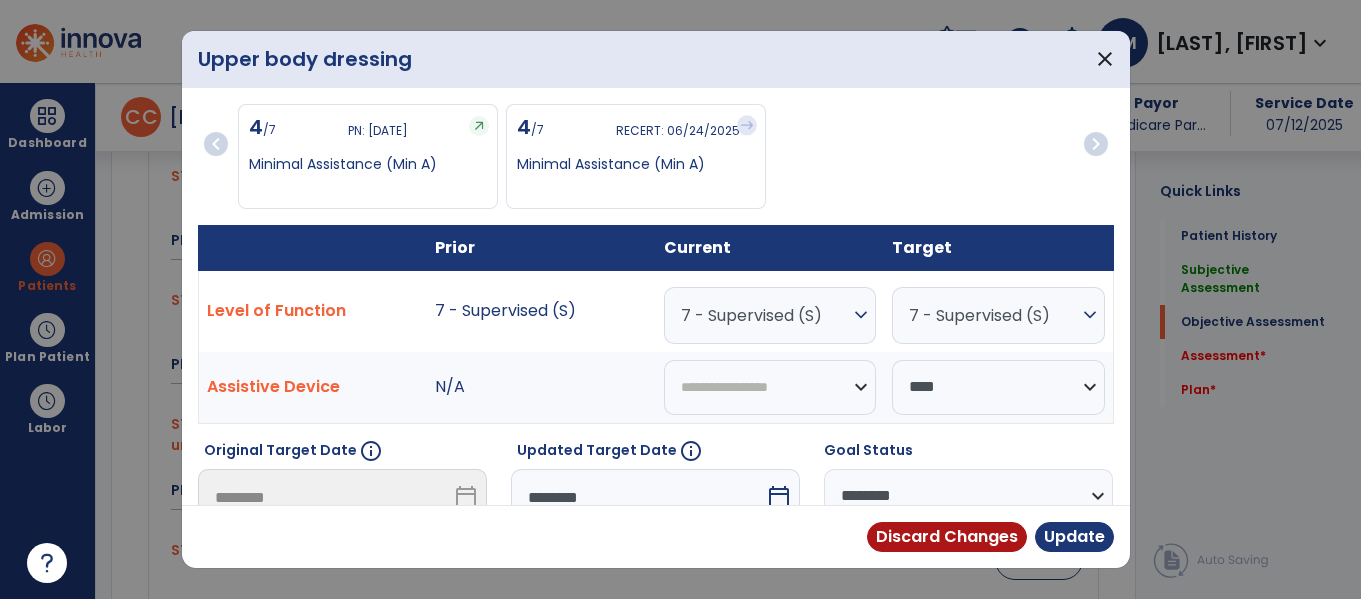 scroll, scrollTop: 1080, scrollLeft: 0, axis: vertical 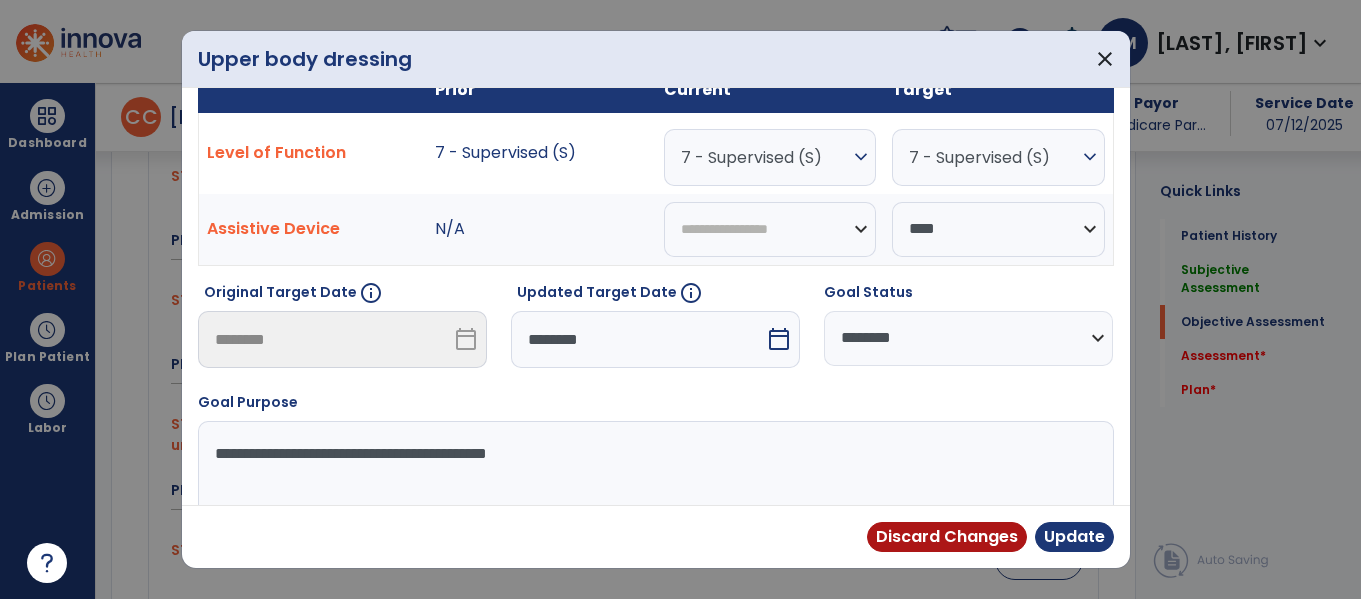 click on "**********" at bounding box center (968, 338) 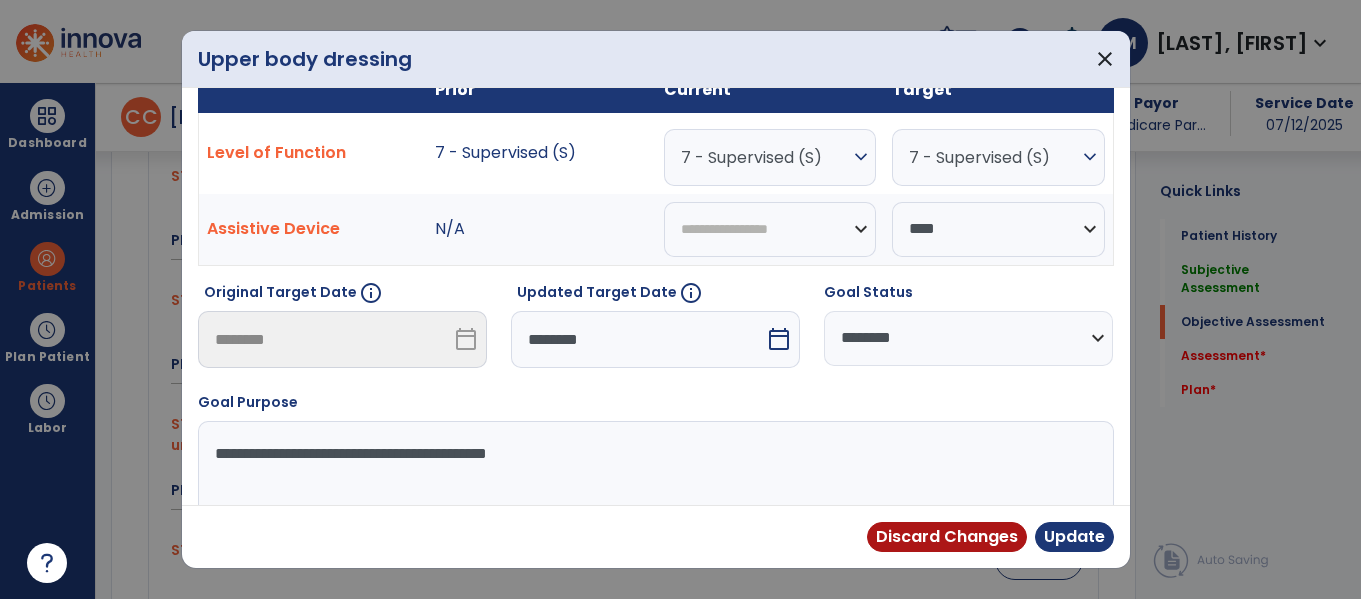 select on "********" 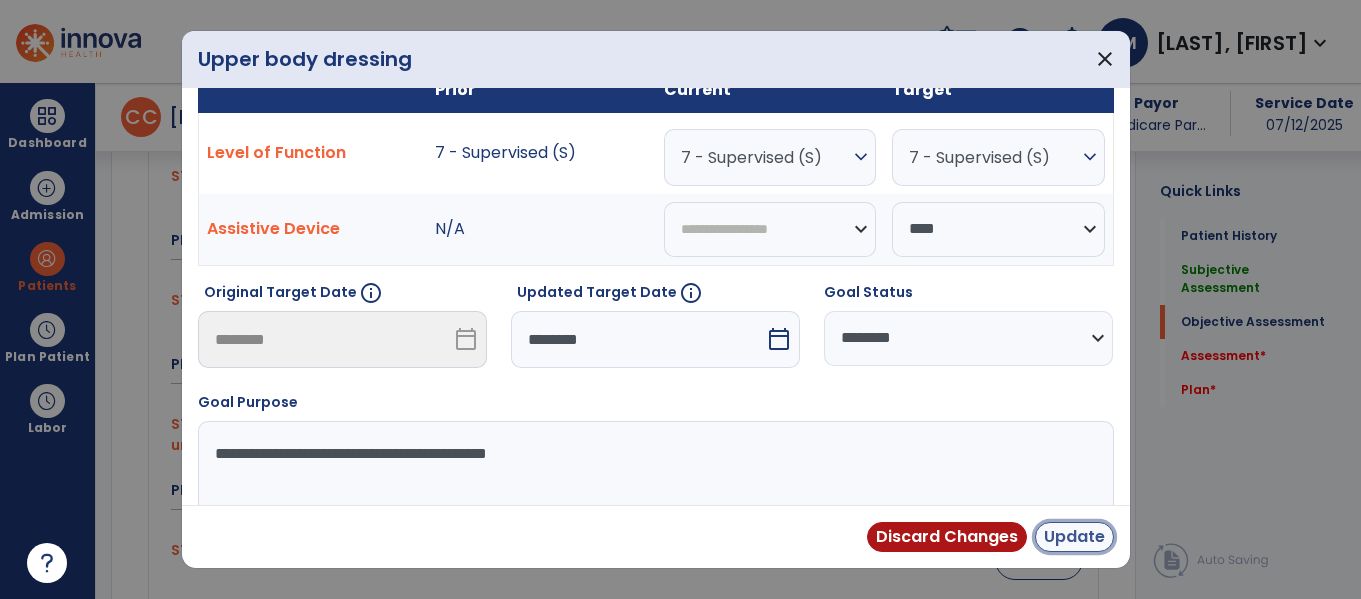 click on "Update" at bounding box center [1074, 537] 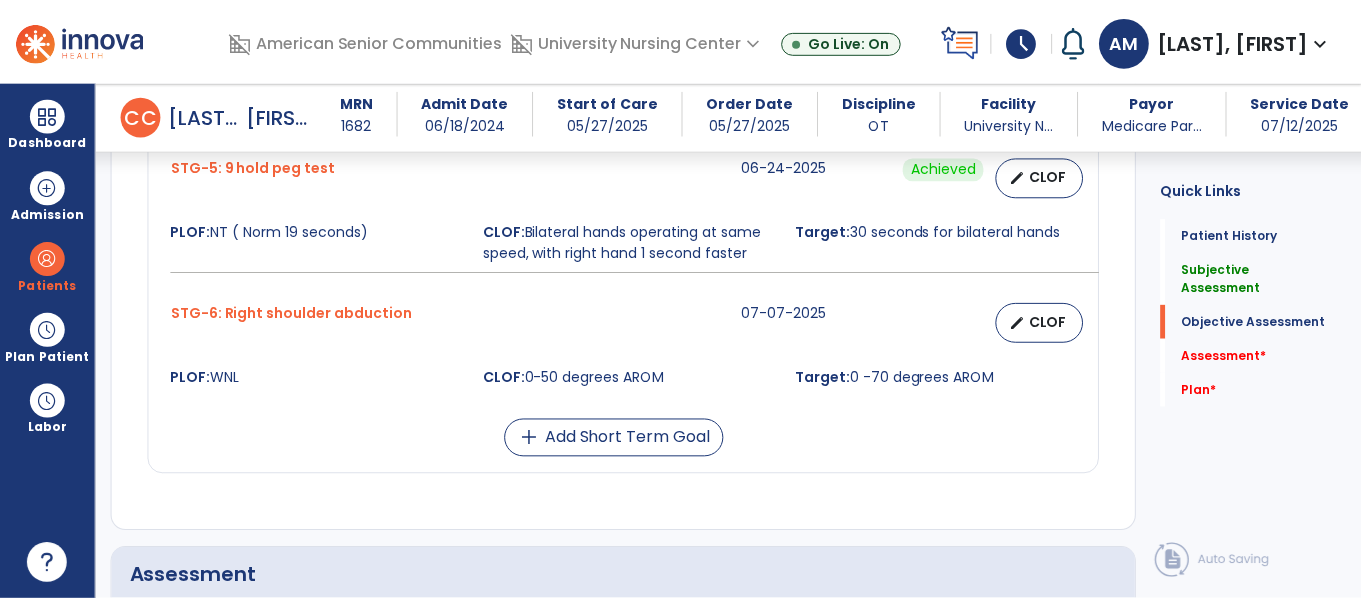 scroll, scrollTop: 1476, scrollLeft: 0, axis: vertical 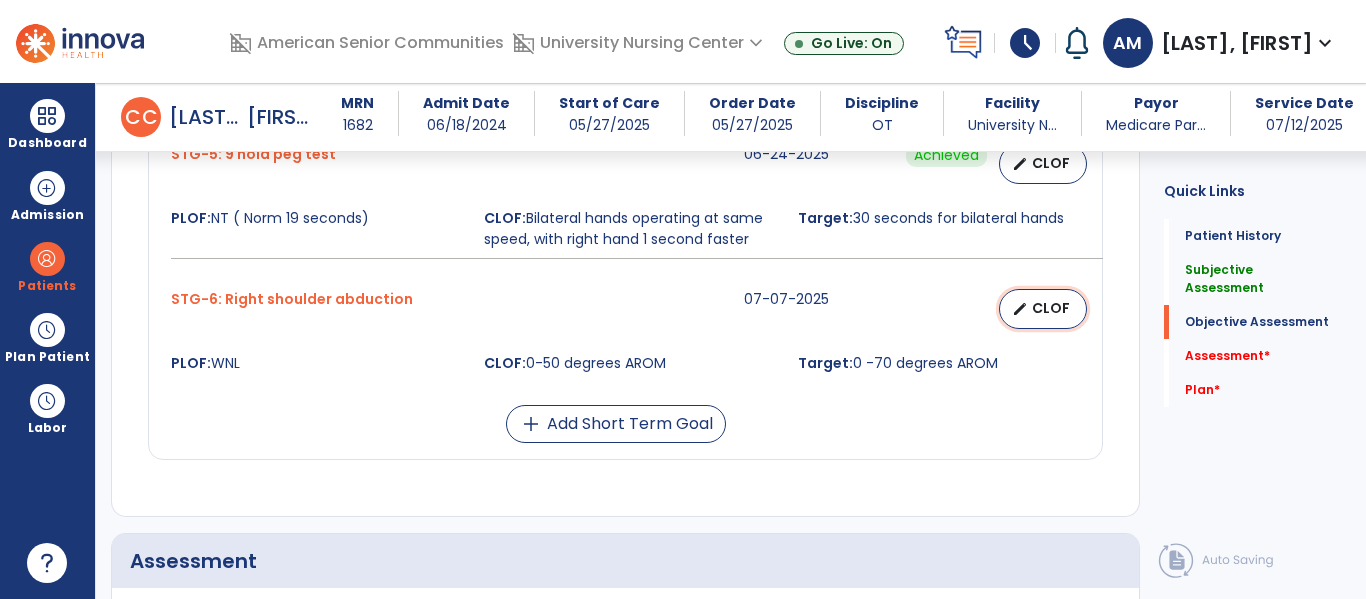 click on "edit" at bounding box center [1020, 309] 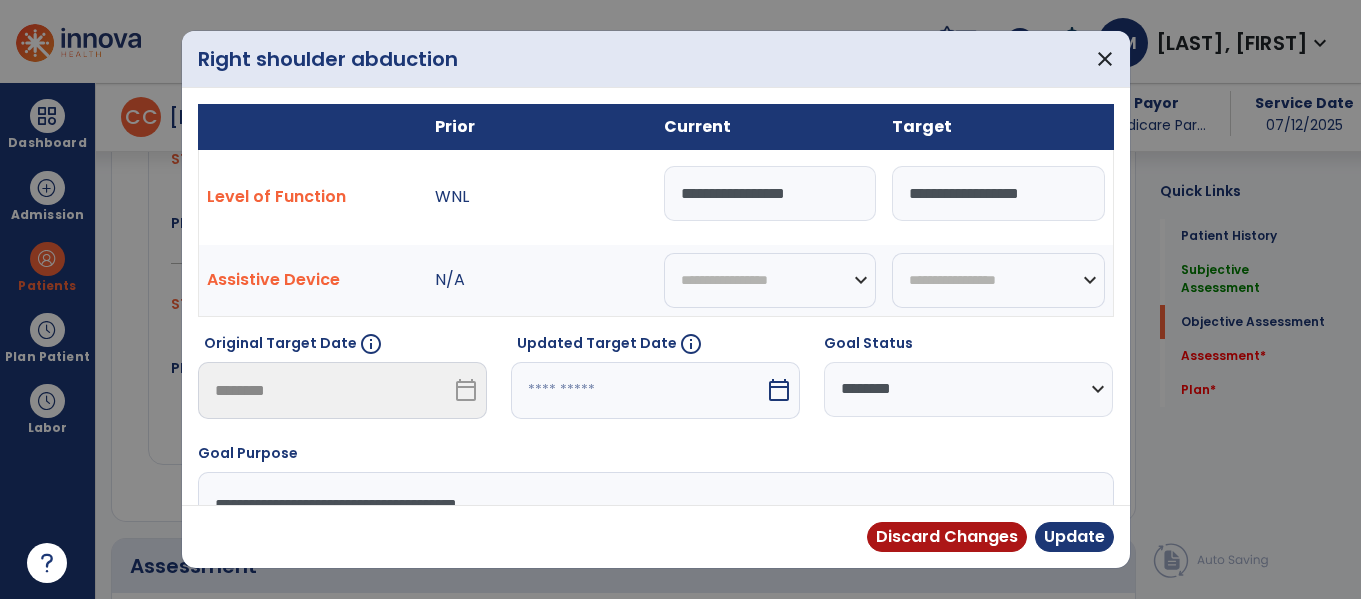 scroll, scrollTop: 1476, scrollLeft: 0, axis: vertical 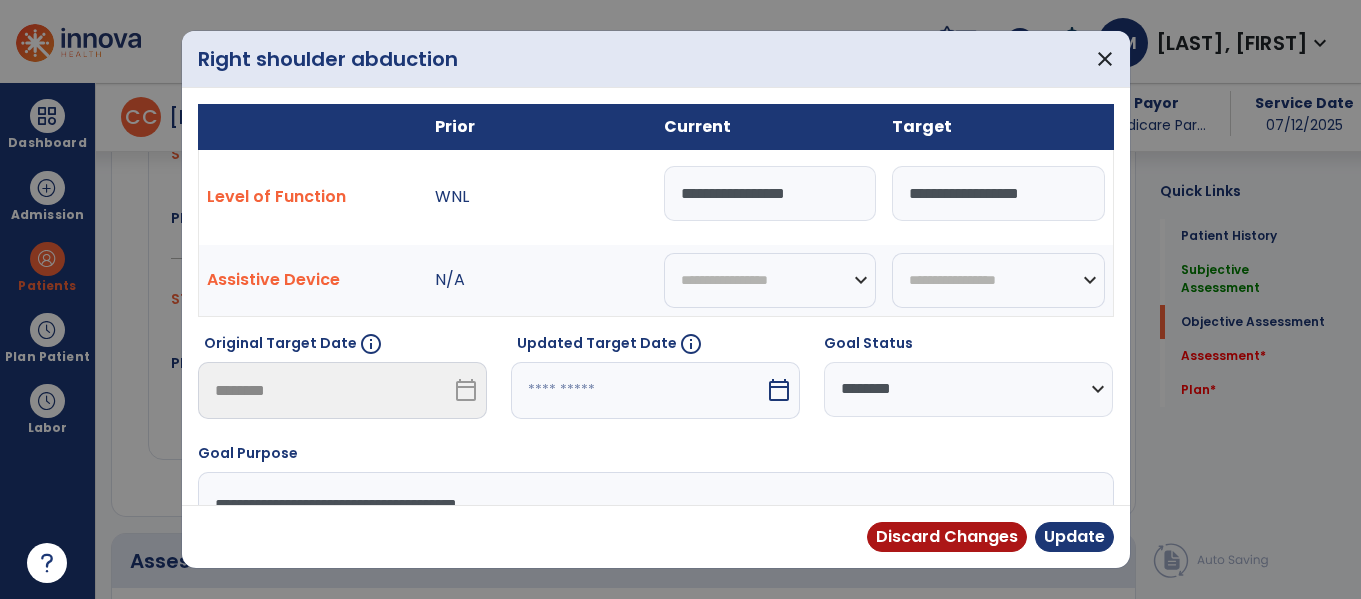 click at bounding box center [638, 390] 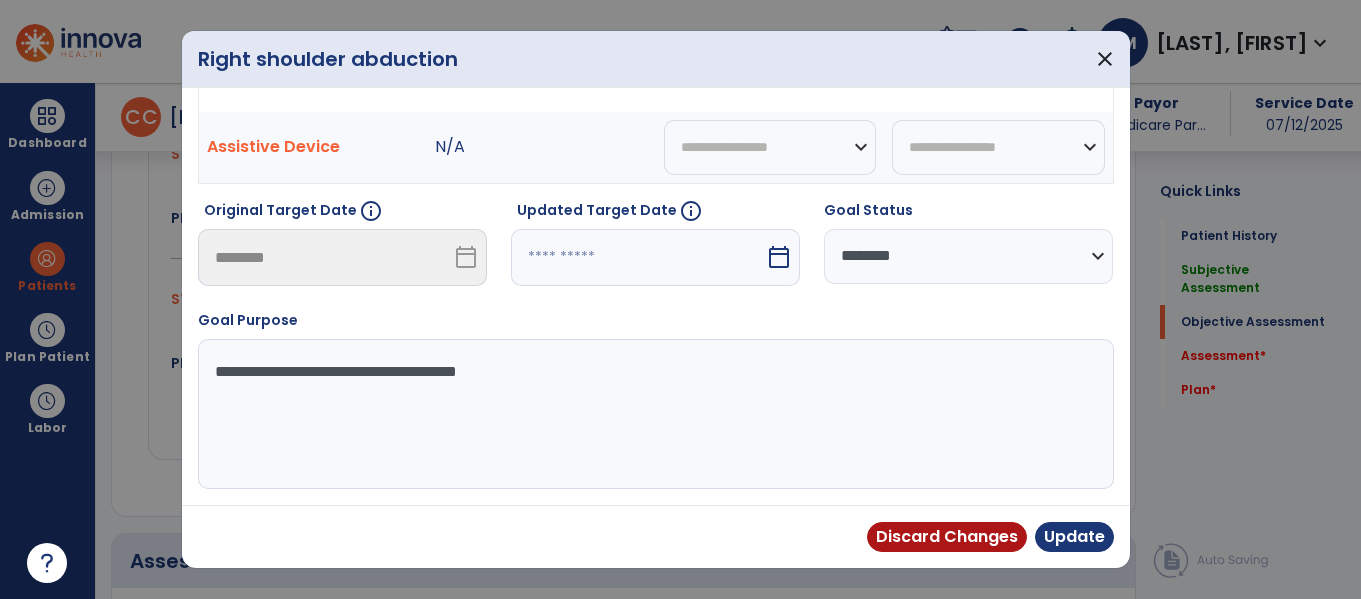 select on "*" 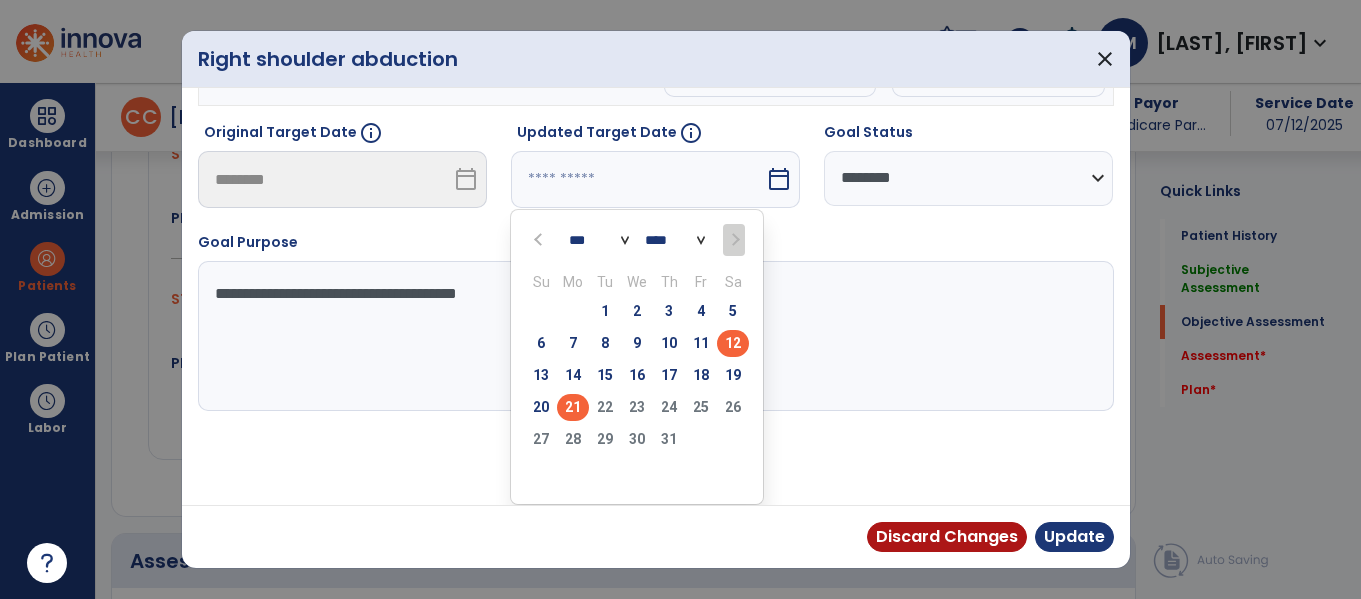 click on "21" at bounding box center (573, 407) 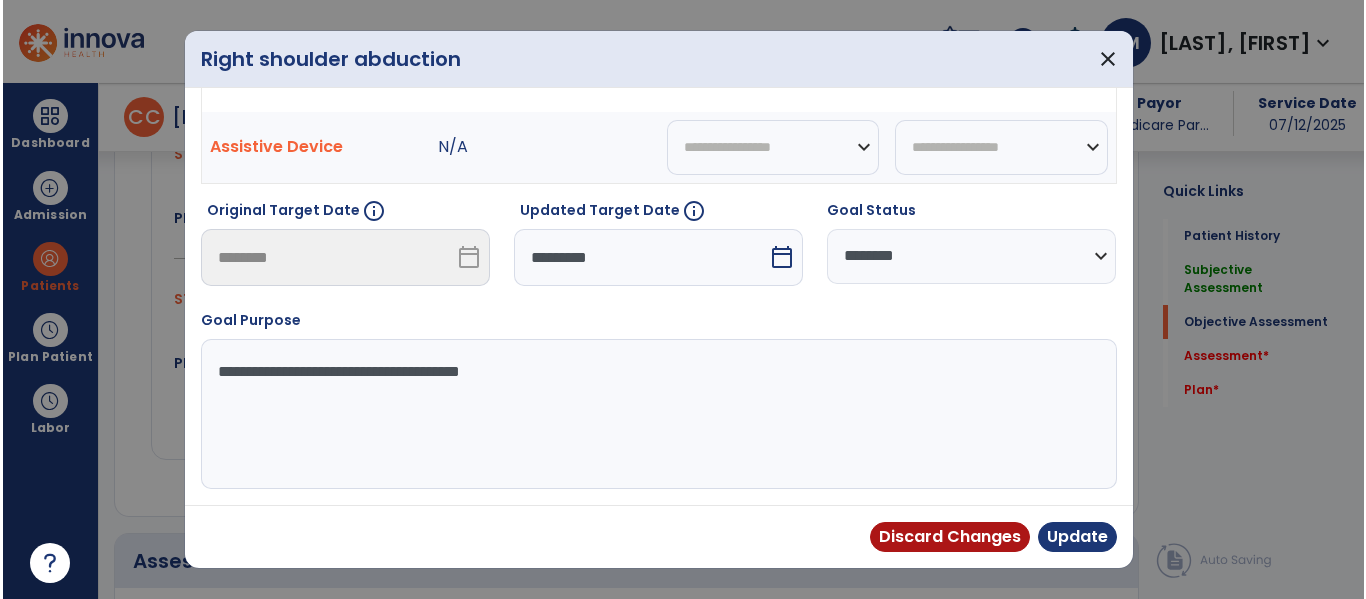 scroll, scrollTop: 0, scrollLeft: 0, axis: both 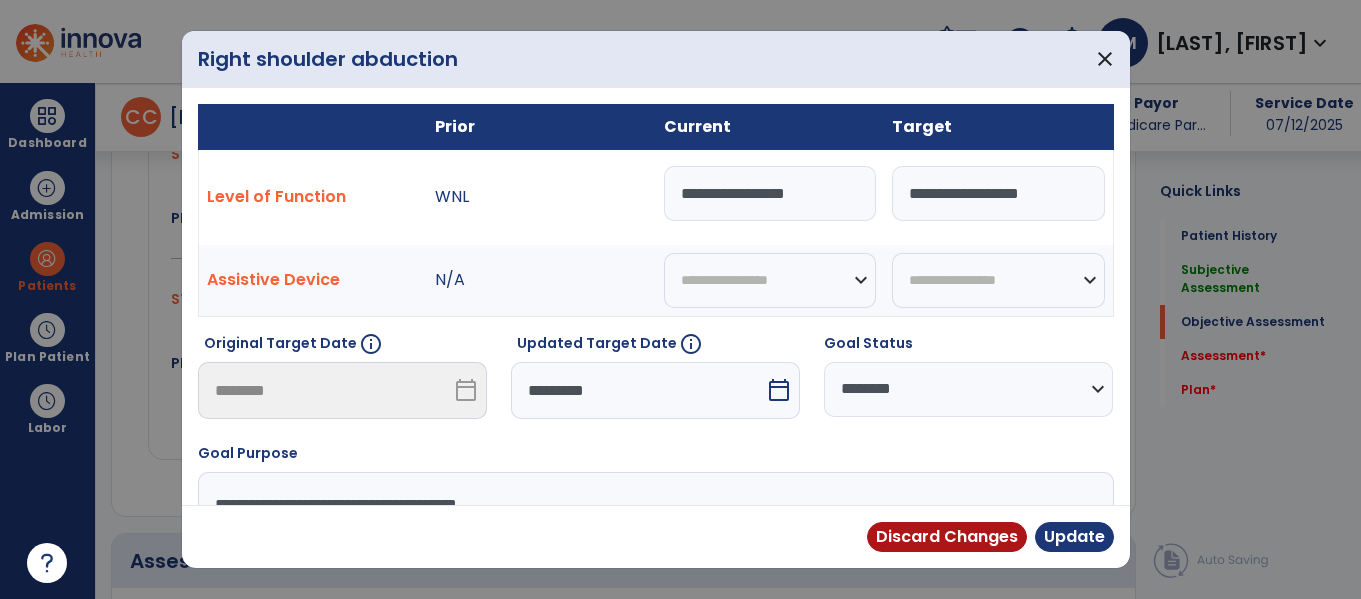 click on "**********" at bounding box center [770, 193] 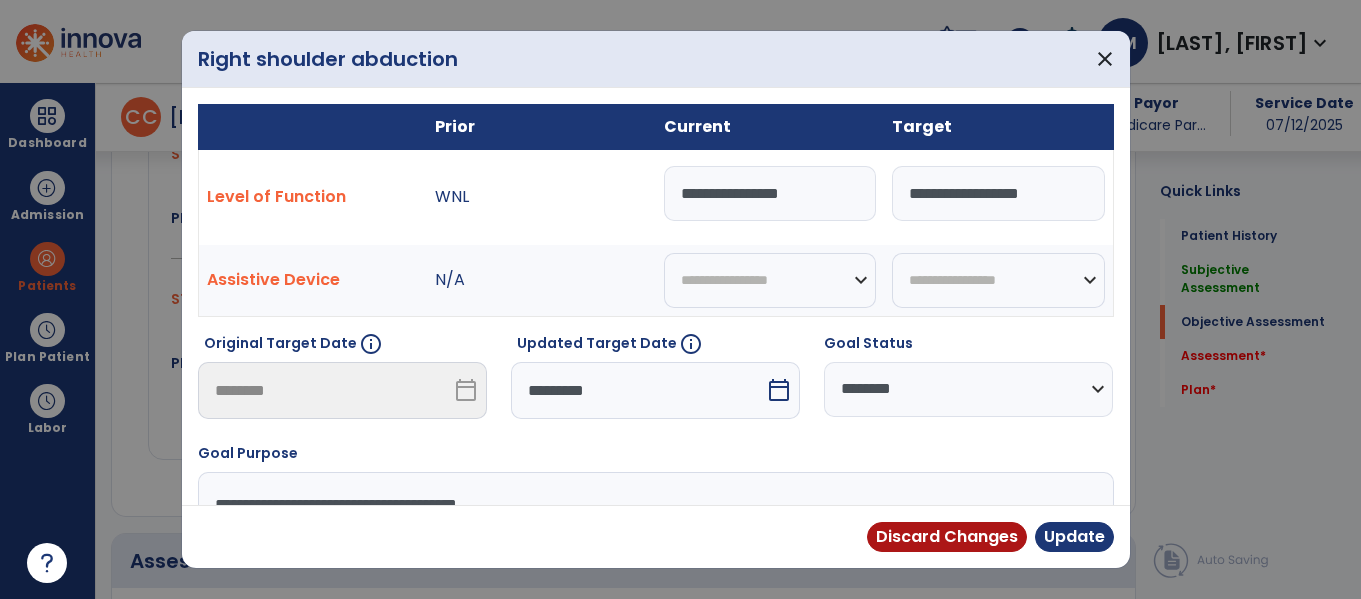 type on "**********" 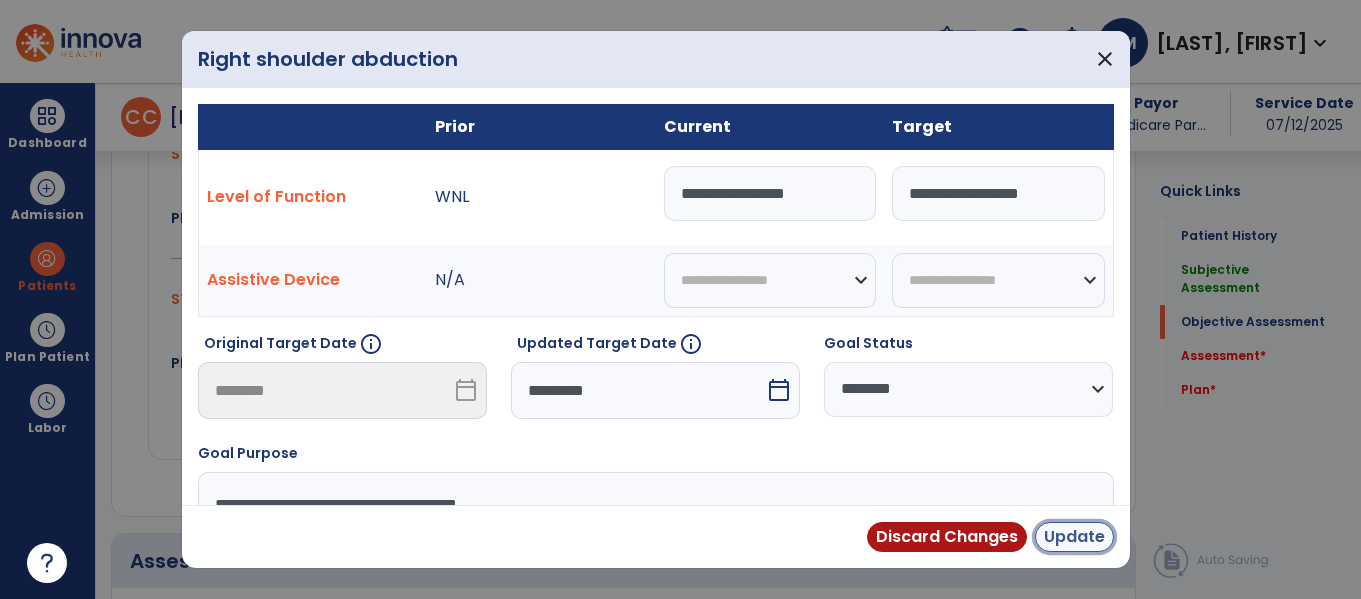 click on "Update" at bounding box center (1074, 537) 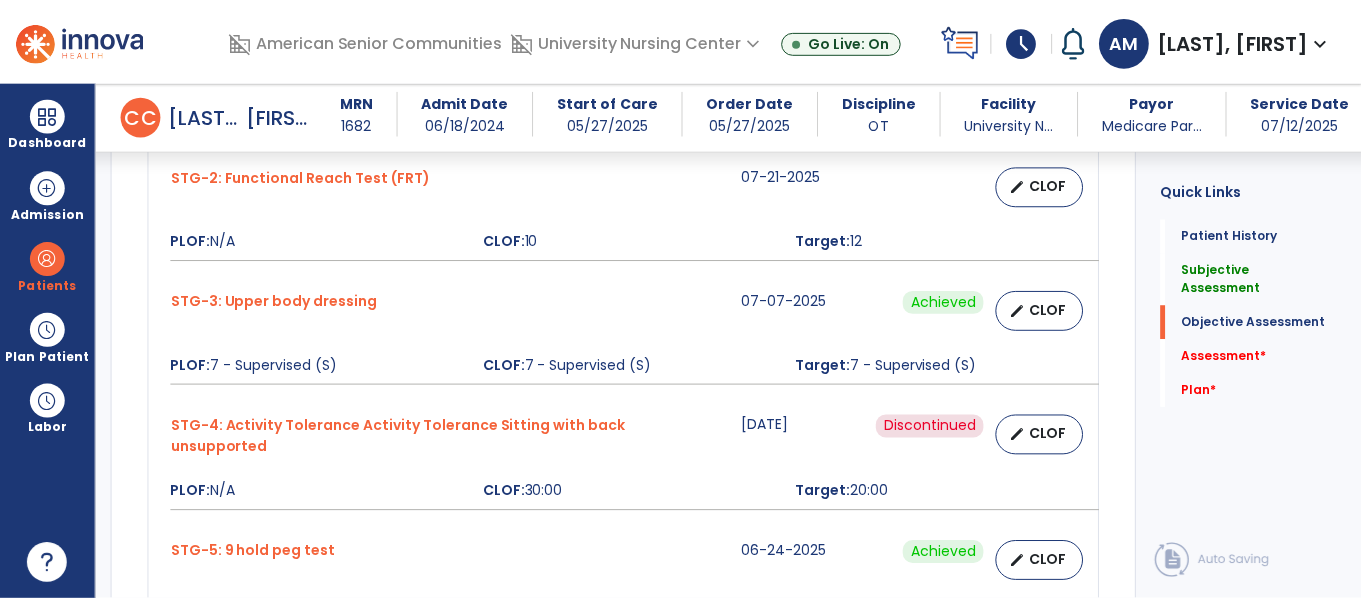 scroll, scrollTop: 1076, scrollLeft: 0, axis: vertical 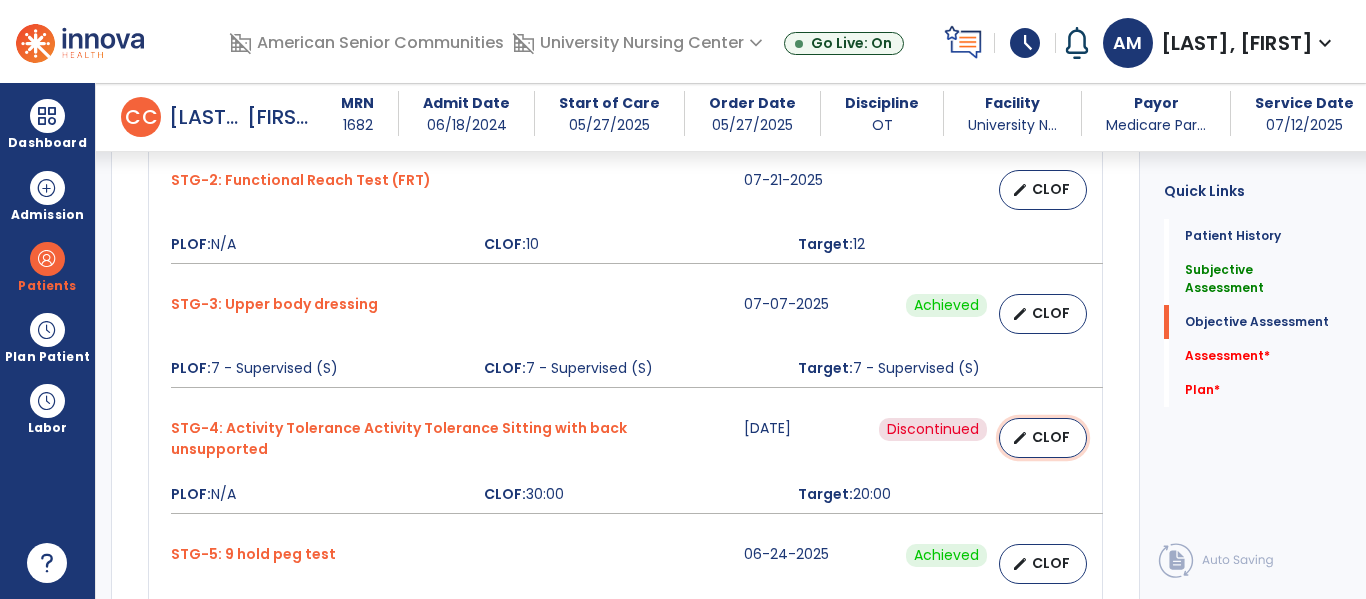 click on "CLOF" at bounding box center (1051, 437) 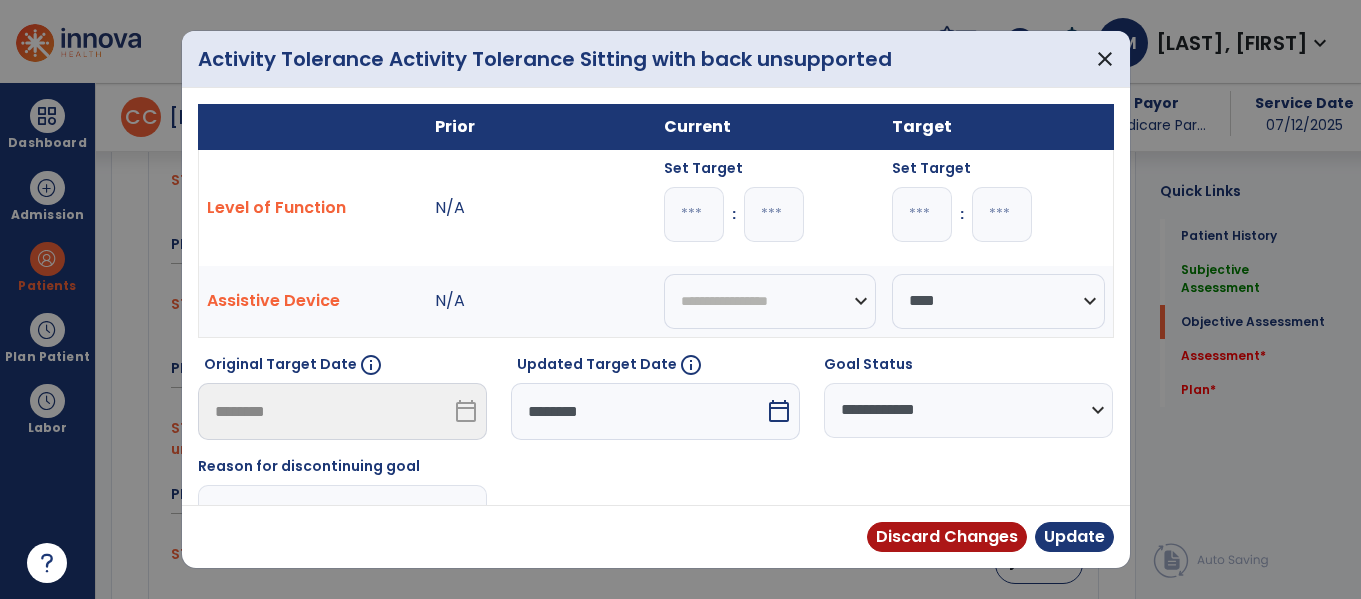 scroll, scrollTop: 1076, scrollLeft: 0, axis: vertical 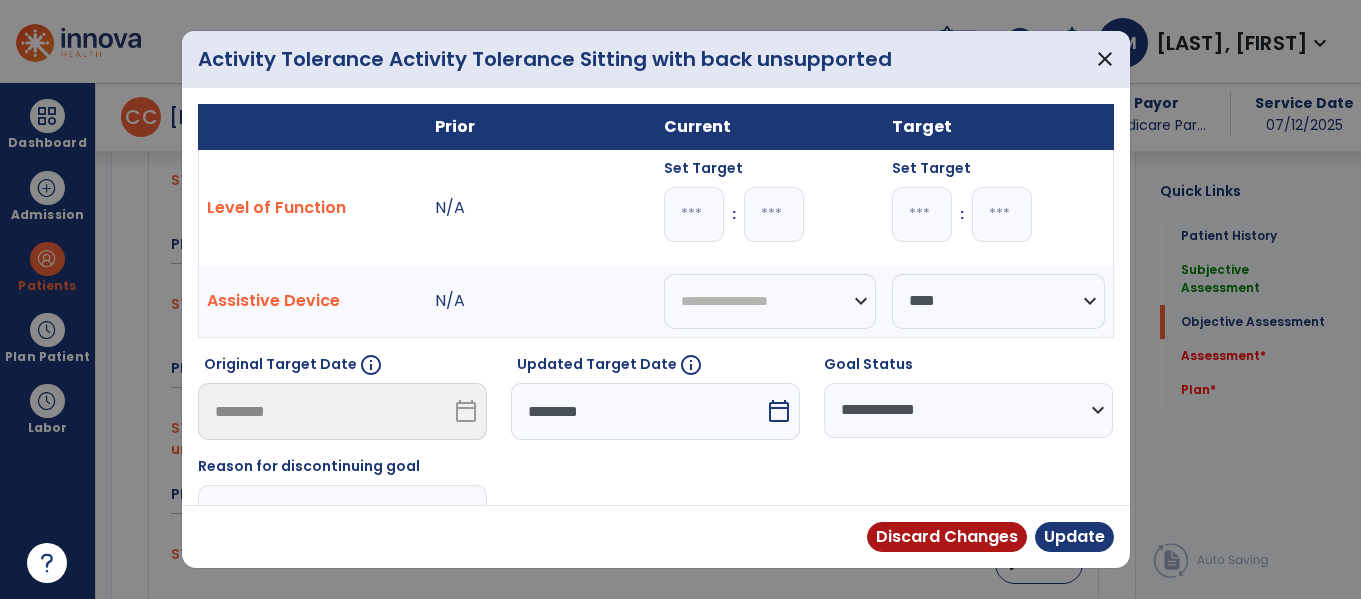 click on "**********" at bounding box center [968, 410] 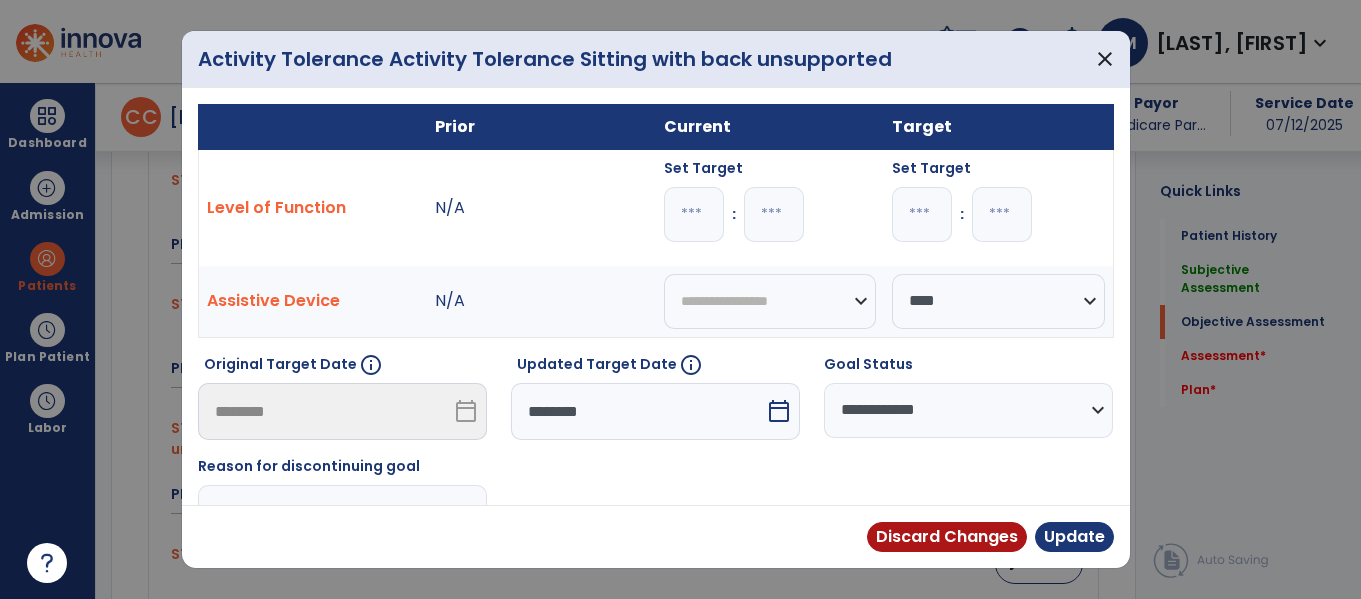 select on "********" 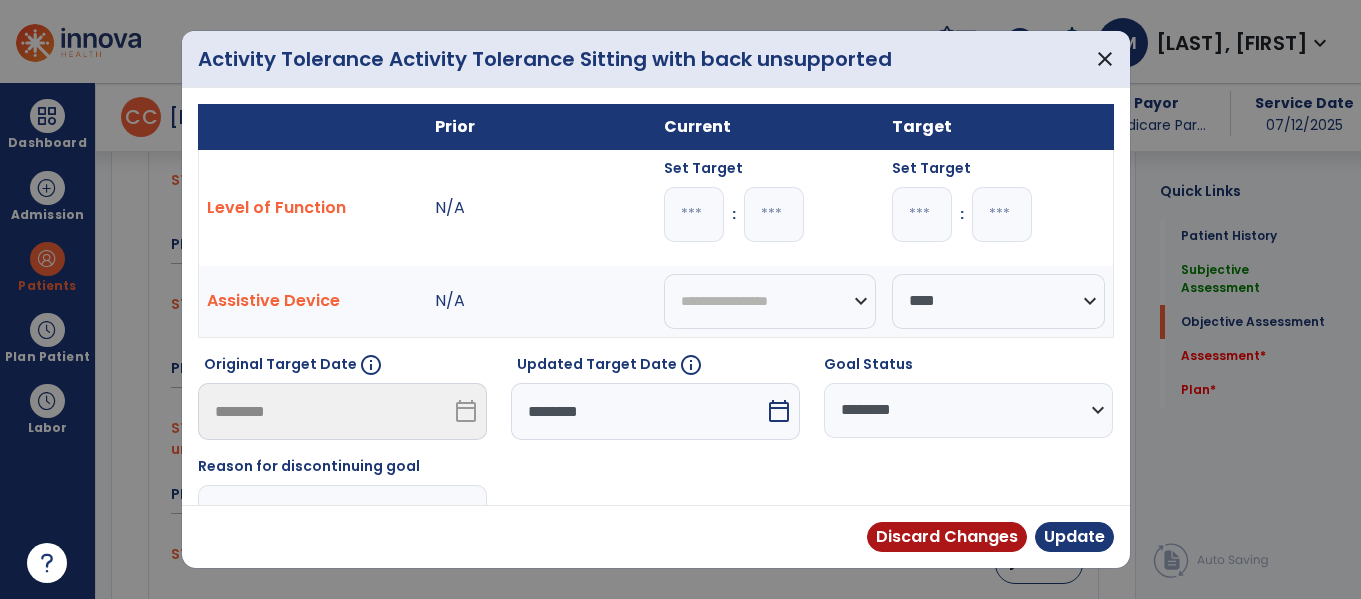 click on "**********" at bounding box center (968, 410) 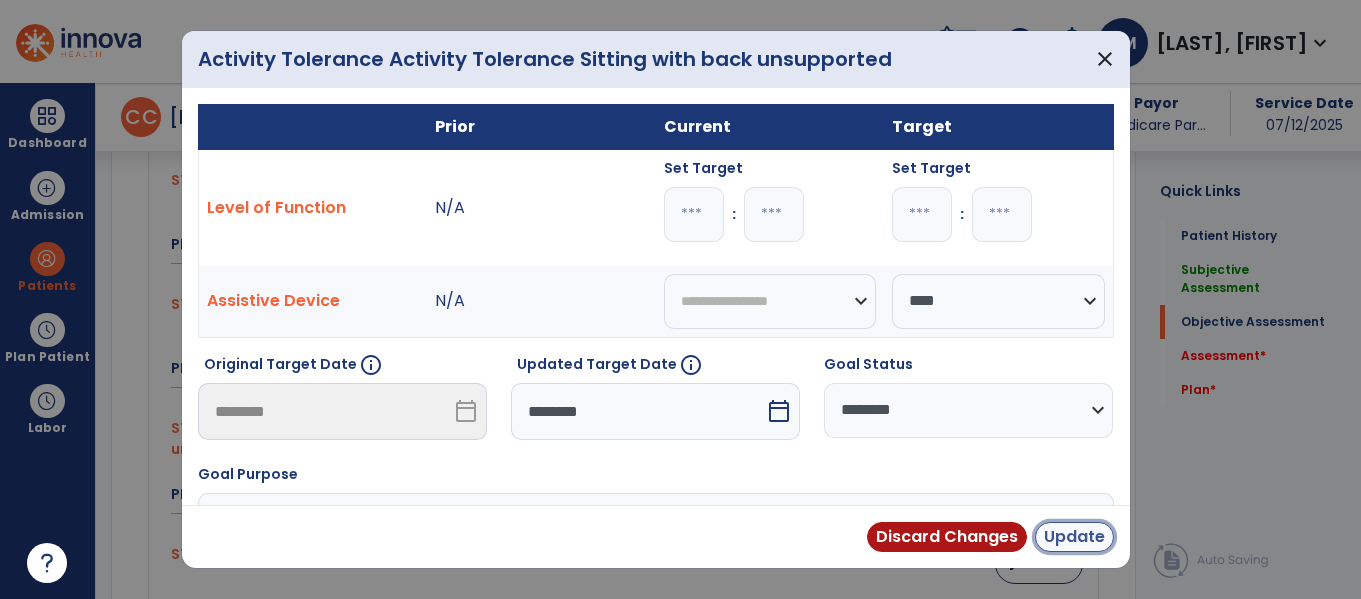 click on "Update" at bounding box center (1074, 537) 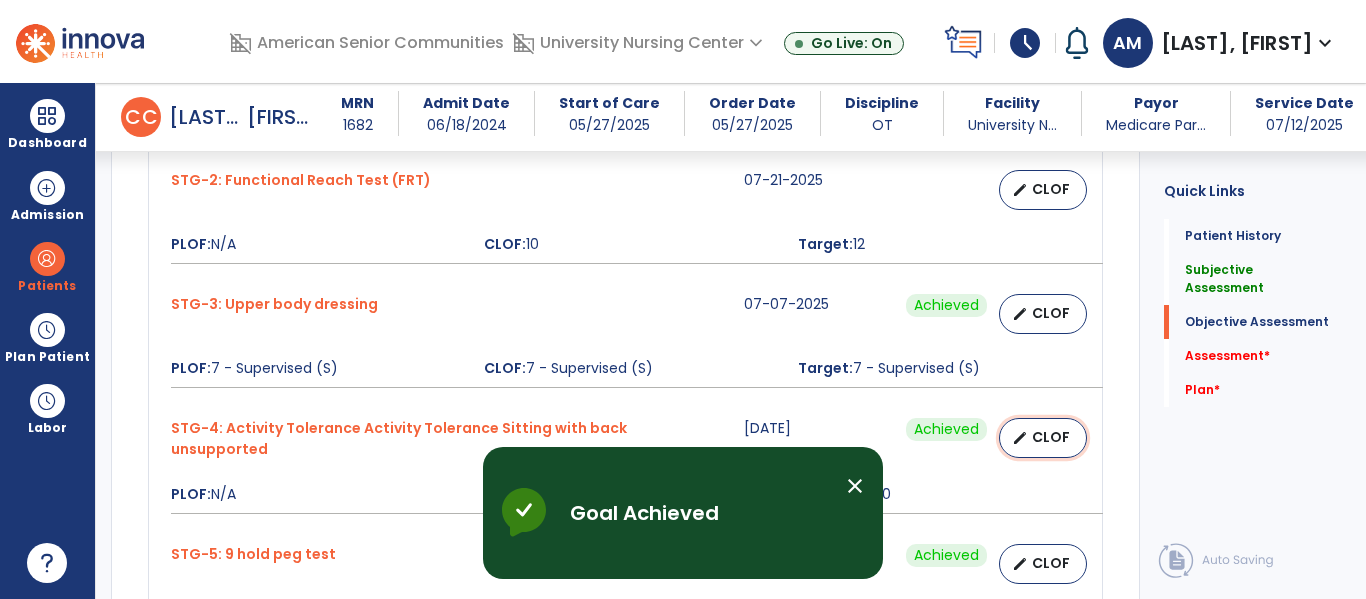 click on "edit   CLOF" at bounding box center [1043, 438] 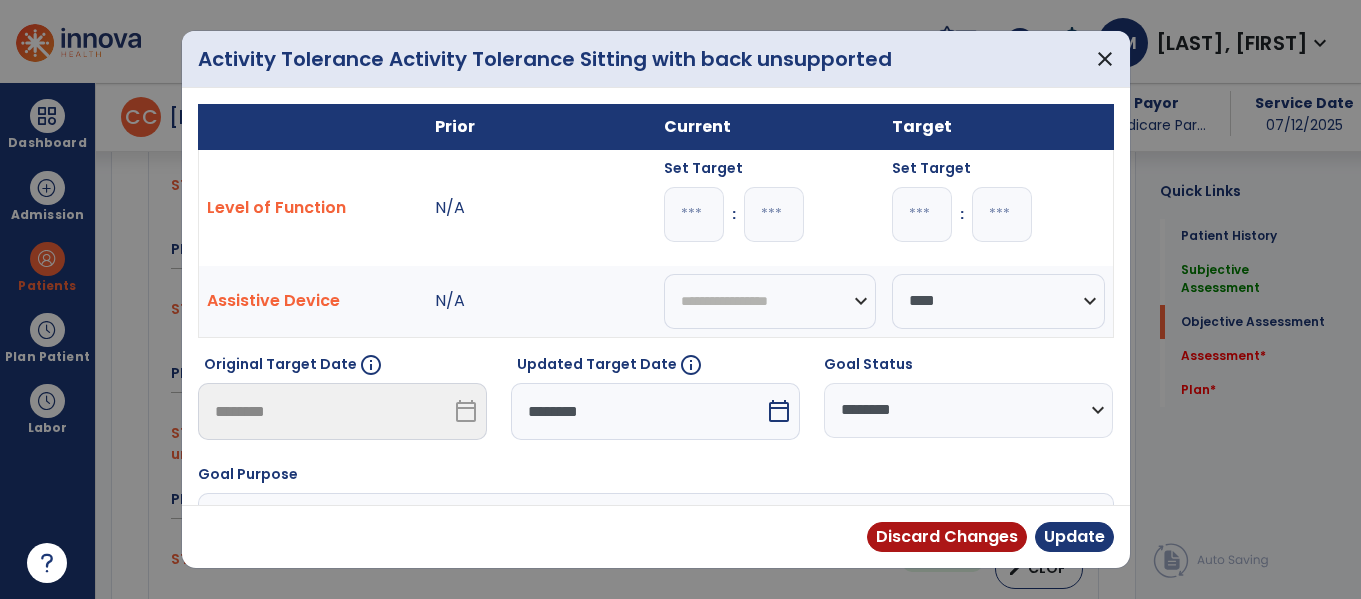 scroll, scrollTop: 1076, scrollLeft: 0, axis: vertical 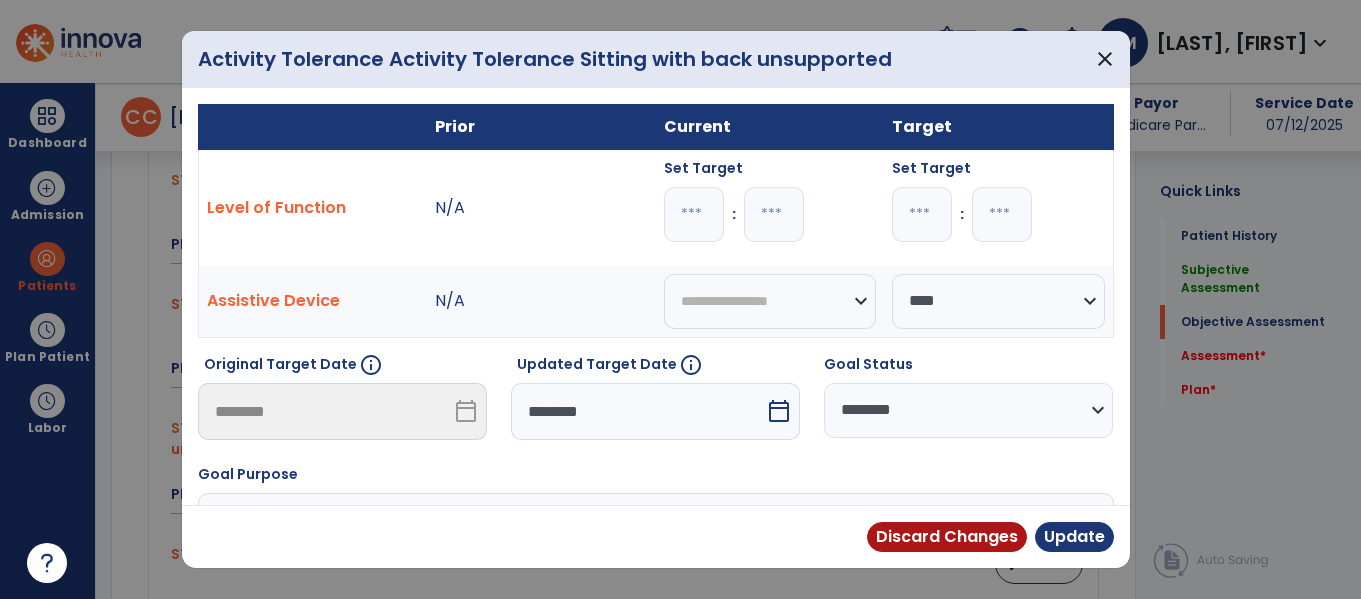 click on "********" at bounding box center (638, 411) 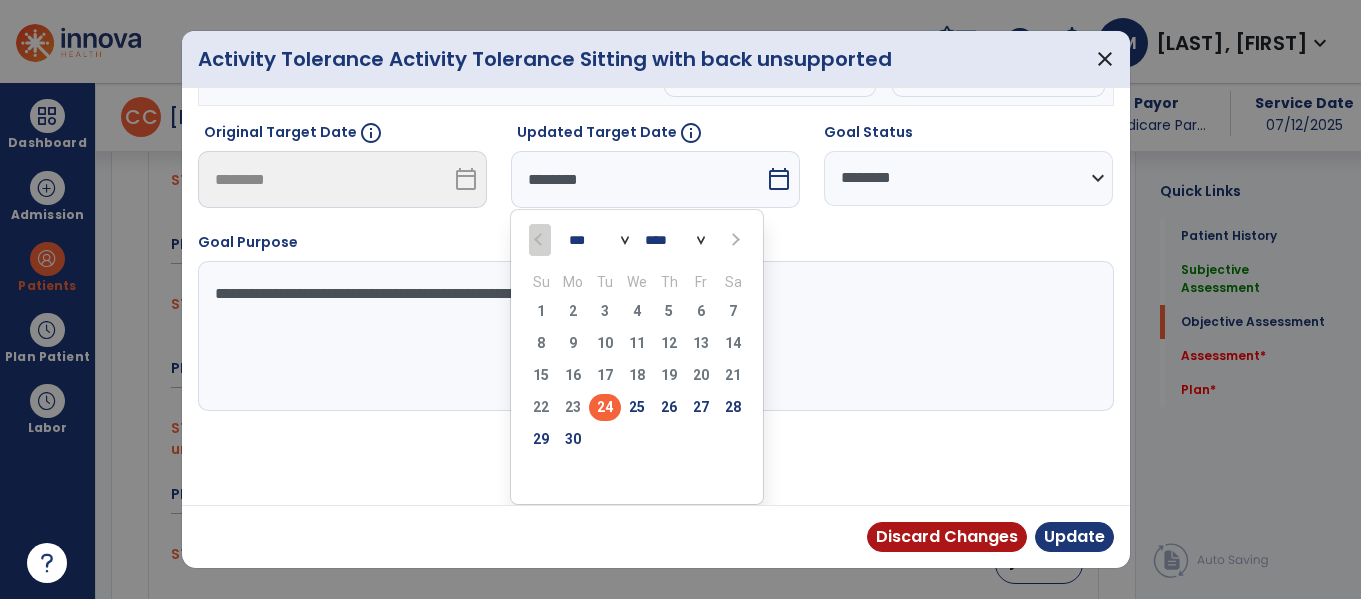 click on "*** ***" at bounding box center [599, 240] 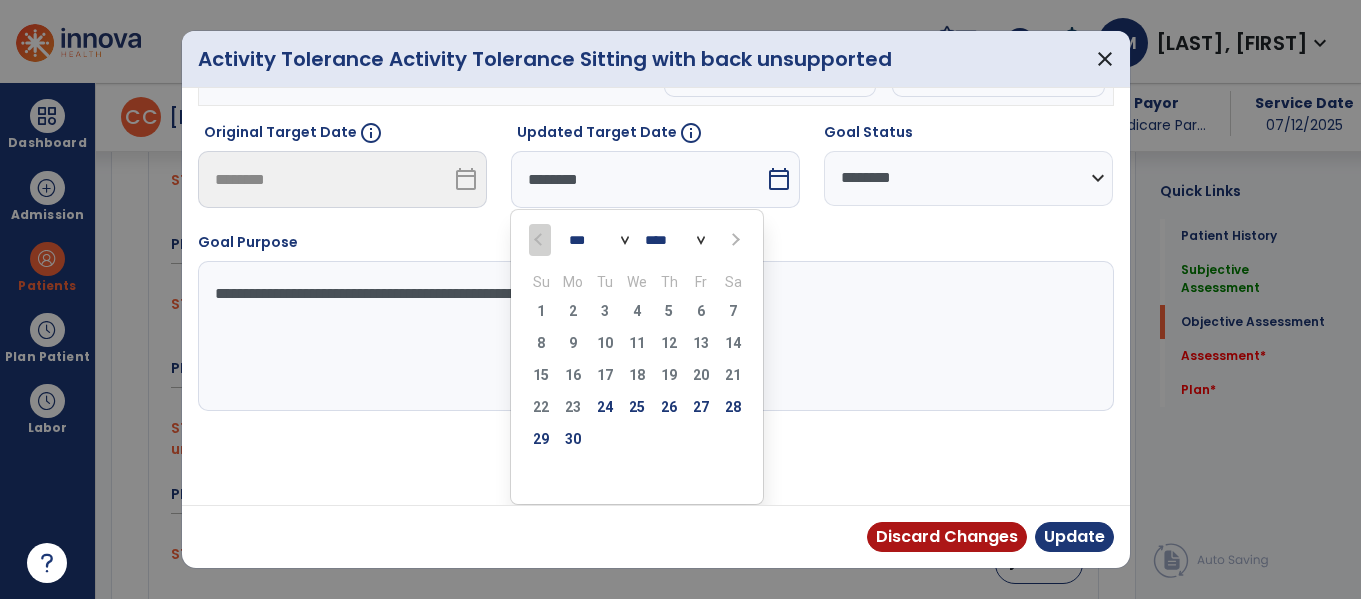 select on "*" 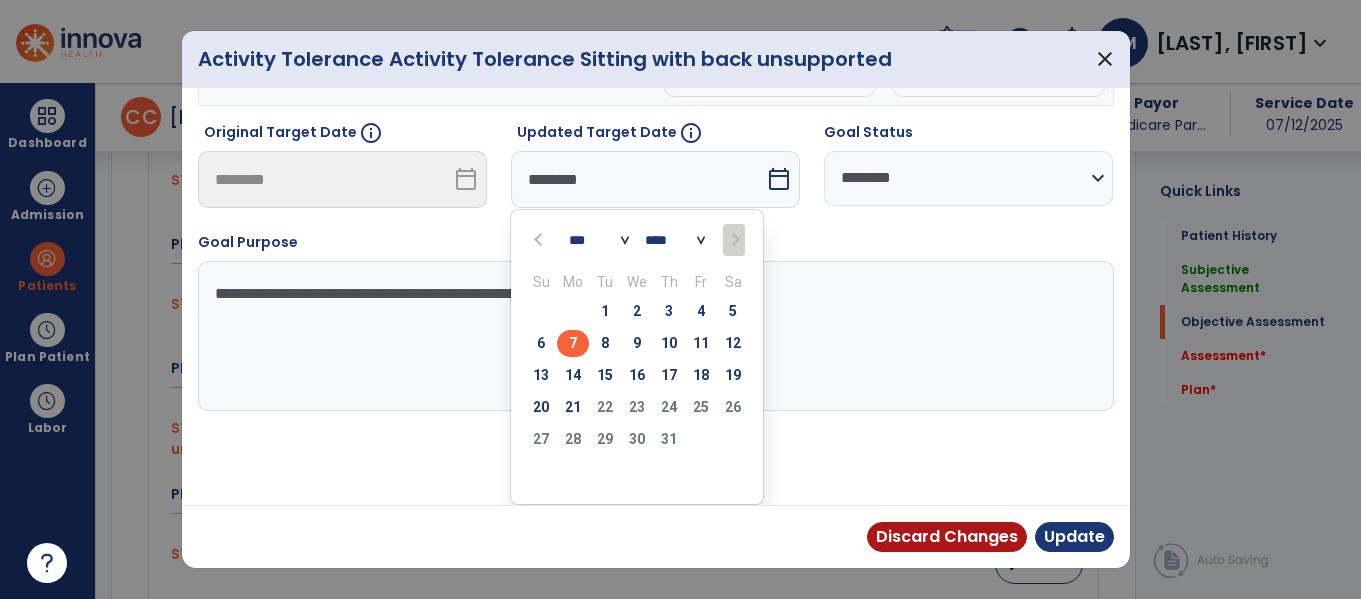 click on "7" at bounding box center (573, 343) 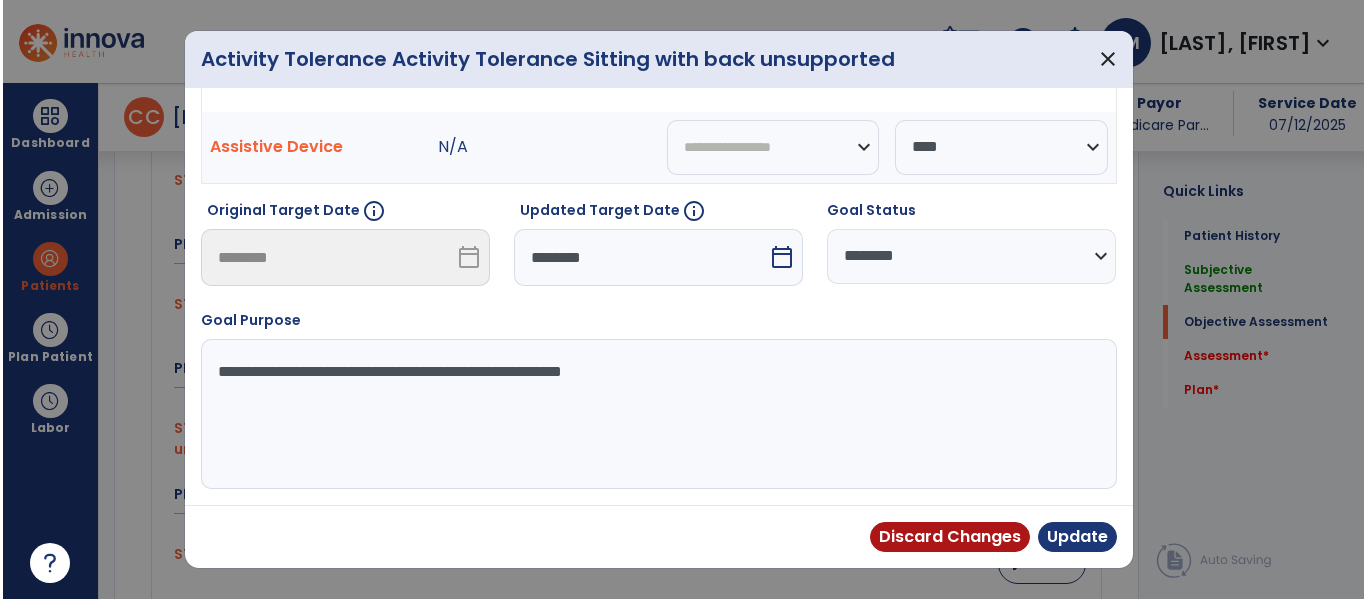 scroll, scrollTop: 154, scrollLeft: 0, axis: vertical 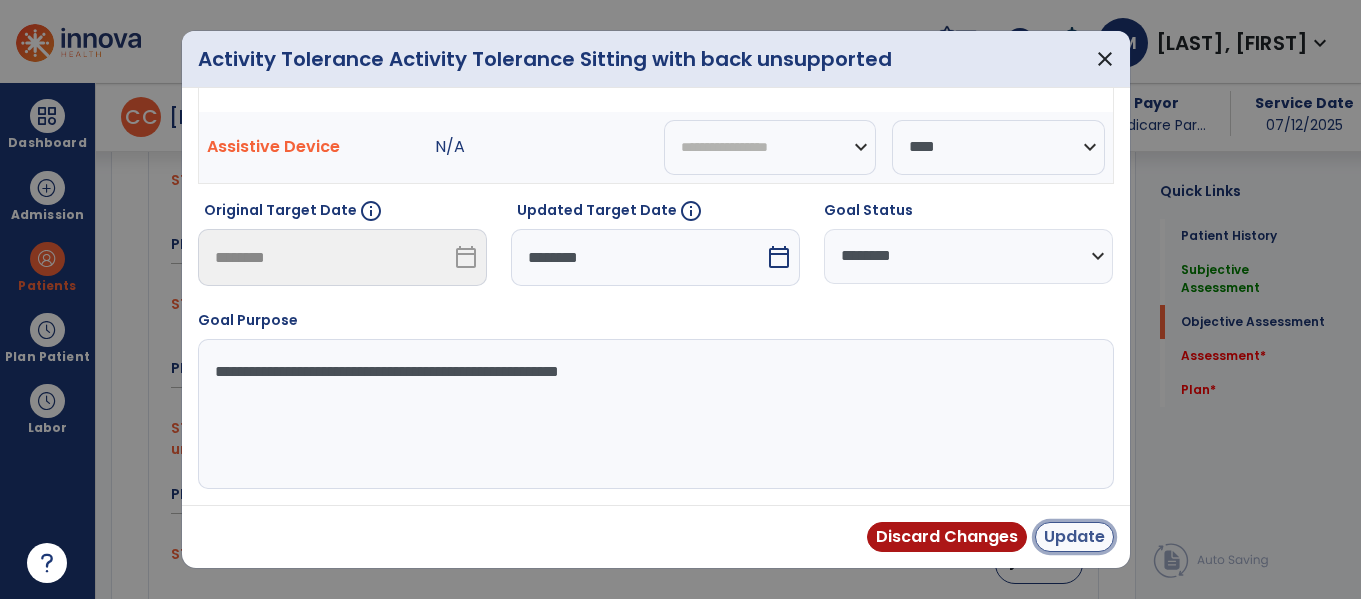 click on "Update" at bounding box center [1074, 537] 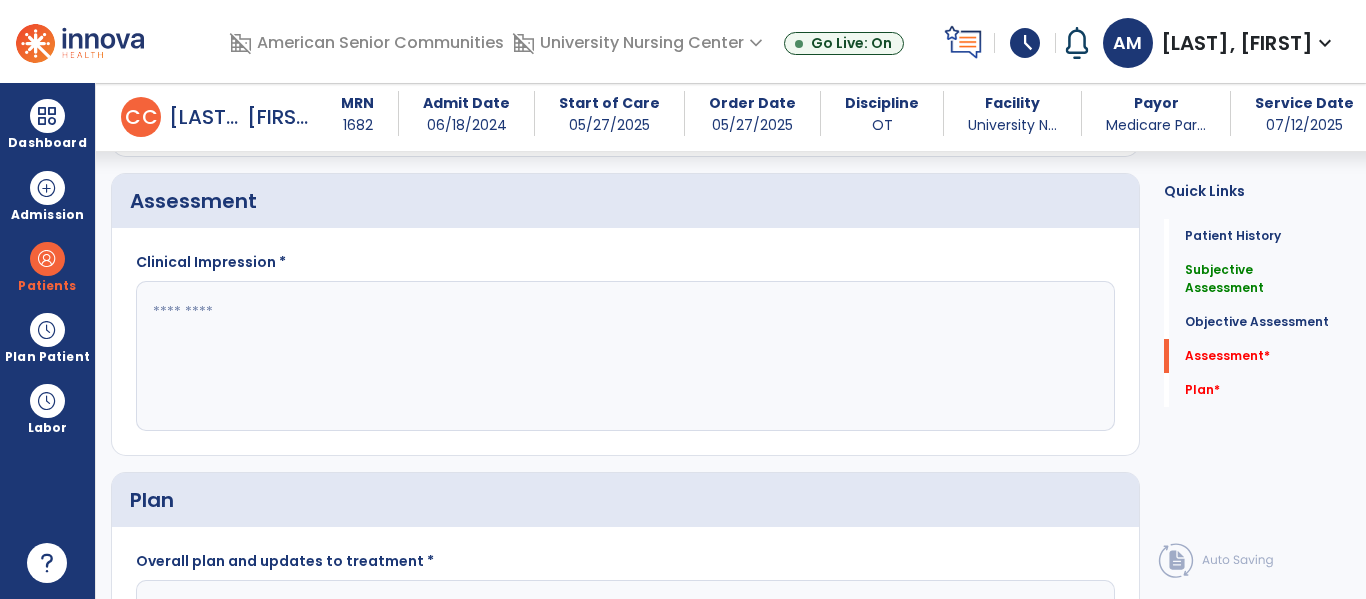scroll, scrollTop: 1837, scrollLeft: 0, axis: vertical 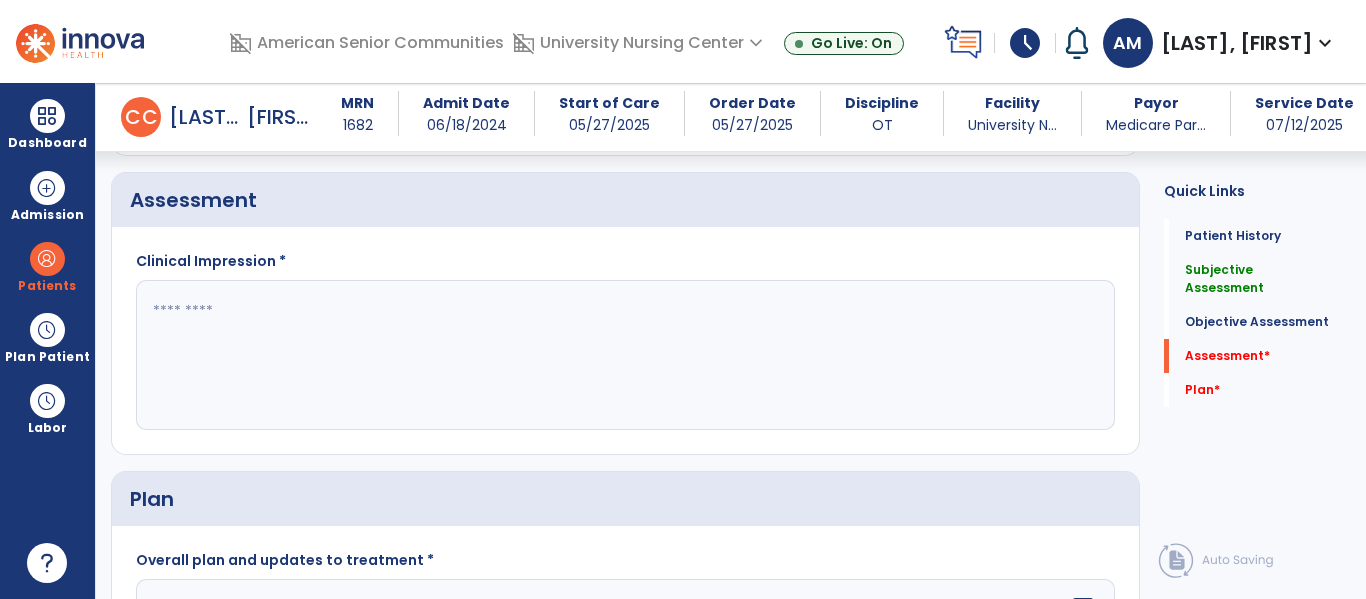 click 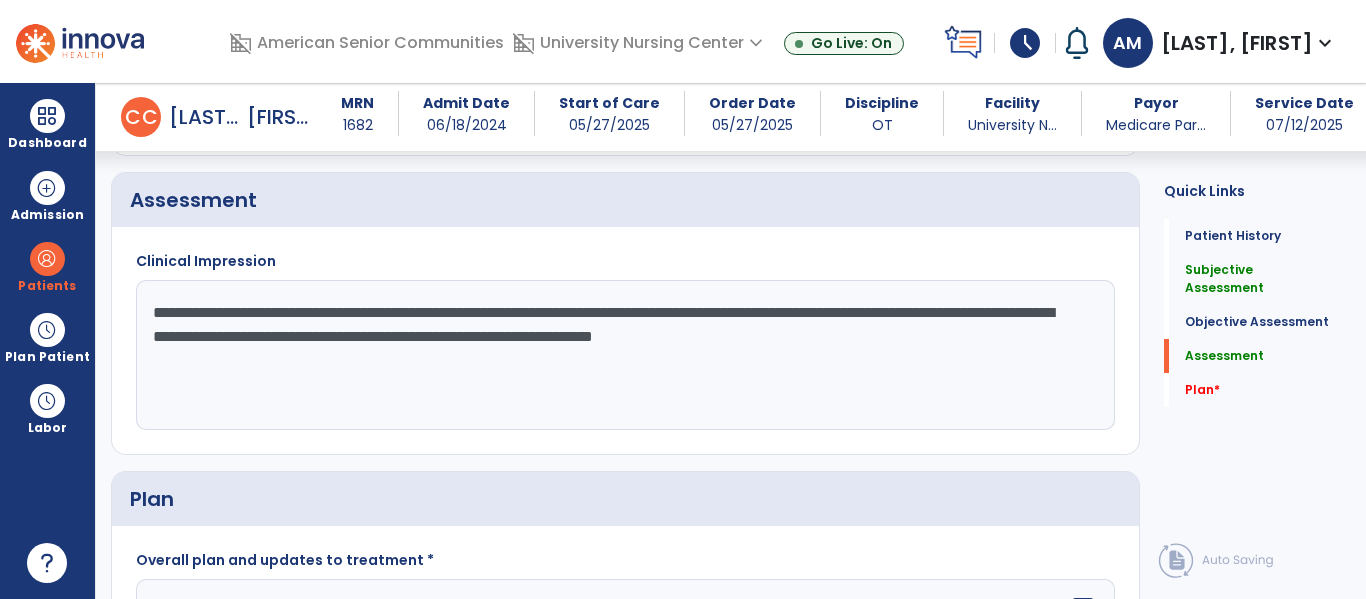 click on "**********" 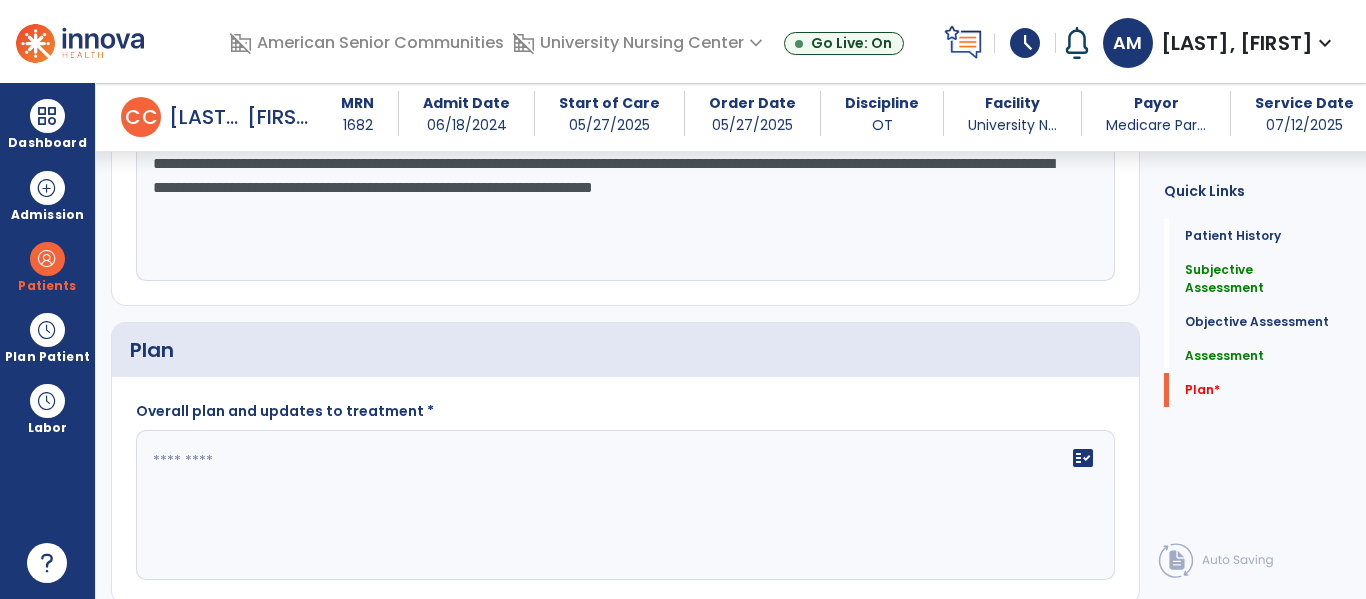scroll, scrollTop: 2062, scrollLeft: 0, axis: vertical 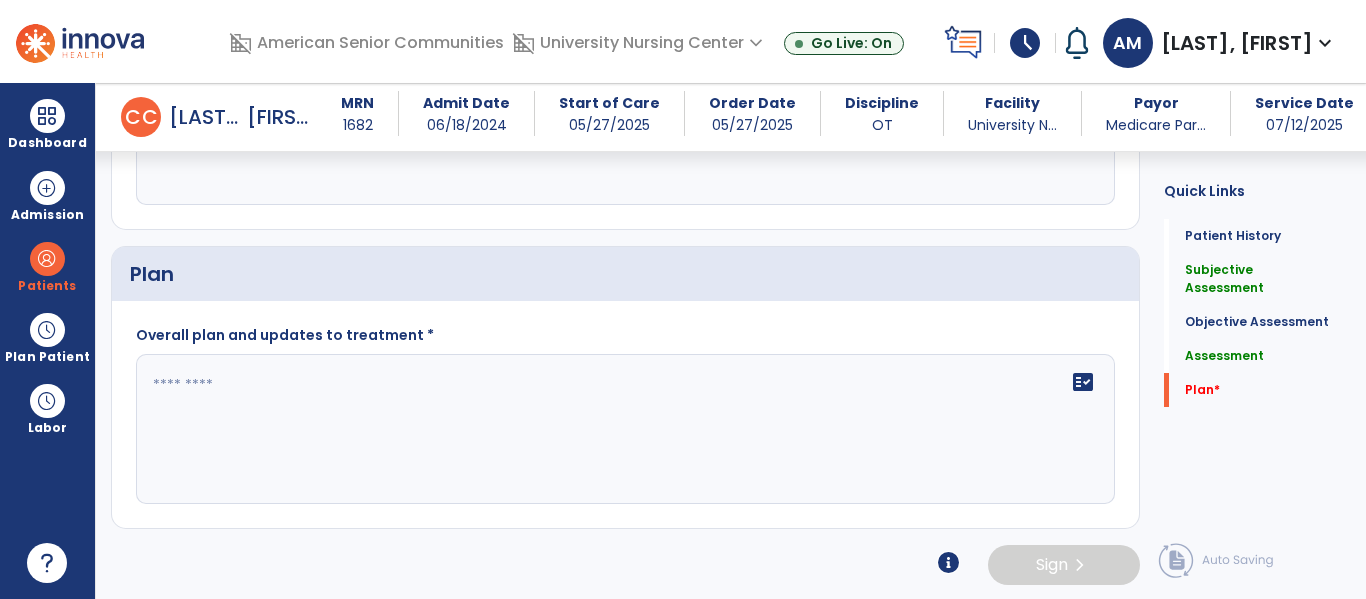 type on "**********" 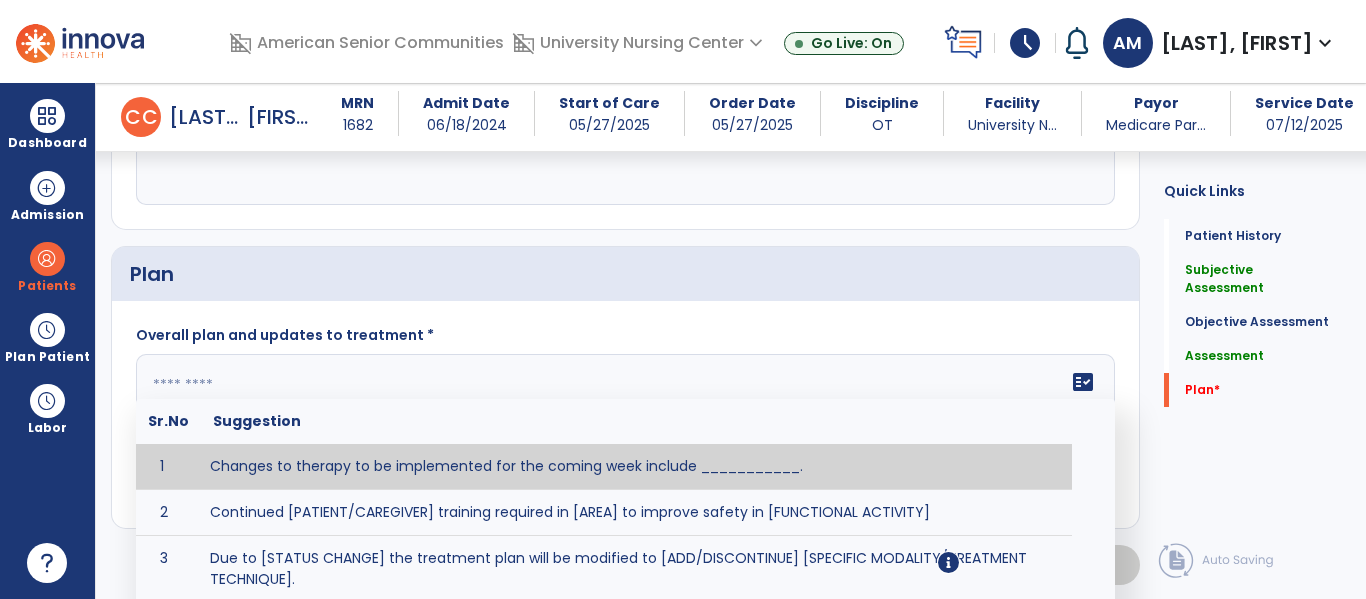 click 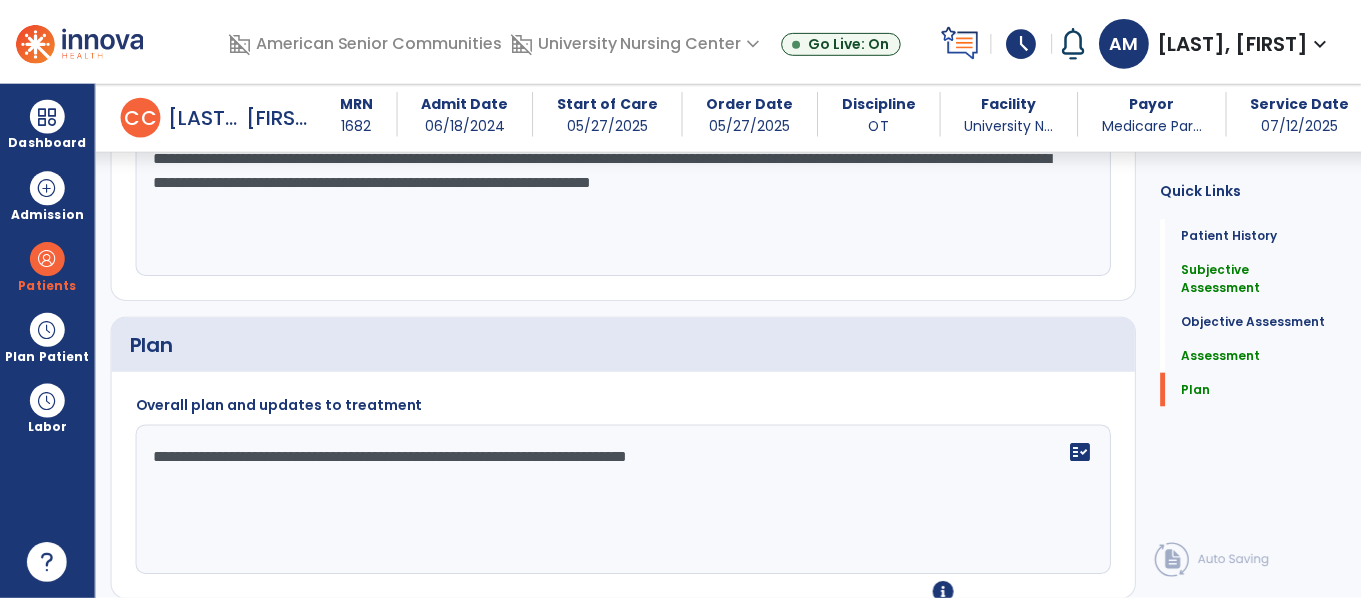 scroll, scrollTop: 2064, scrollLeft: 0, axis: vertical 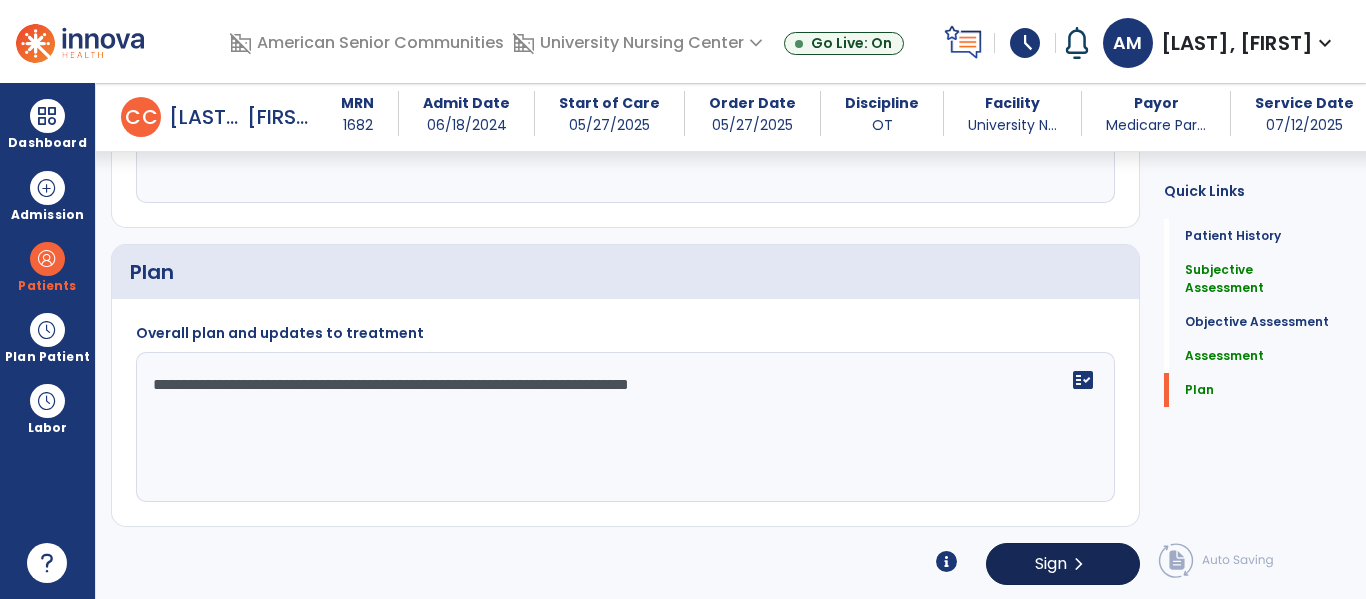 type on "**********" 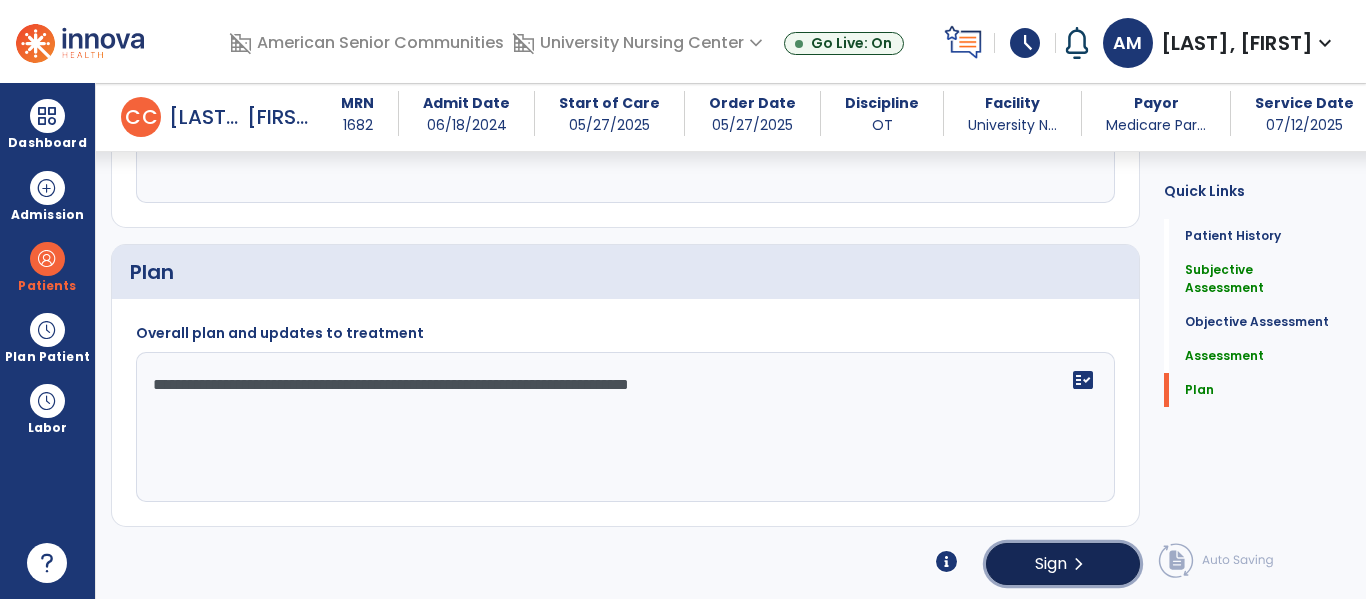 click on "Sign" 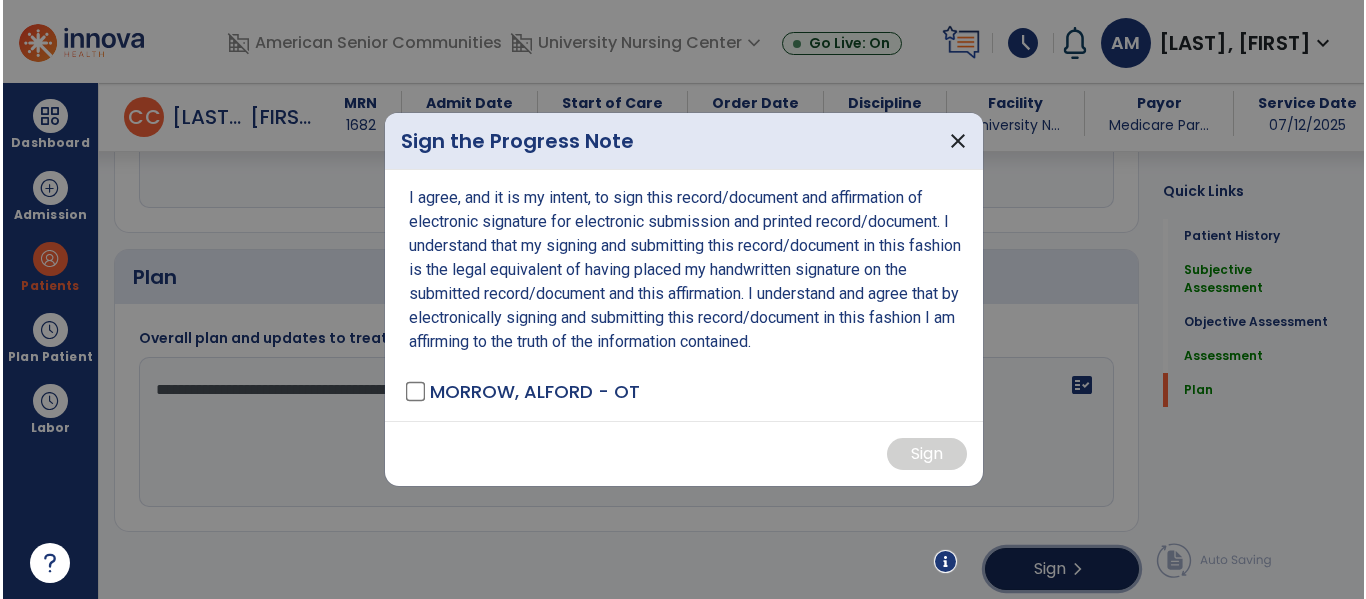 scroll, scrollTop: 2064, scrollLeft: 0, axis: vertical 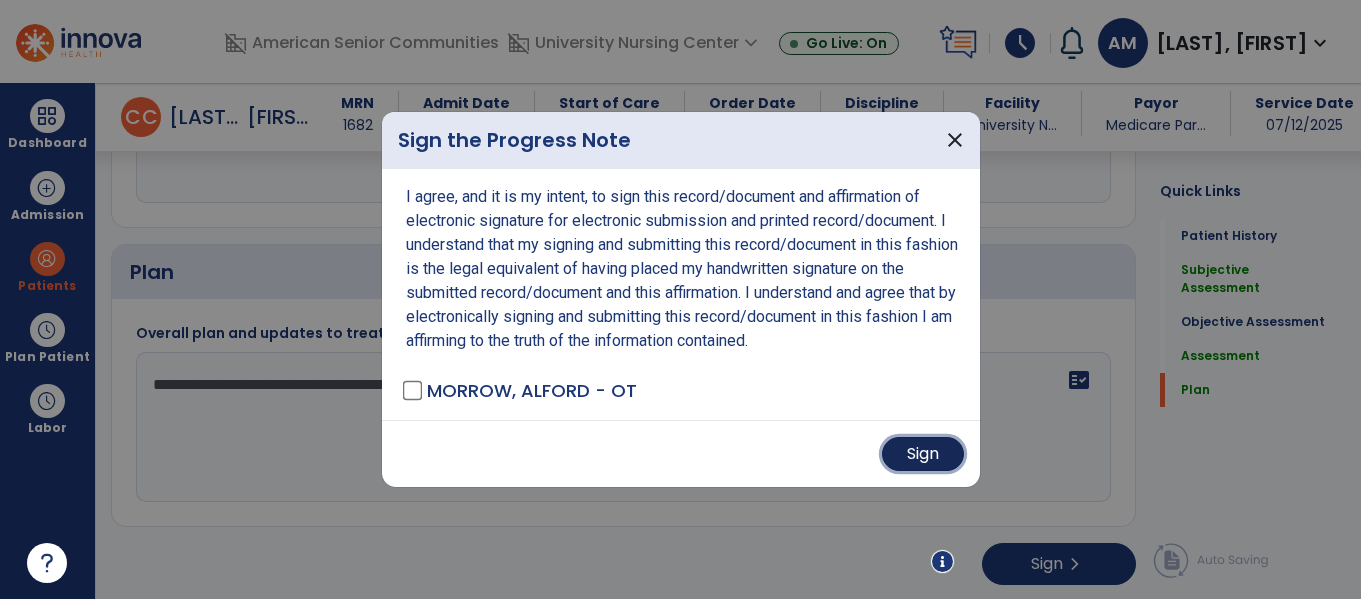 click on "Sign" at bounding box center [923, 454] 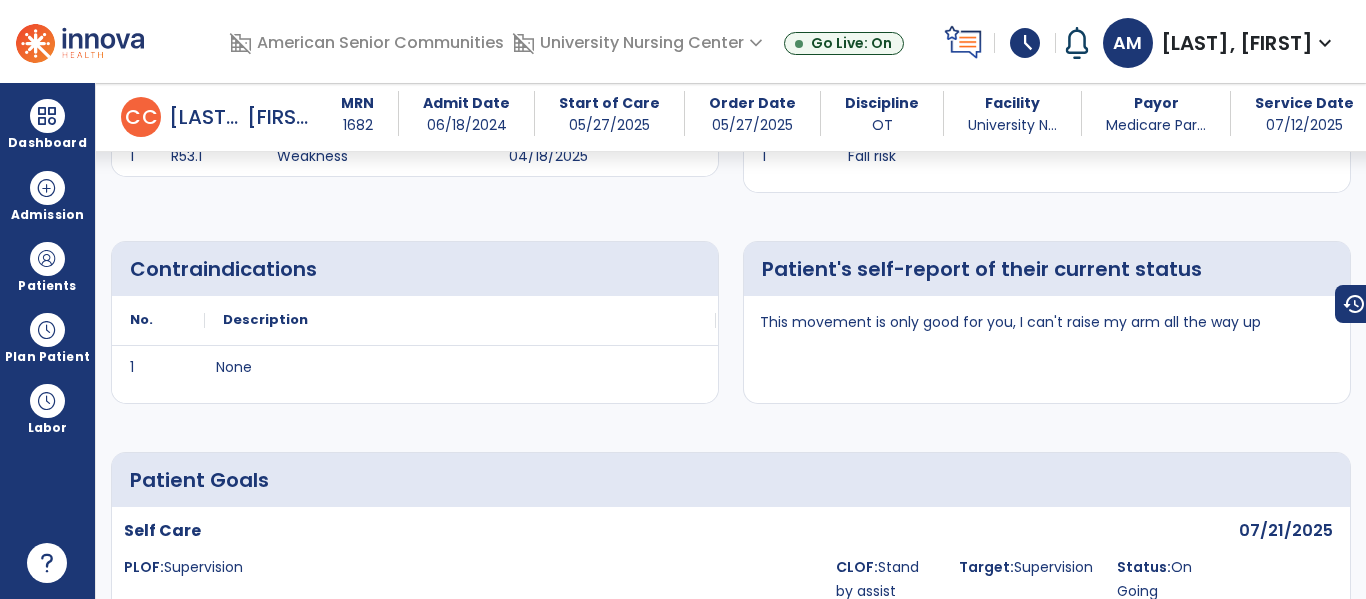 scroll, scrollTop: 0, scrollLeft: 0, axis: both 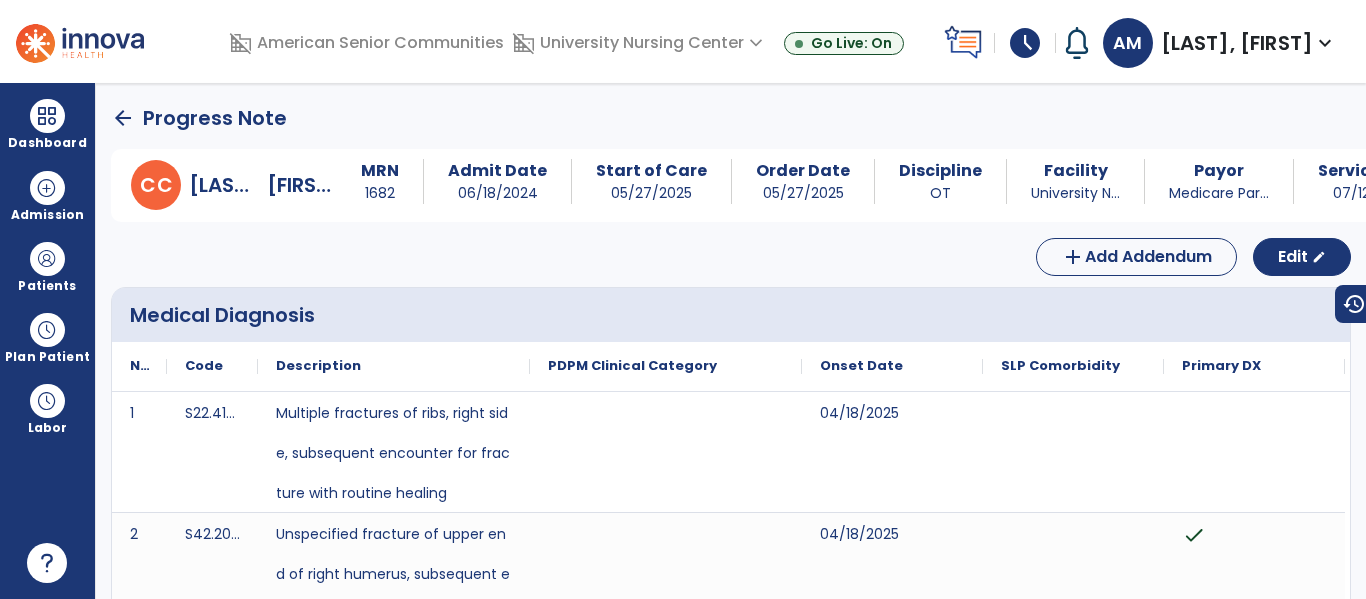 click on "arrow_back" 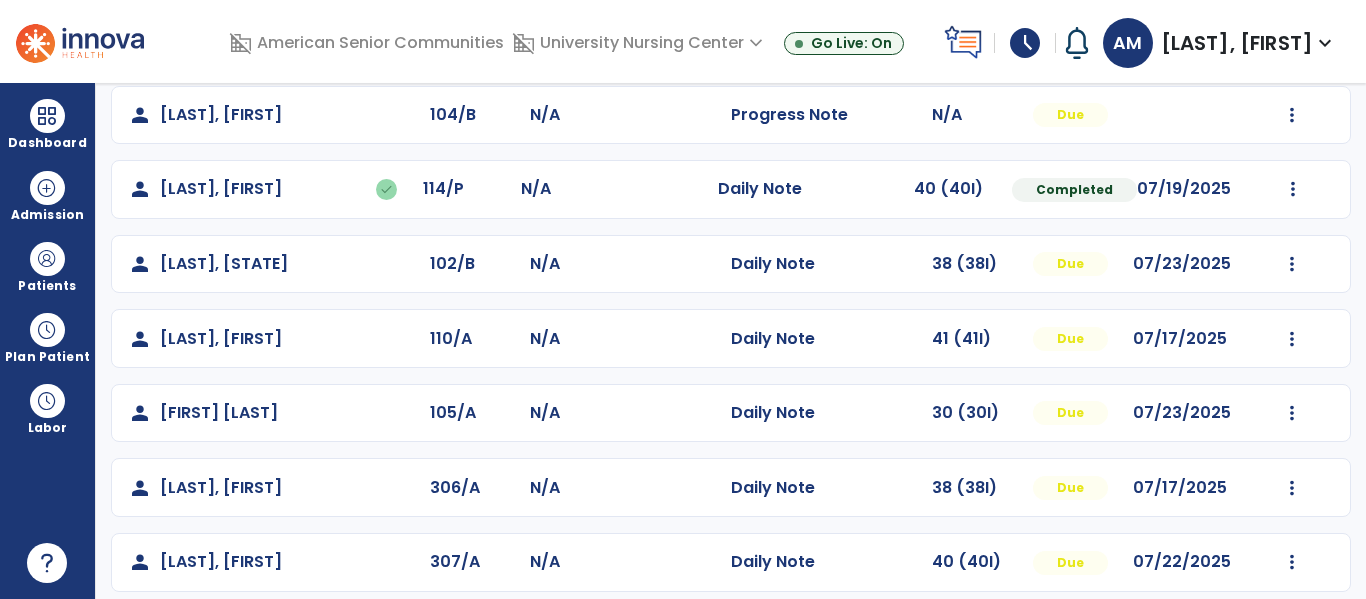 scroll, scrollTop: 563, scrollLeft: 0, axis: vertical 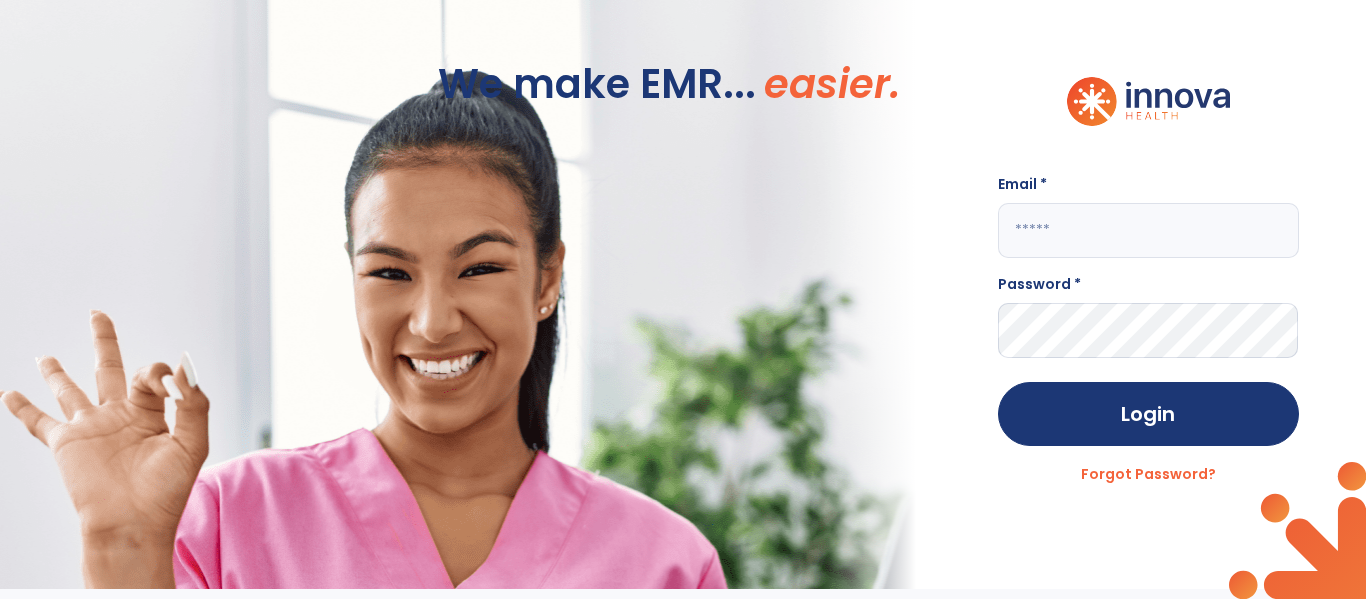 click 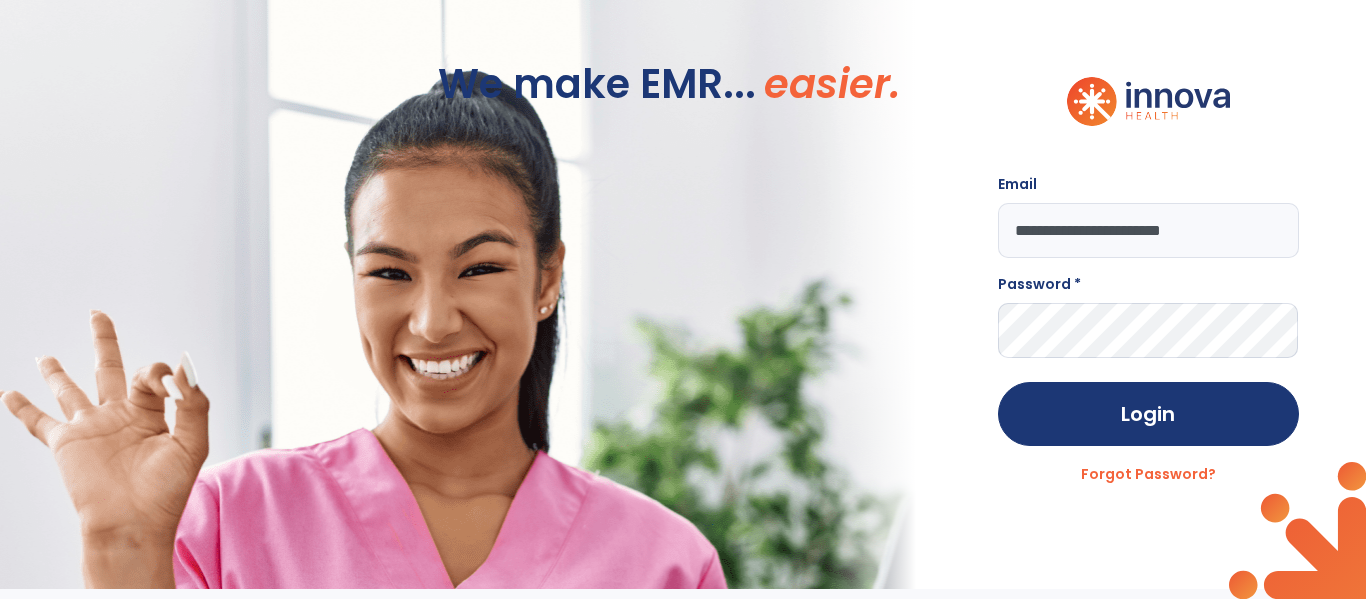 type on "**********" 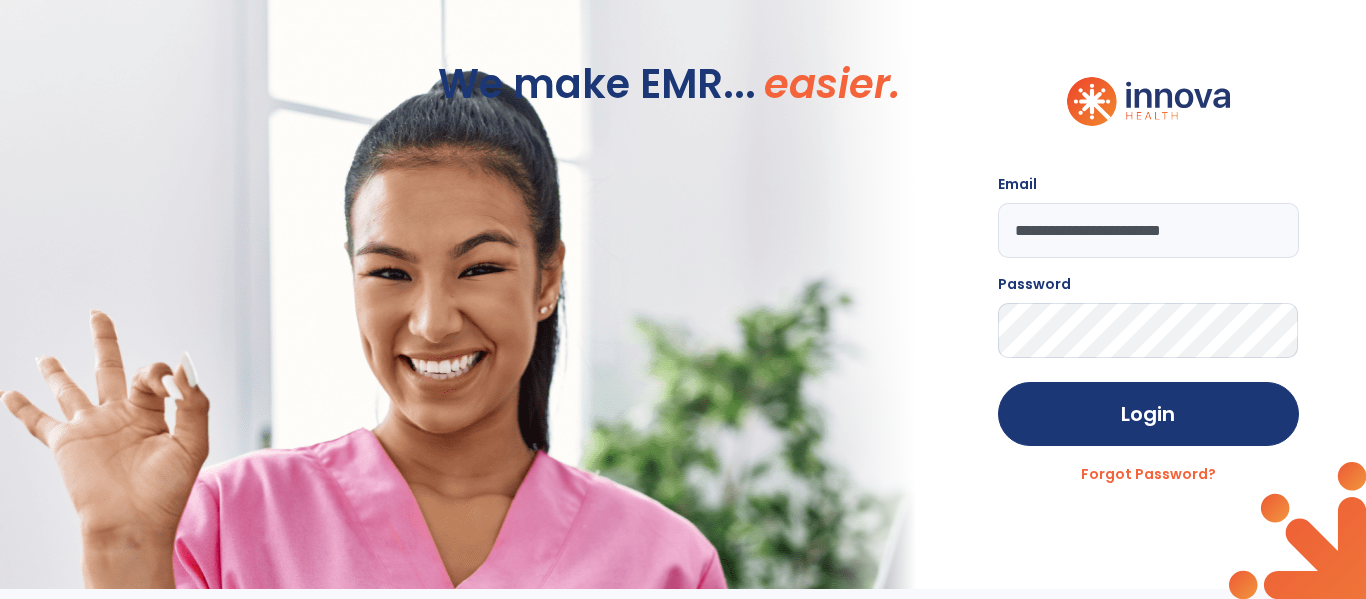 click on "Login" 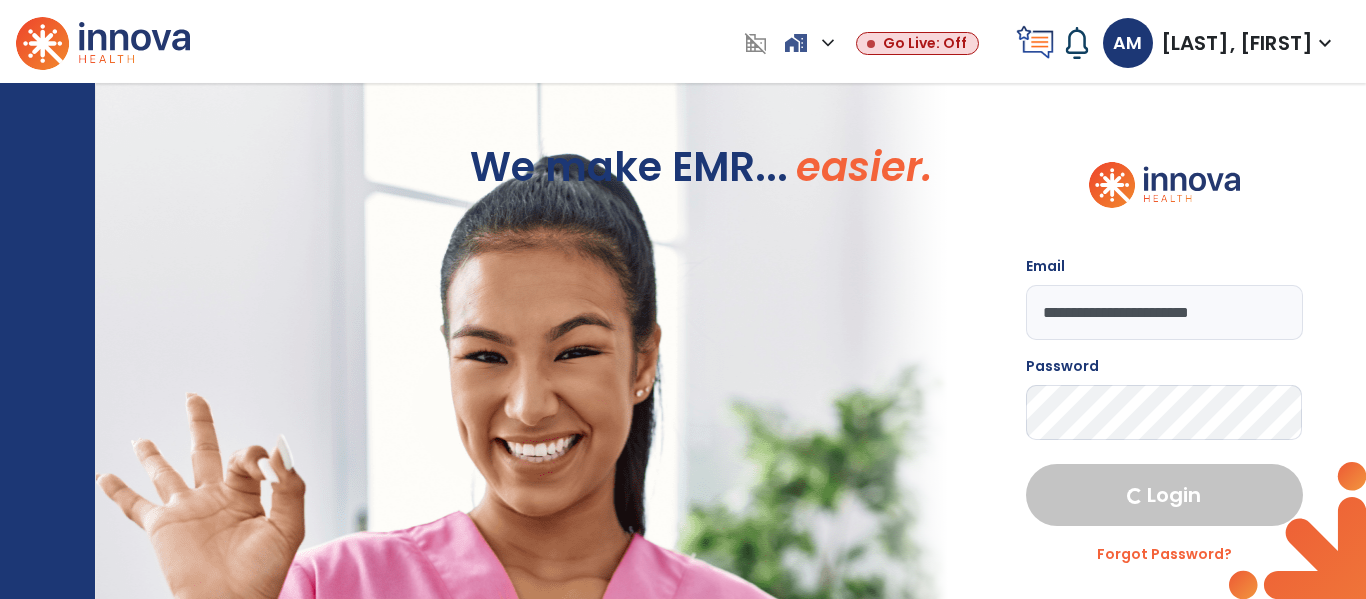 select on "****" 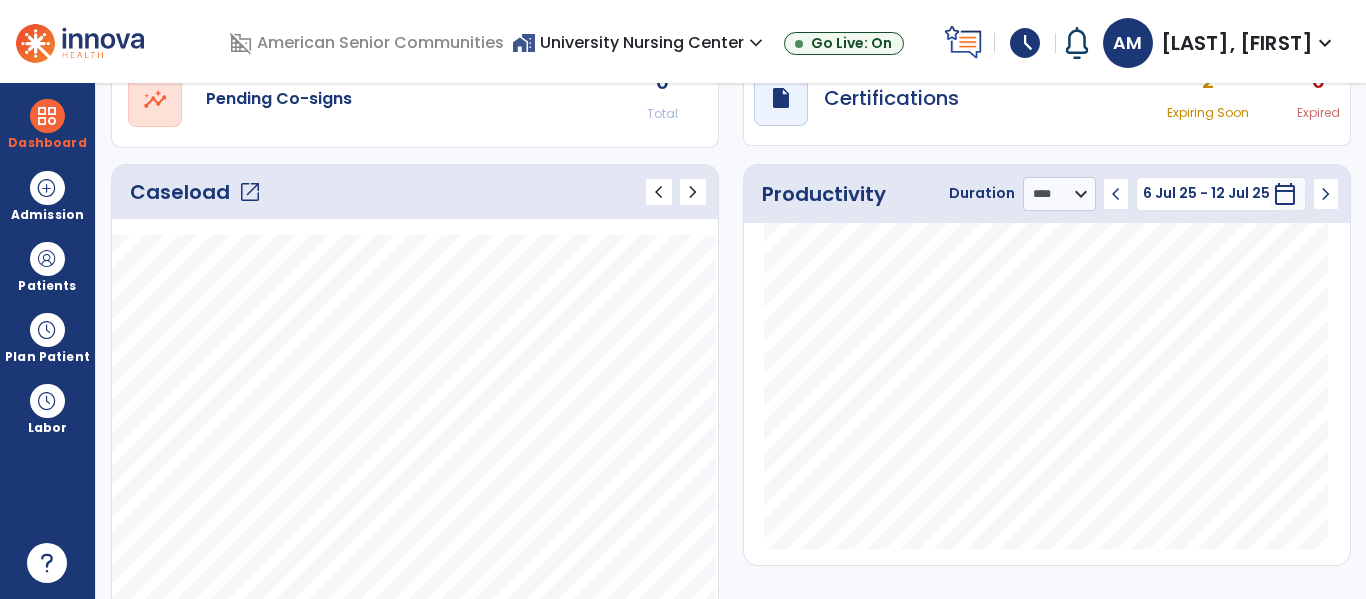 scroll, scrollTop: 207, scrollLeft: 0, axis: vertical 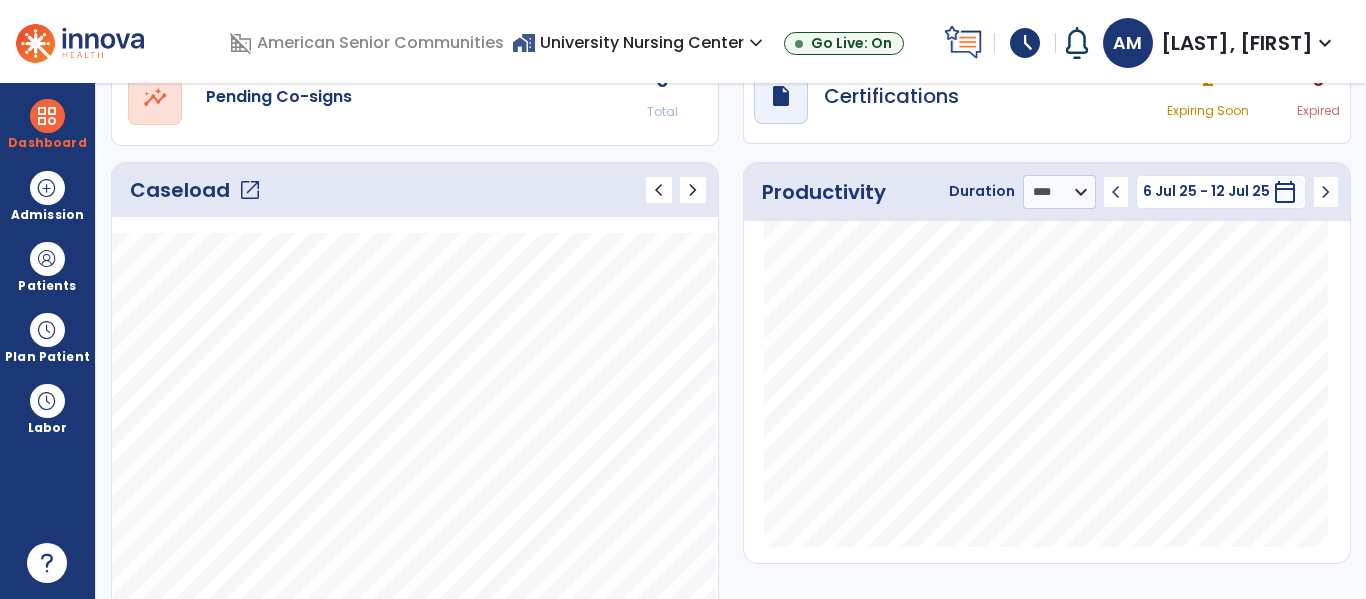 click on "open_in_new" 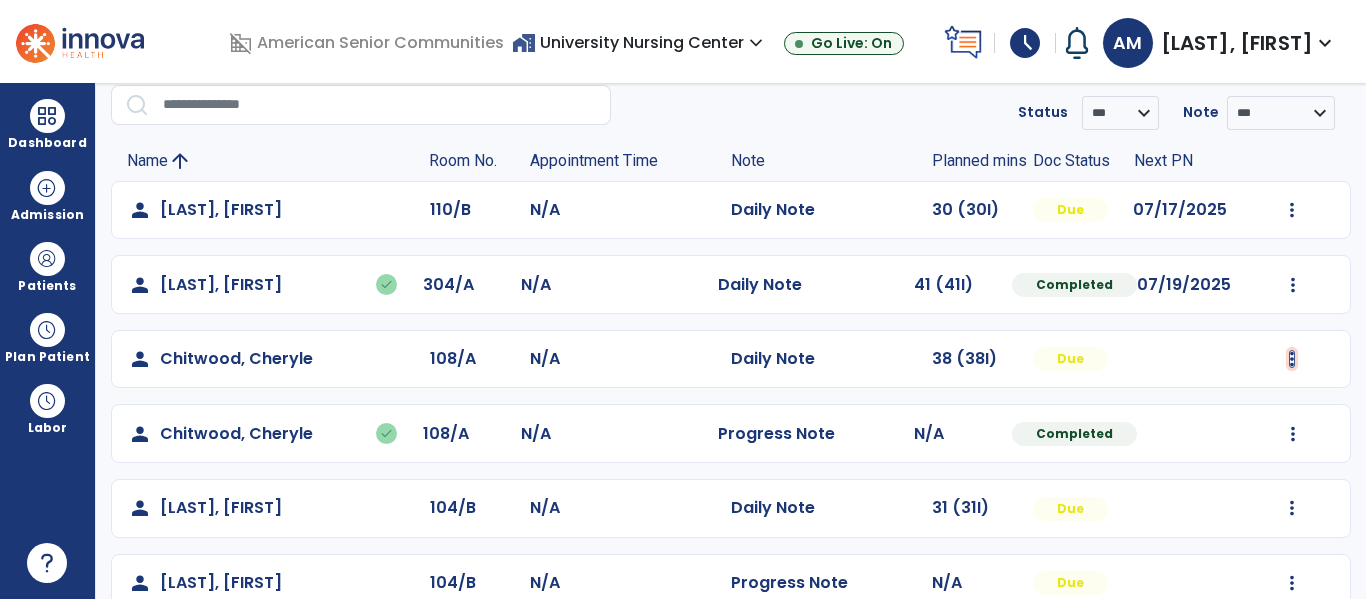 click at bounding box center [1292, 210] 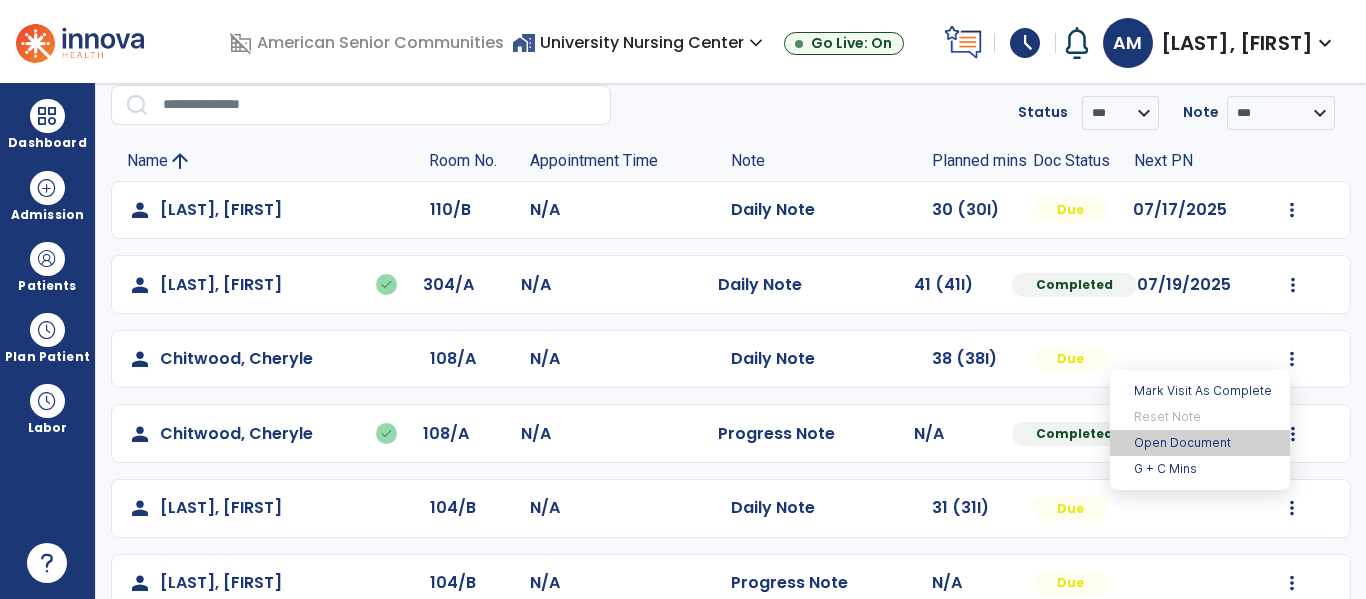 click on "Open Document" at bounding box center (1200, 443) 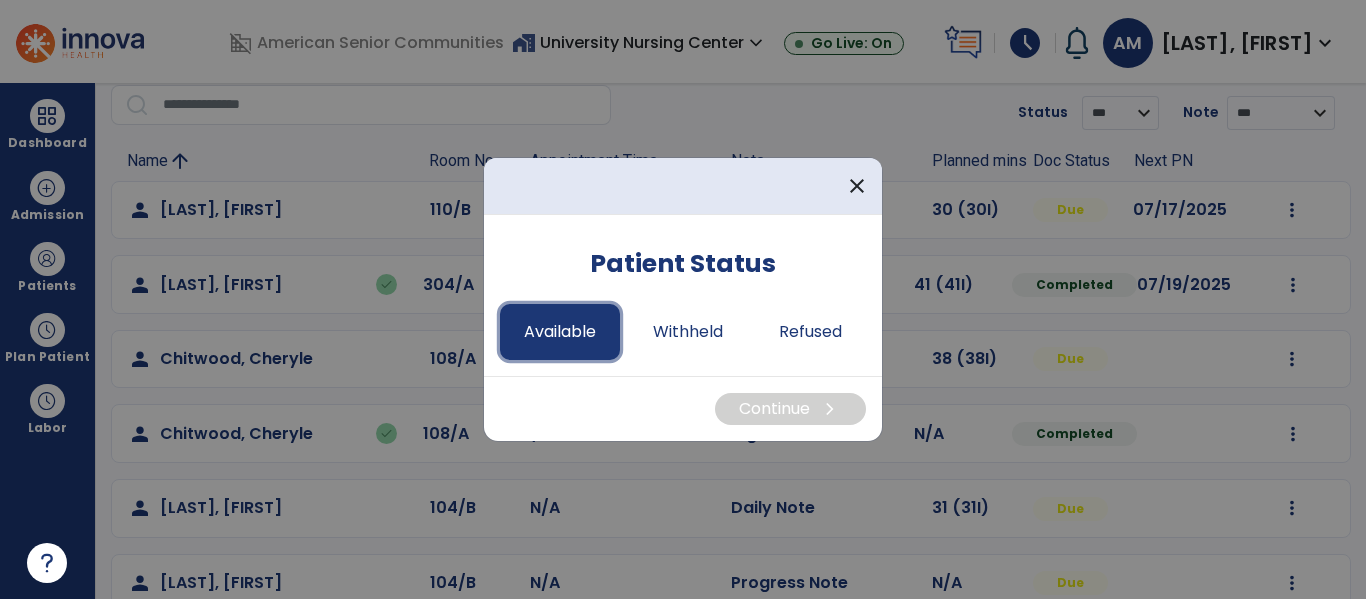 click on "Available" at bounding box center [560, 332] 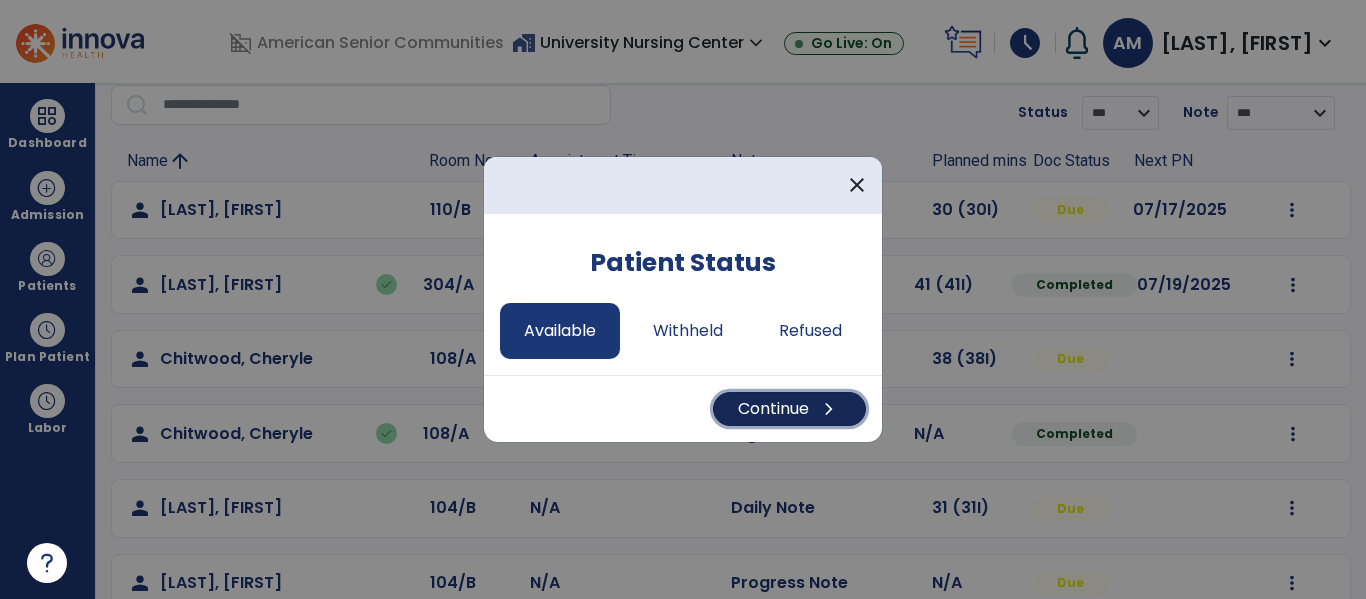 click on "Continue   chevron_right" at bounding box center (789, 409) 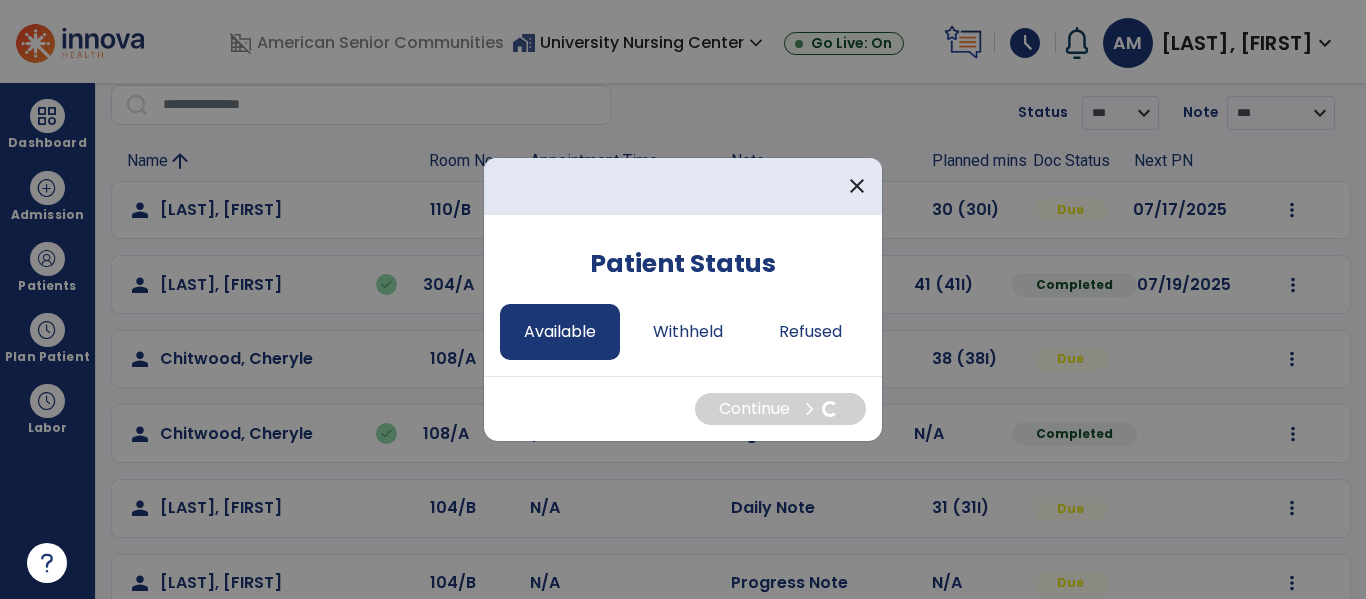 select on "*" 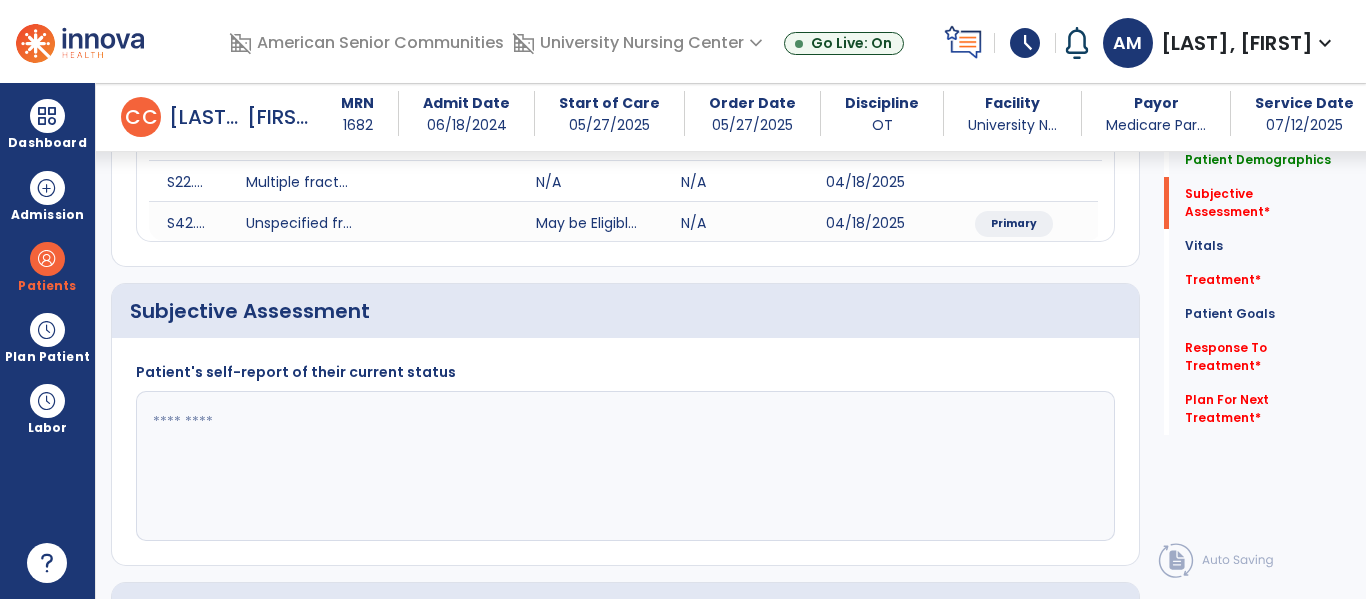 scroll, scrollTop: 315, scrollLeft: 0, axis: vertical 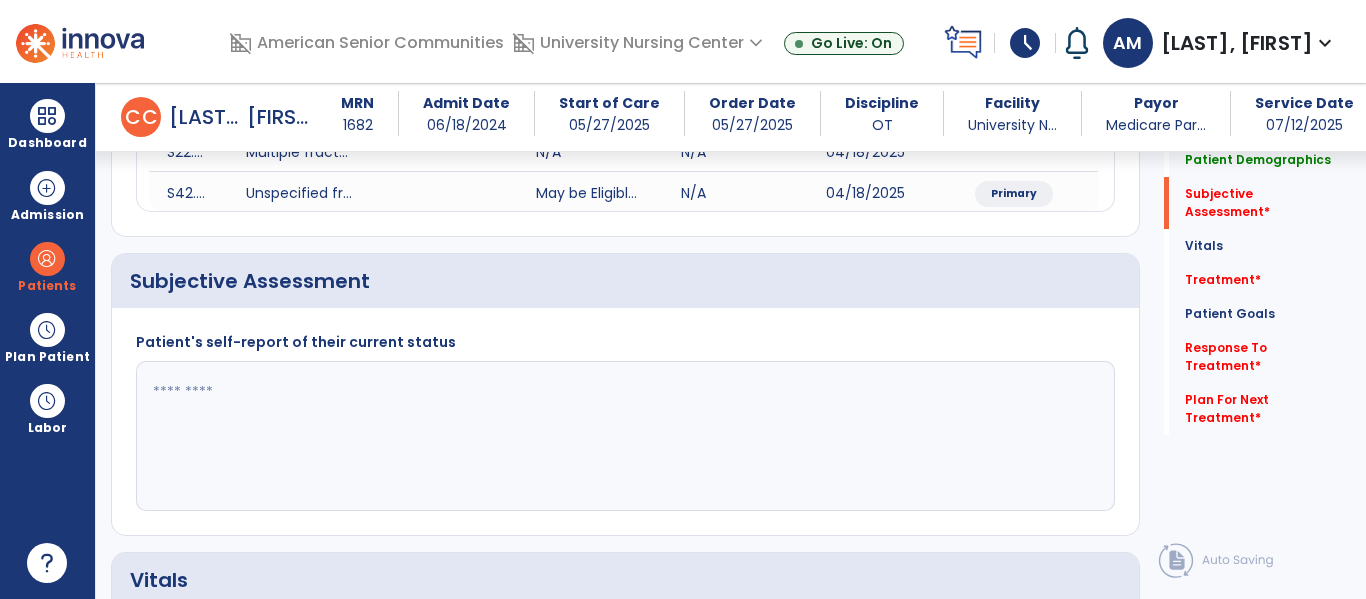 click 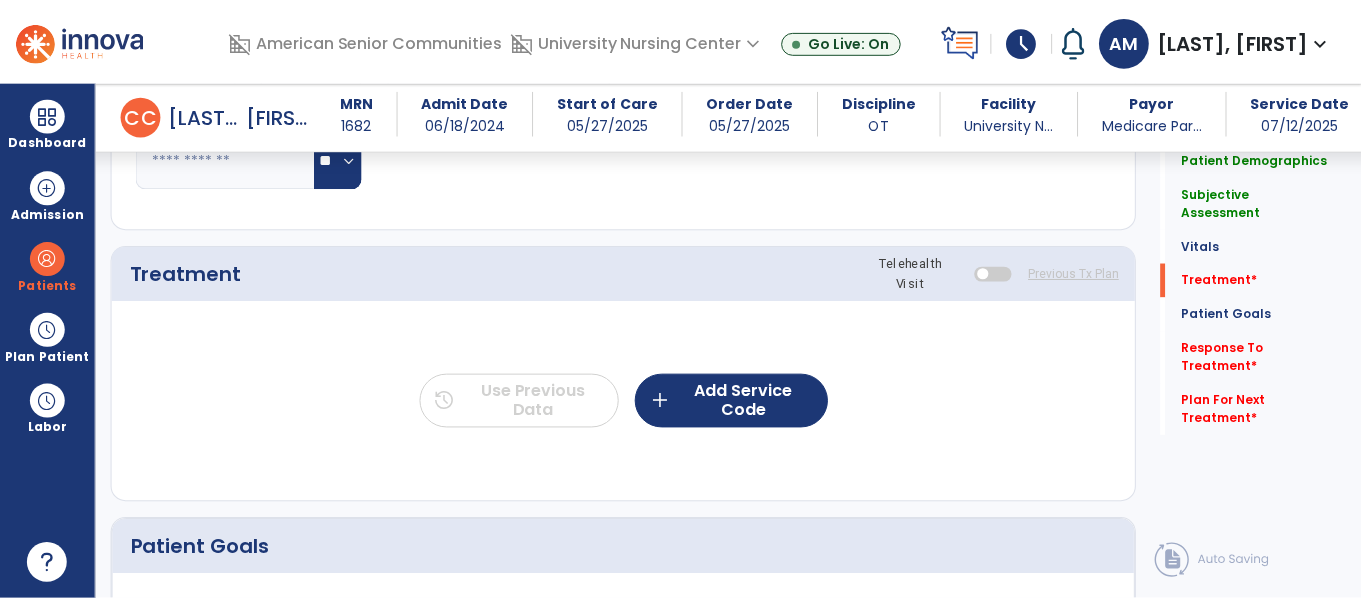 scroll, scrollTop: 1059, scrollLeft: 0, axis: vertical 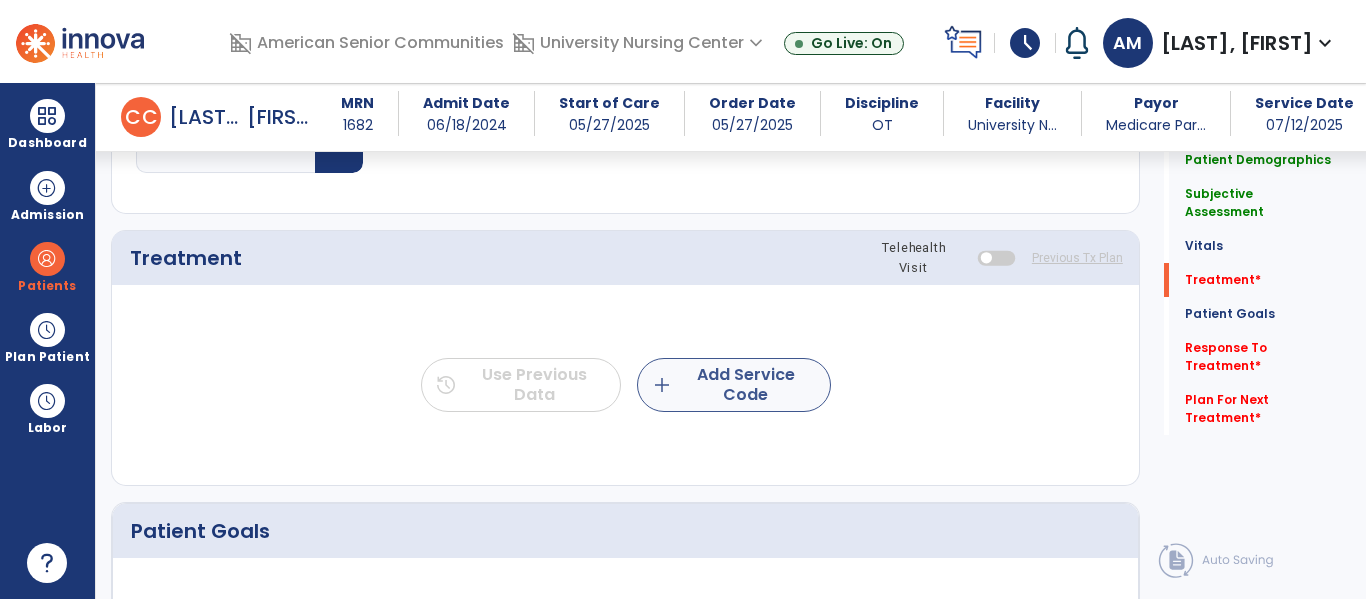 type on "**********" 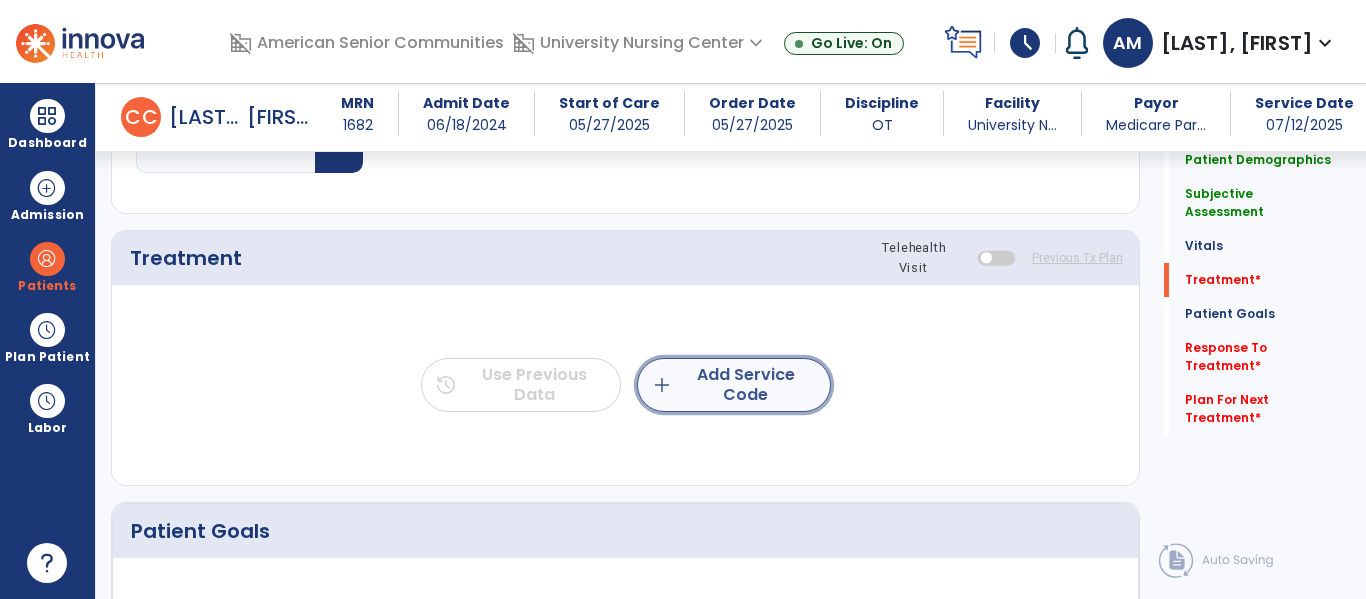 click on "add  Add Service Code" 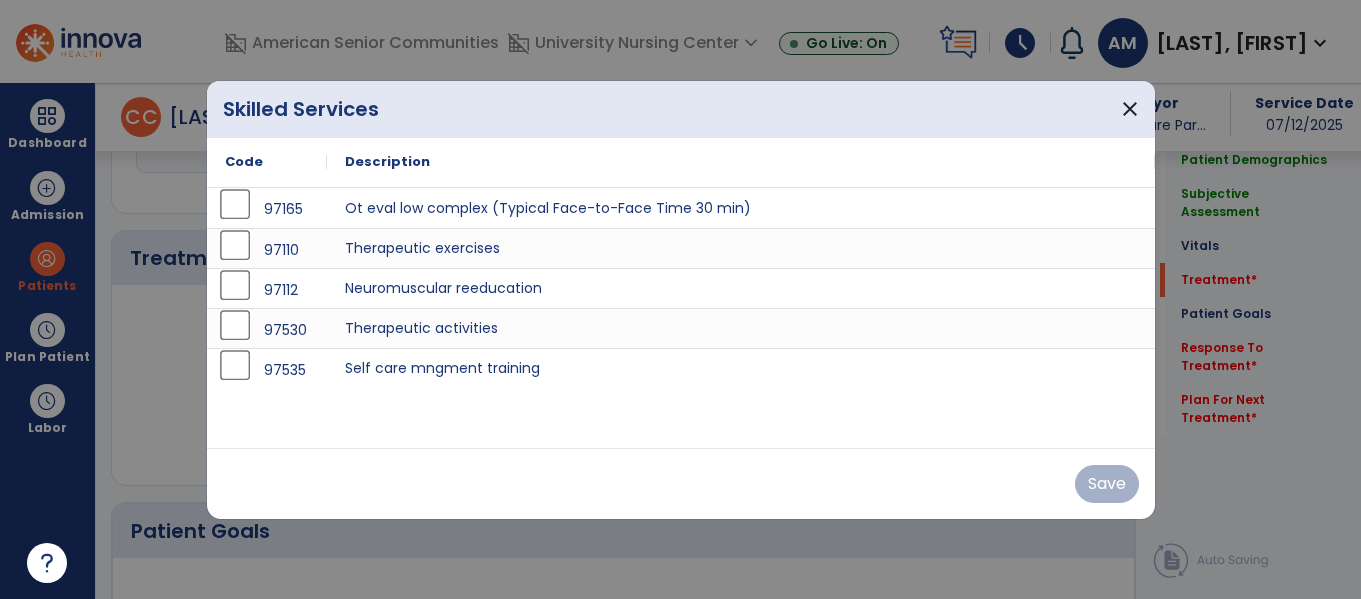 scroll, scrollTop: 1059, scrollLeft: 0, axis: vertical 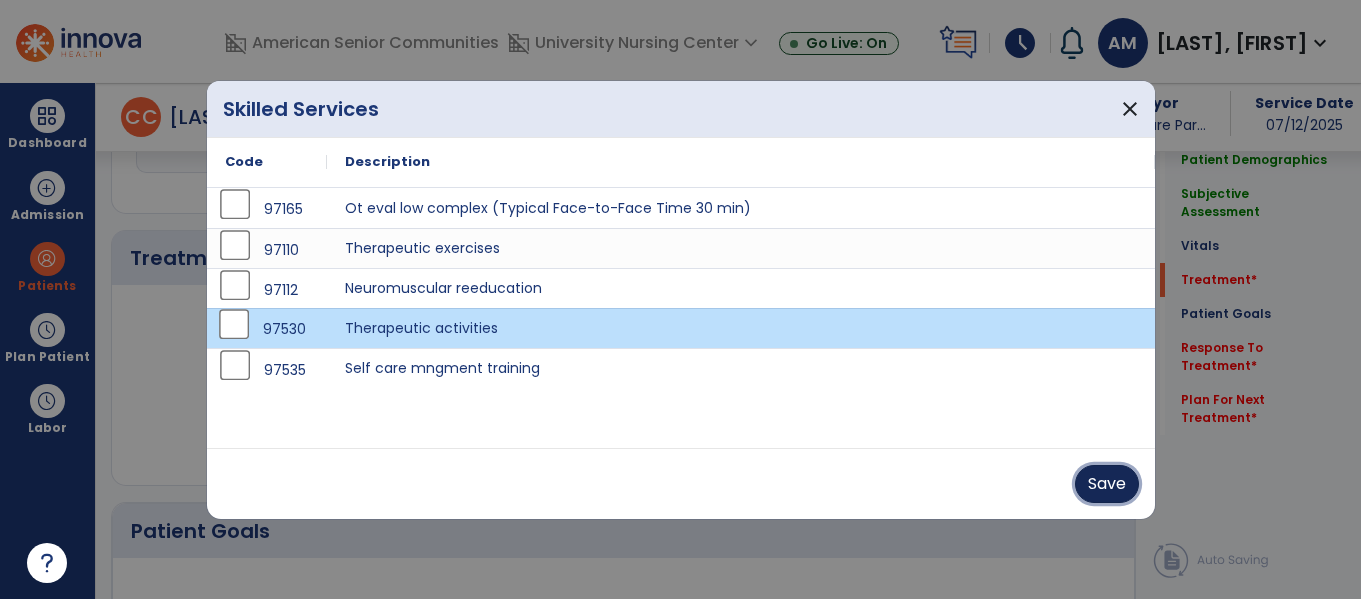 click on "Save" at bounding box center (1107, 484) 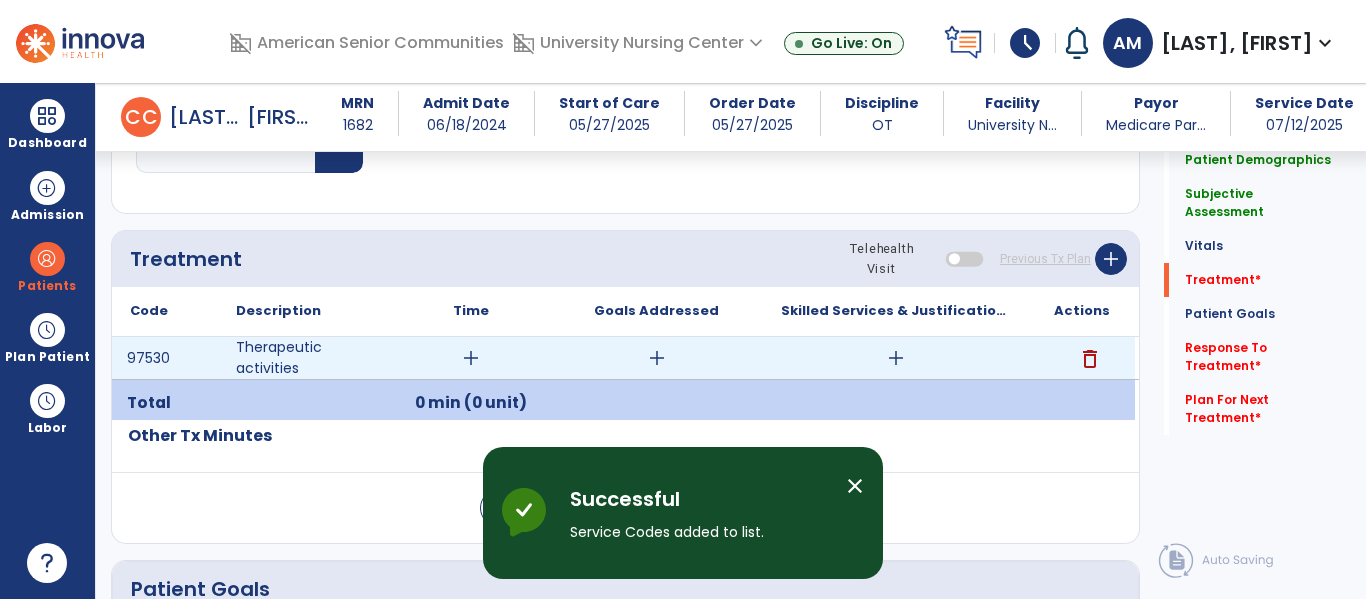 click on "add" at bounding box center [471, 358] 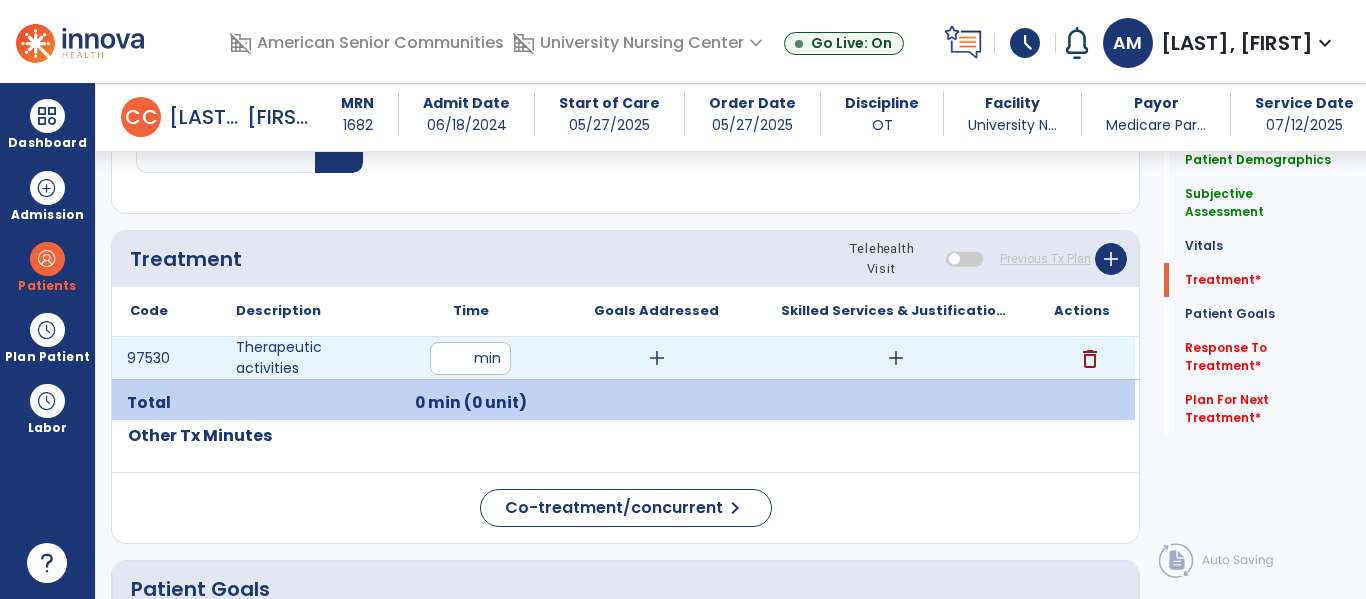 type on "**" 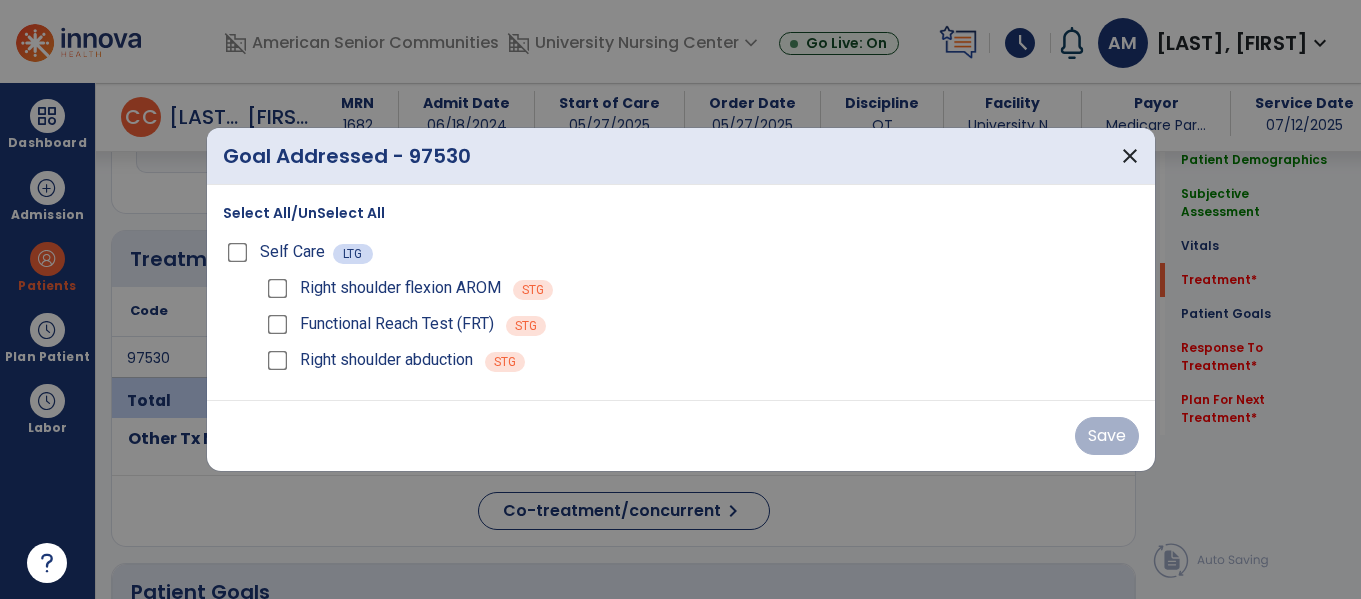 scroll, scrollTop: 1059, scrollLeft: 0, axis: vertical 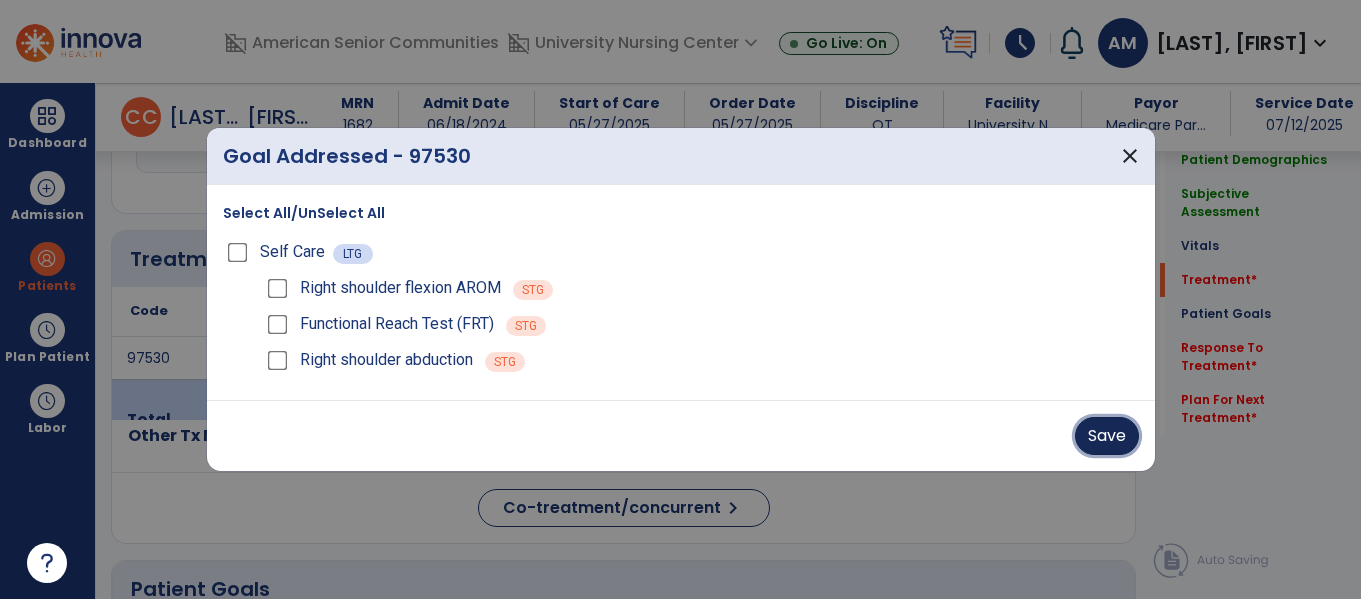 click on "Save" at bounding box center (1107, 436) 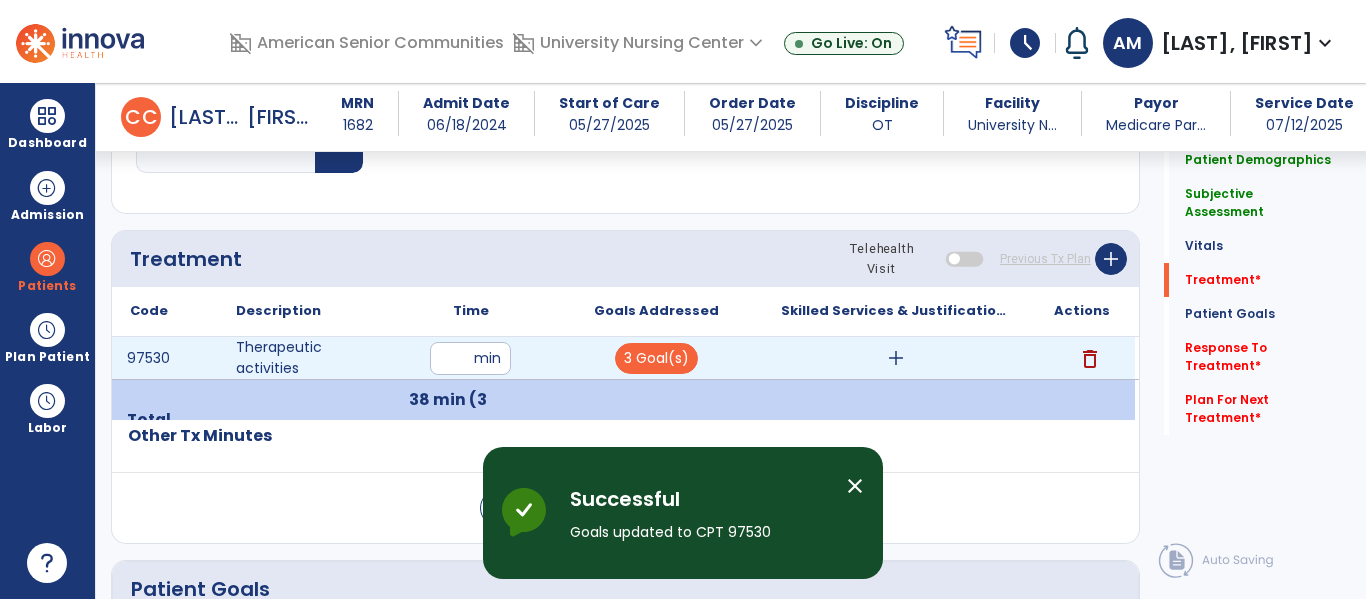 click on "add" at bounding box center [896, 358] 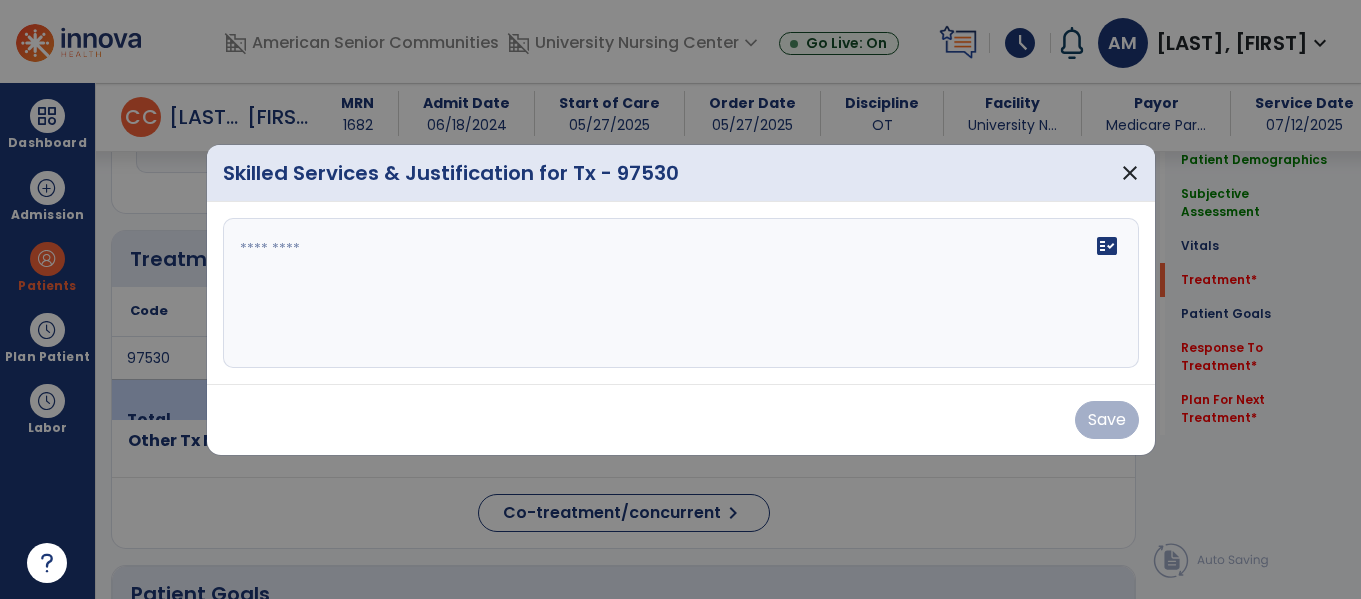 scroll, scrollTop: 1059, scrollLeft: 0, axis: vertical 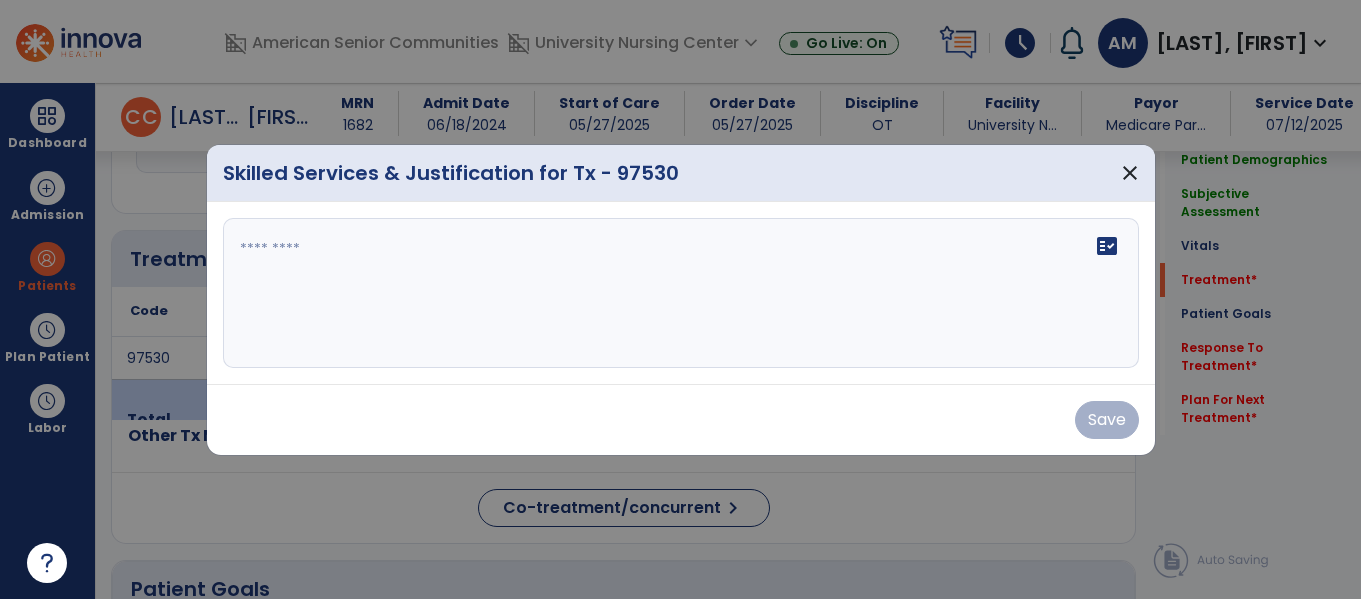 click at bounding box center (681, 293) 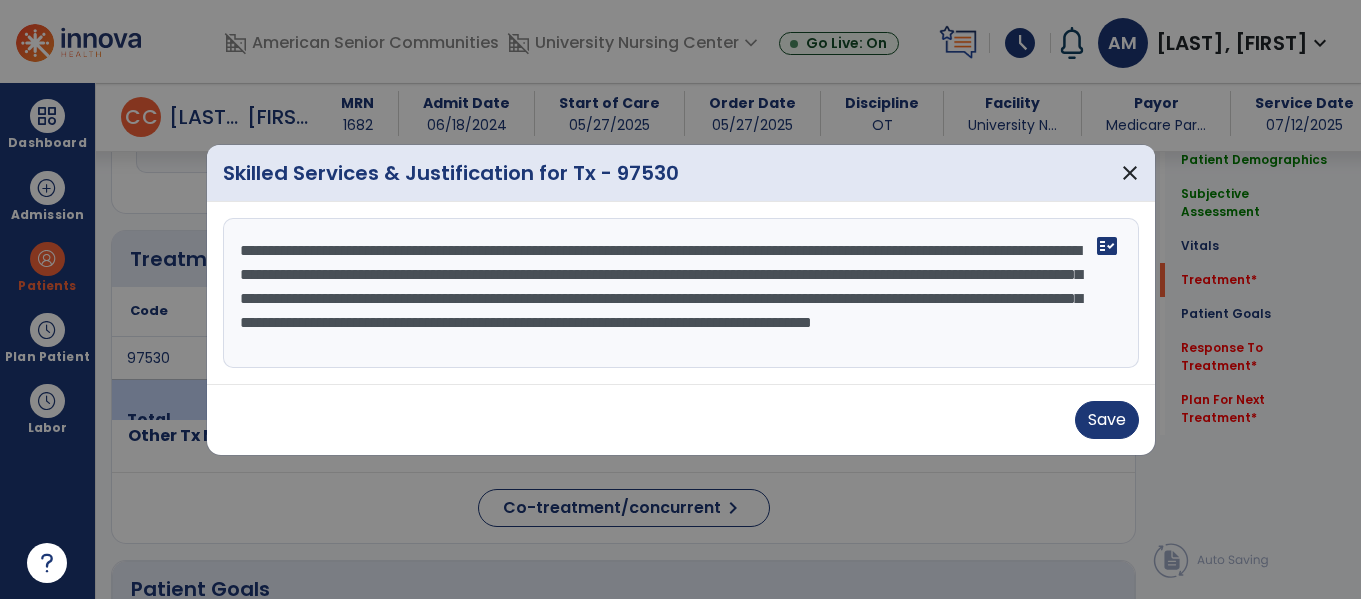 scroll, scrollTop: 16, scrollLeft: 0, axis: vertical 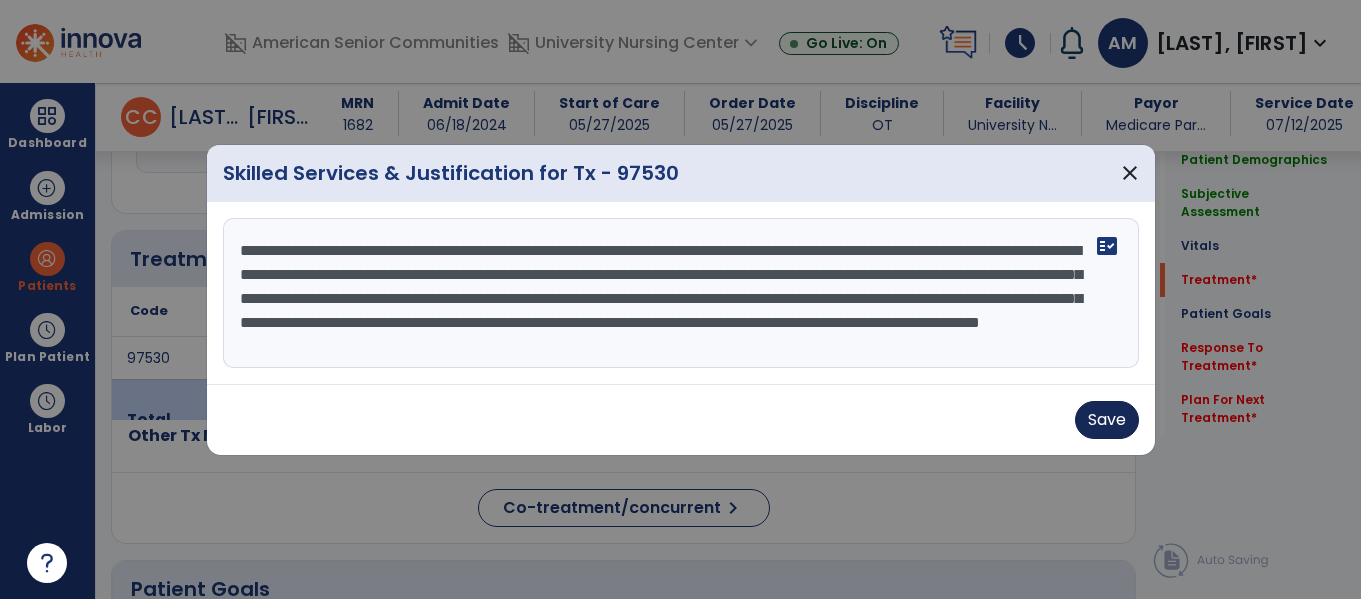 type on "**********" 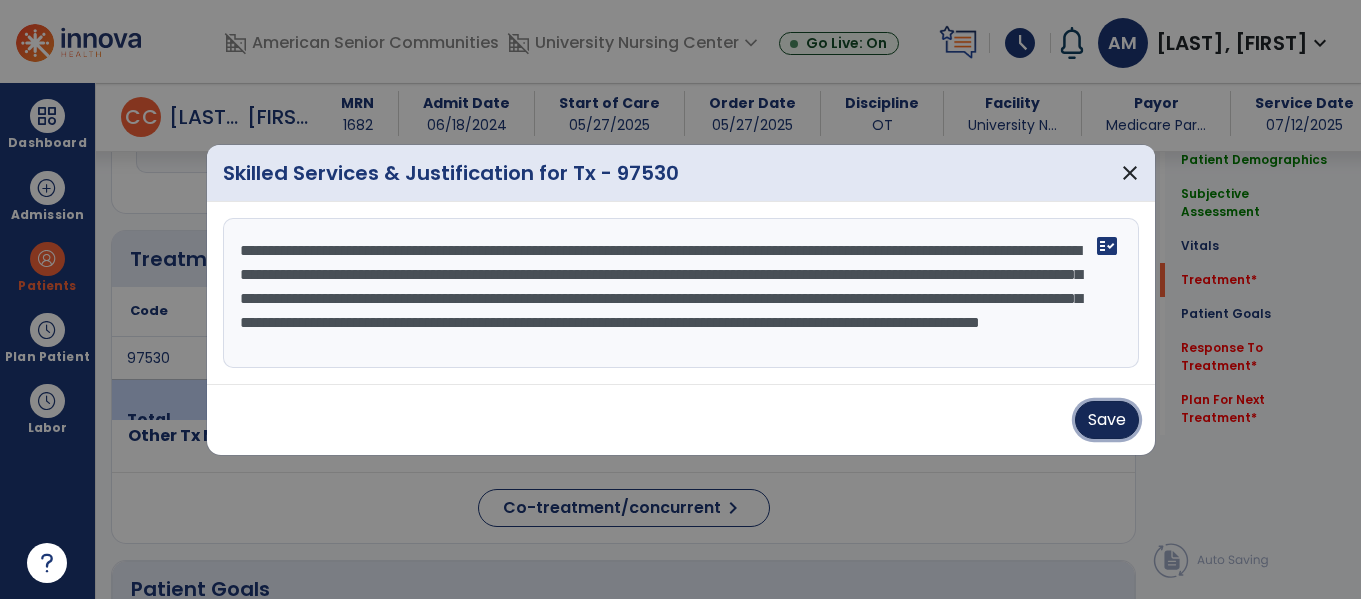 click on "Save" at bounding box center [1107, 420] 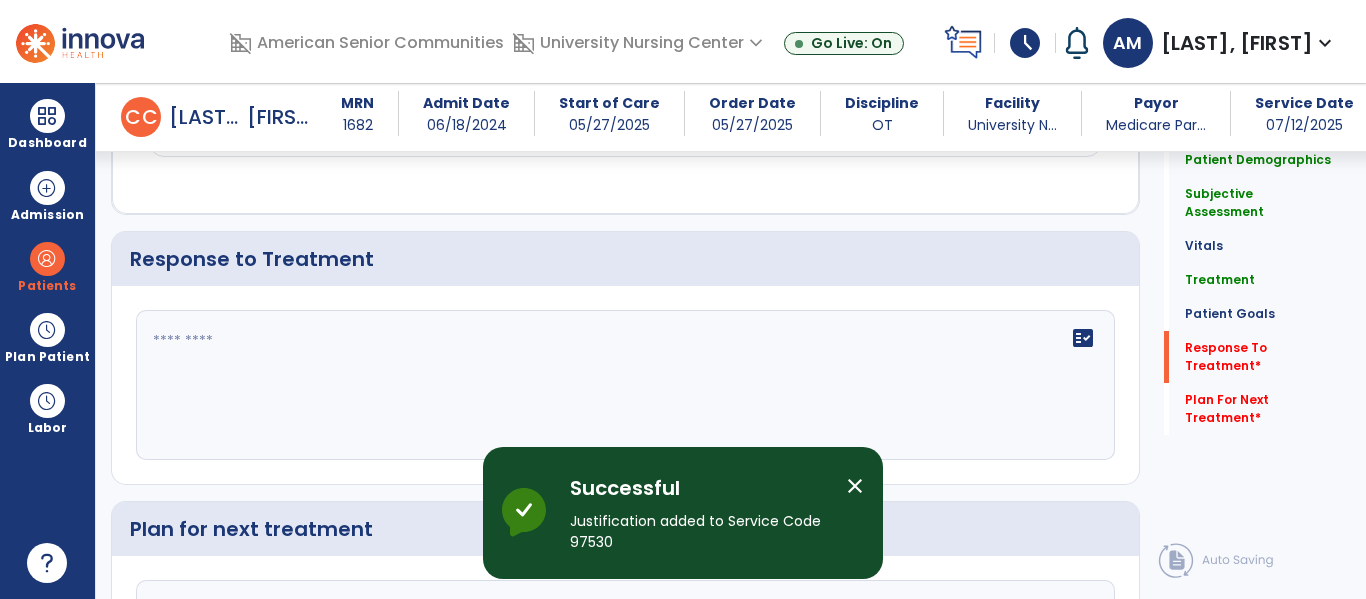 scroll, scrollTop: 2540, scrollLeft: 0, axis: vertical 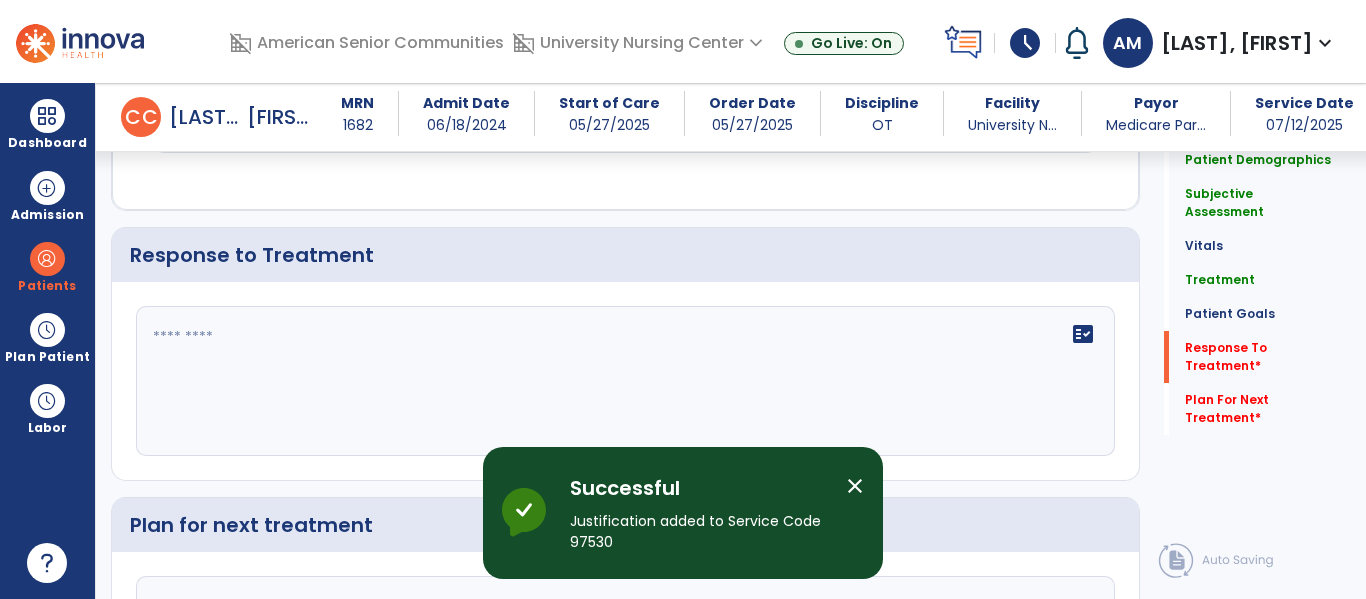 click on "fact_check" 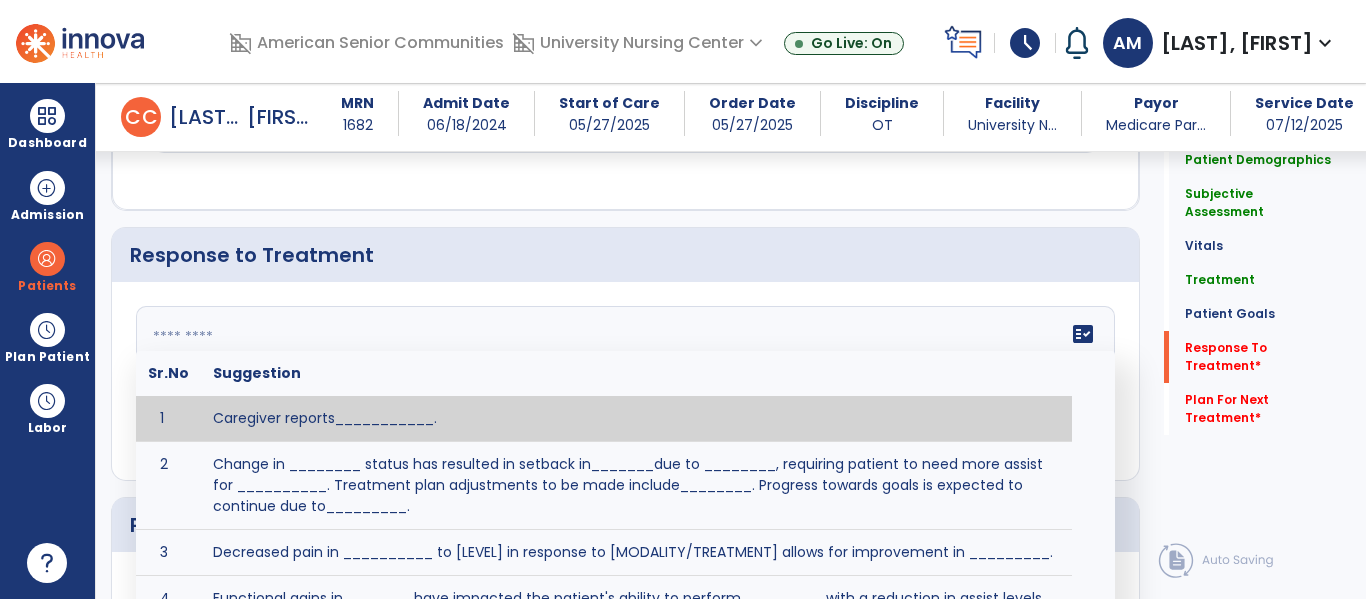 type on "*" 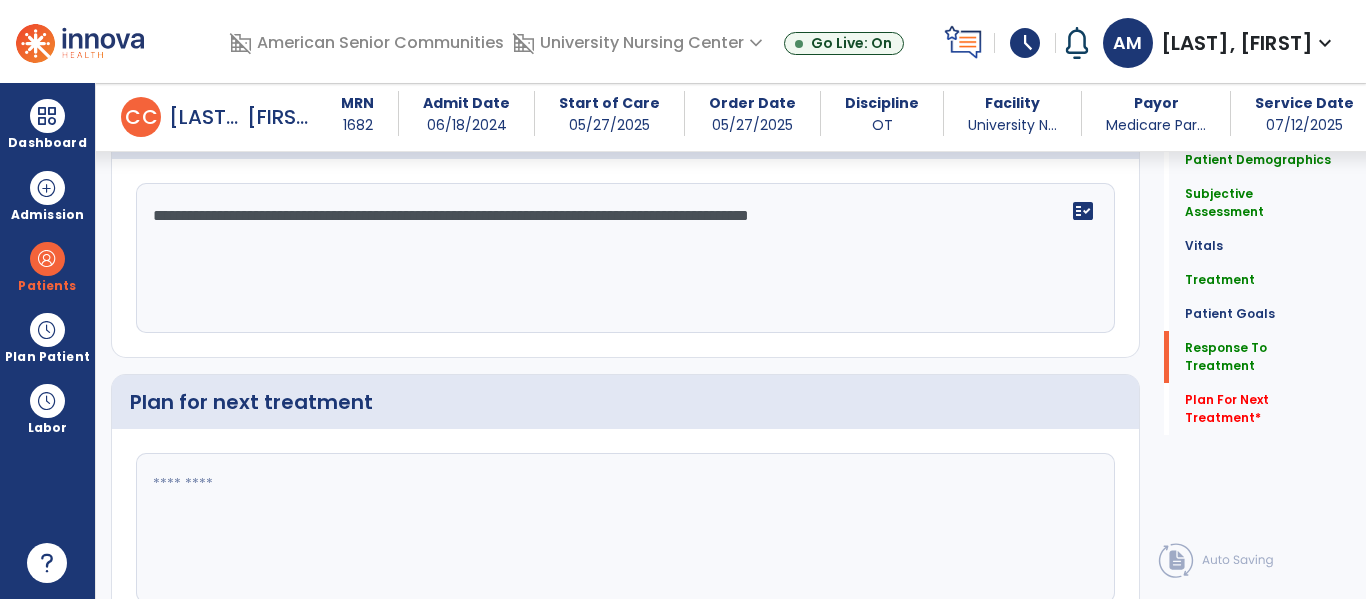 scroll, scrollTop: 2707, scrollLeft: 0, axis: vertical 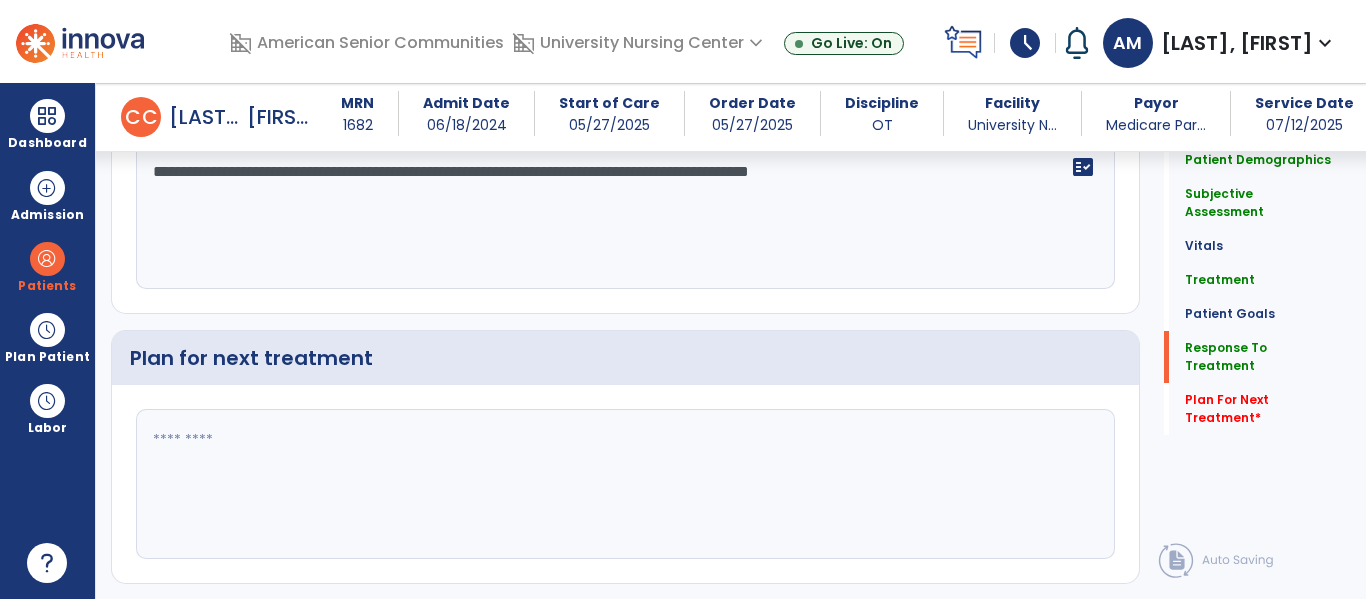 type on "**********" 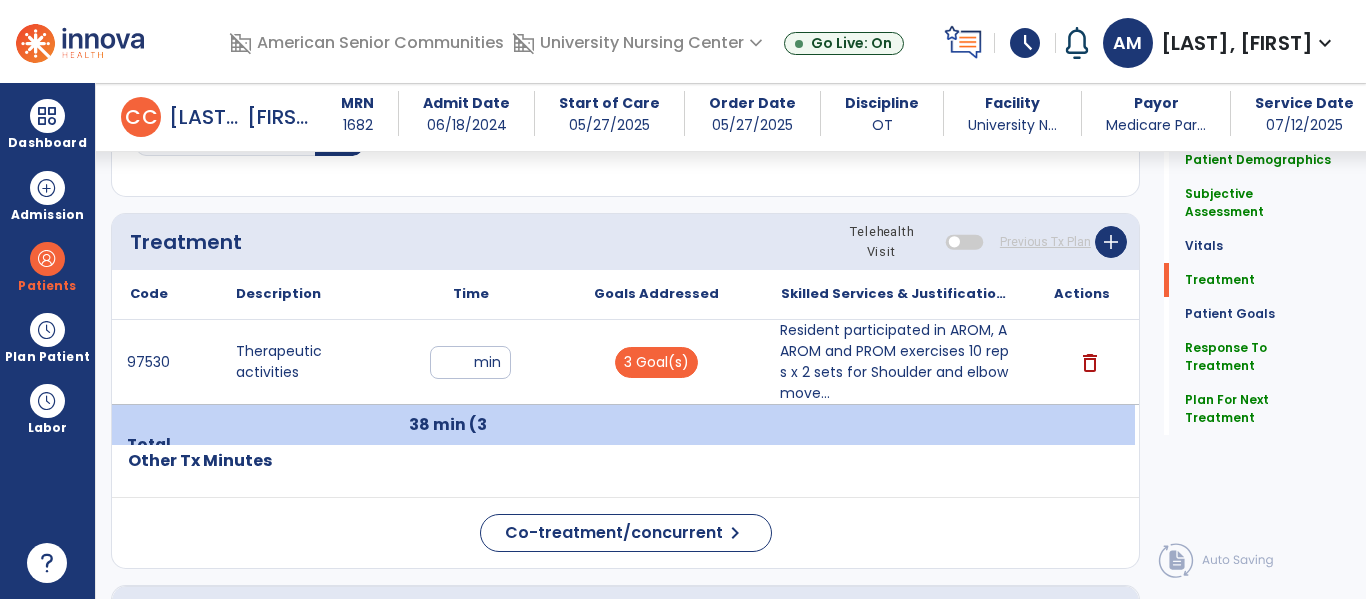 scroll, scrollTop: 1073, scrollLeft: 0, axis: vertical 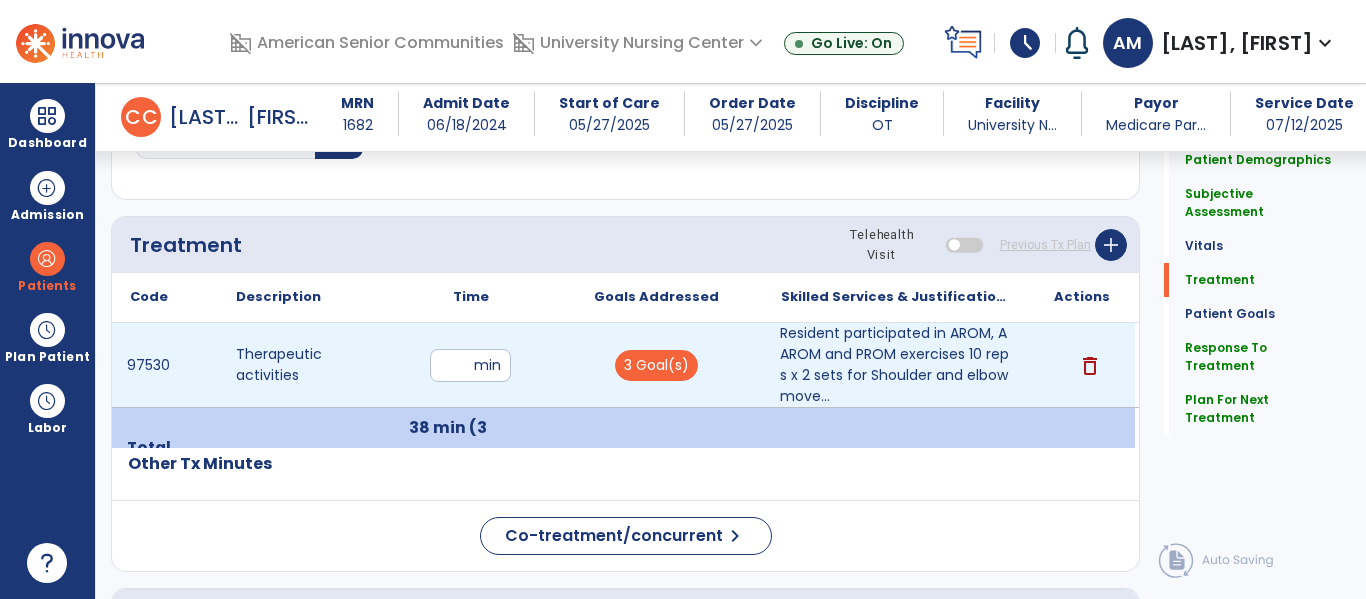 type on "**********" 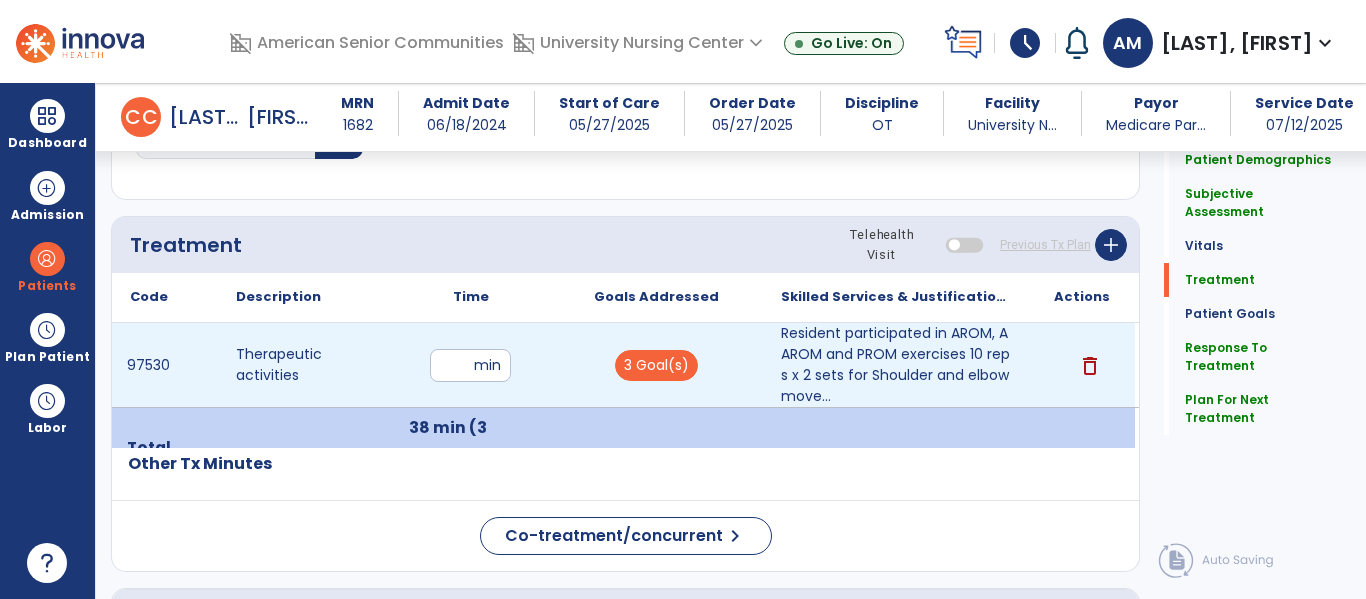 type on "*" 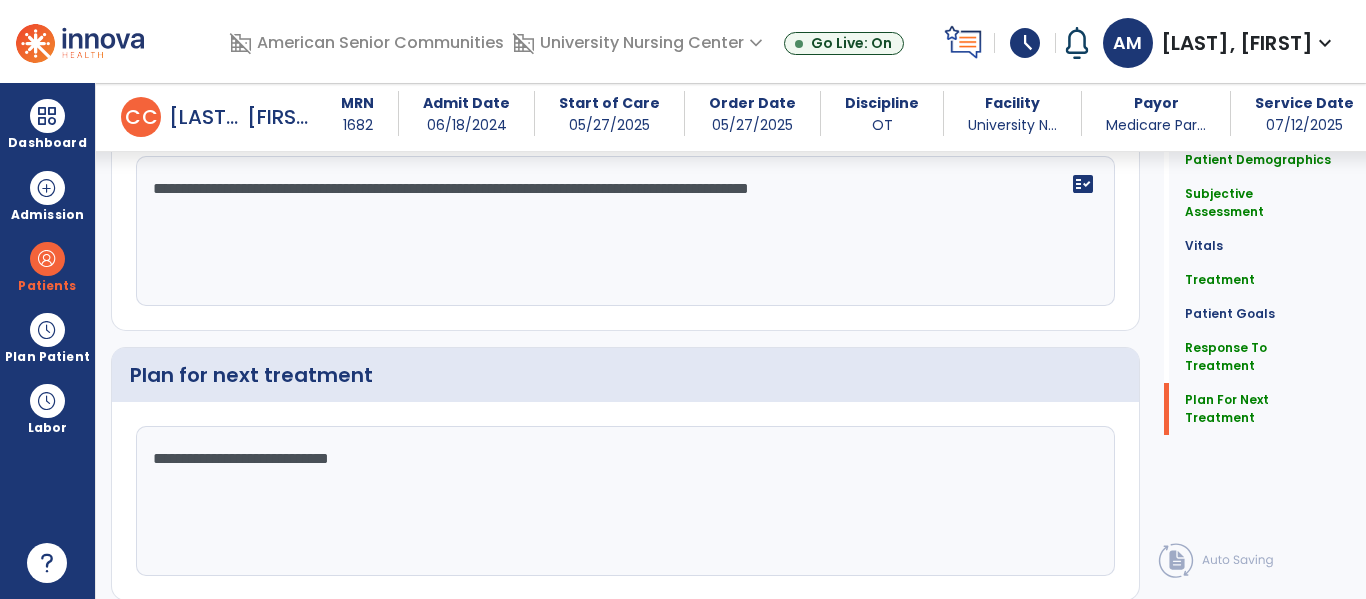 scroll, scrollTop: 2756, scrollLeft: 0, axis: vertical 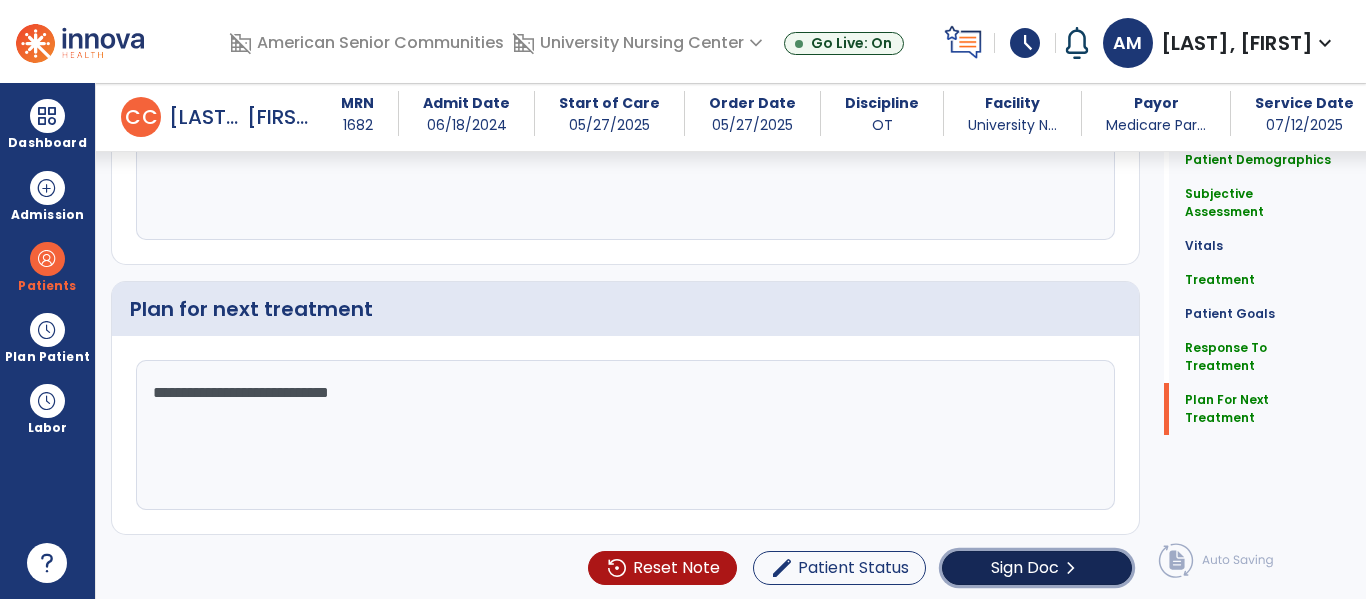 click on "Sign Doc" 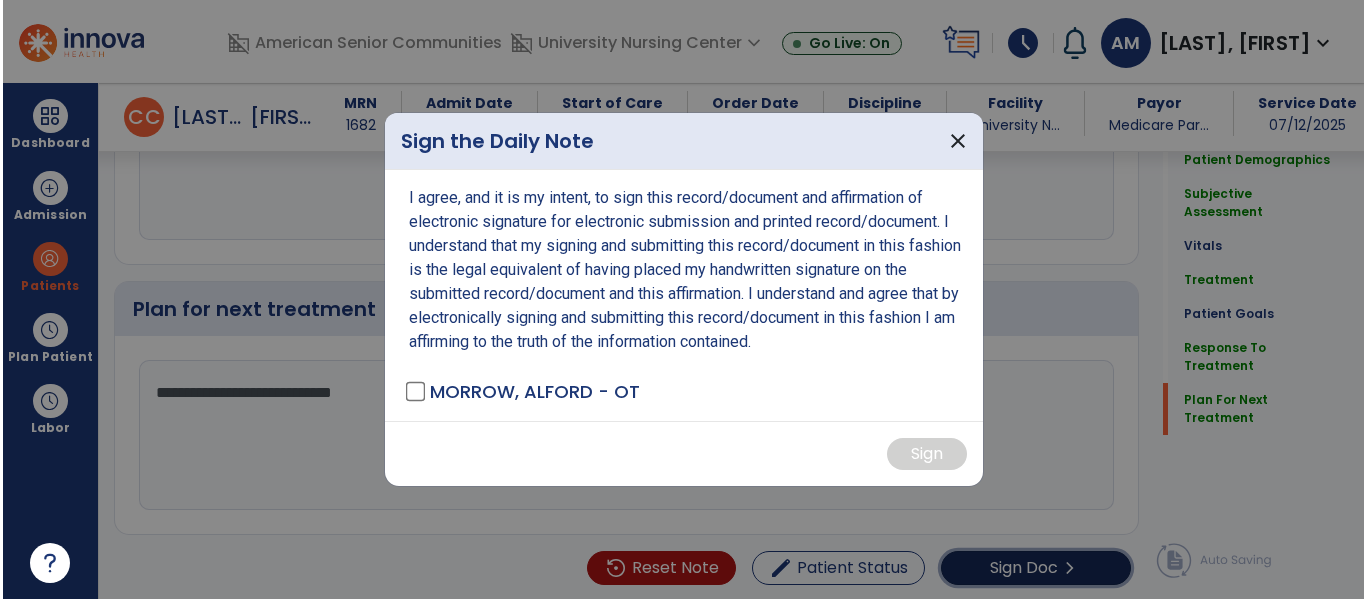 scroll, scrollTop: 2756, scrollLeft: 0, axis: vertical 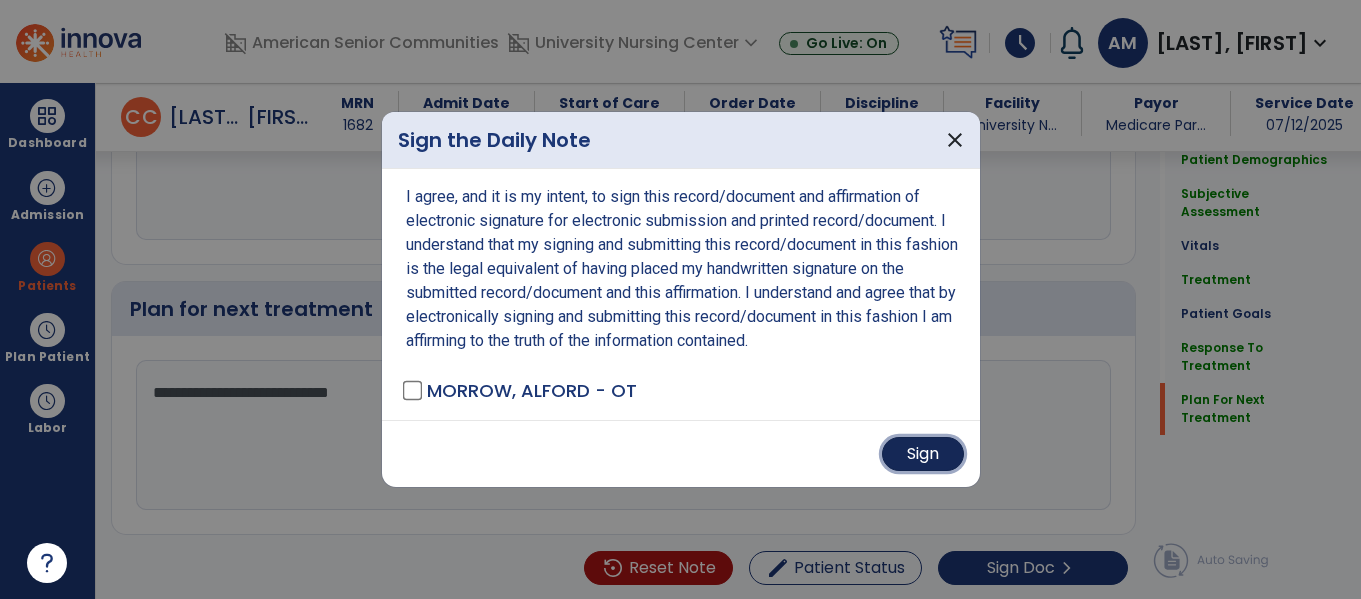 click on "Sign" at bounding box center (923, 454) 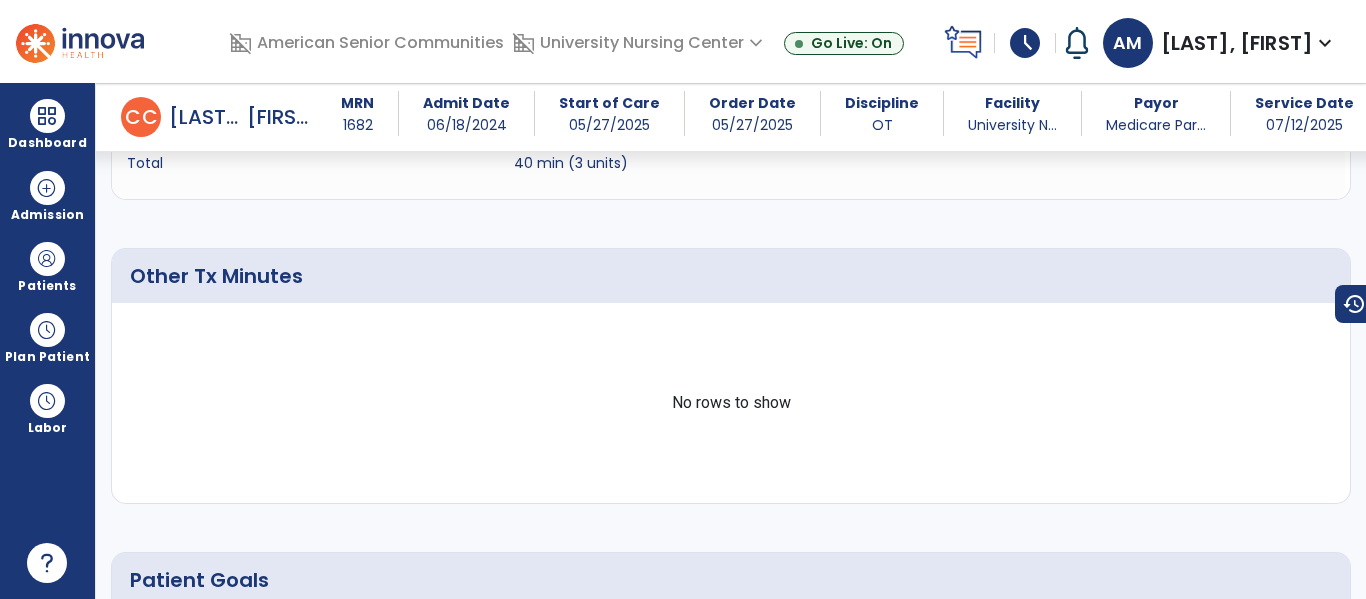 scroll, scrollTop: 0, scrollLeft: 0, axis: both 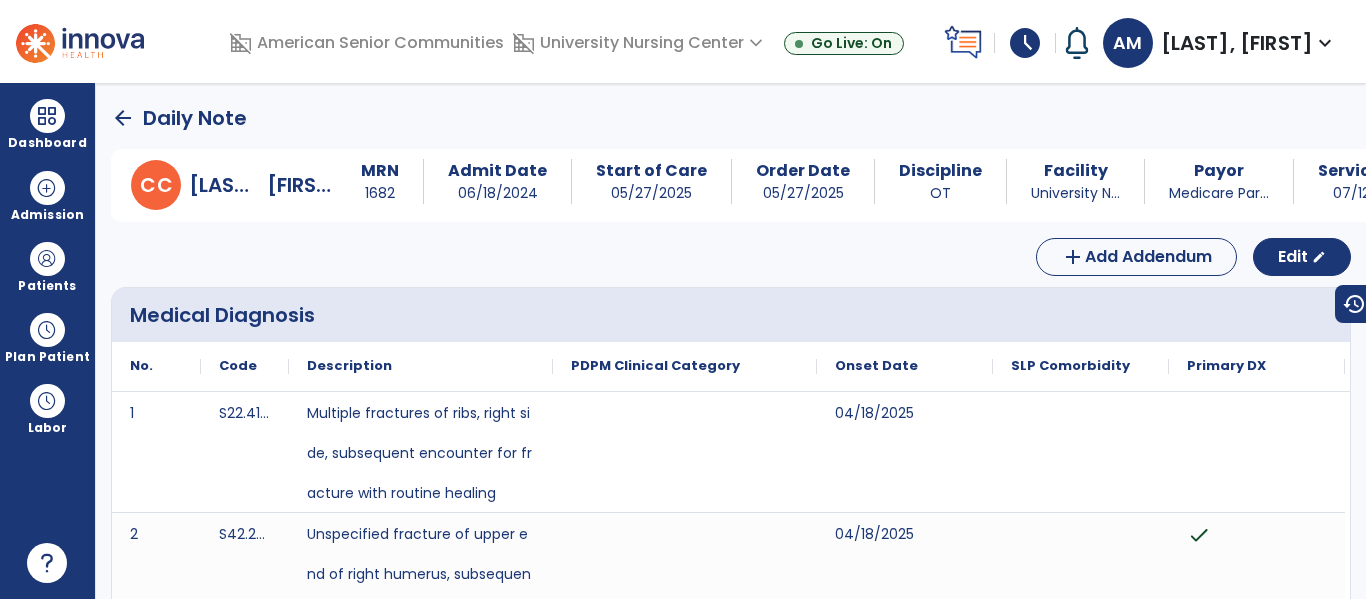 click on "arrow_back" 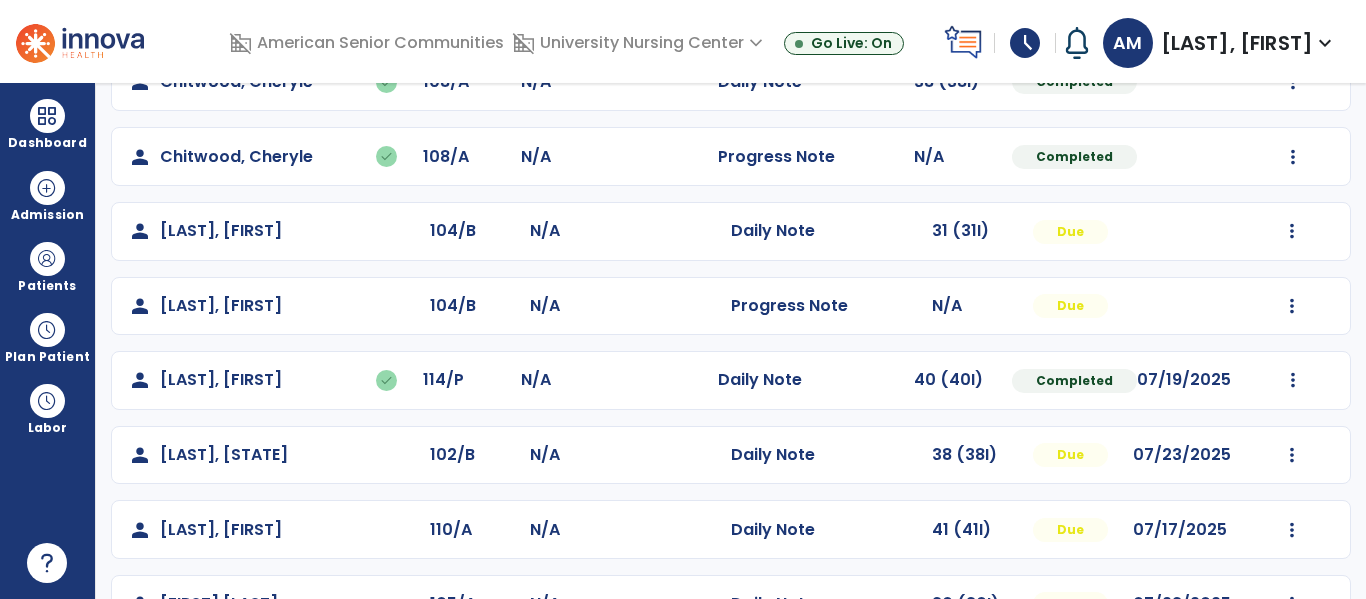 scroll, scrollTop: 373, scrollLeft: 0, axis: vertical 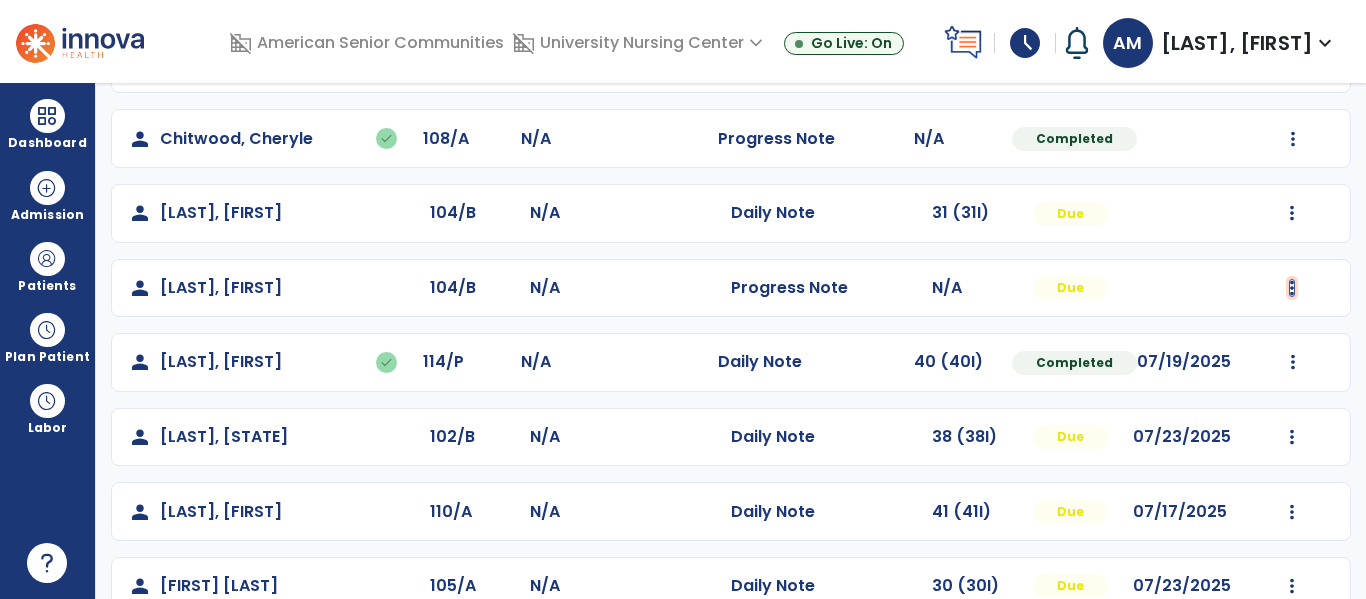 click at bounding box center (1292, -85) 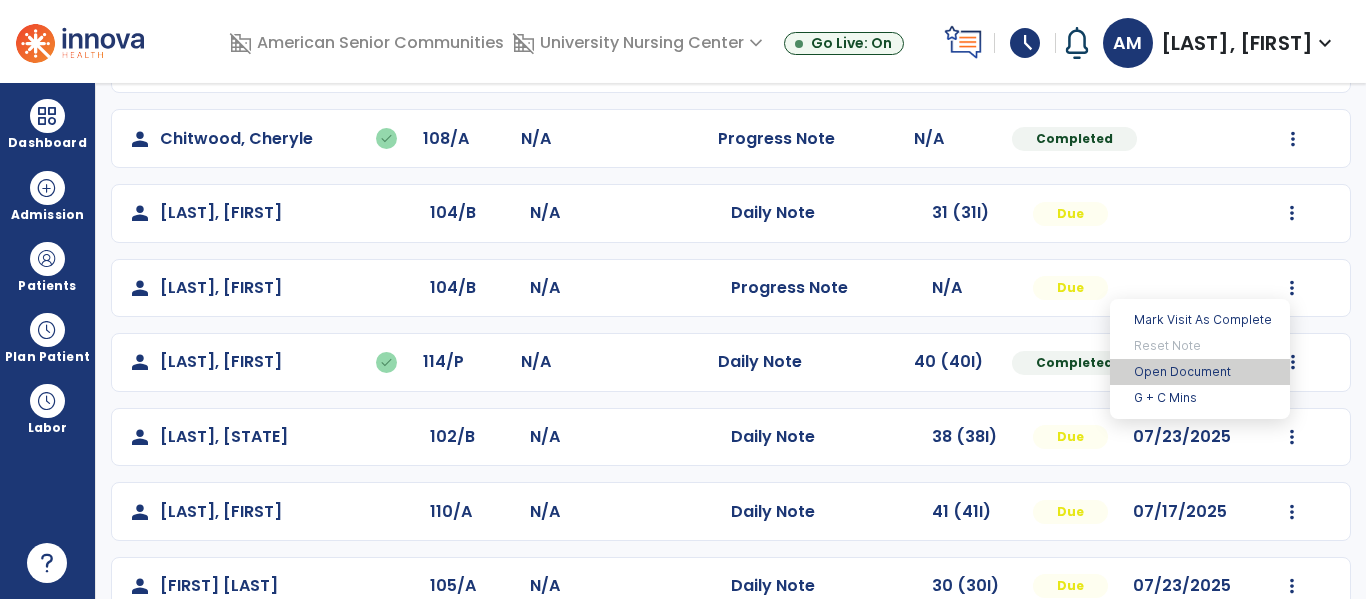 click on "Open Document" at bounding box center (1200, 372) 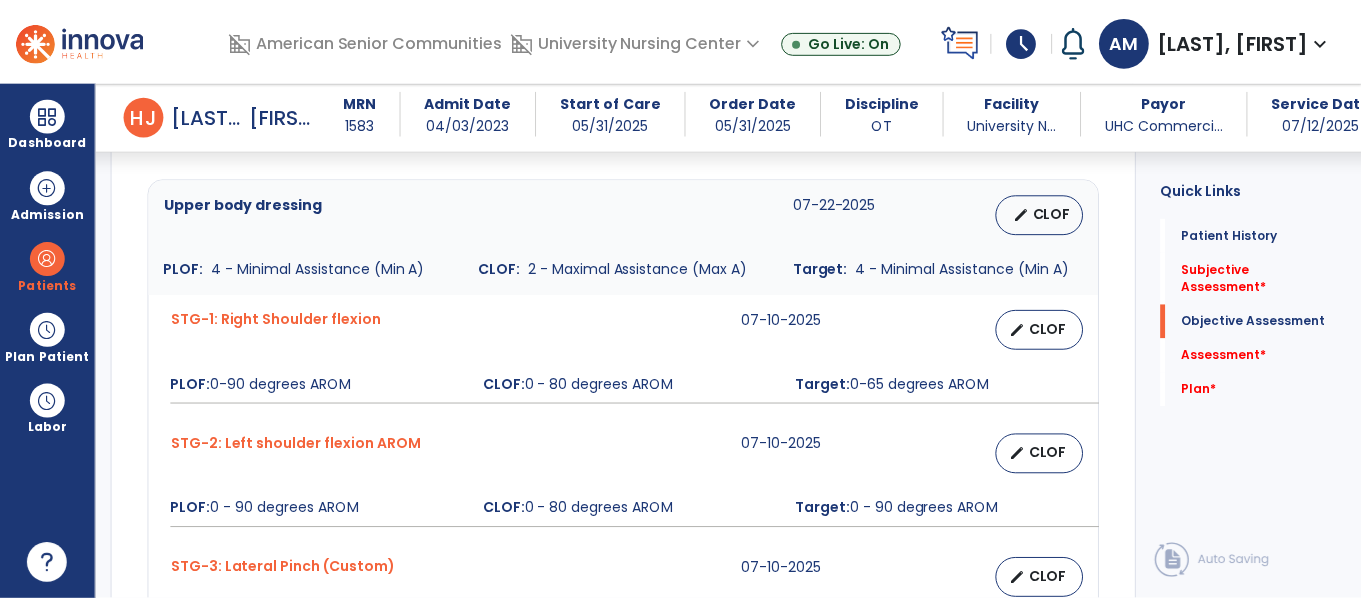 scroll, scrollTop: 754, scrollLeft: 0, axis: vertical 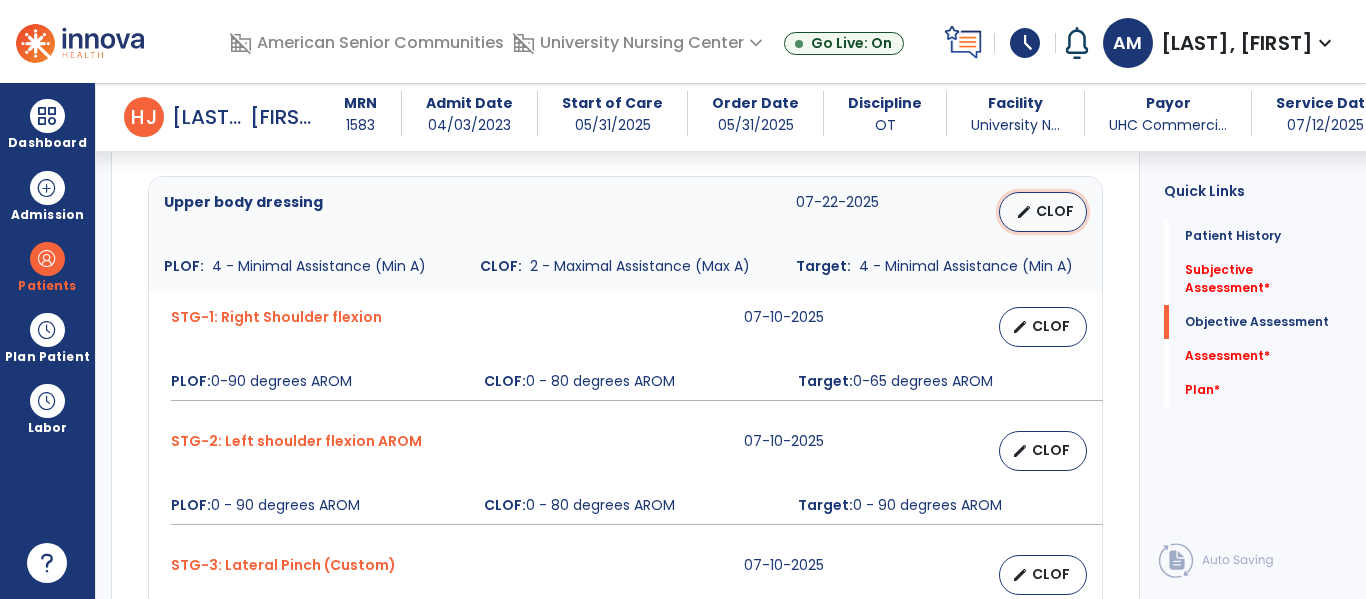 click on "CLOF" at bounding box center (1055, 211) 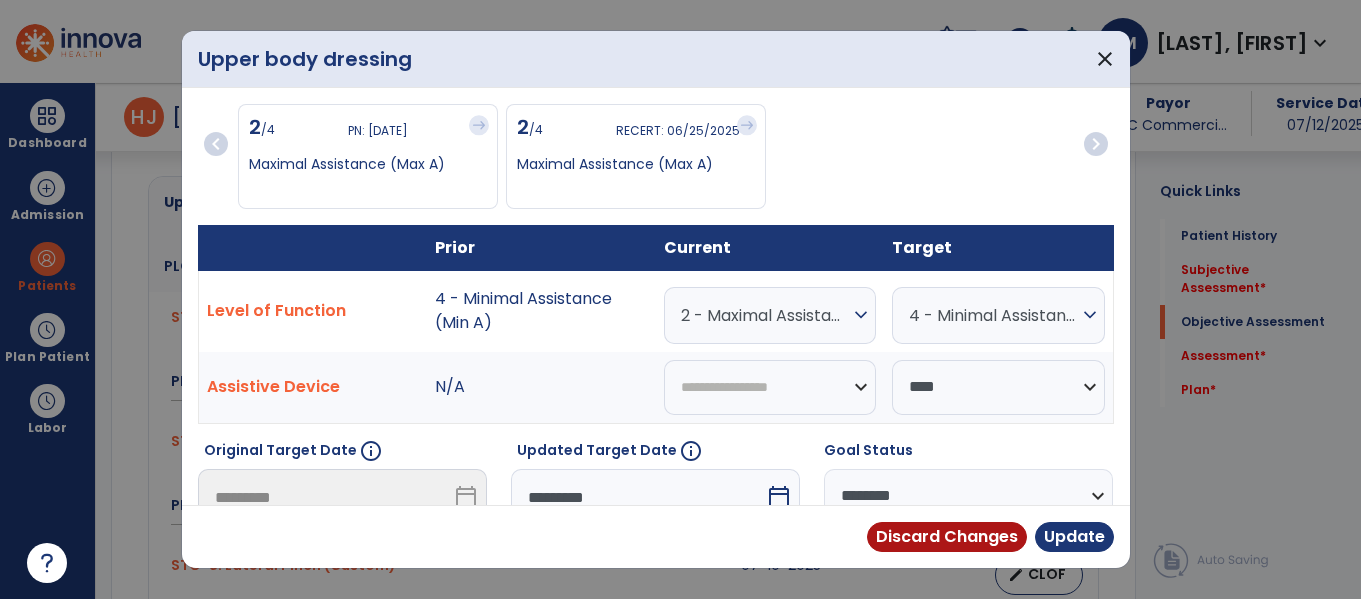 scroll, scrollTop: 754, scrollLeft: 0, axis: vertical 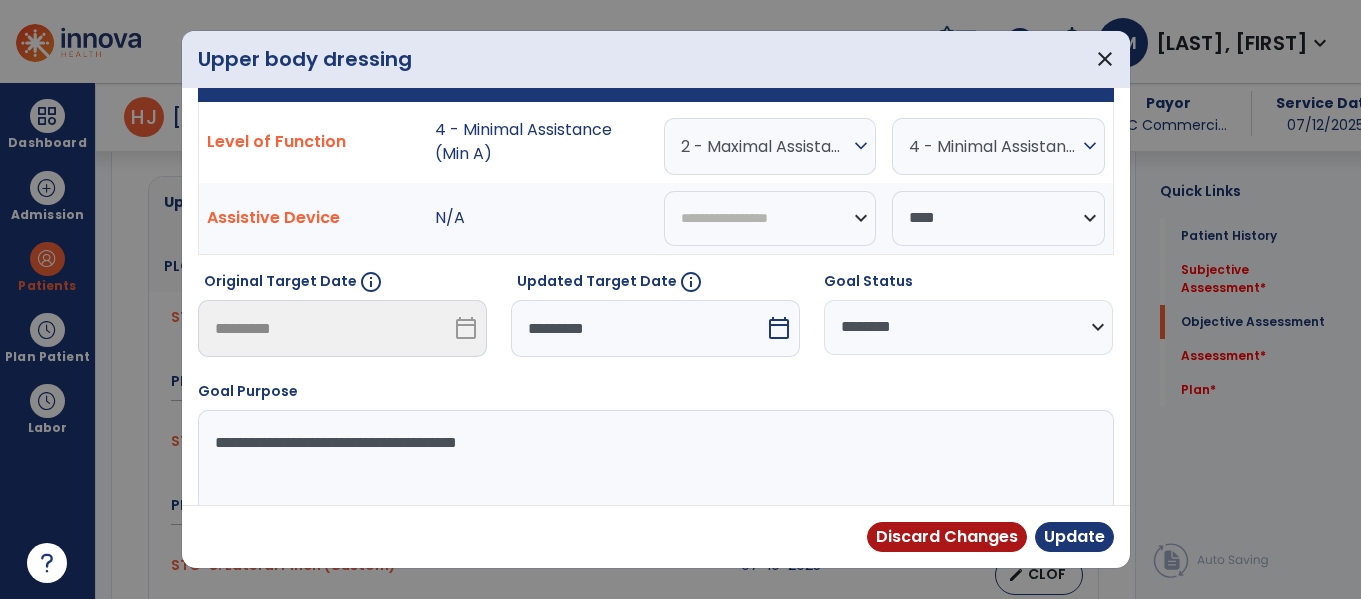 click on "*********" at bounding box center [638, 328] 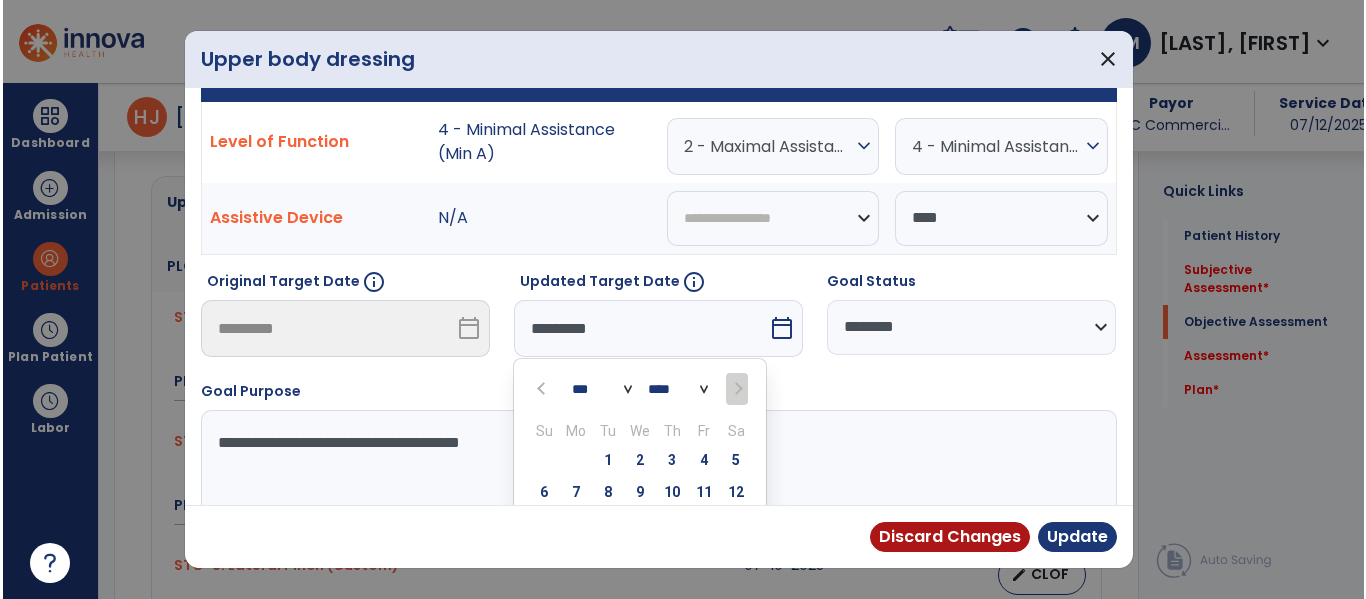 scroll, scrollTop: 318, scrollLeft: 0, axis: vertical 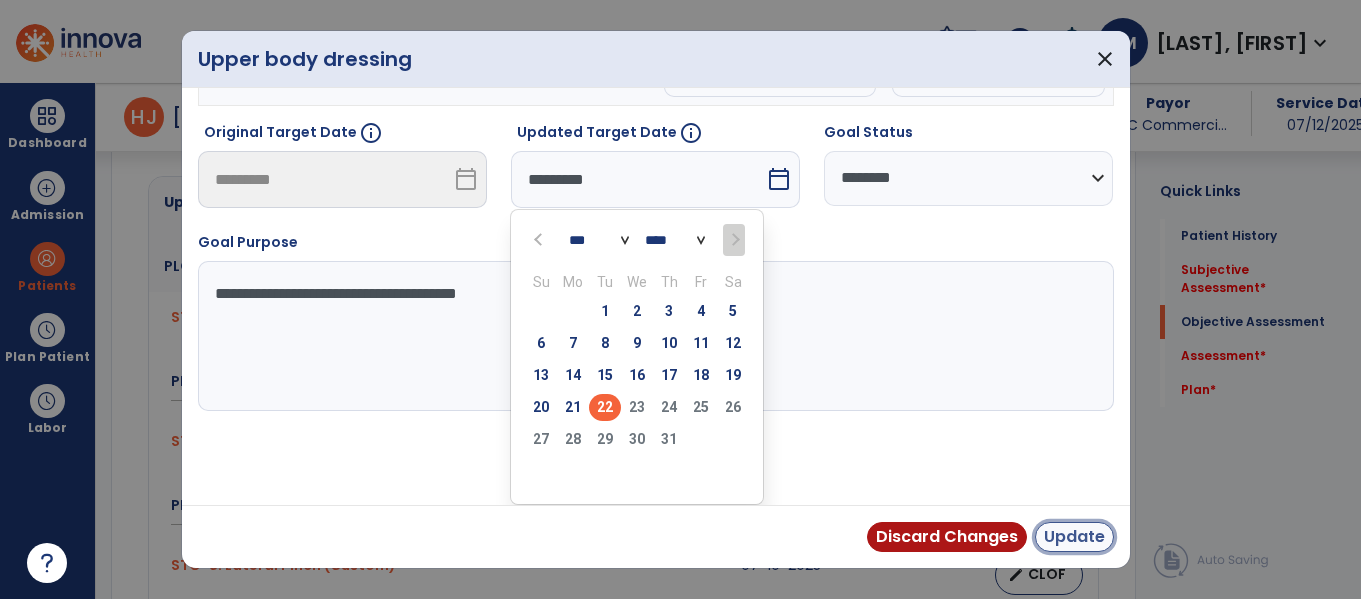 click on "Update" at bounding box center (1074, 537) 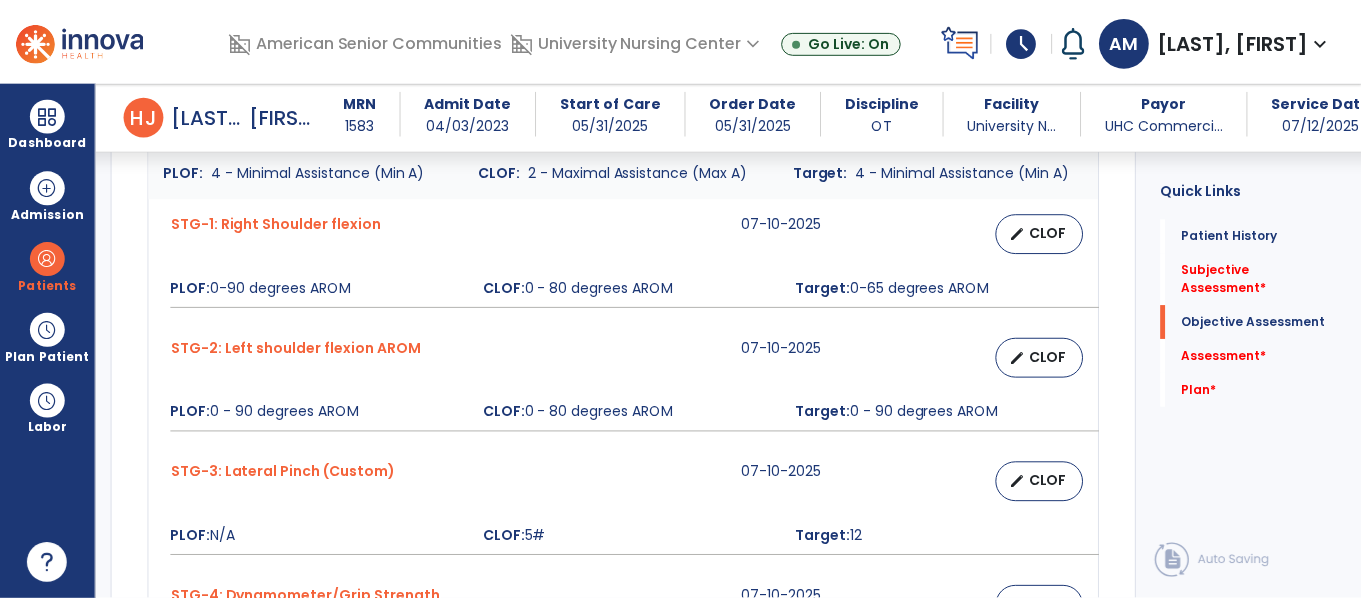 scroll, scrollTop: 853, scrollLeft: 0, axis: vertical 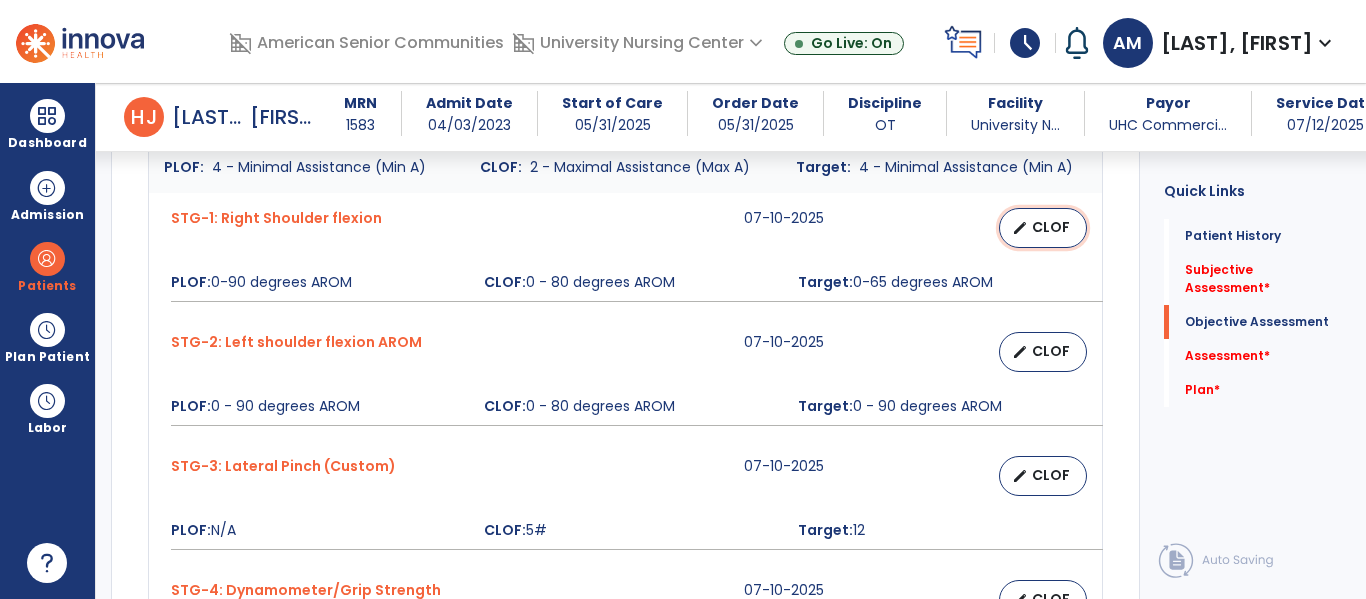 click on "CLOF" at bounding box center (1051, 227) 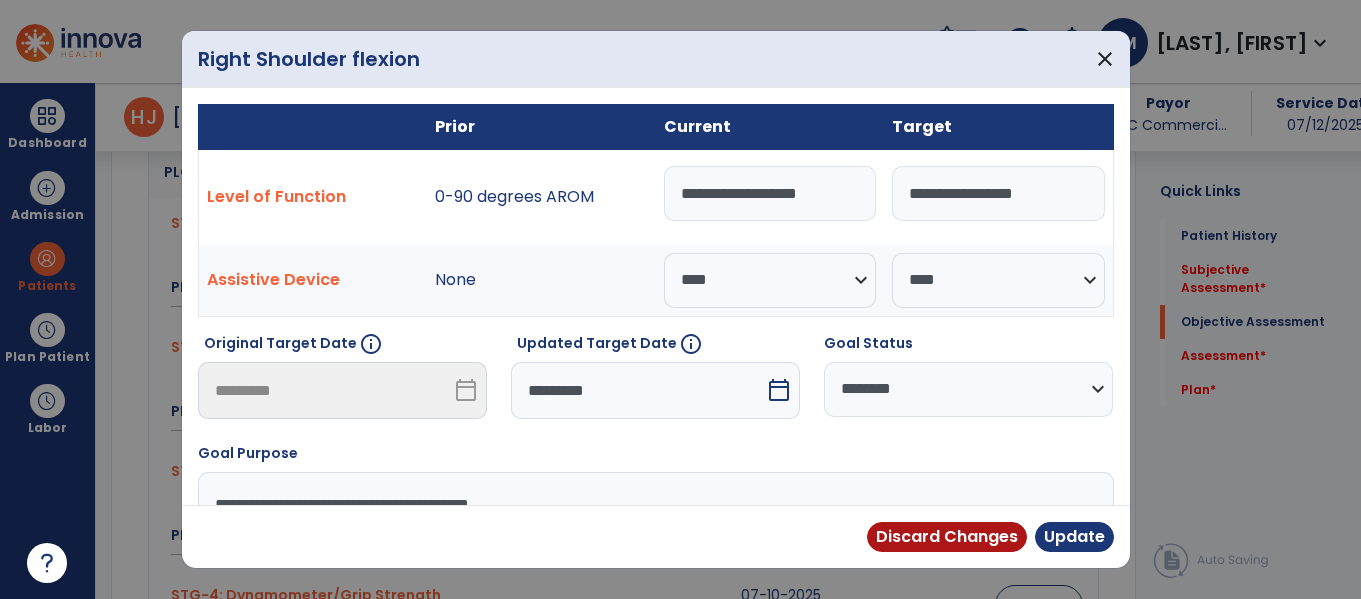 scroll, scrollTop: 853, scrollLeft: 0, axis: vertical 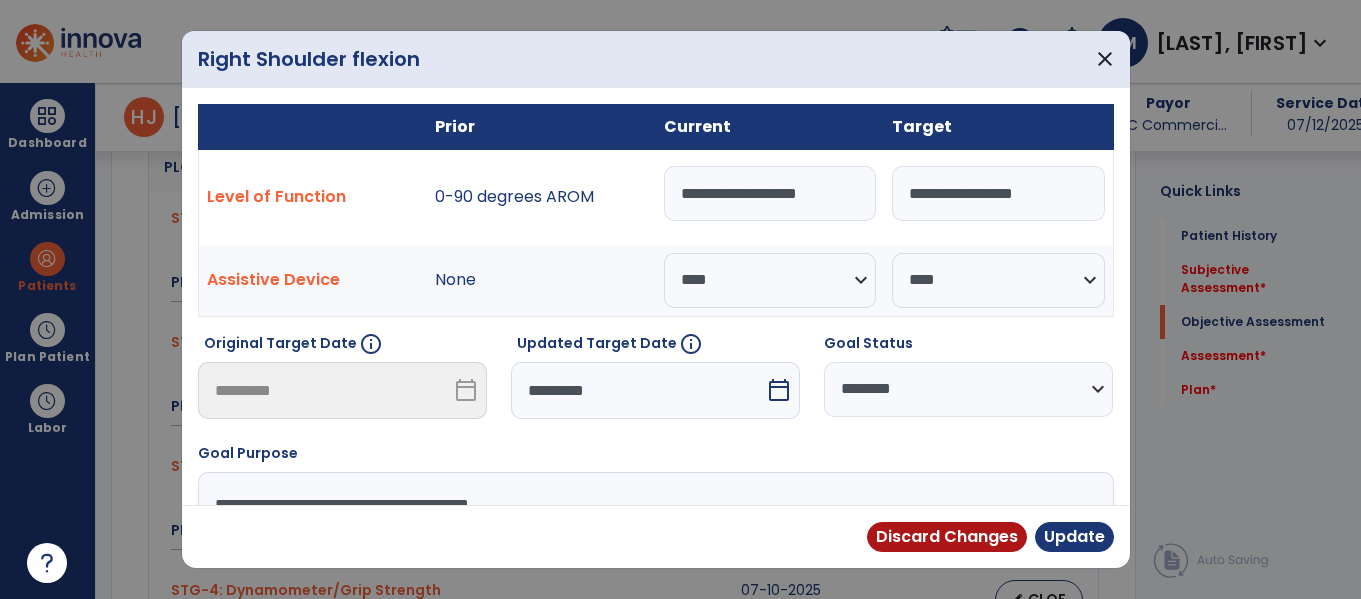 click on "*********" at bounding box center [638, 390] 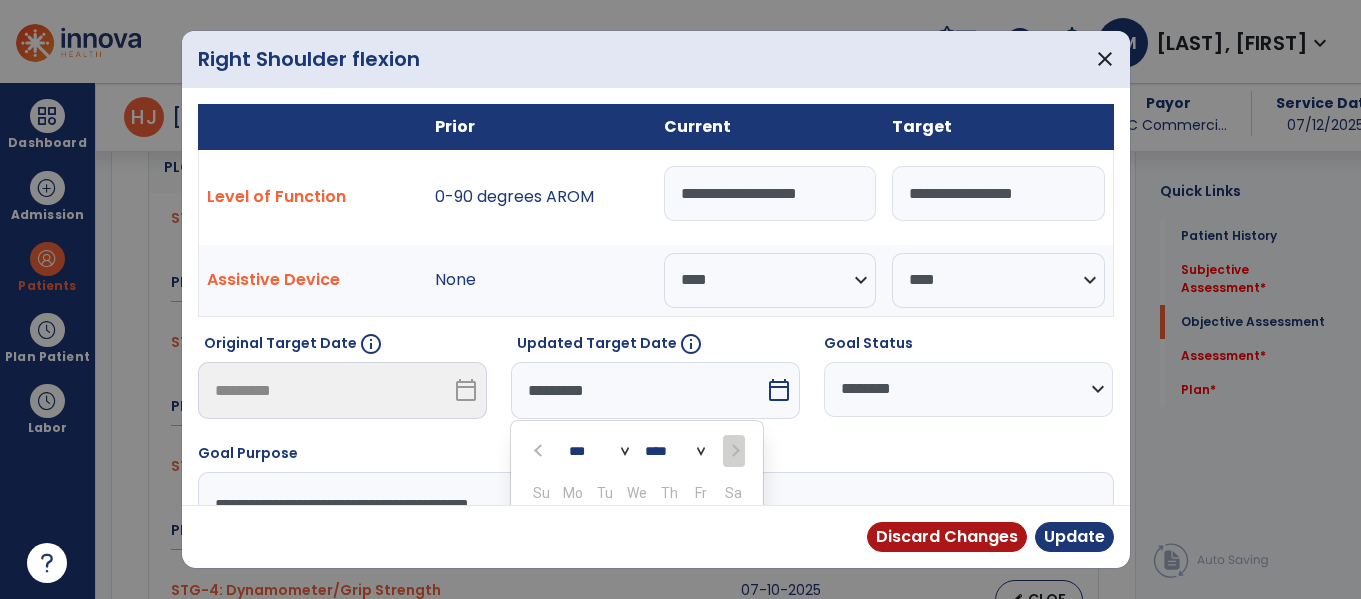 scroll, scrollTop: 211, scrollLeft: 0, axis: vertical 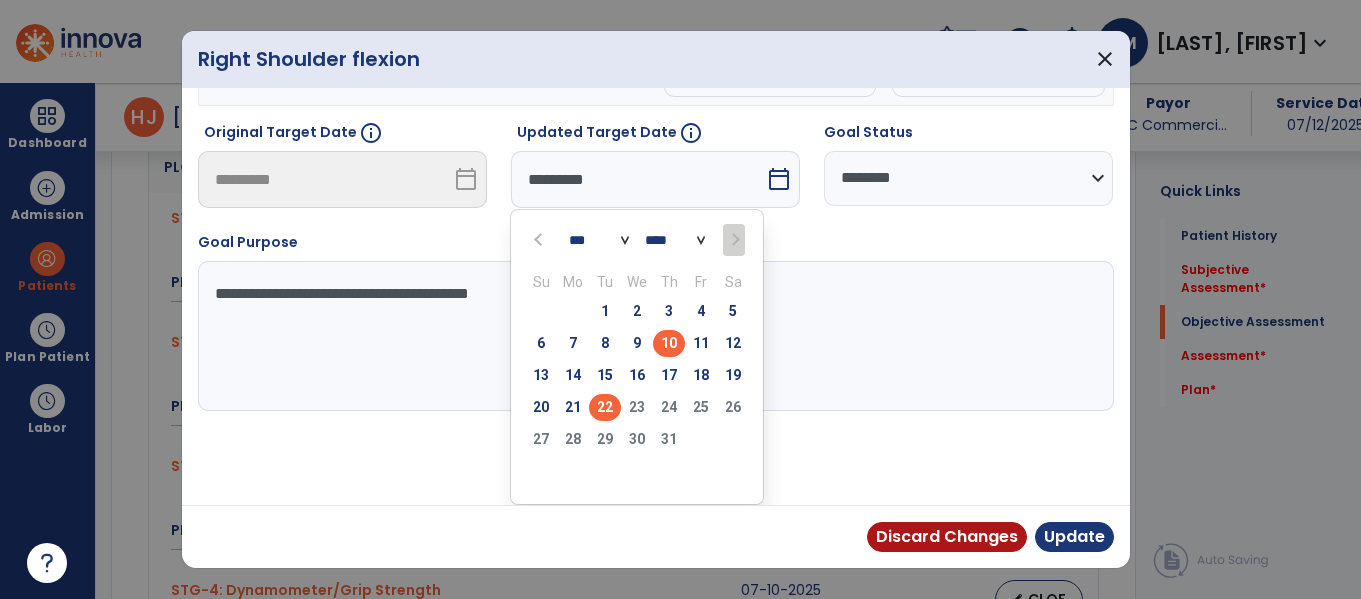 click on "22" at bounding box center [605, 407] 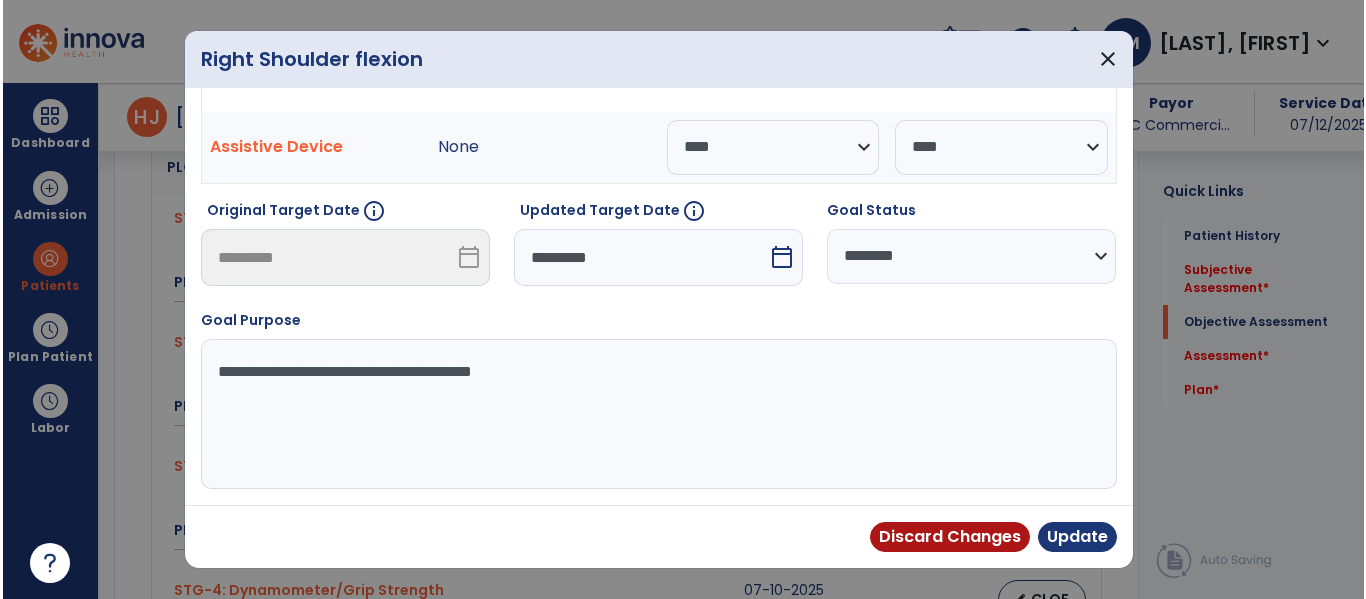 scroll, scrollTop: 133, scrollLeft: 0, axis: vertical 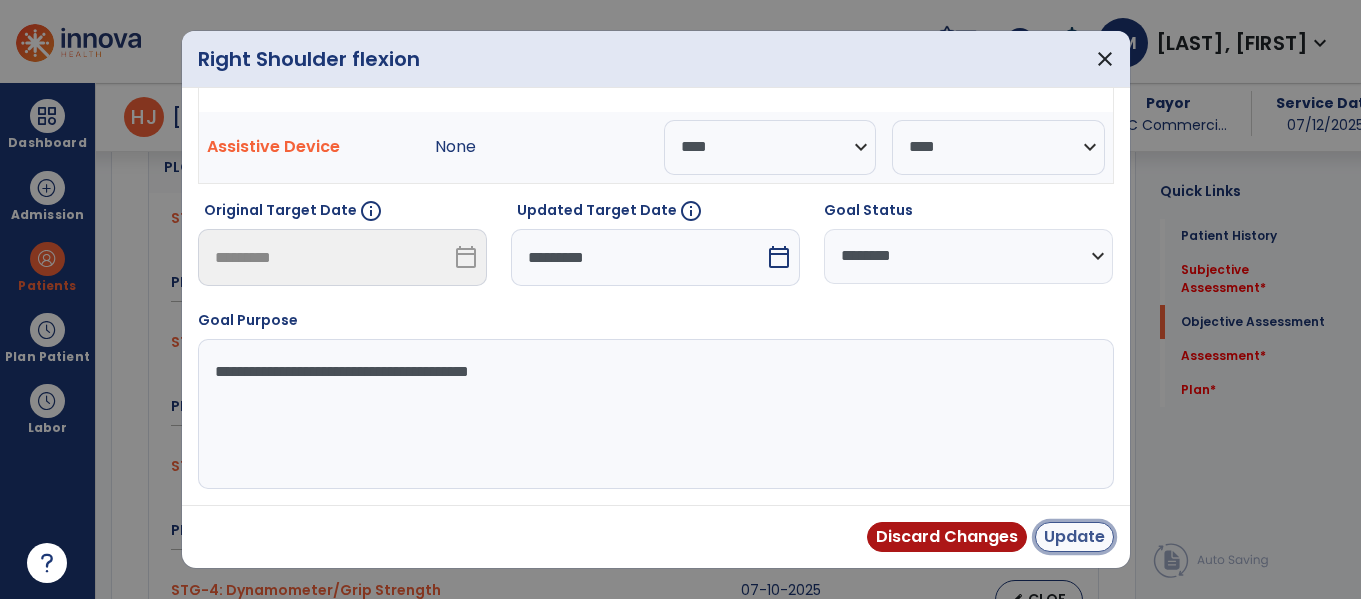 click on "Update" at bounding box center [1074, 537] 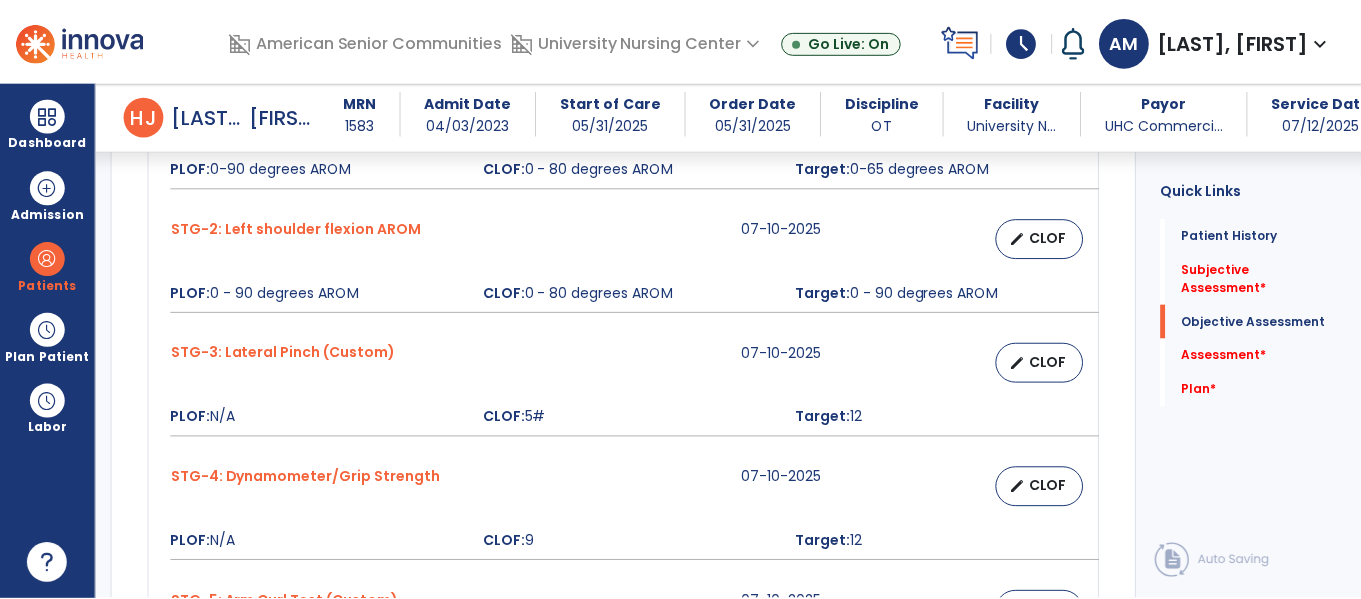 scroll, scrollTop: 981, scrollLeft: 0, axis: vertical 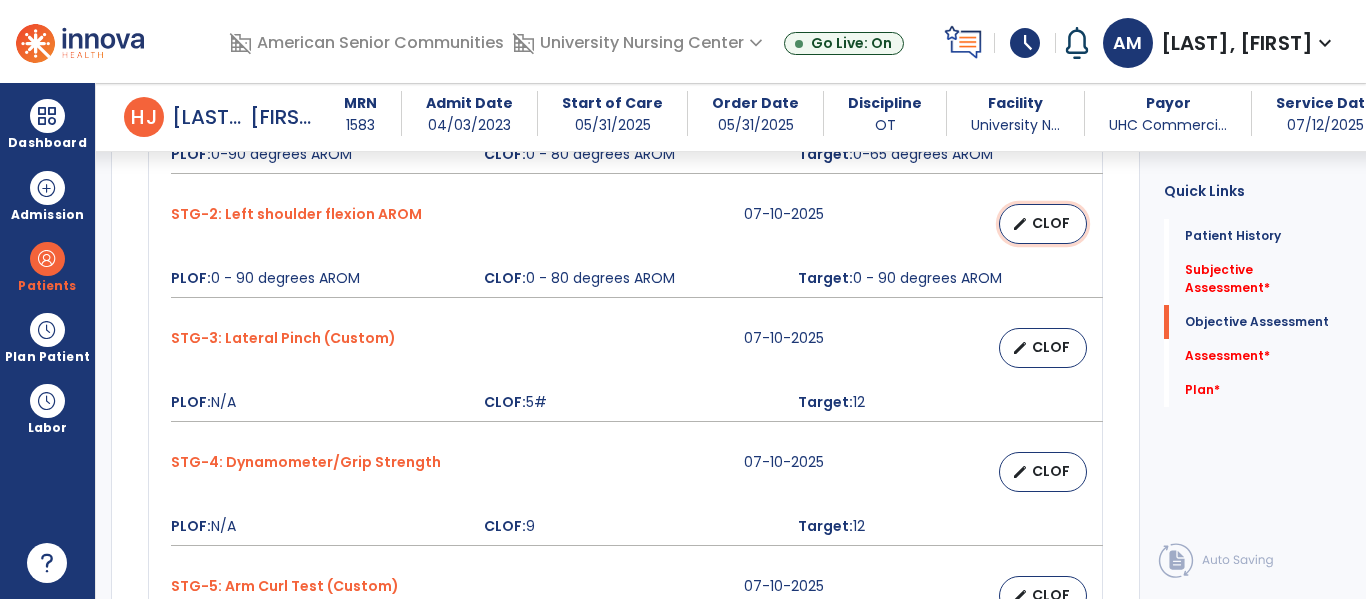 click on "edit   CLOF" at bounding box center [1043, 224] 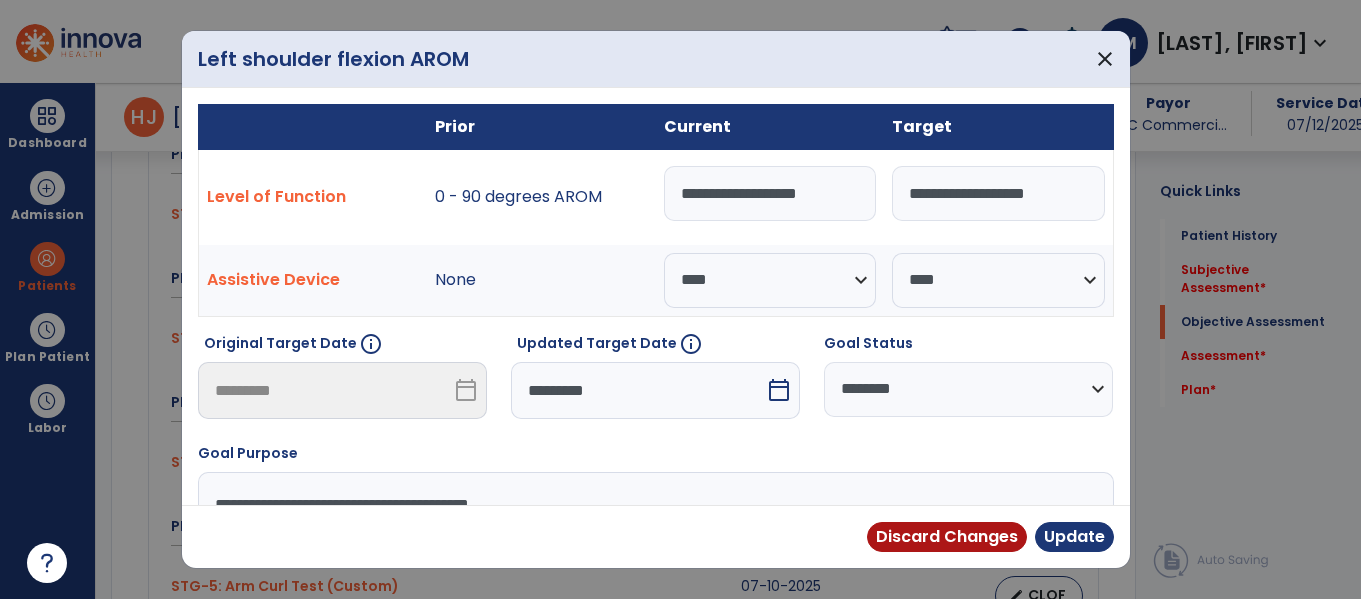 scroll, scrollTop: 981, scrollLeft: 0, axis: vertical 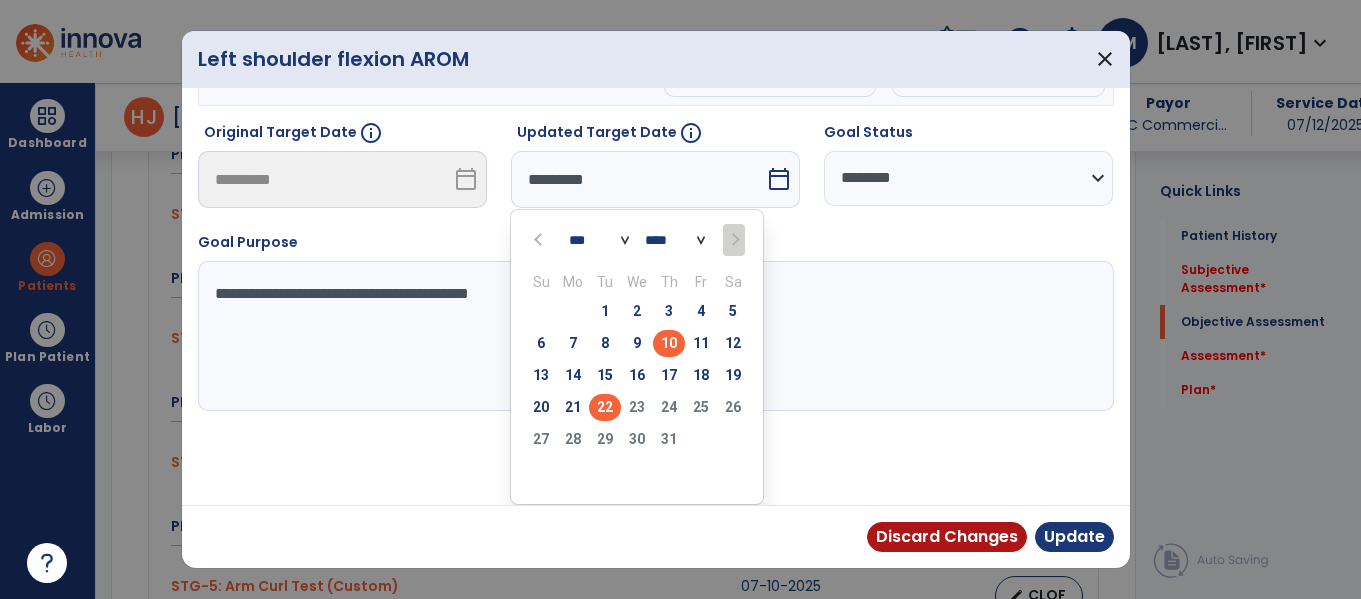 click on "22" at bounding box center [605, 407] 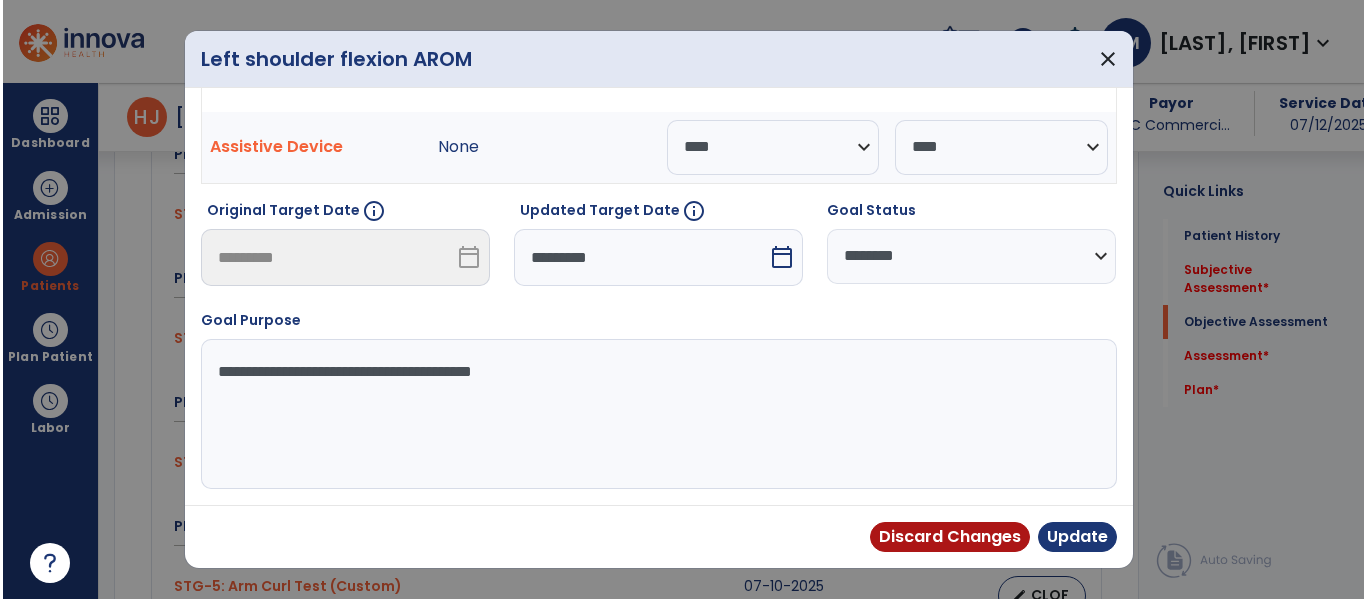 scroll, scrollTop: 133, scrollLeft: 0, axis: vertical 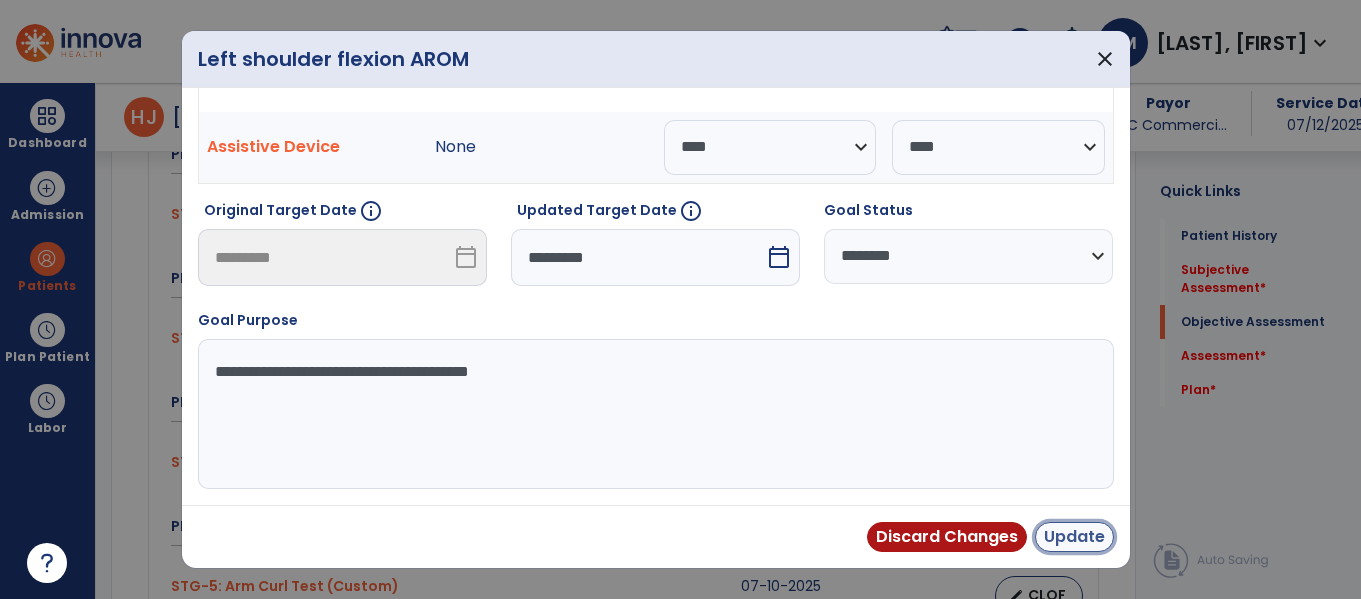 click on "Update" at bounding box center [1074, 537] 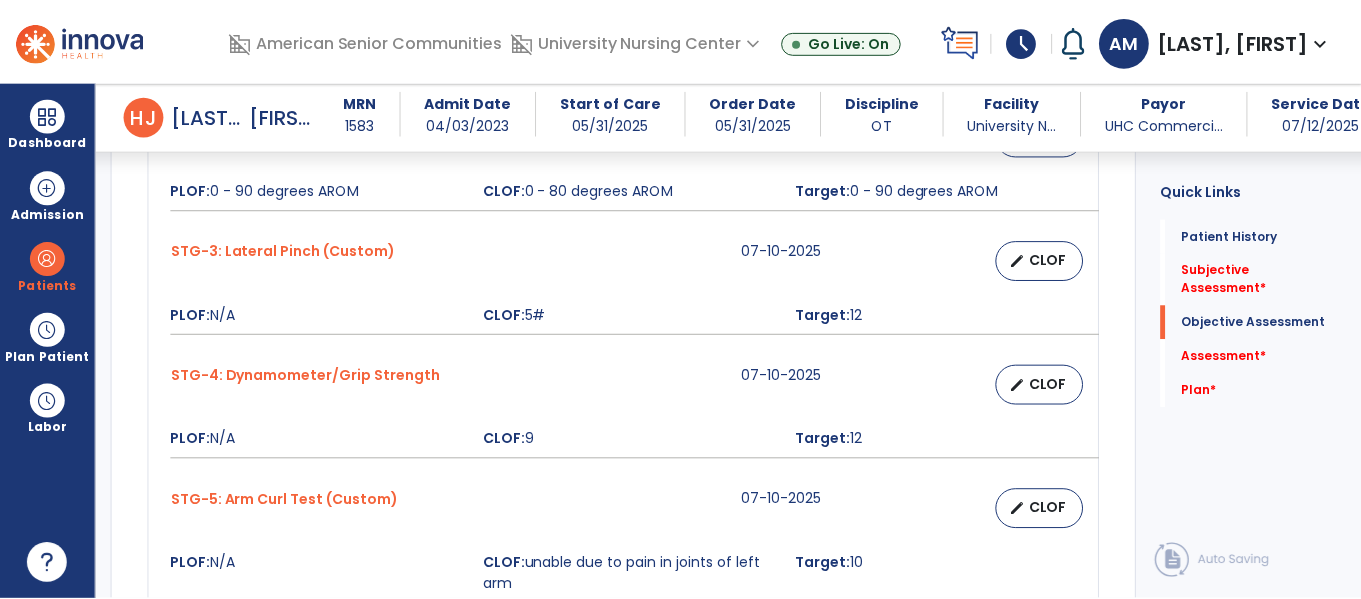 scroll, scrollTop: 1077, scrollLeft: 0, axis: vertical 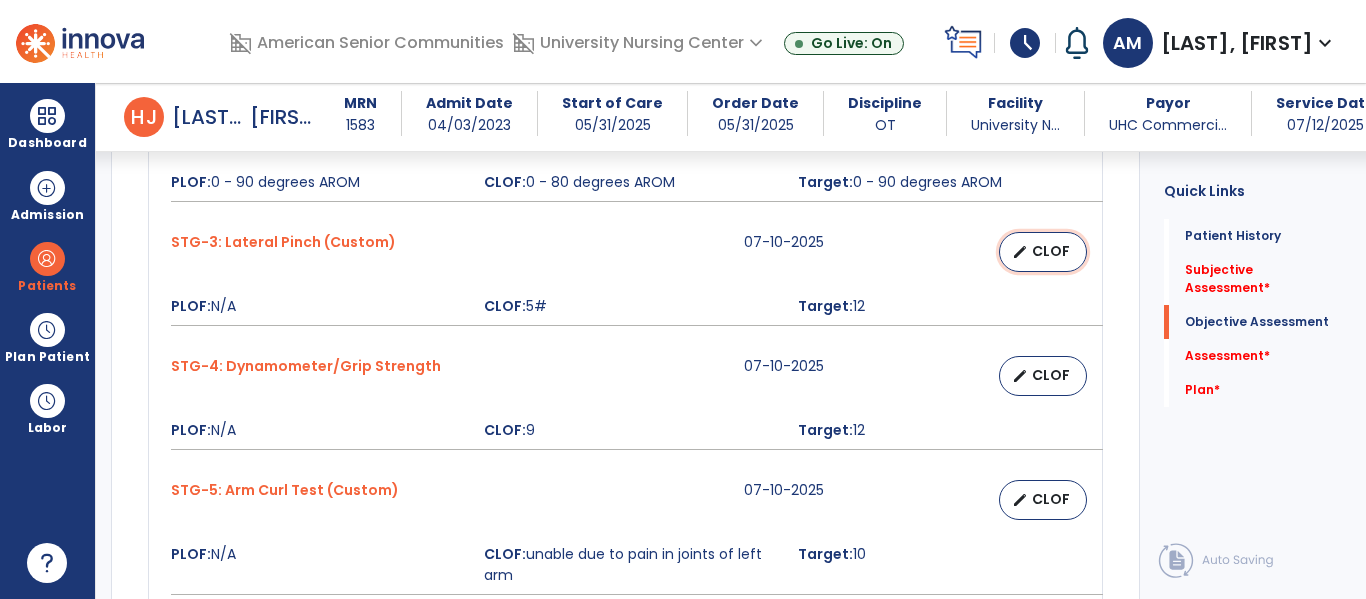 click on "CLOF" at bounding box center (1051, 251) 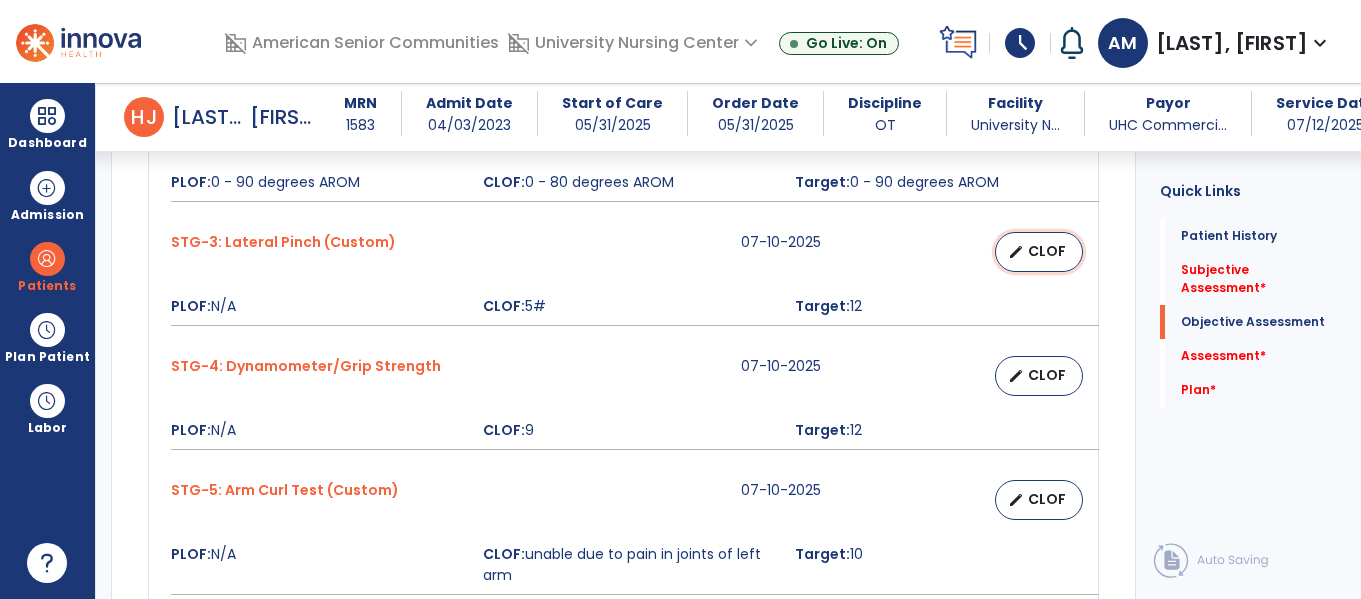 select on "****" 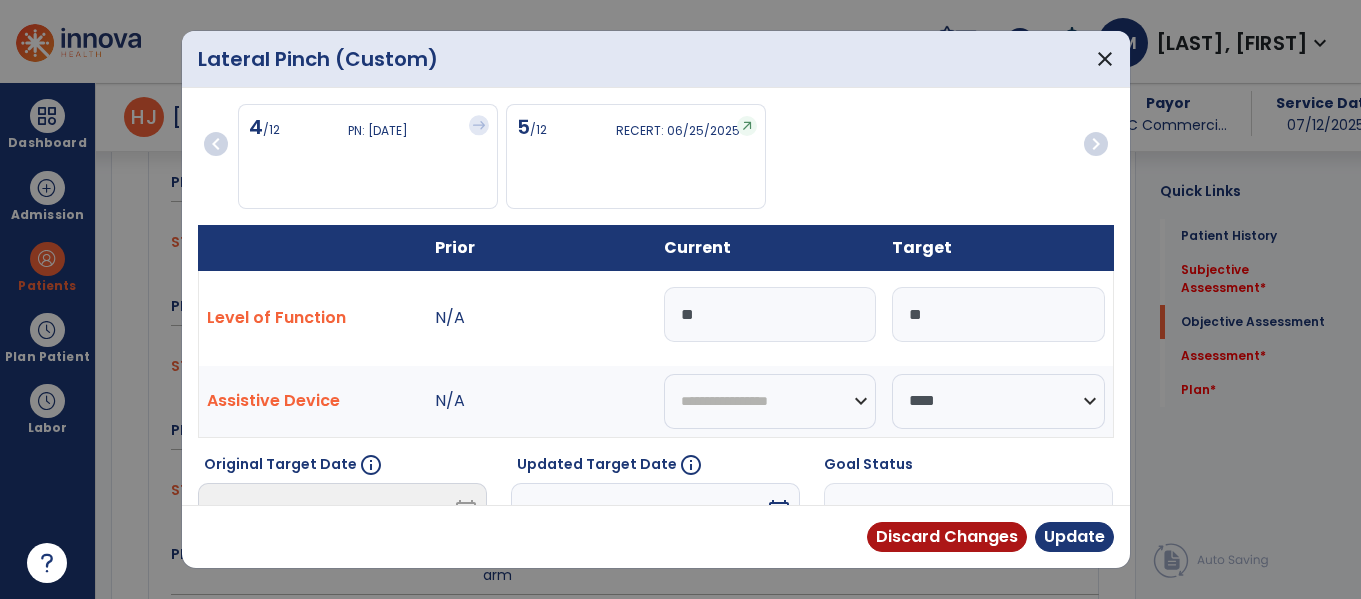 scroll, scrollTop: 1077, scrollLeft: 0, axis: vertical 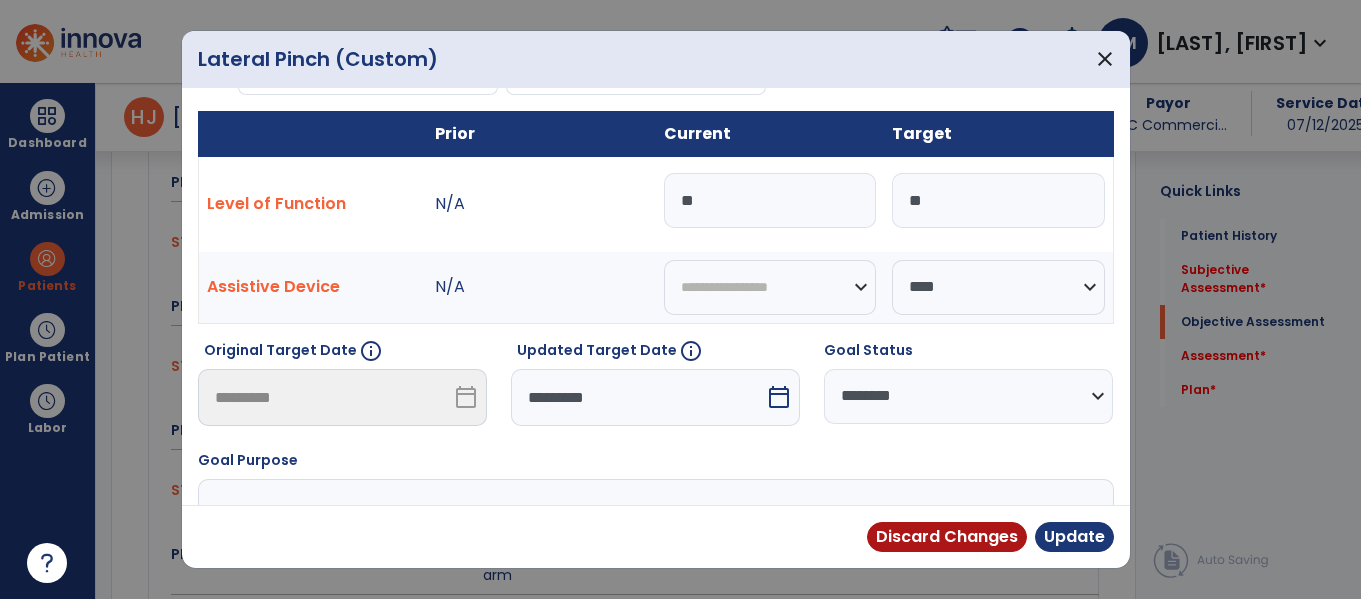 type on "**" 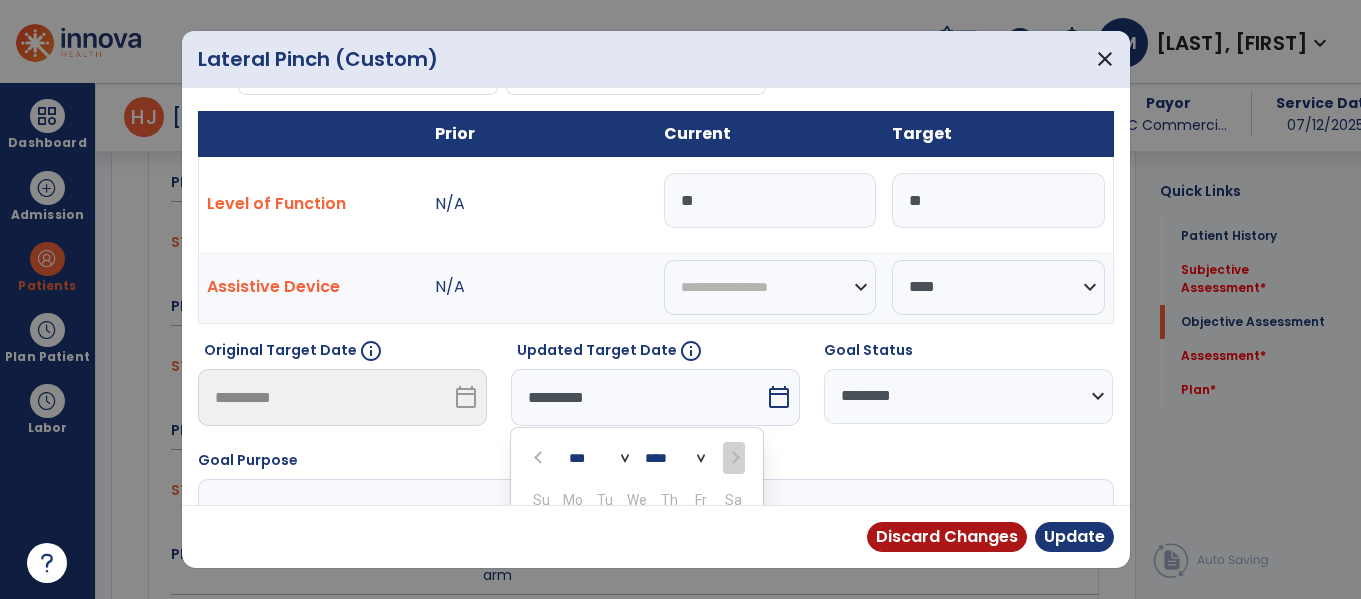 scroll, scrollTop: 332, scrollLeft: 0, axis: vertical 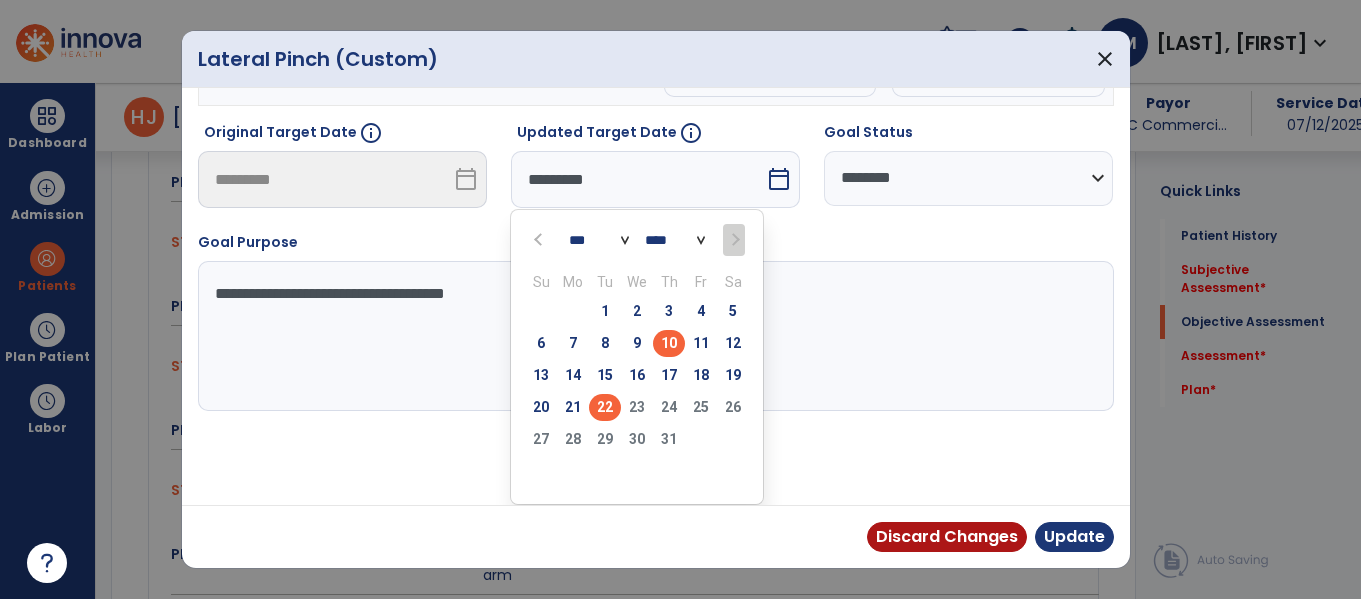 click on "22" at bounding box center [605, 407] 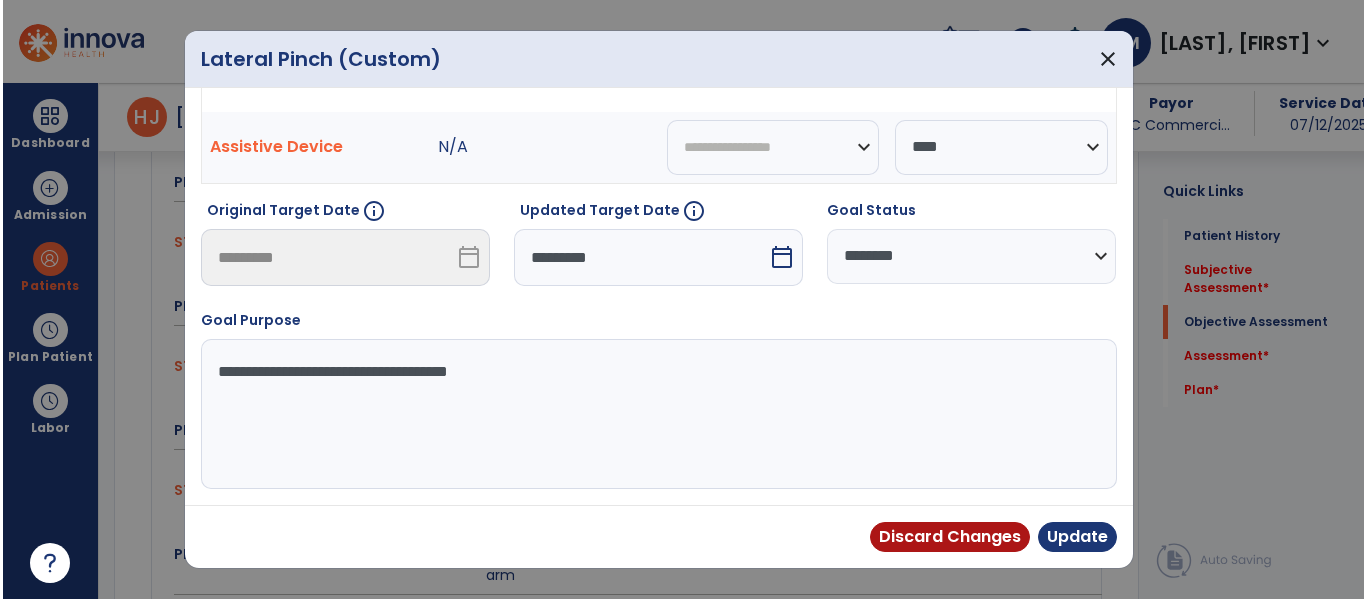 scroll, scrollTop: 254, scrollLeft: 0, axis: vertical 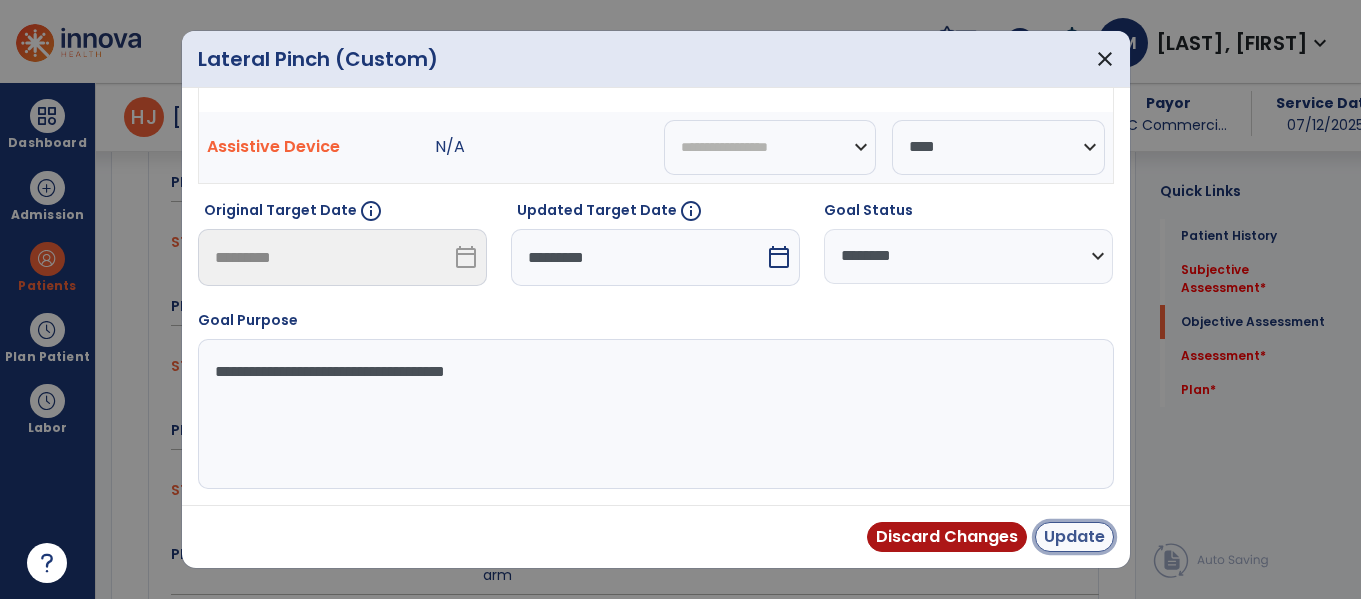 click on "Update" at bounding box center [1074, 537] 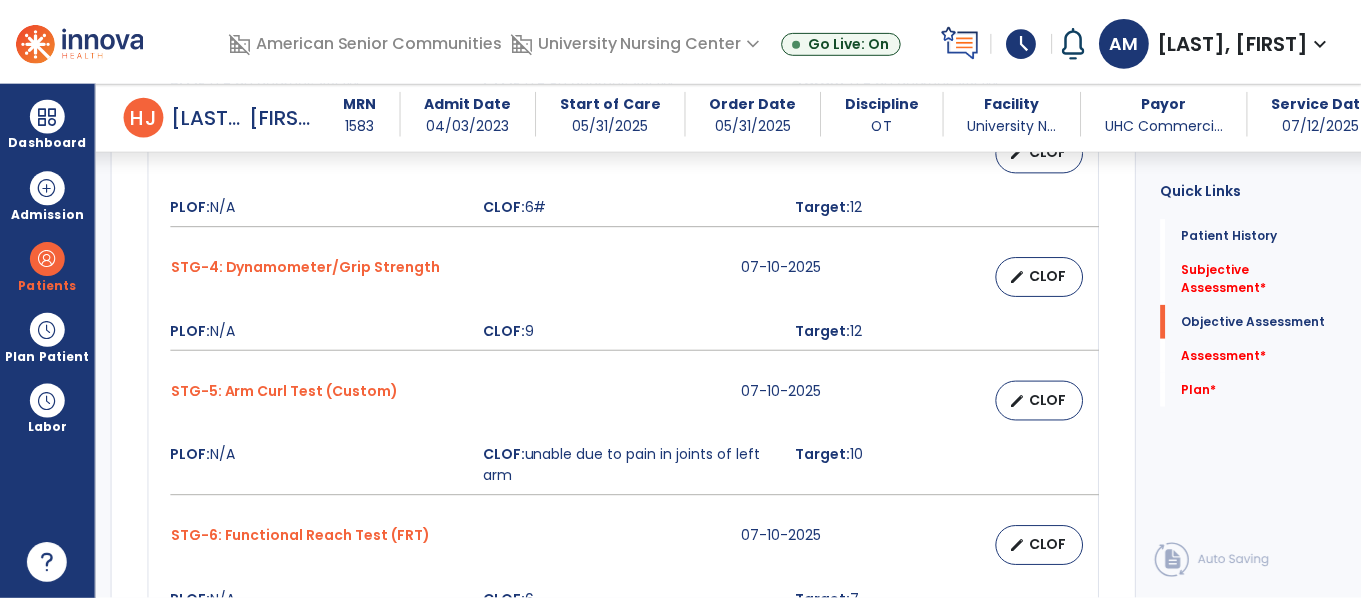 scroll, scrollTop: 1180, scrollLeft: 0, axis: vertical 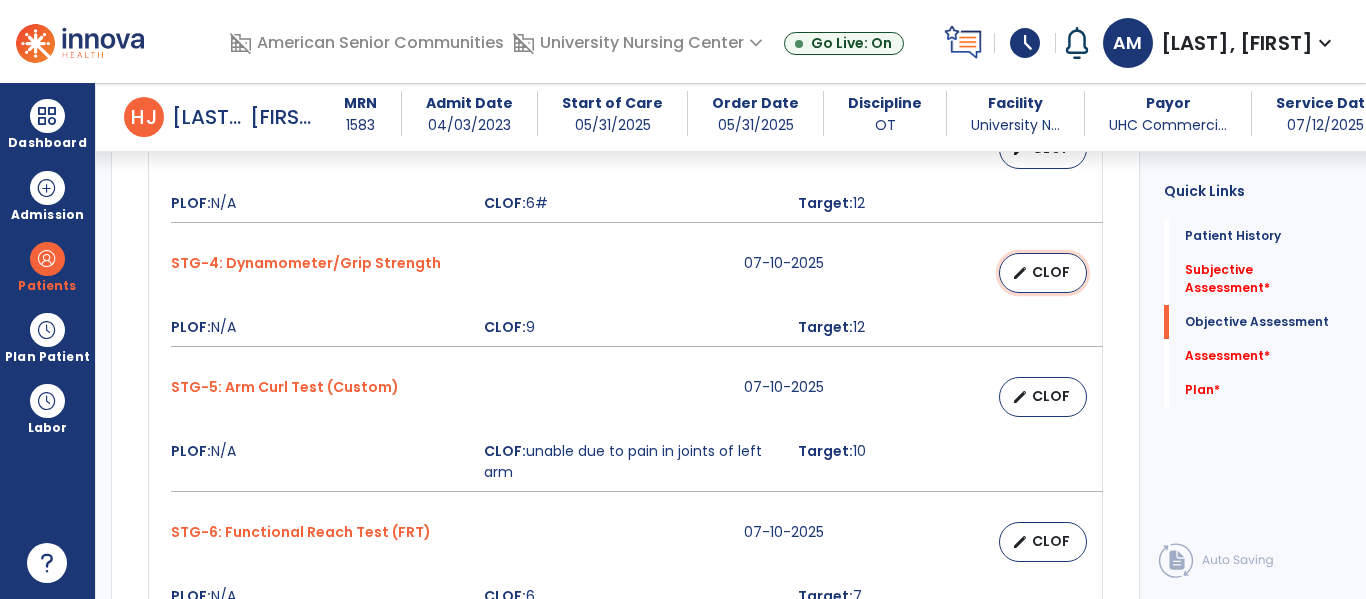 click on "edit" at bounding box center (1020, 273) 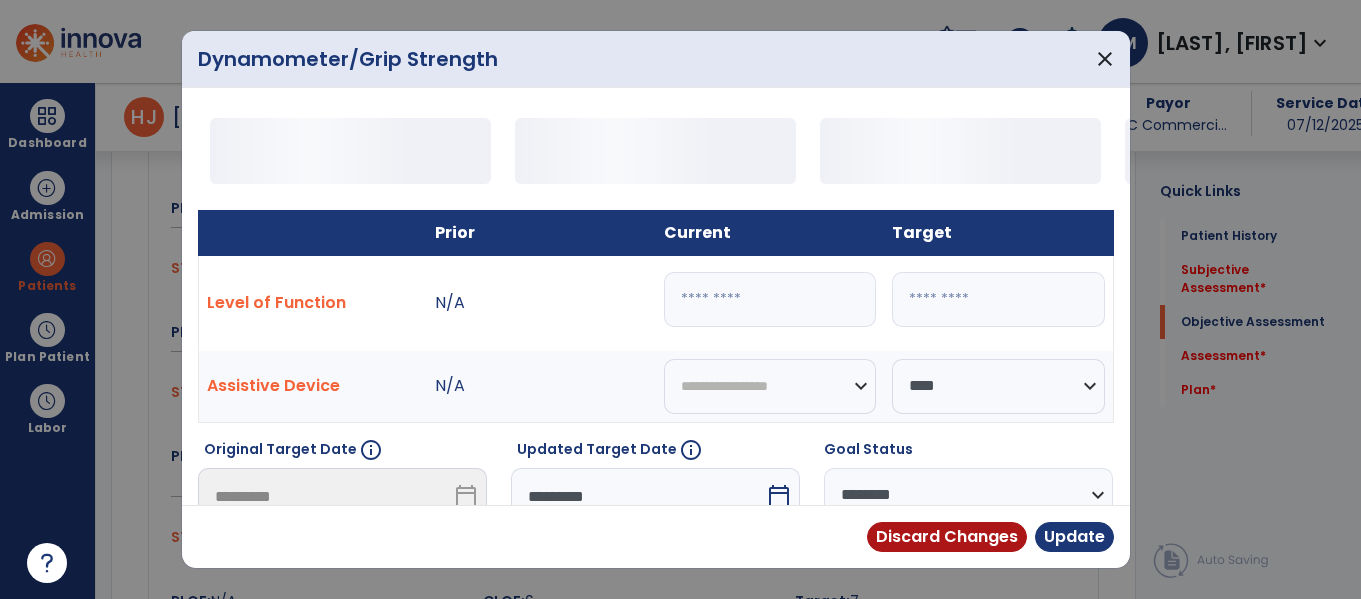 scroll, scrollTop: 1180, scrollLeft: 0, axis: vertical 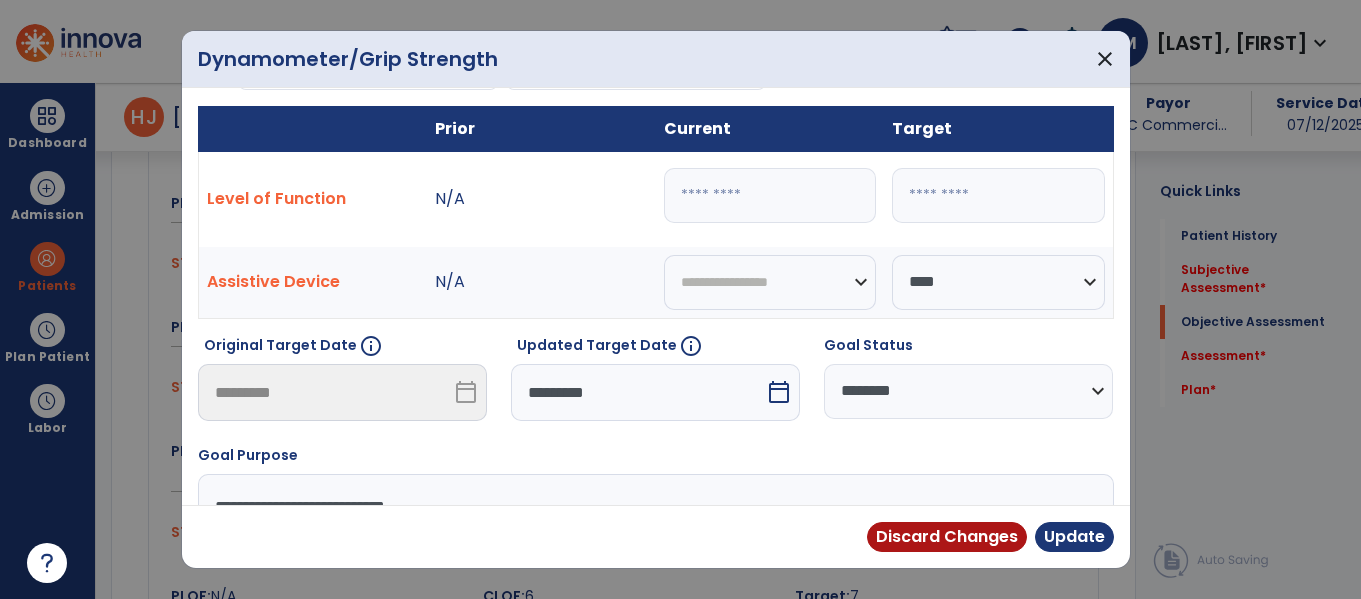 click on "*********" at bounding box center (638, 392) 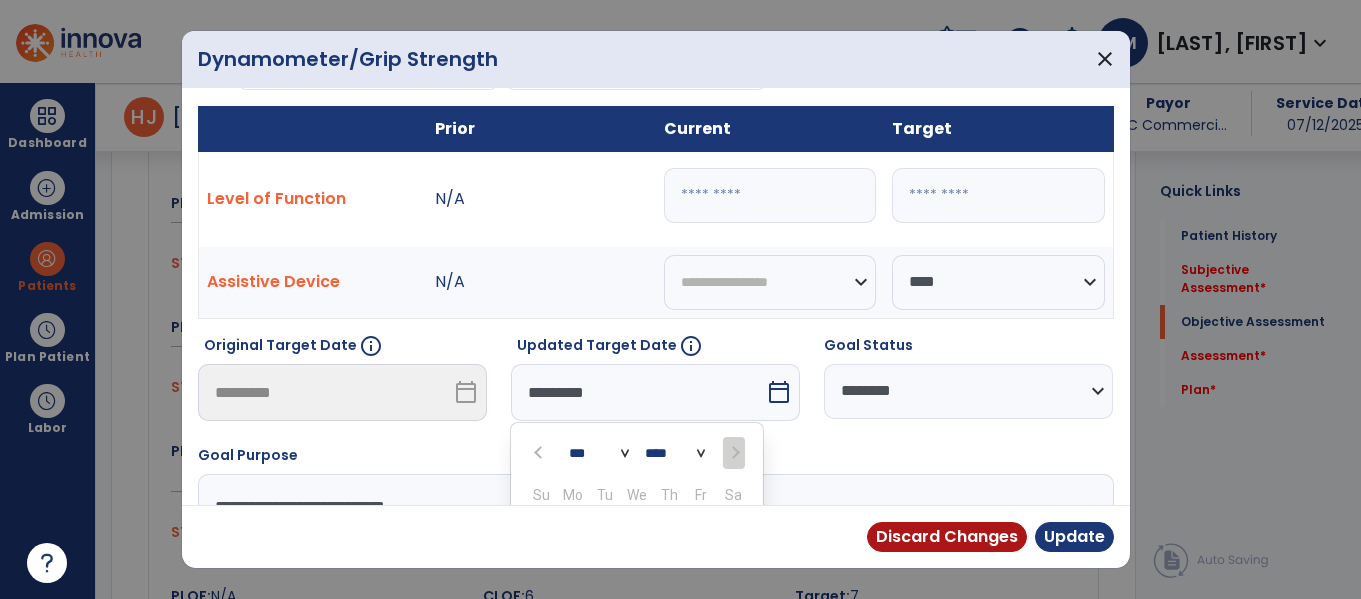 scroll, scrollTop: 332, scrollLeft: 0, axis: vertical 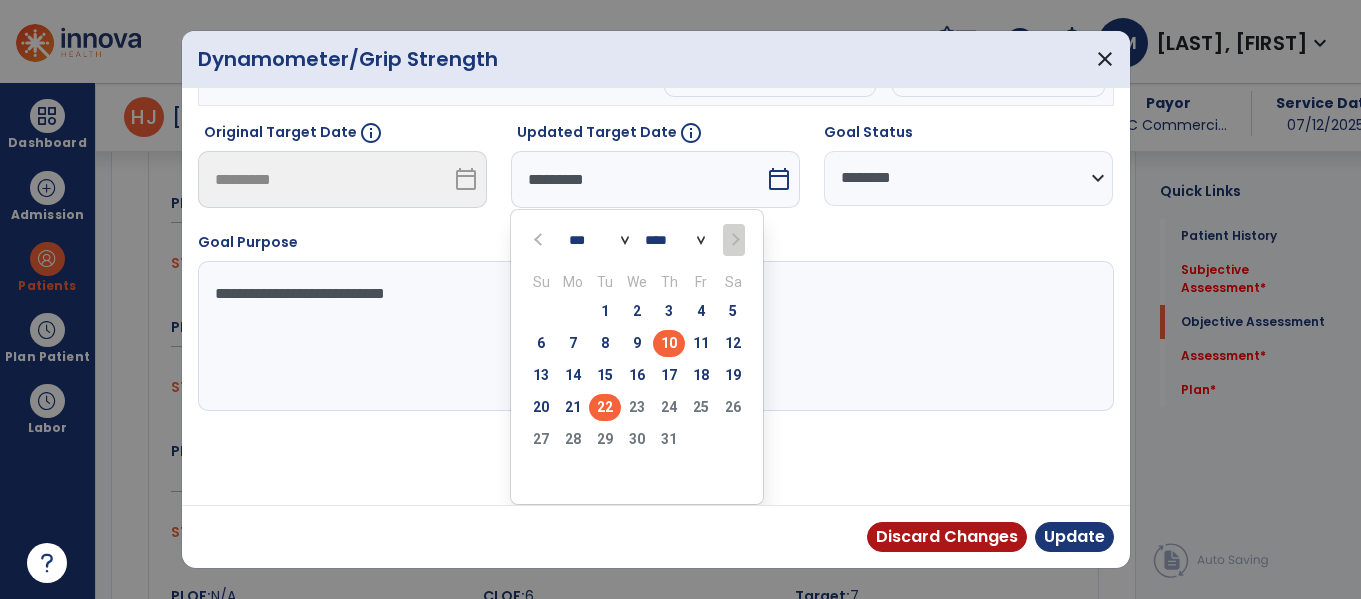 click on "22" at bounding box center (605, 407) 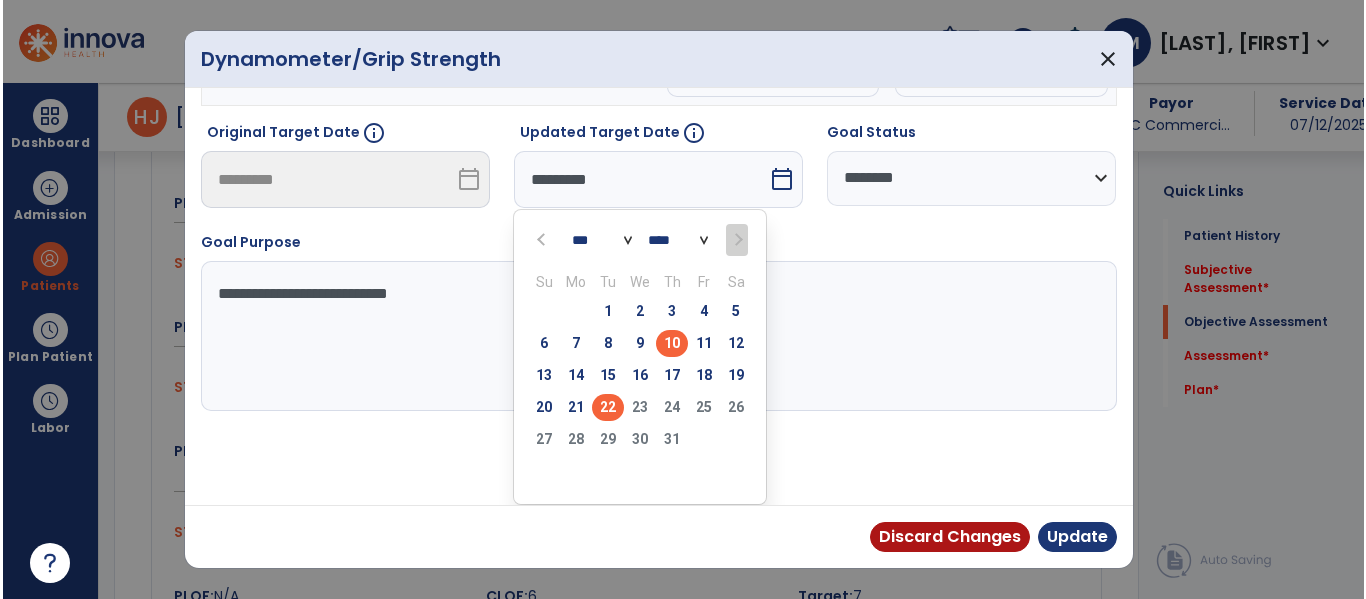 scroll, scrollTop: 254, scrollLeft: 0, axis: vertical 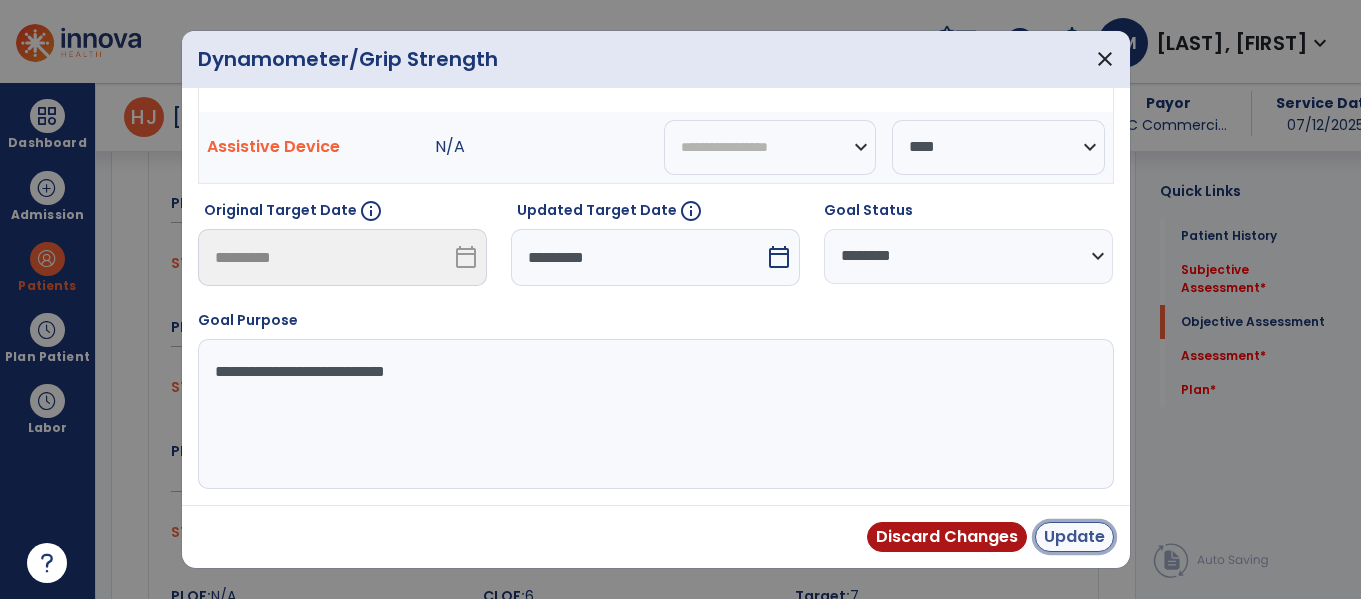 click on "Update" at bounding box center (1074, 537) 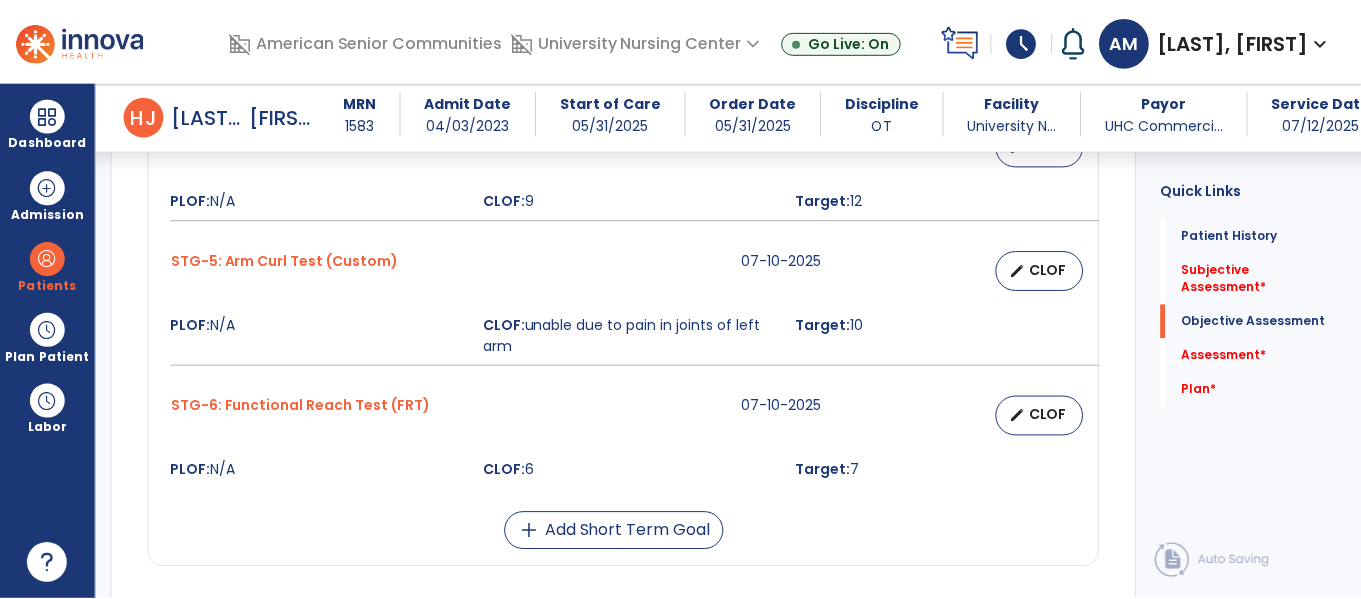 scroll, scrollTop: 1309, scrollLeft: 0, axis: vertical 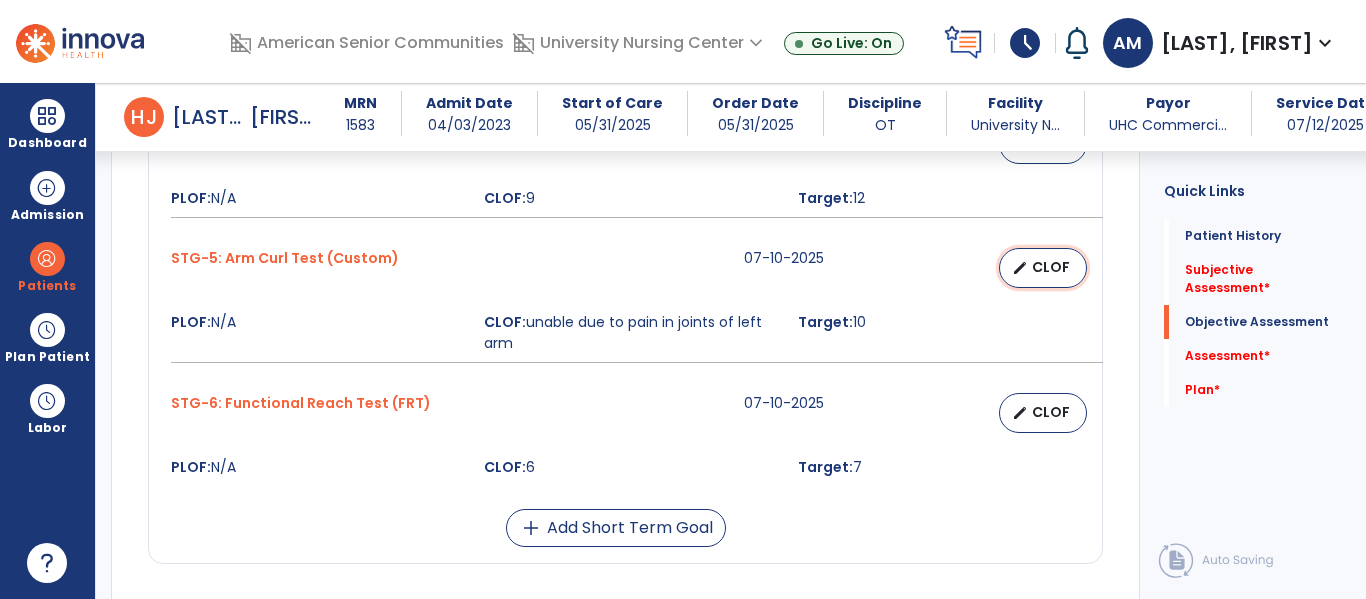 click on "CLOF" at bounding box center (1051, 267) 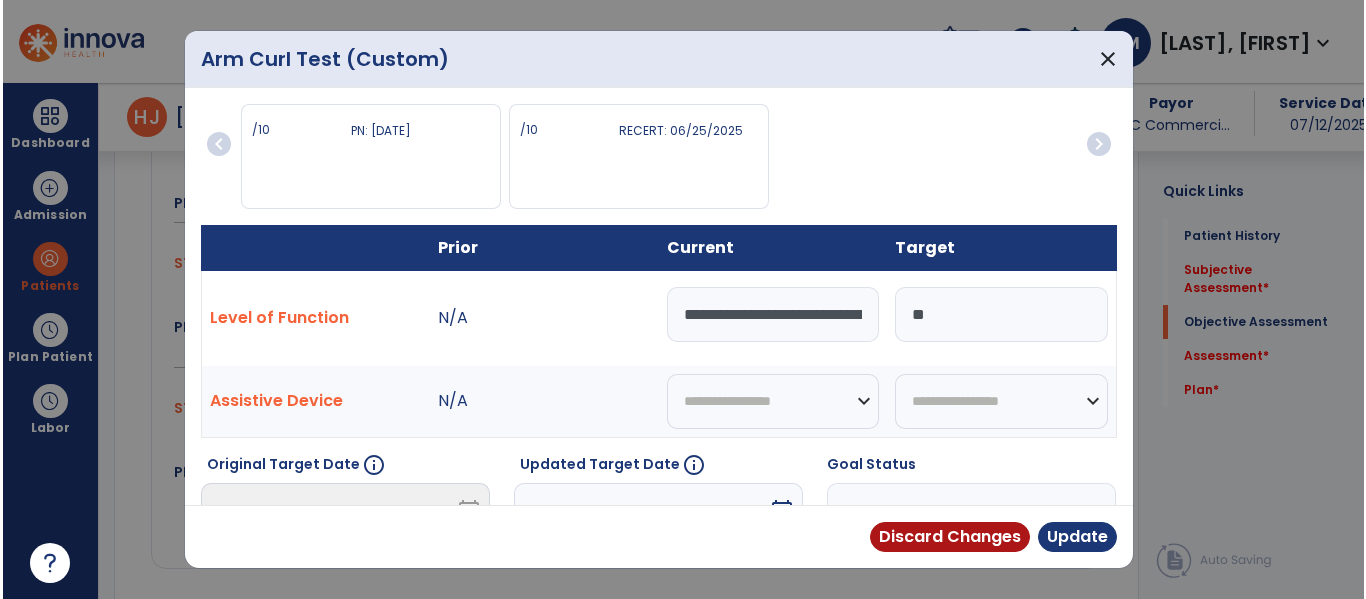 scroll, scrollTop: 1309, scrollLeft: 0, axis: vertical 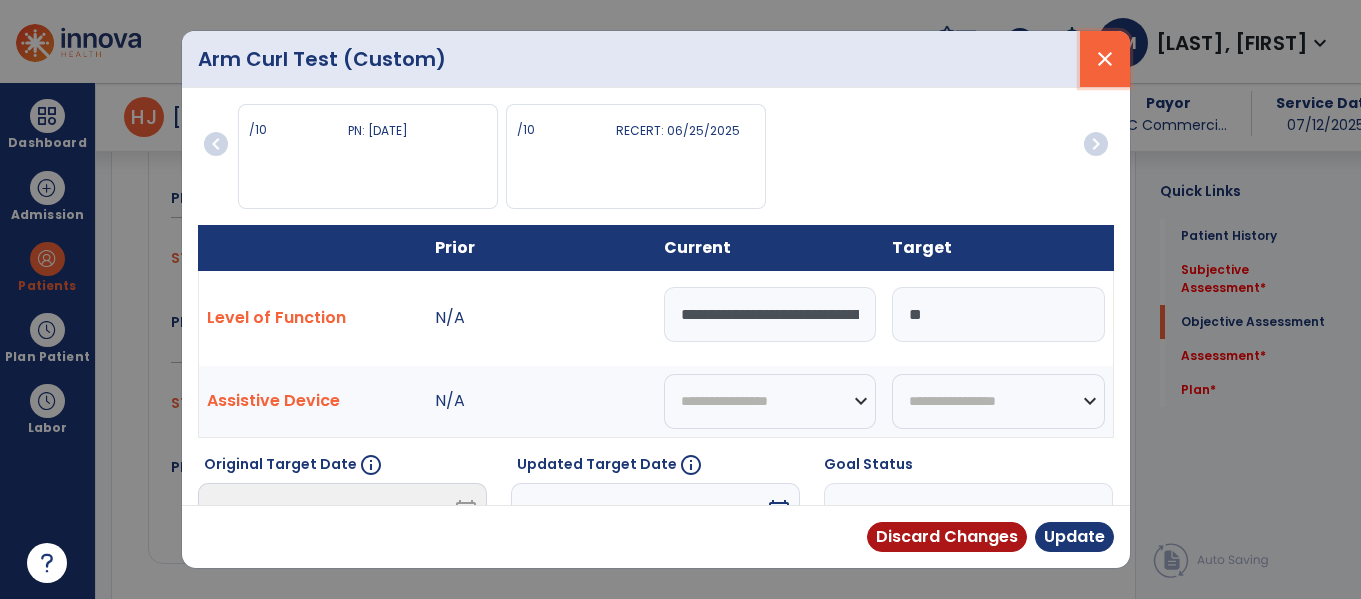 click on "close" at bounding box center (1105, 59) 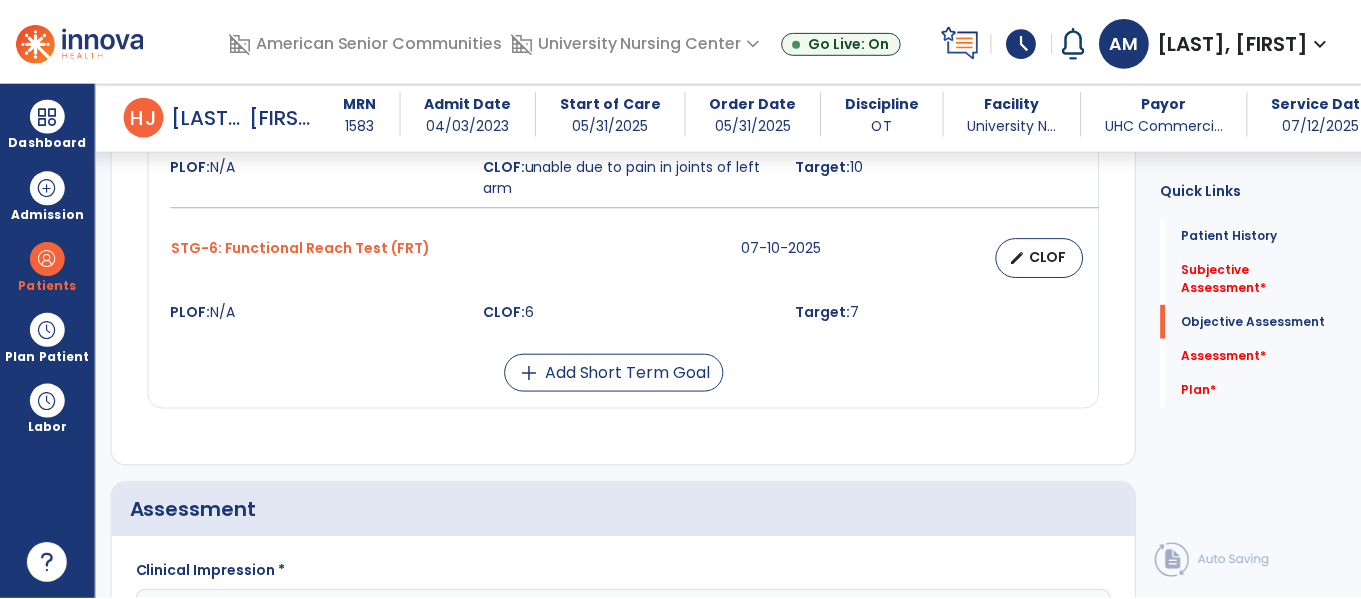 scroll, scrollTop: 1466, scrollLeft: 0, axis: vertical 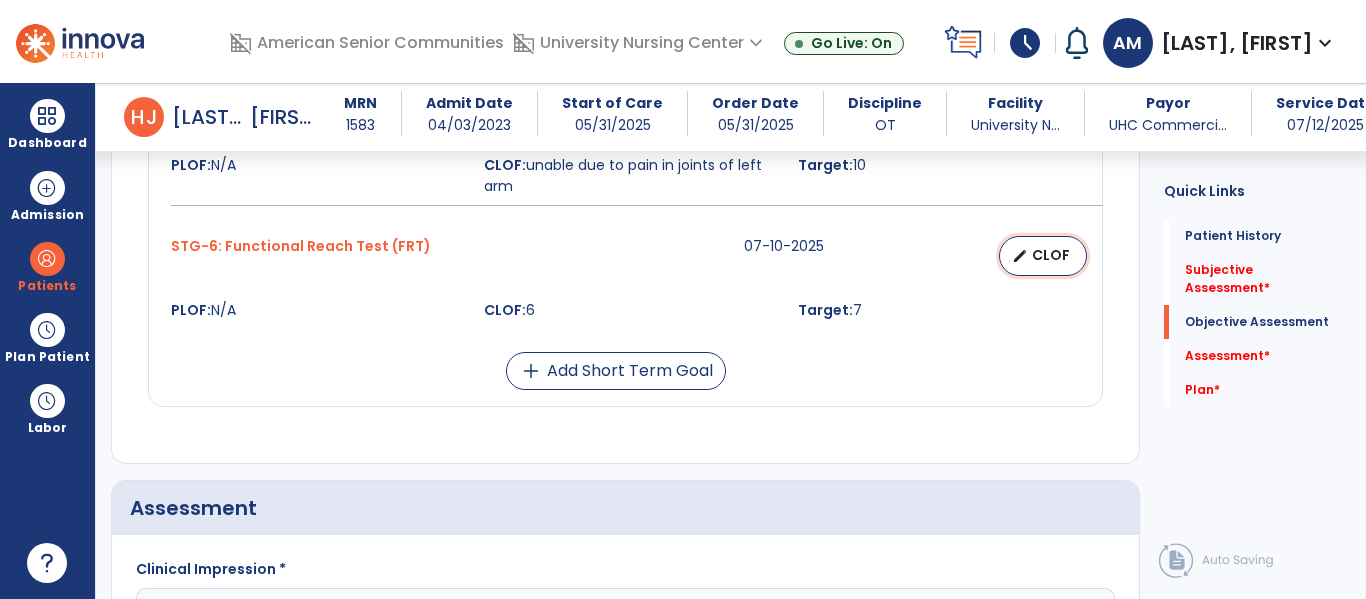 click on "edit   CLOF" at bounding box center (1043, 256) 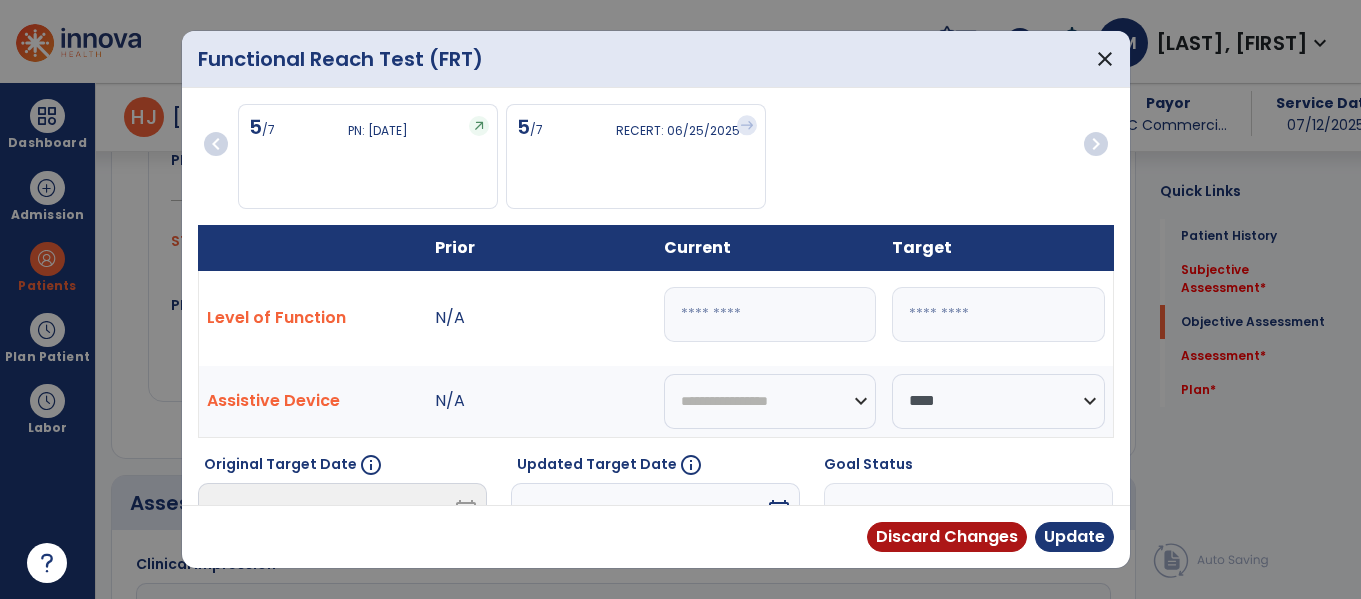 scroll, scrollTop: 1466, scrollLeft: 0, axis: vertical 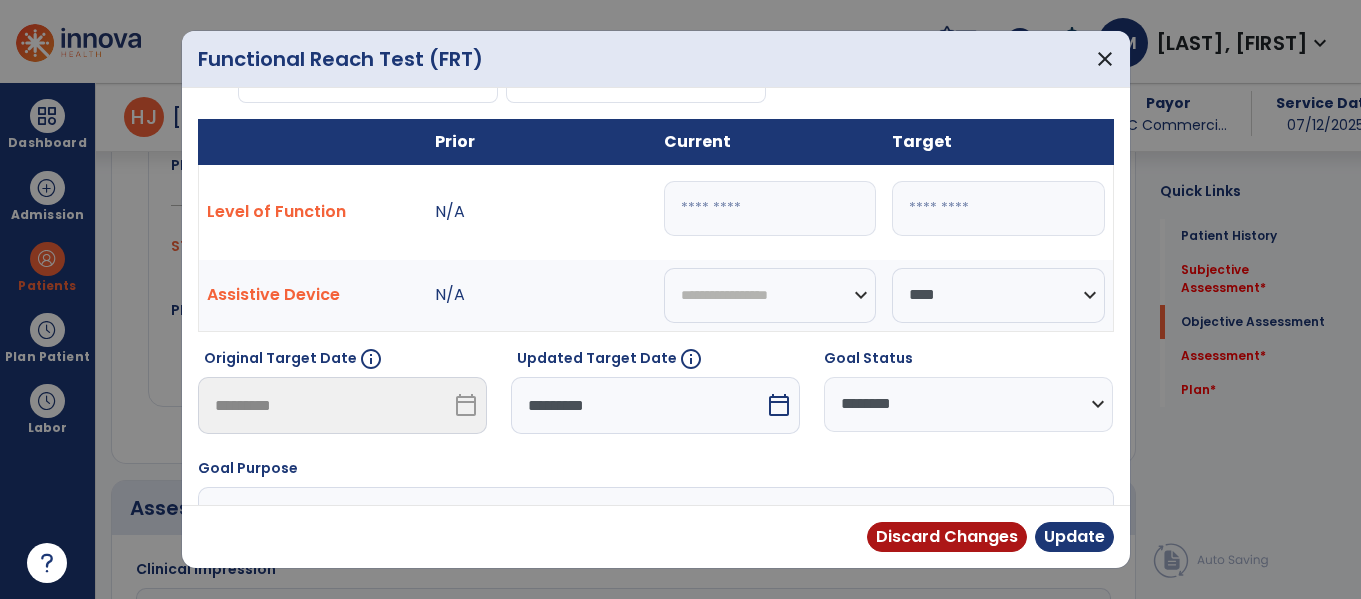 click on "*********" at bounding box center [638, 405] 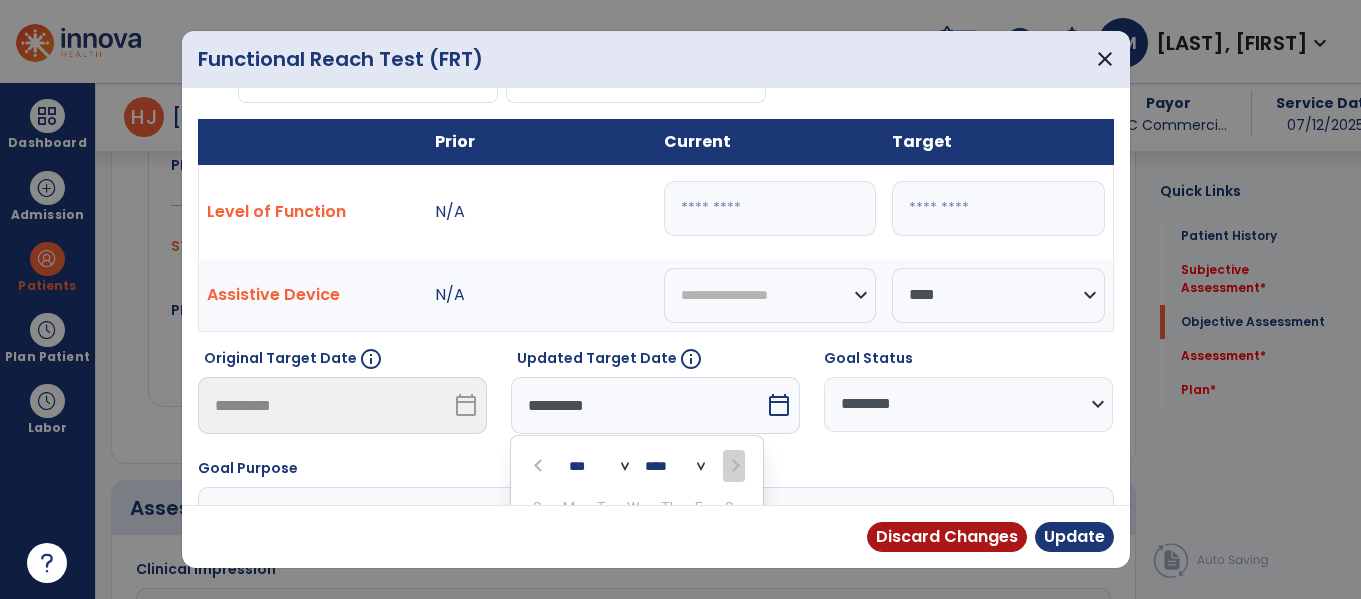 scroll, scrollTop: 332, scrollLeft: 0, axis: vertical 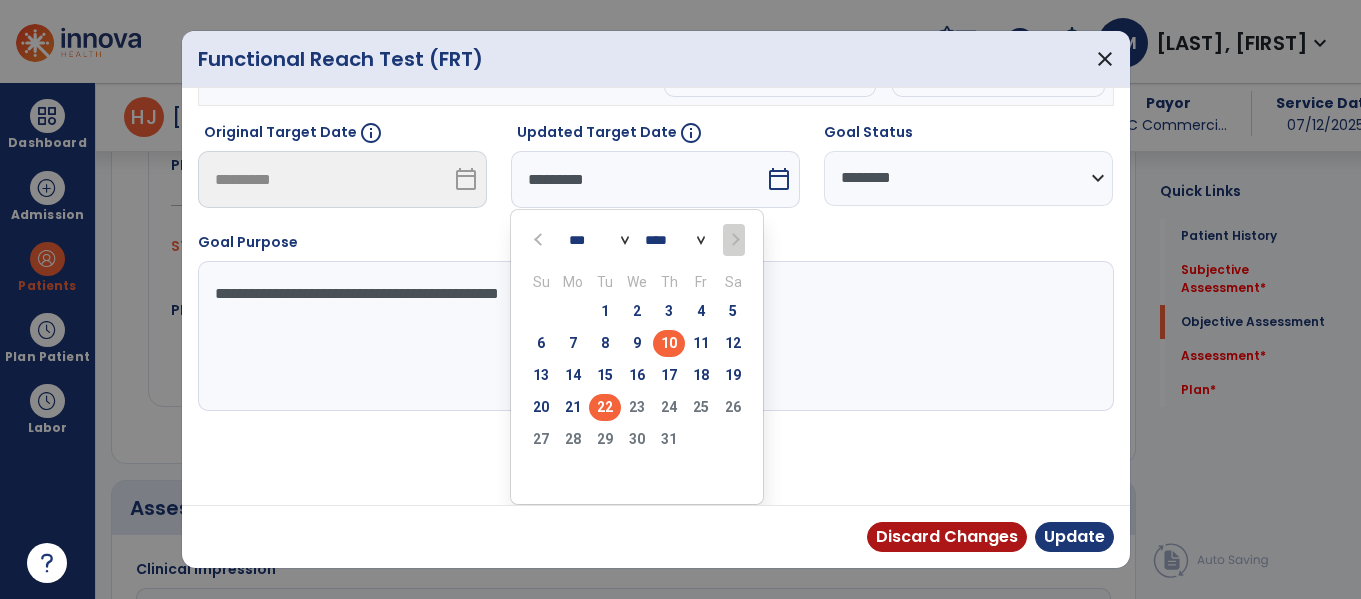 click on "22" at bounding box center [605, 407] 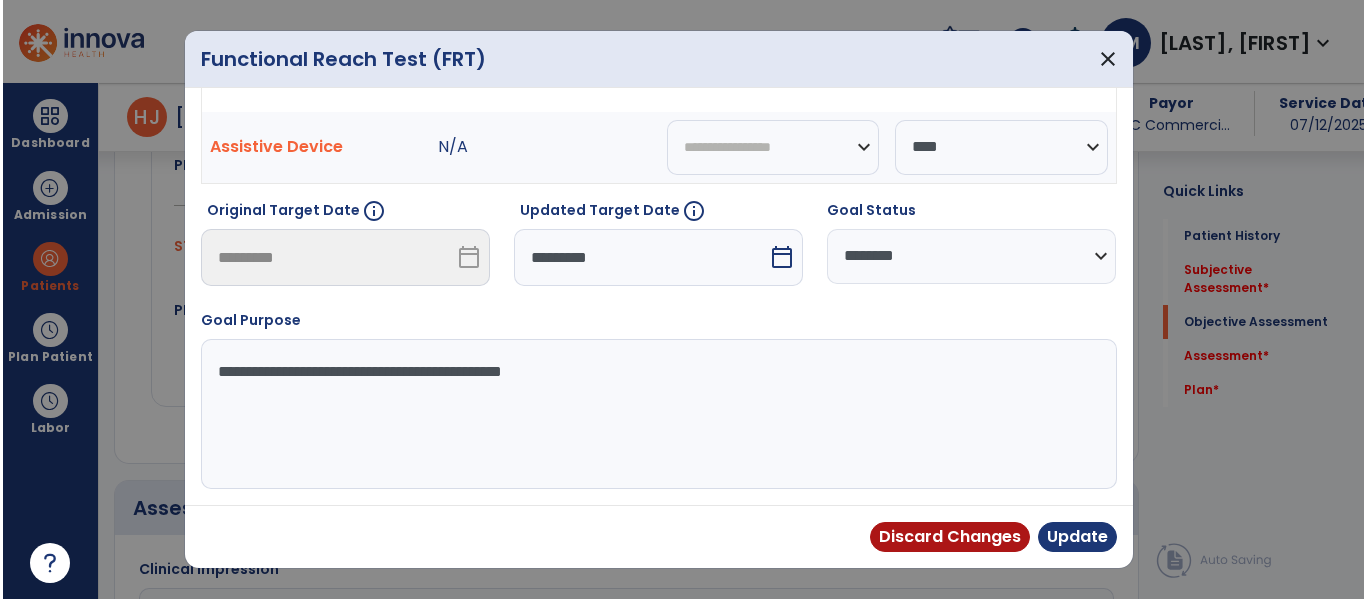 scroll, scrollTop: 254, scrollLeft: 0, axis: vertical 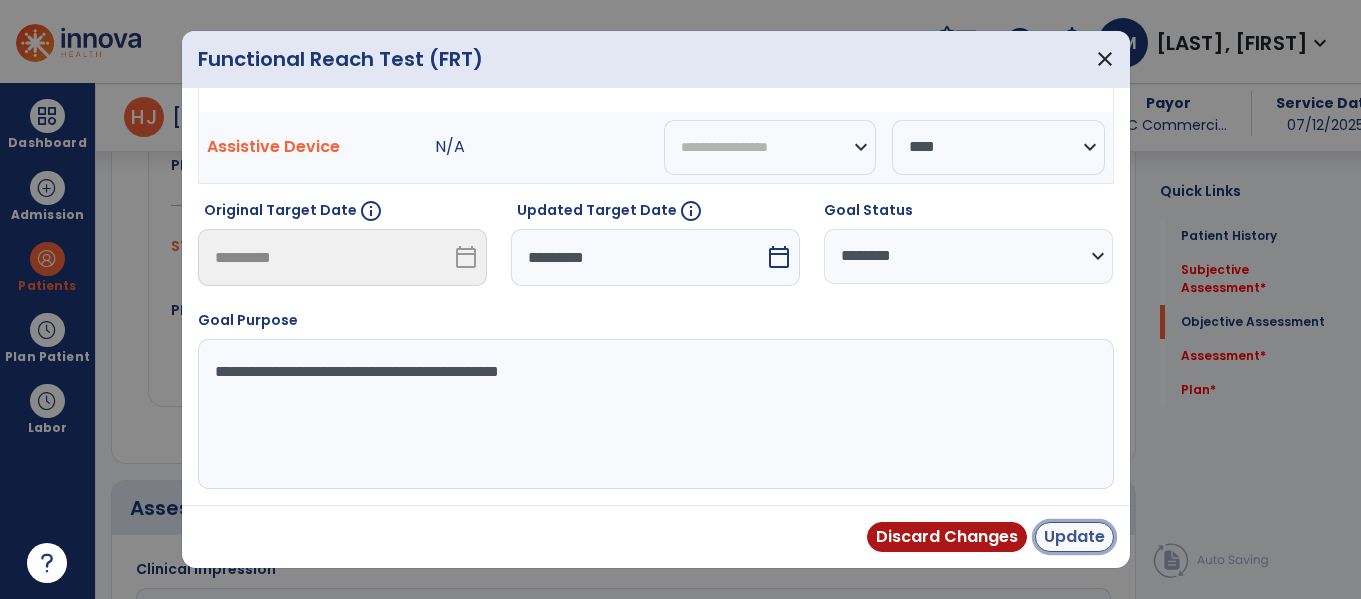 click on "Update" at bounding box center (1074, 537) 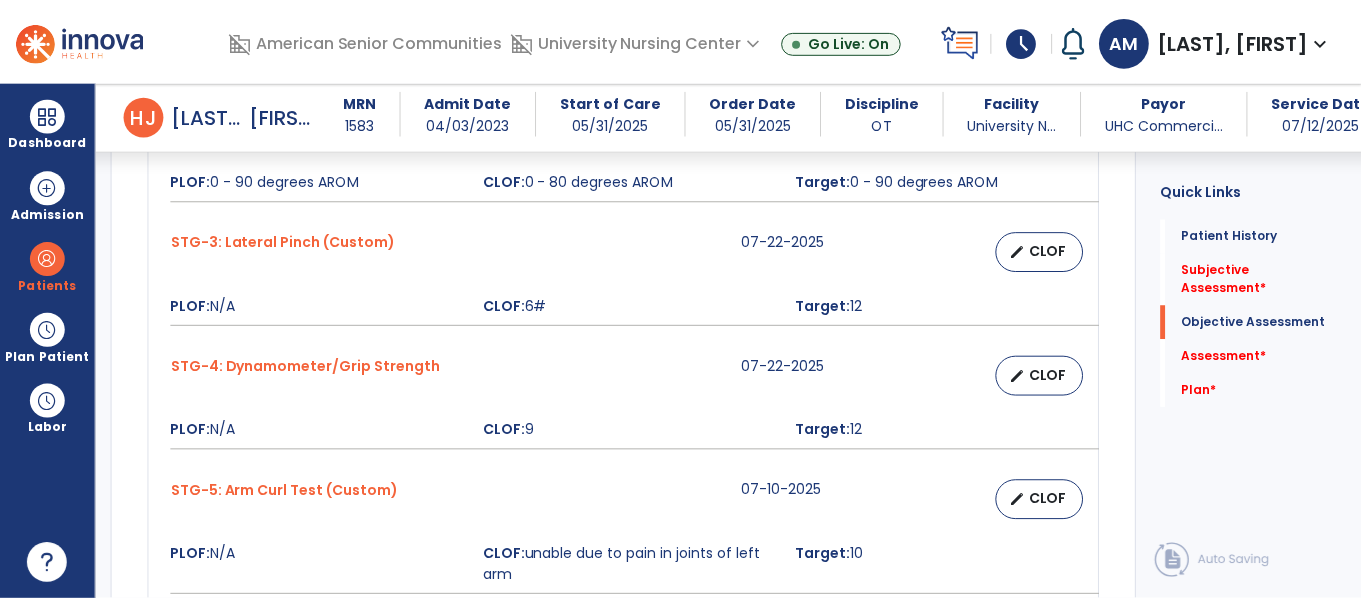 scroll, scrollTop: 1113, scrollLeft: 0, axis: vertical 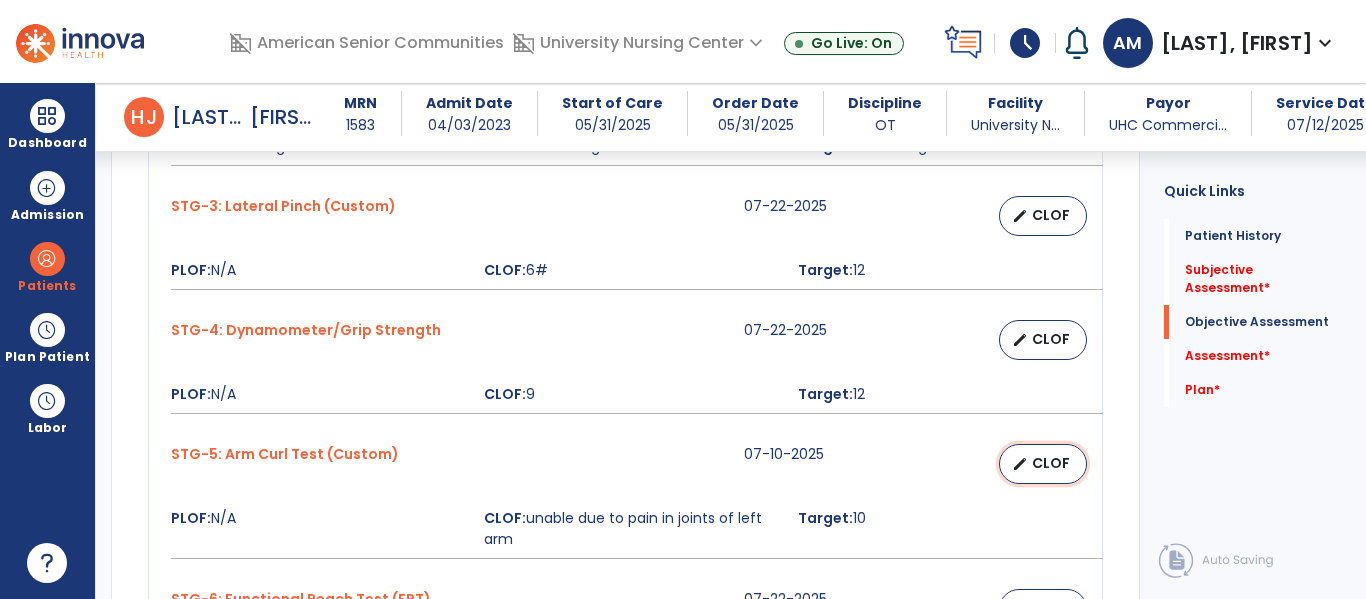 click on "CLOF" at bounding box center [1051, 463] 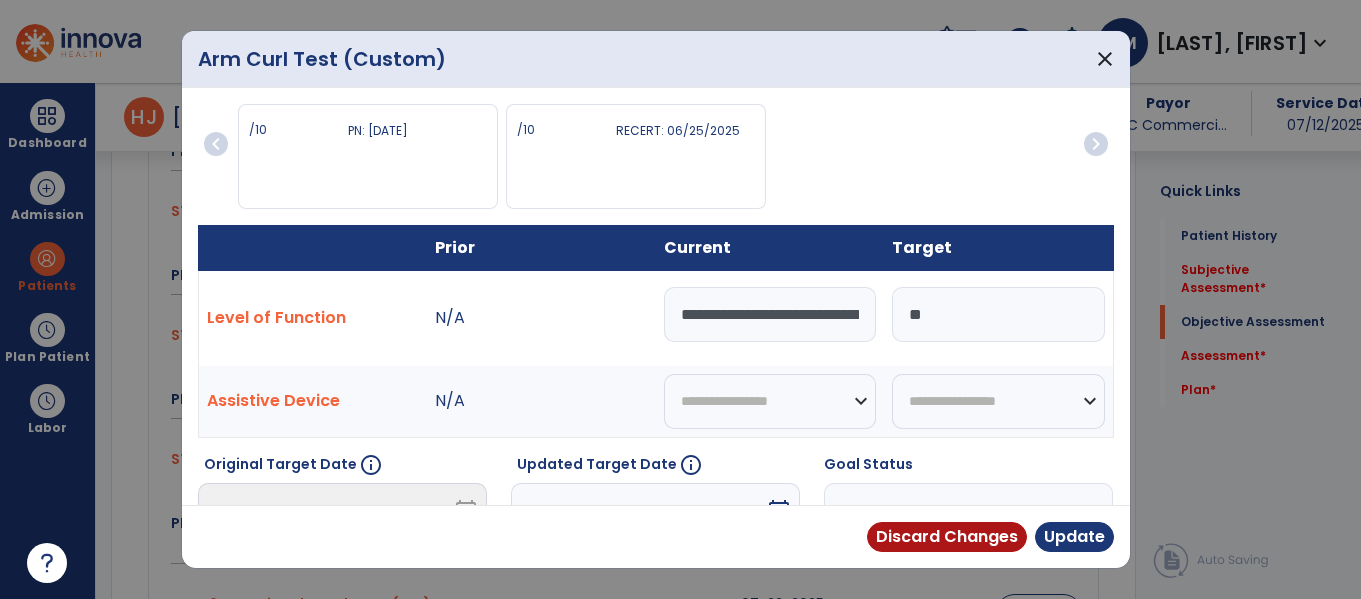 scroll, scrollTop: 1113, scrollLeft: 0, axis: vertical 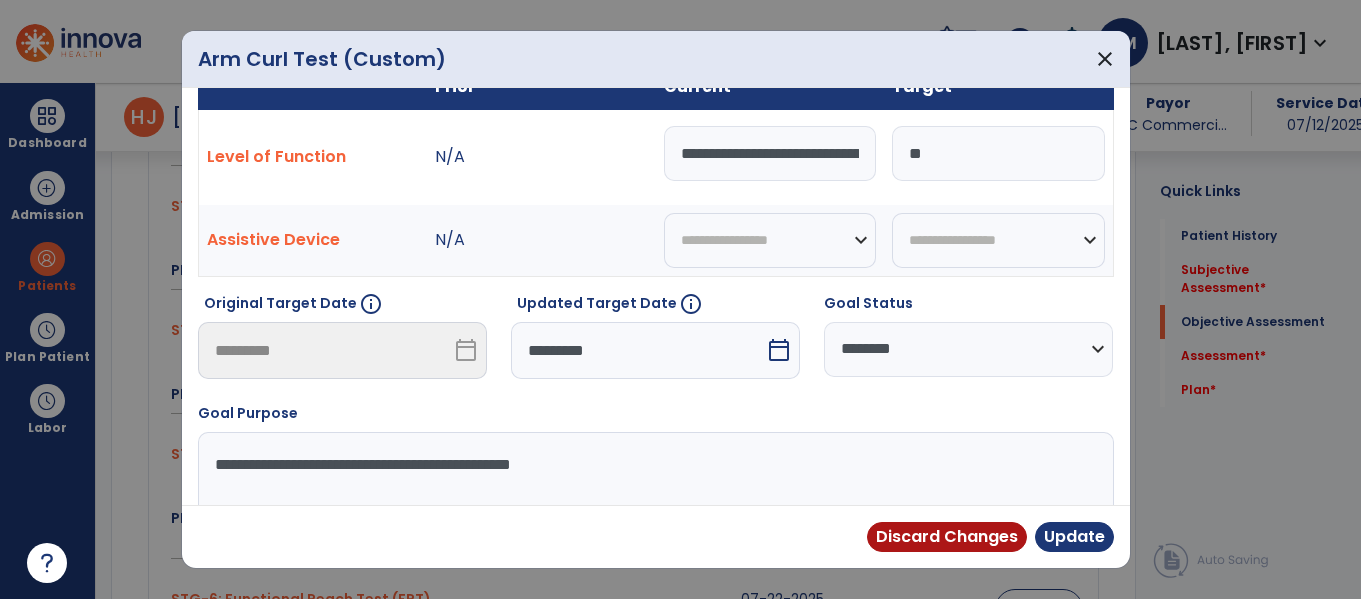 click on "*********" at bounding box center (638, 350) 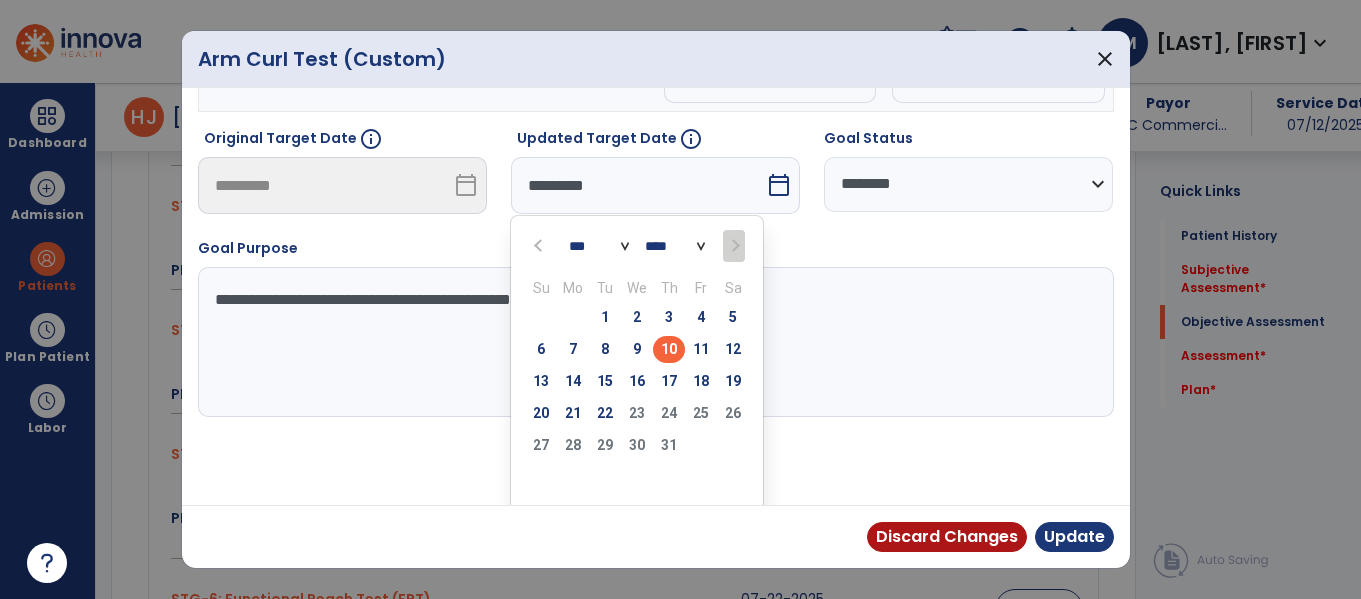 scroll, scrollTop: 332, scrollLeft: 0, axis: vertical 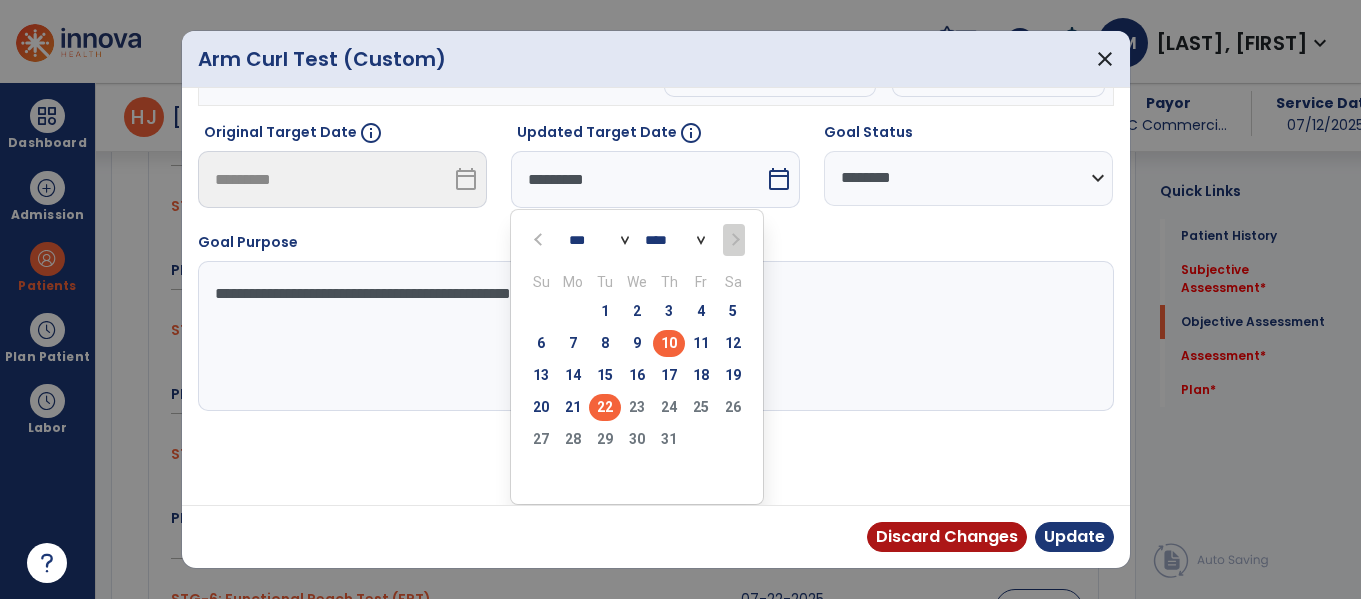 click on "22" at bounding box center [605, 407] 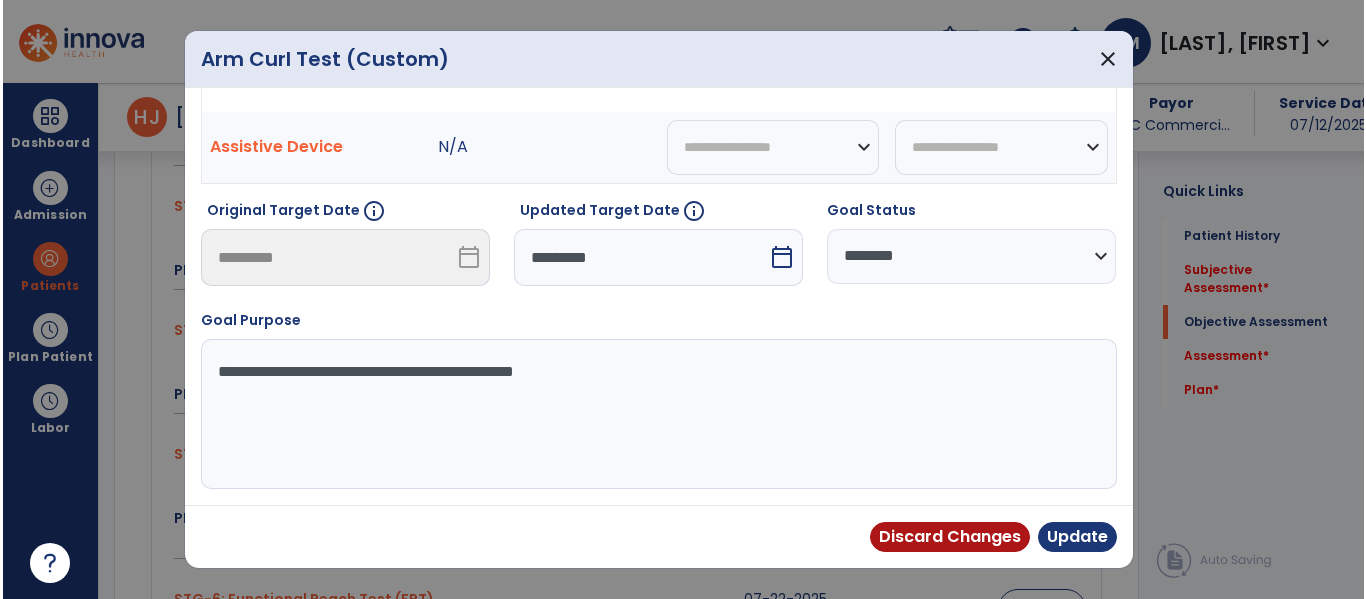 scroll, scrollTop: 0, scrollLeft: 0, axis: both 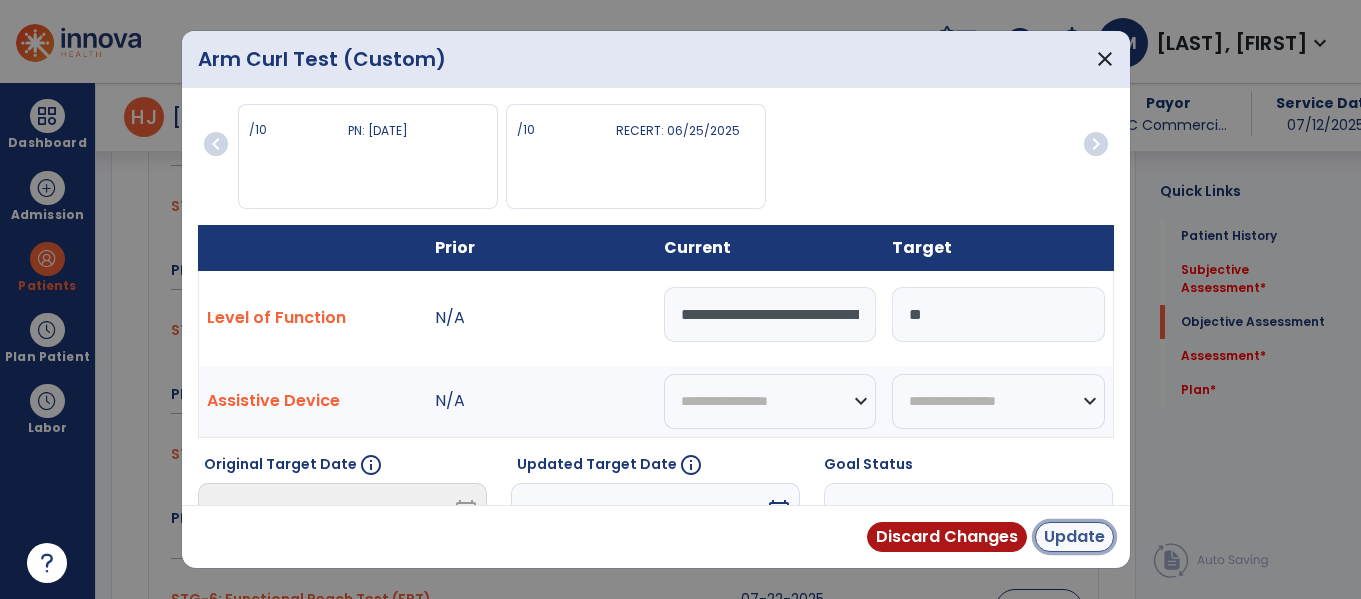 click on "Update" at bounding box center [1074, 537] 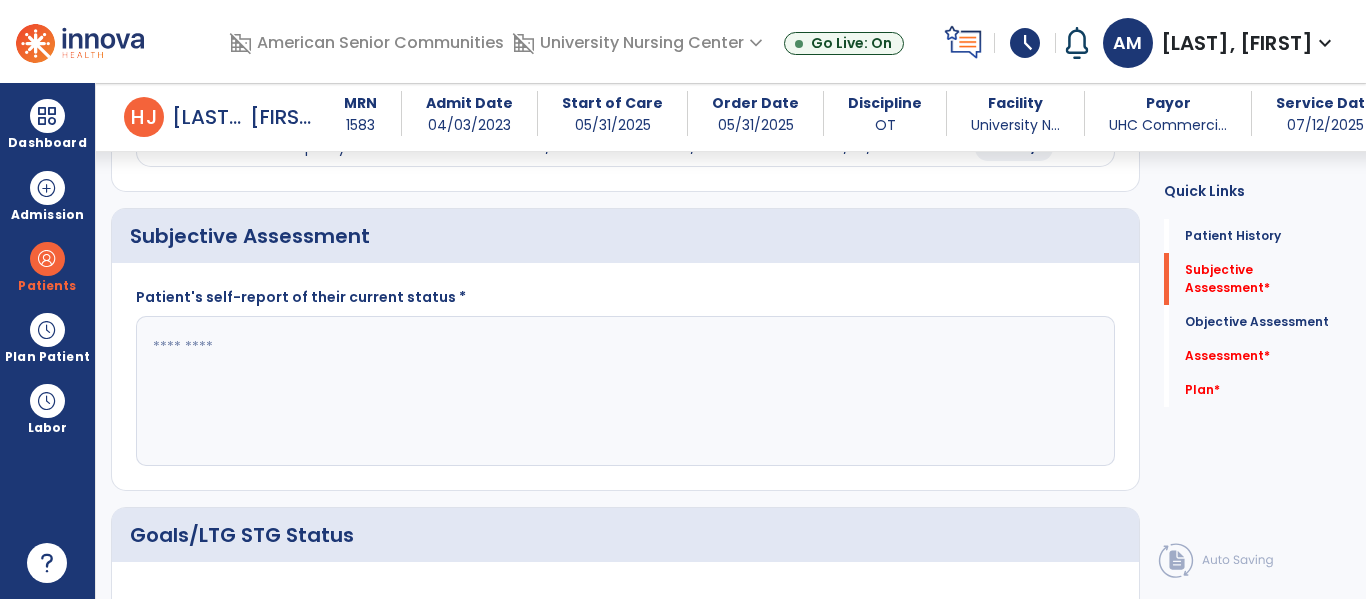 scroll, scrollTop: 316, scrollLeft: 0, axis: vertical 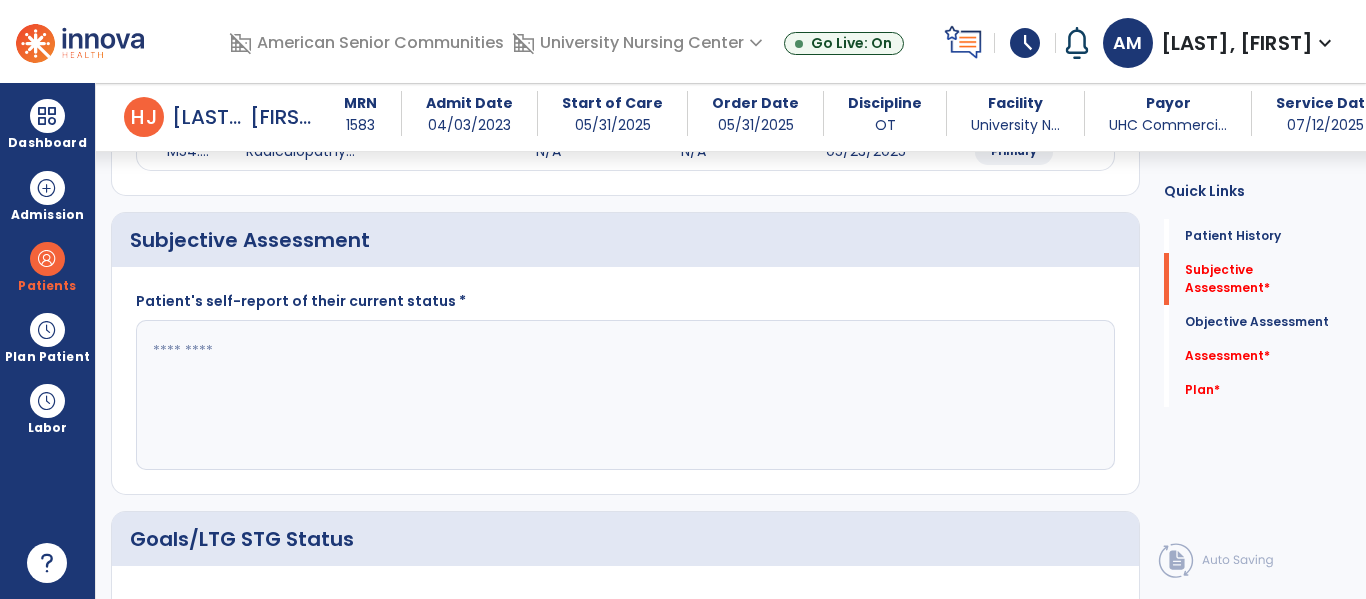 click 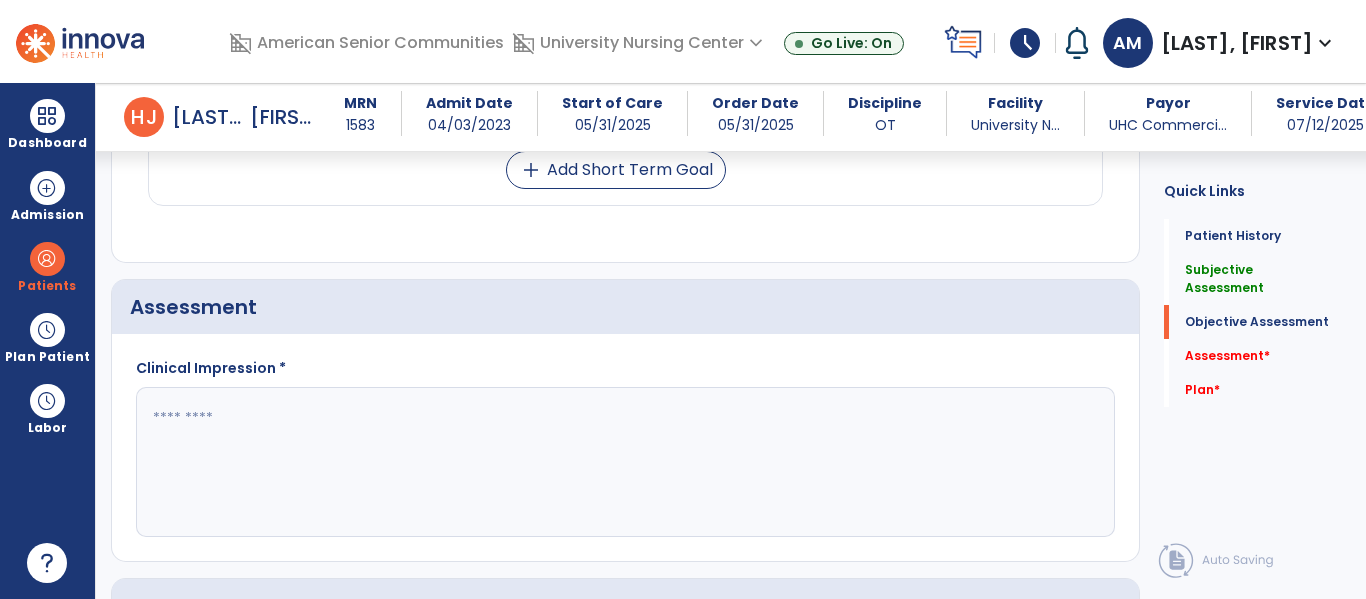scroll, scrollTop: 1669, scrollLeft: 0, axis: vertical 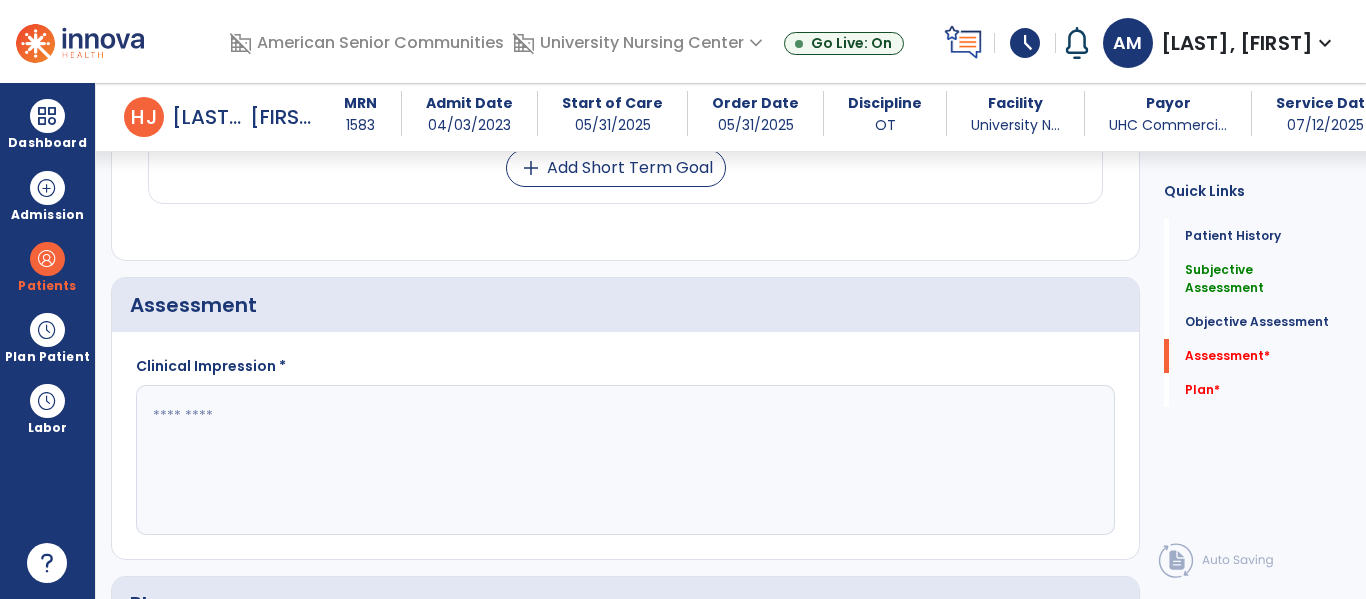 type on "**********" 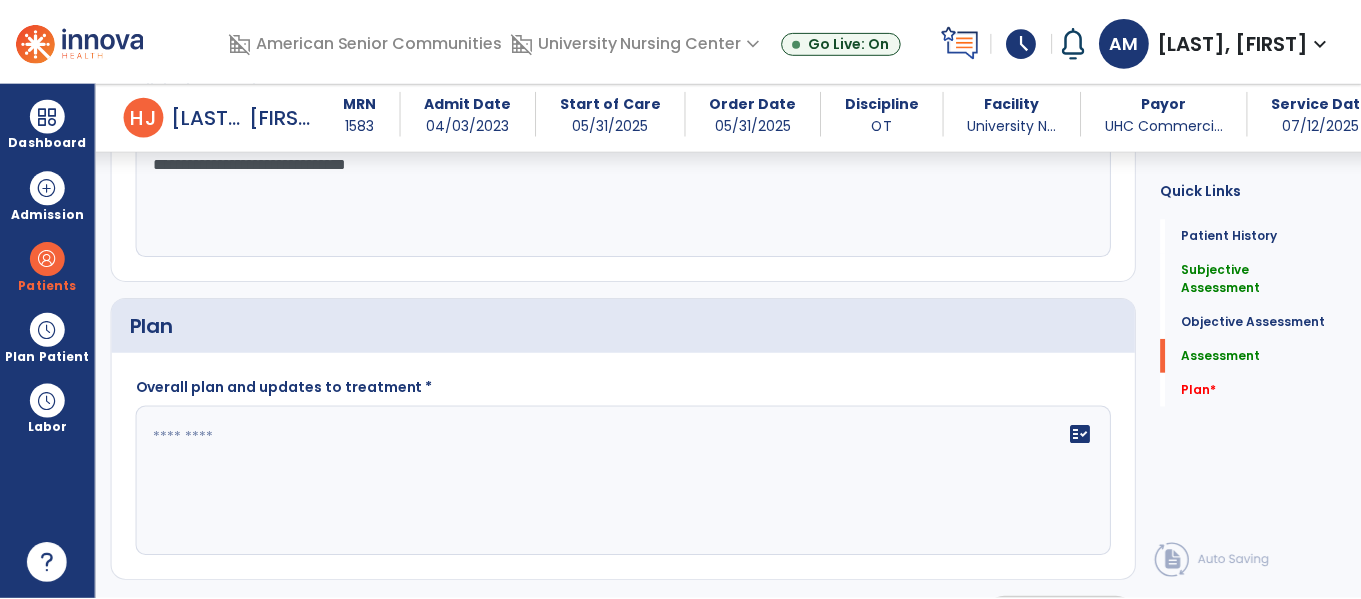 scroll, scrollTop: 1996, scrollLeft: 0, axis: vertical 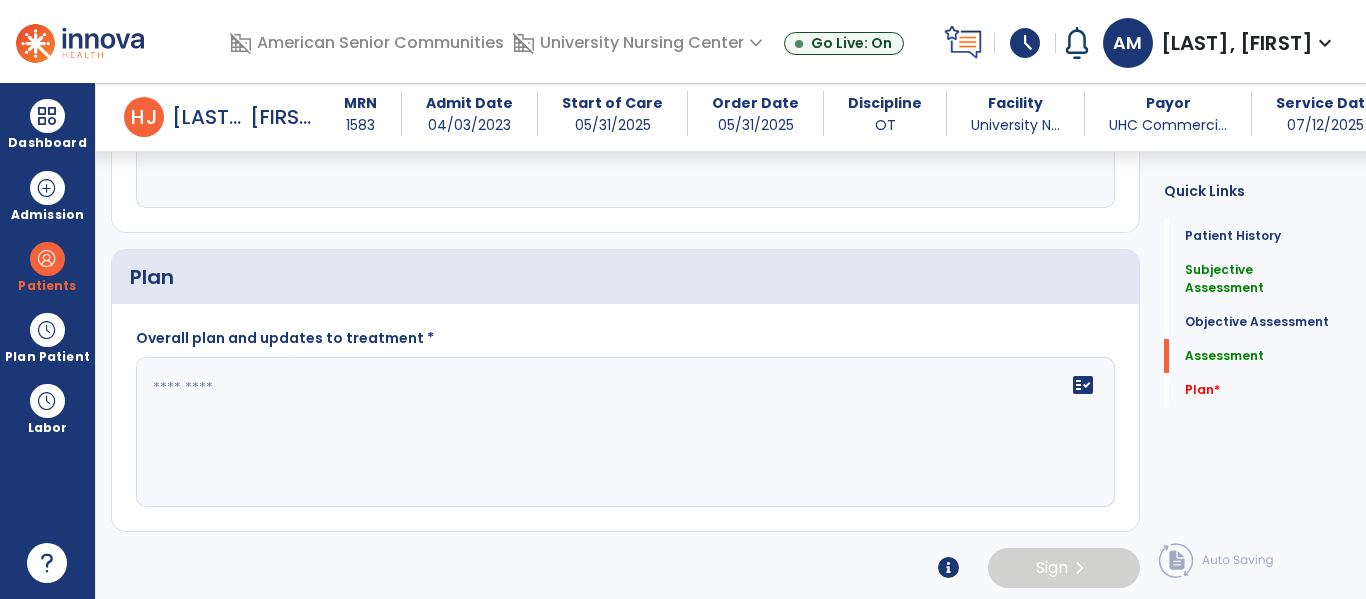 type on "**********" 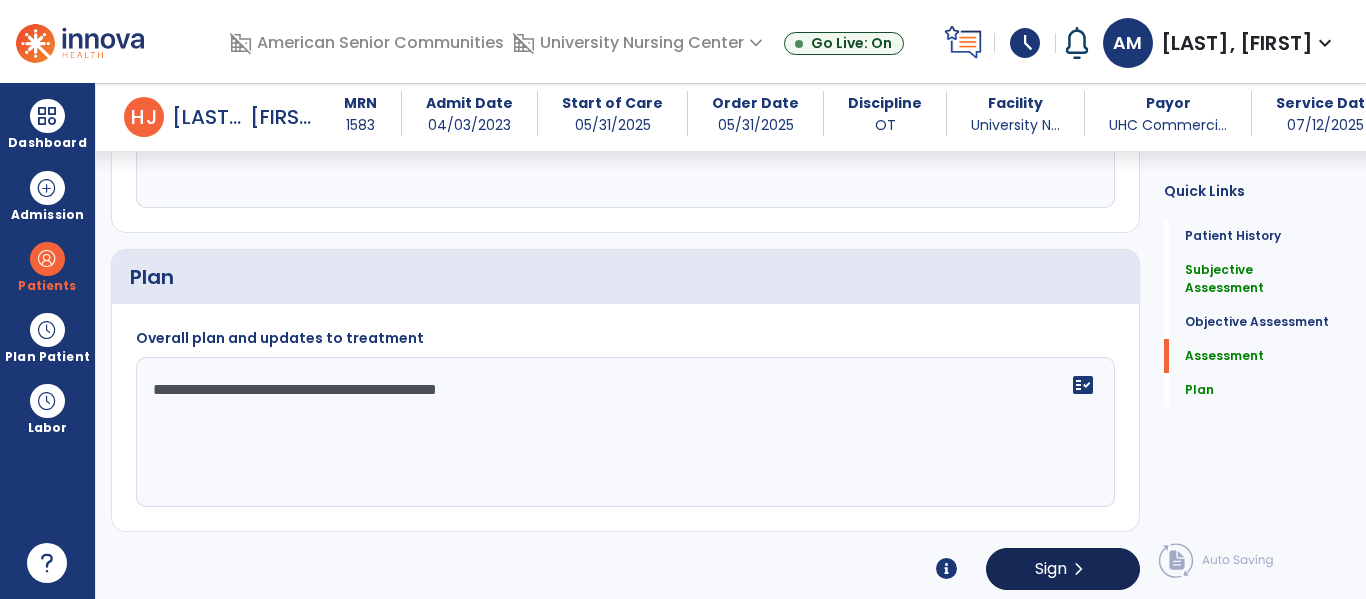 type on "**********" 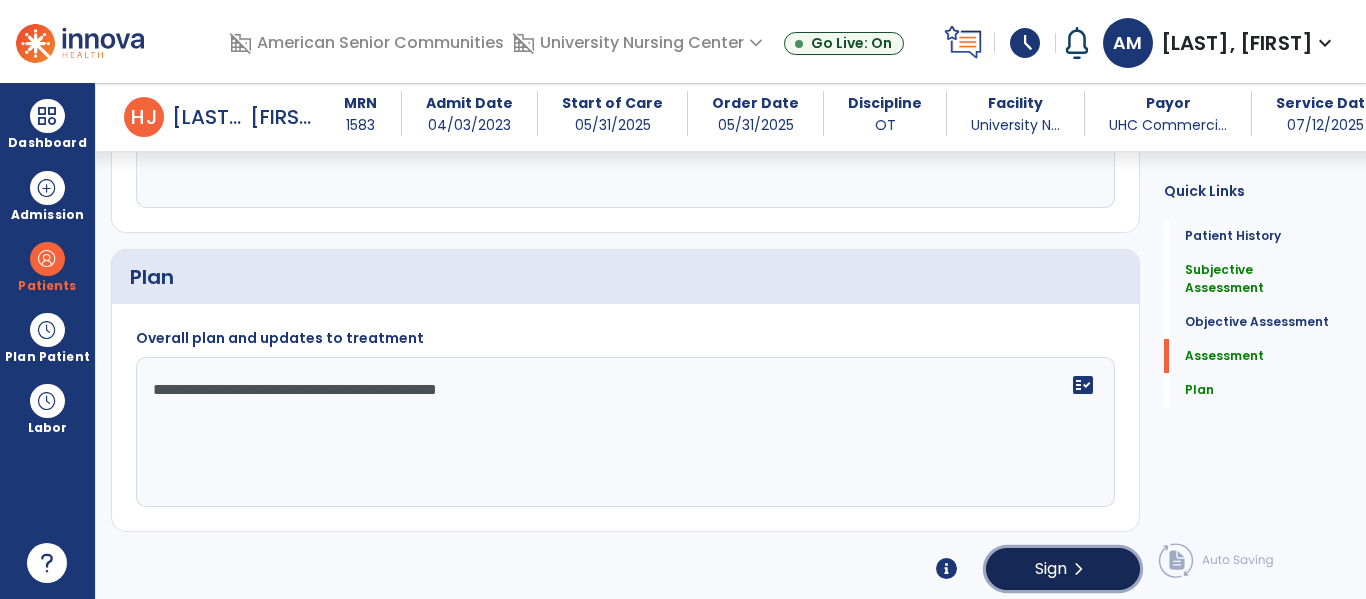 click on "Sign  chevron_right" 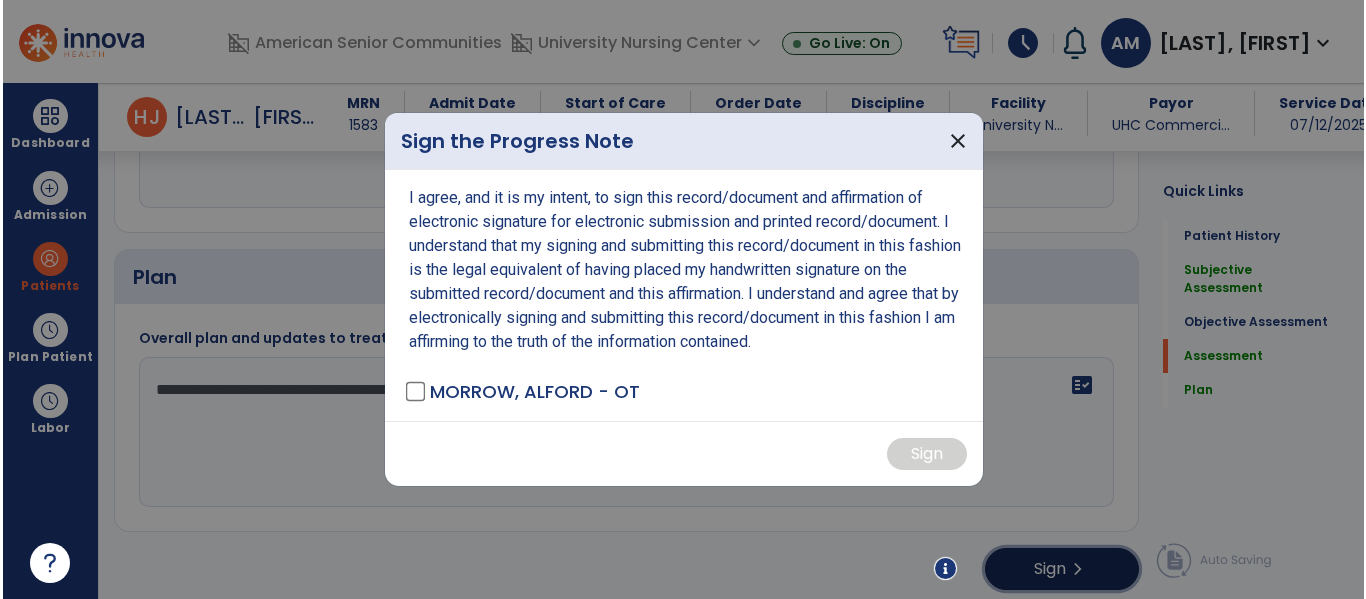 scroll, scrollTop: 1996, scrollLeft: 0, axis: vertical 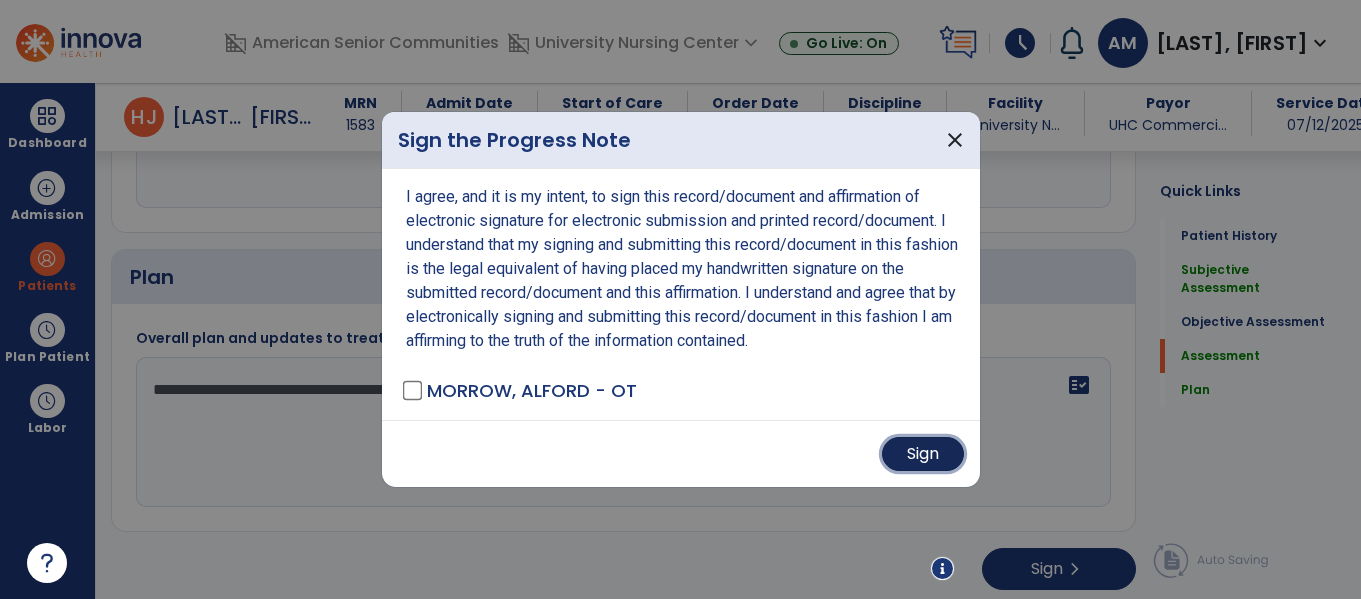 click on "Sign" at bounding box center (923, 454) 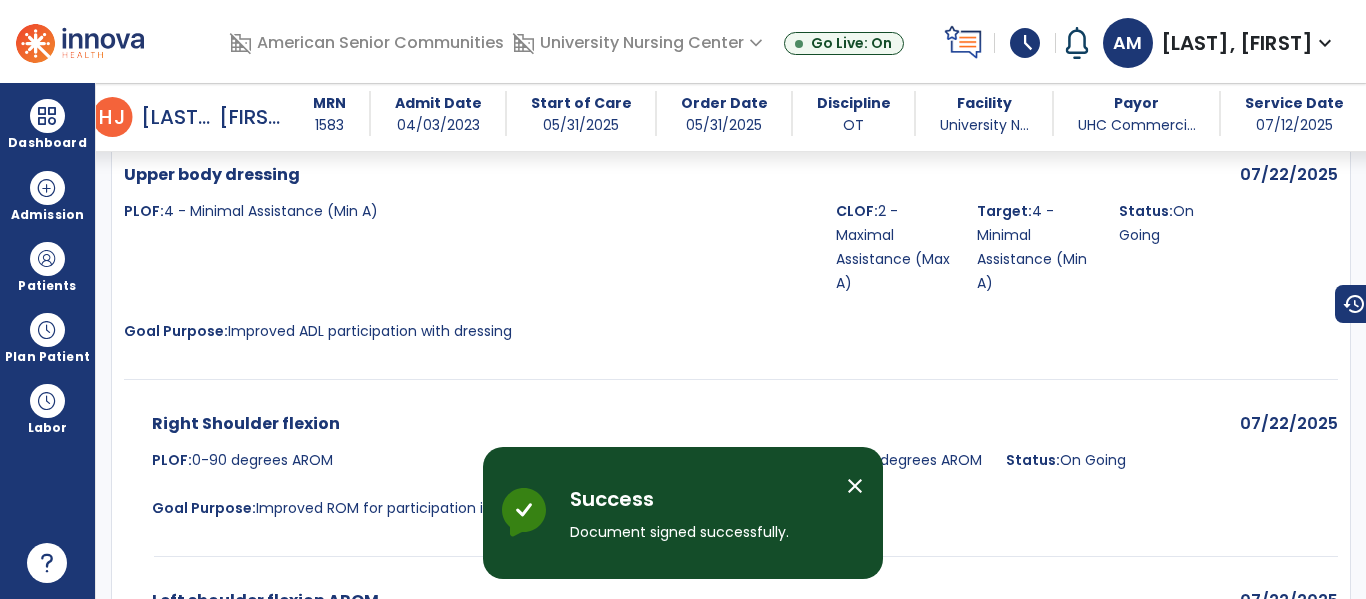 scroll, scrollTop: 0, scrollLeft: 0, axis: both 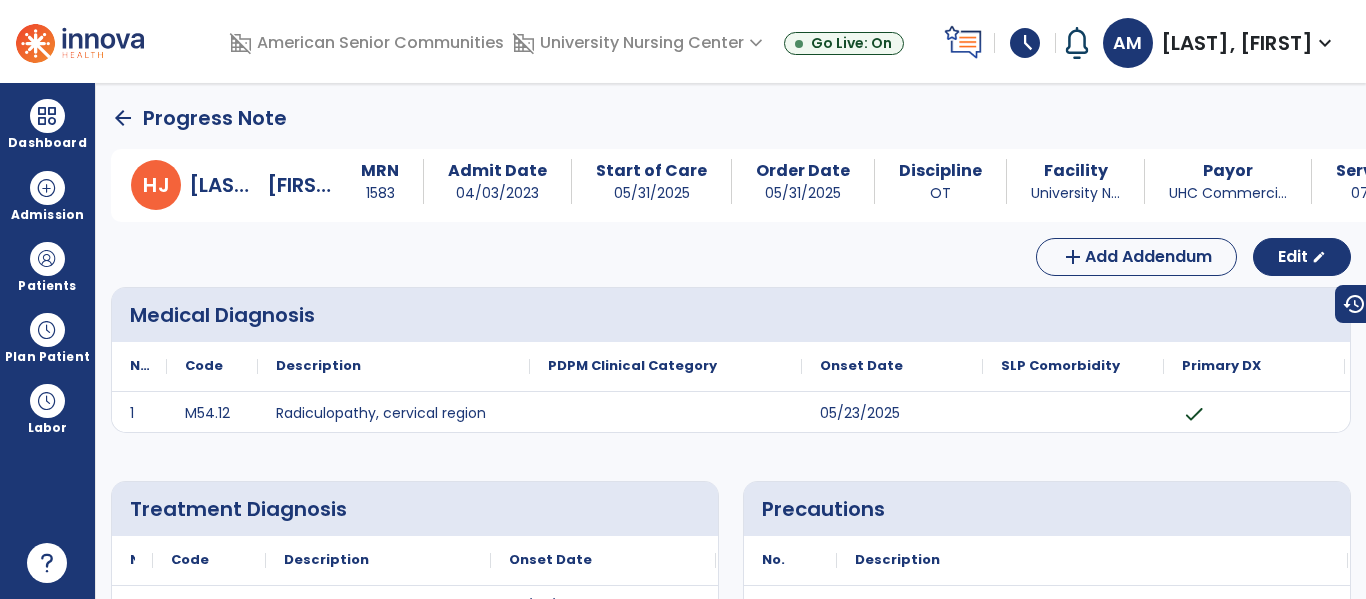 click on "arrow_back" 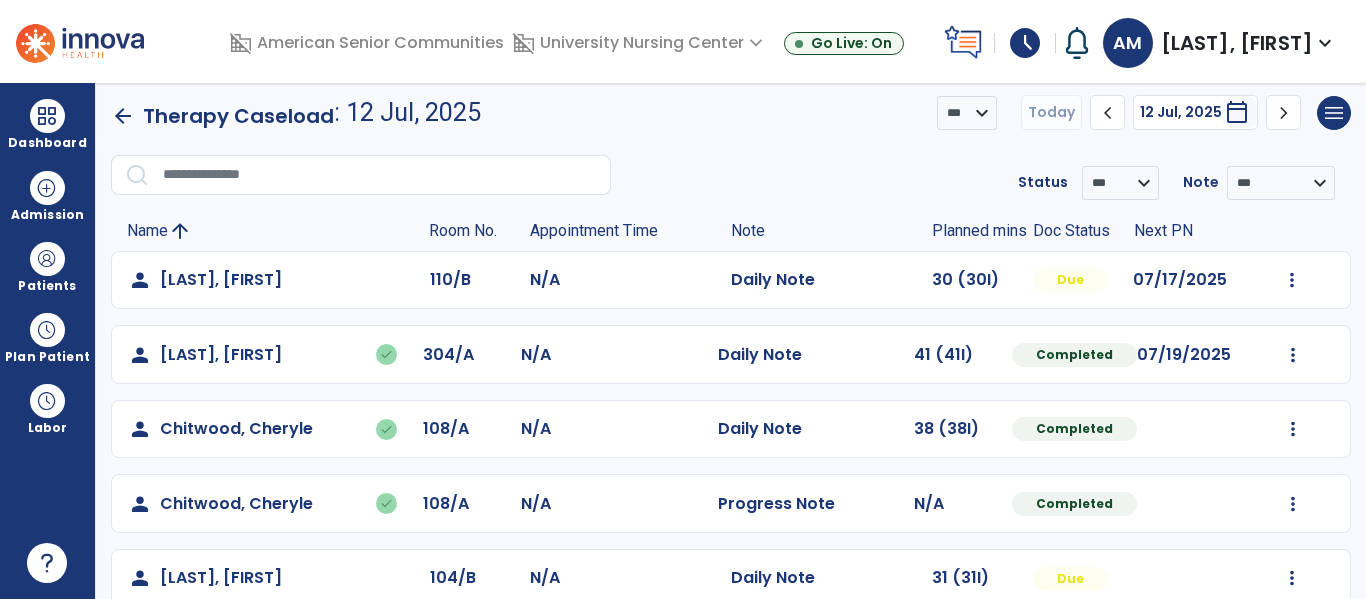 scroll, scrollTop: 4, scrollLeft: 0, axis: vertical 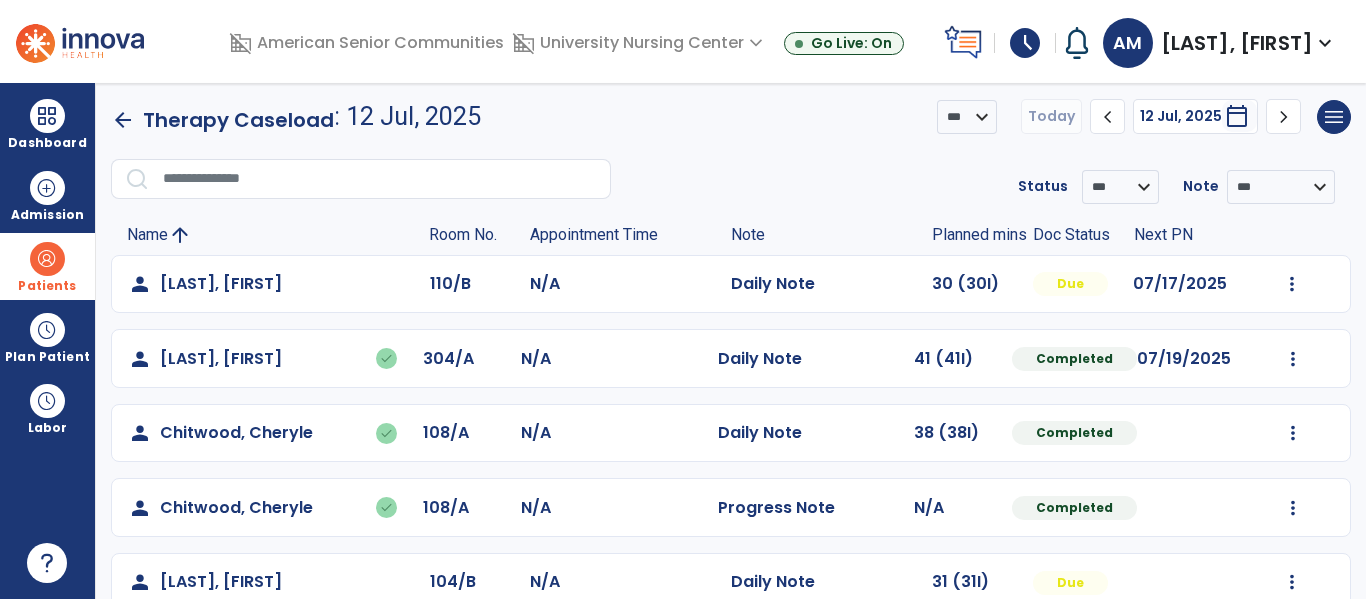 click at bounding box center (47, 259) 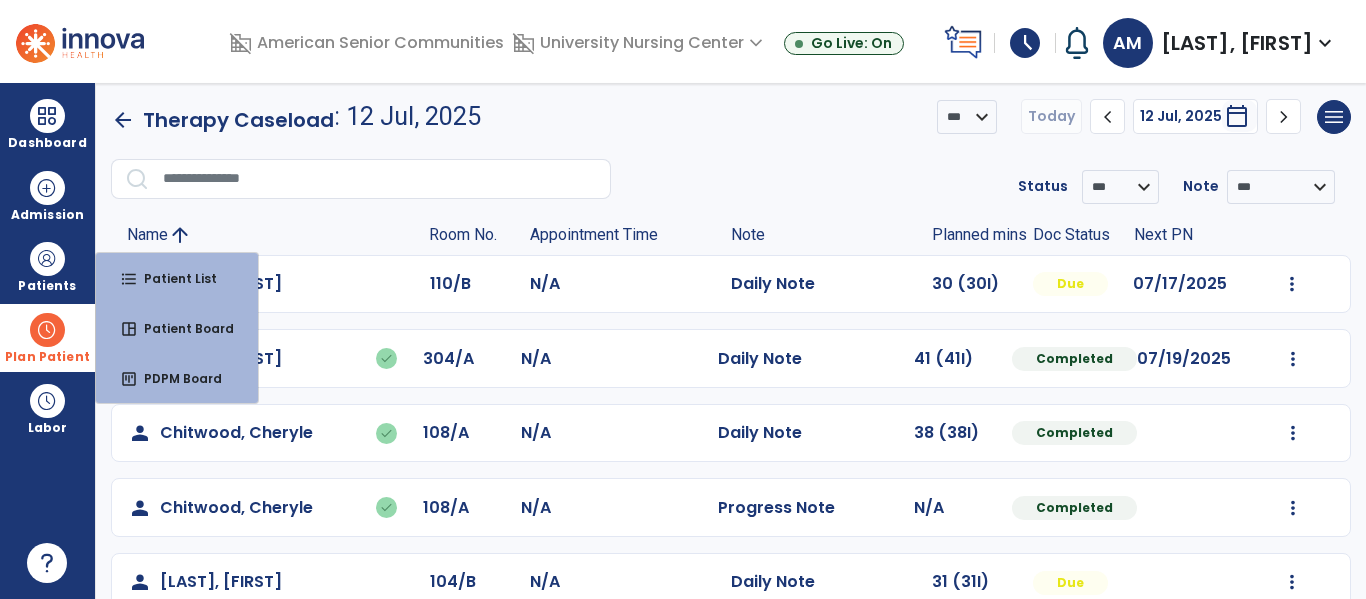 click at bounding box center (47, 330) 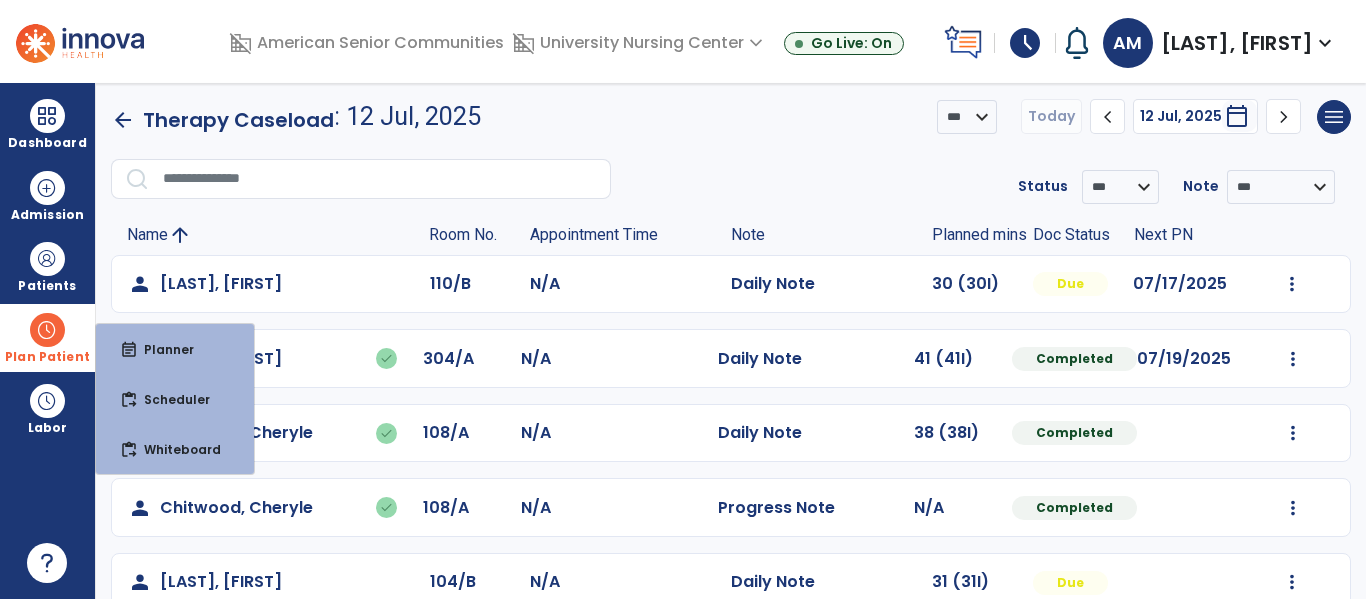 click at bounding box center [47, 330] 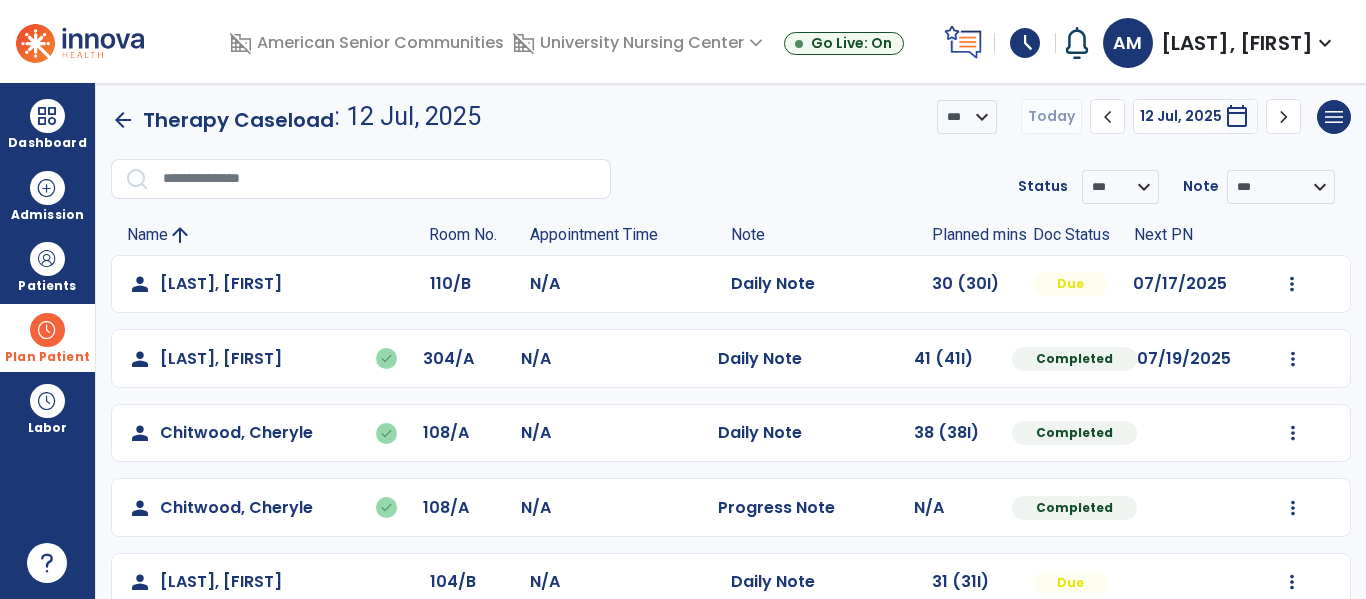 click at bounding box center (47, 330) 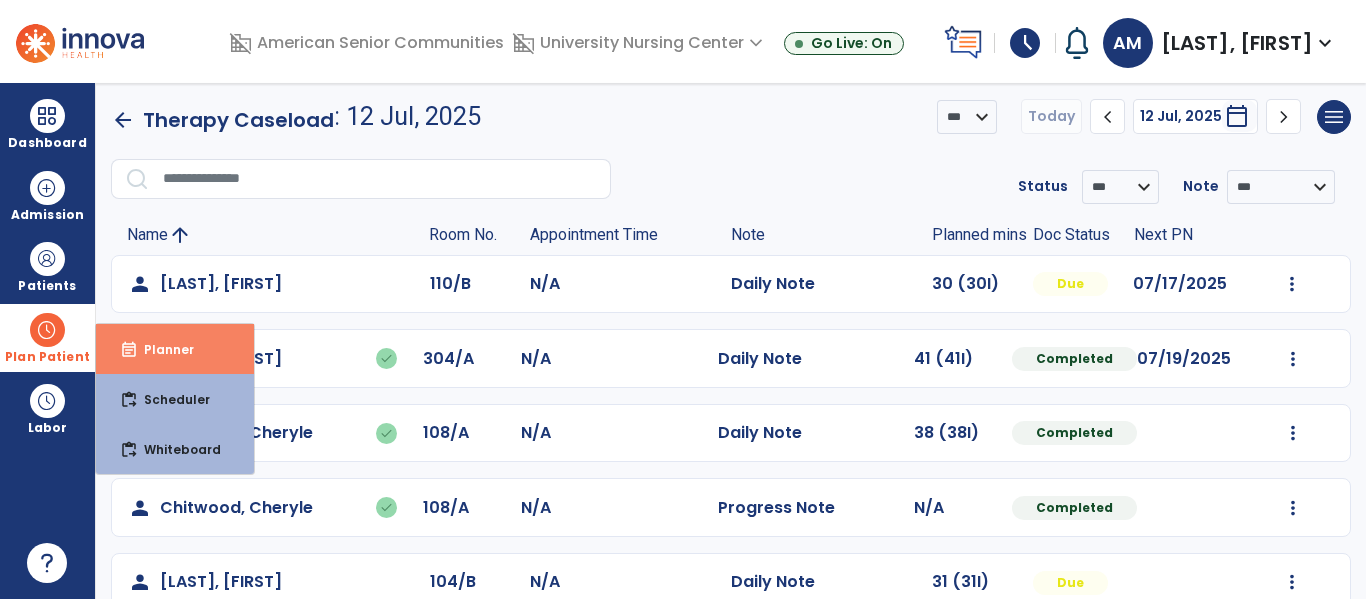 click on "Planner" at bounding box center (161, 349) 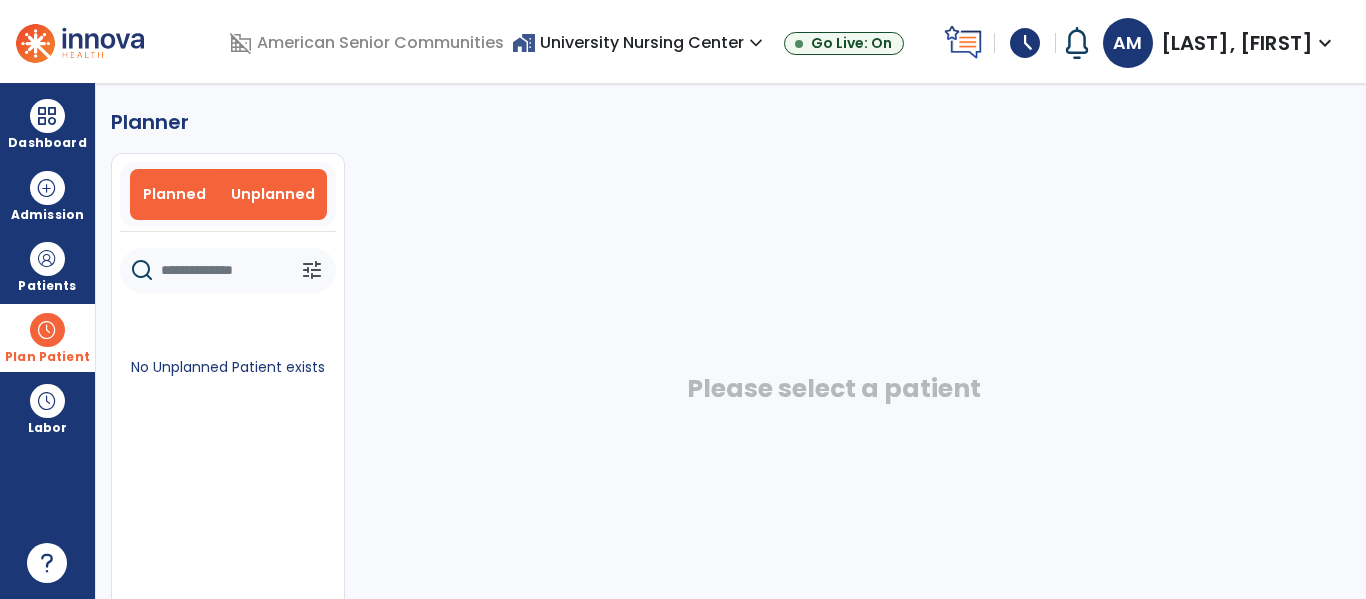click on "Planned" at bounding box center (174, 194) 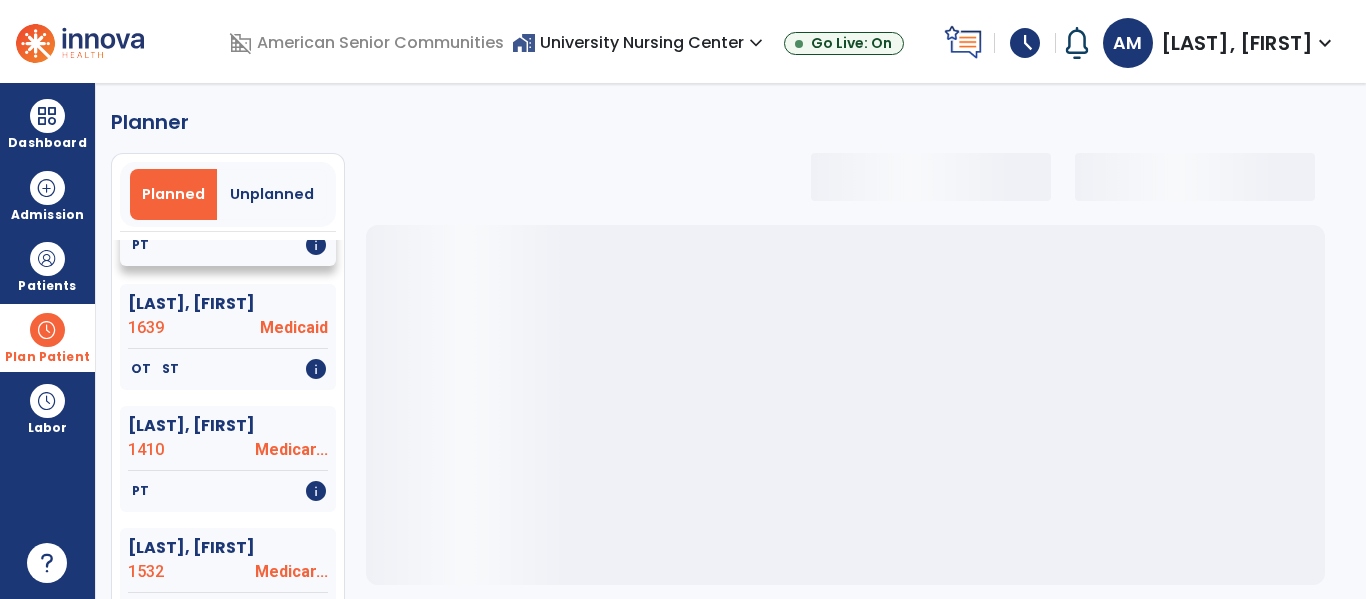 select on "***" 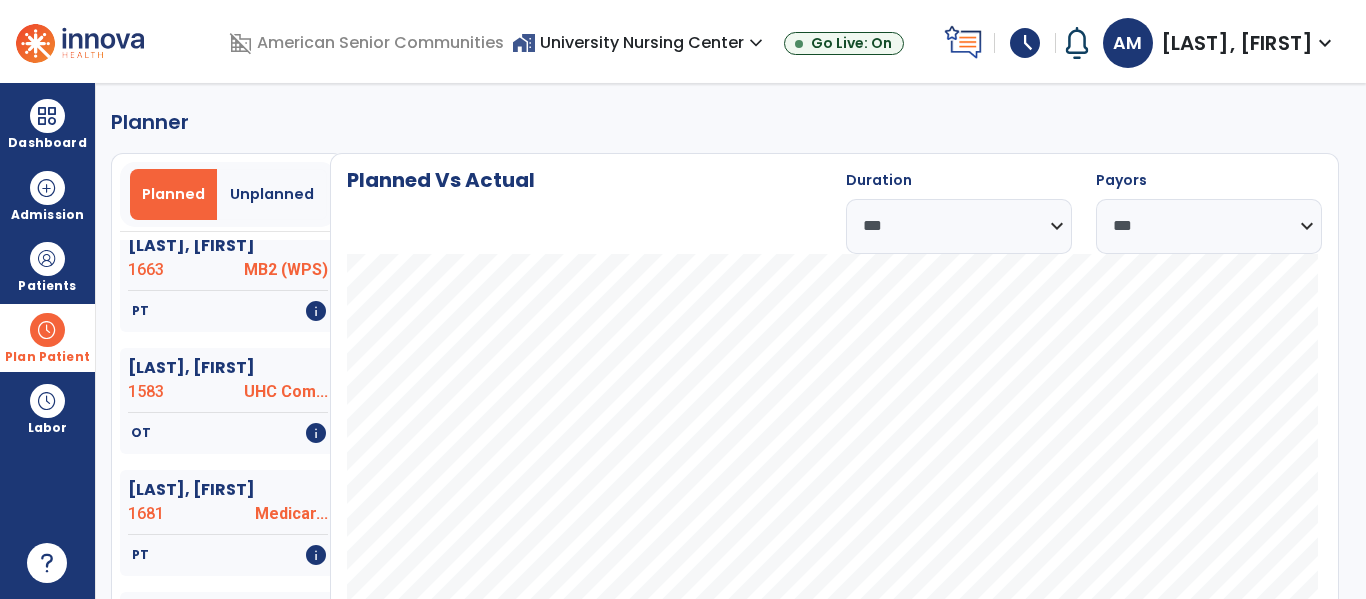 scroll, scrollTop: 966, scrollLeft: 0, axis: vertical 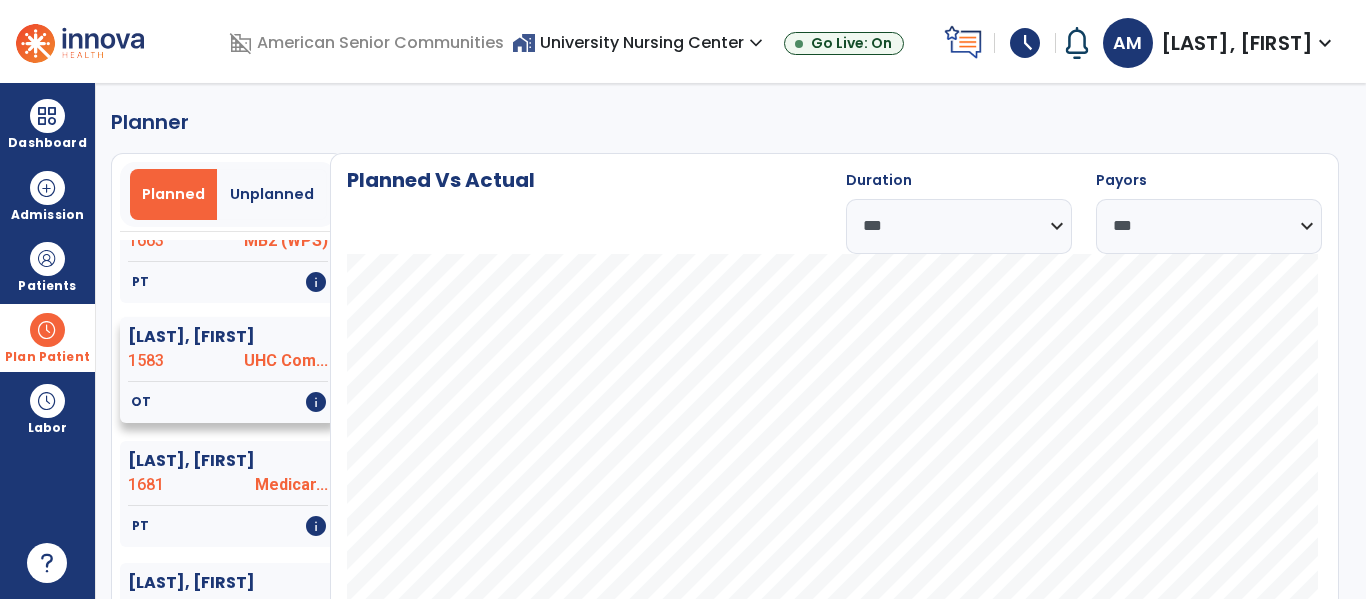 click on "OT   info" 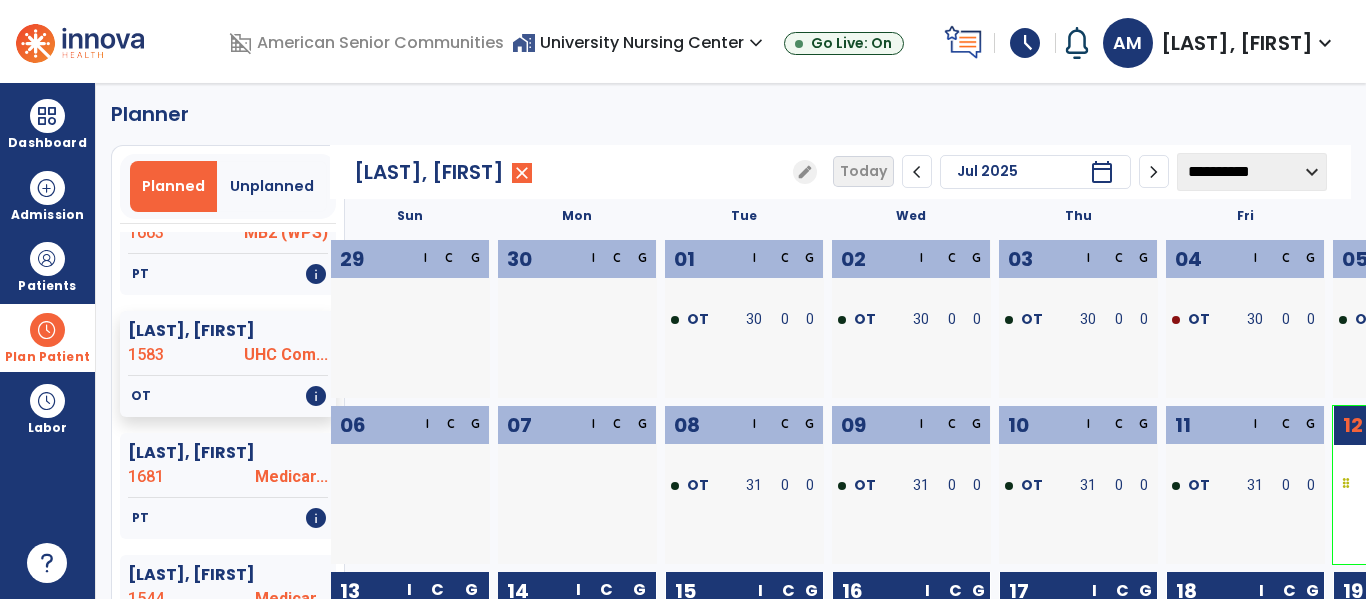 scroll, scrollTop: 8, scrollLeft: 0, axis: vertical 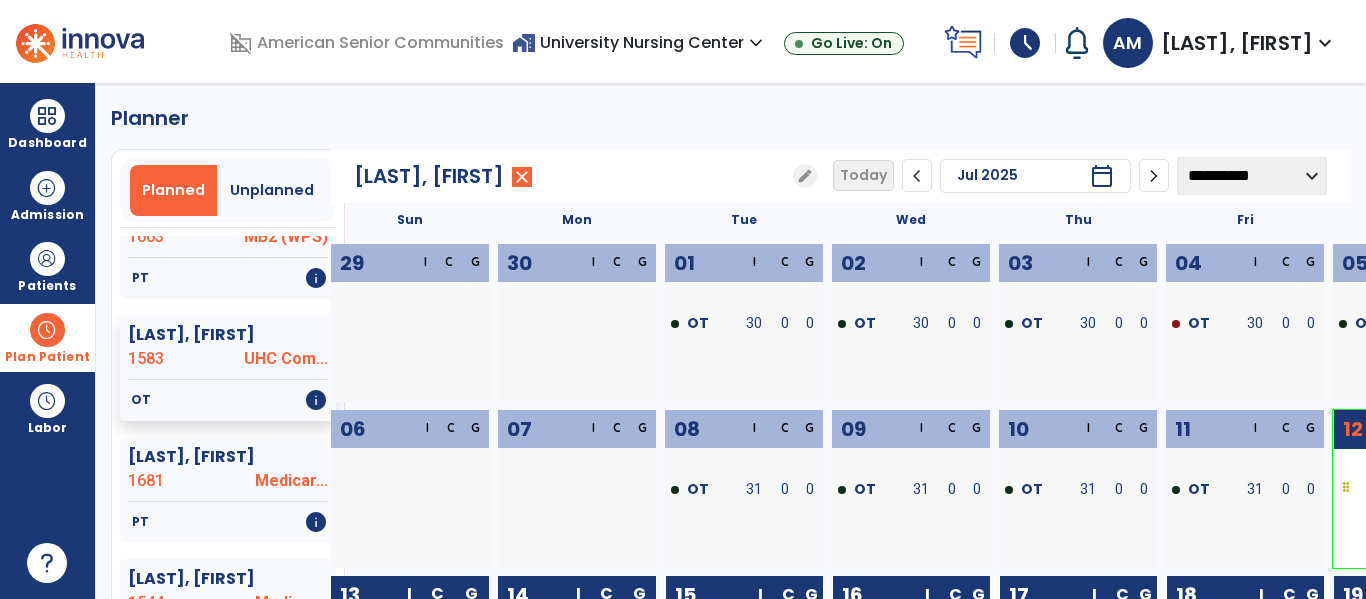 click on "**********" 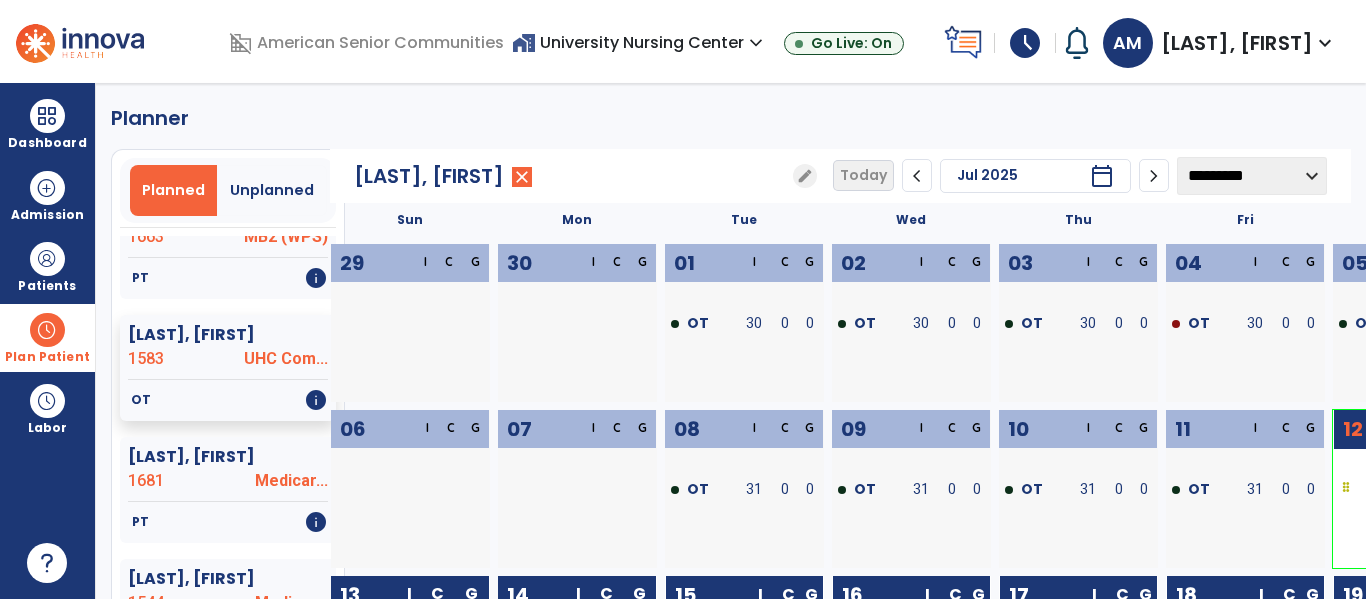 click on "**********" 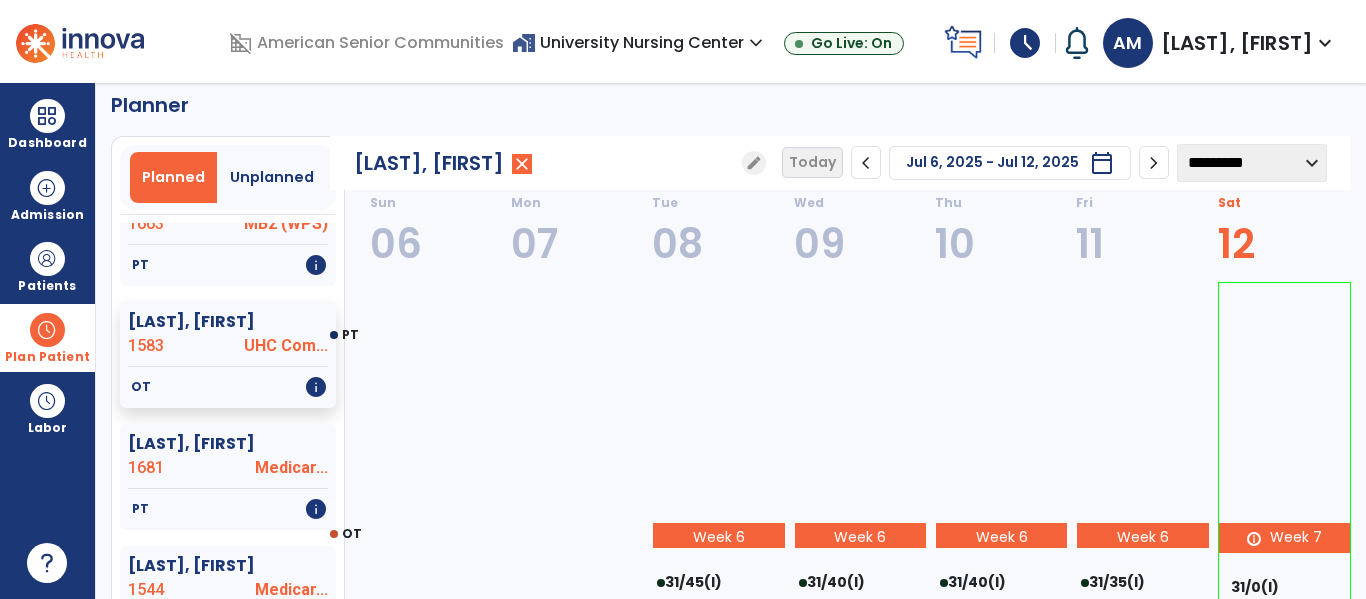 scroll, scrollTop: 20, scrollLeft: 0, axis: vertical 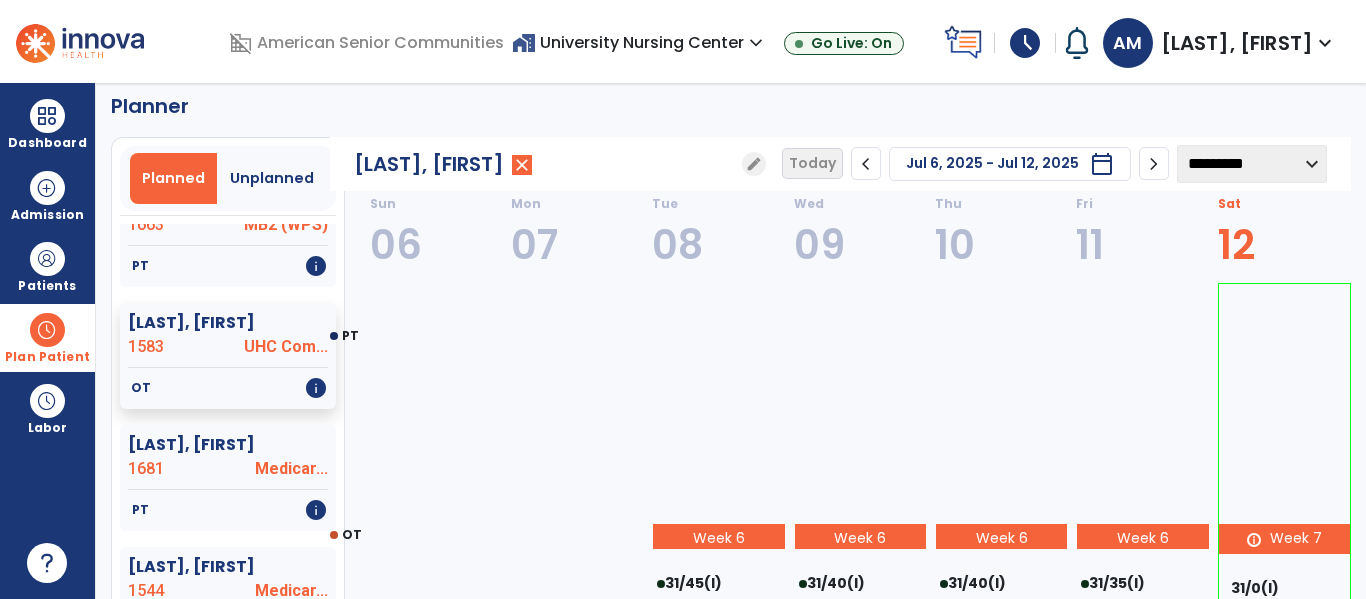 click on "chevron_right" 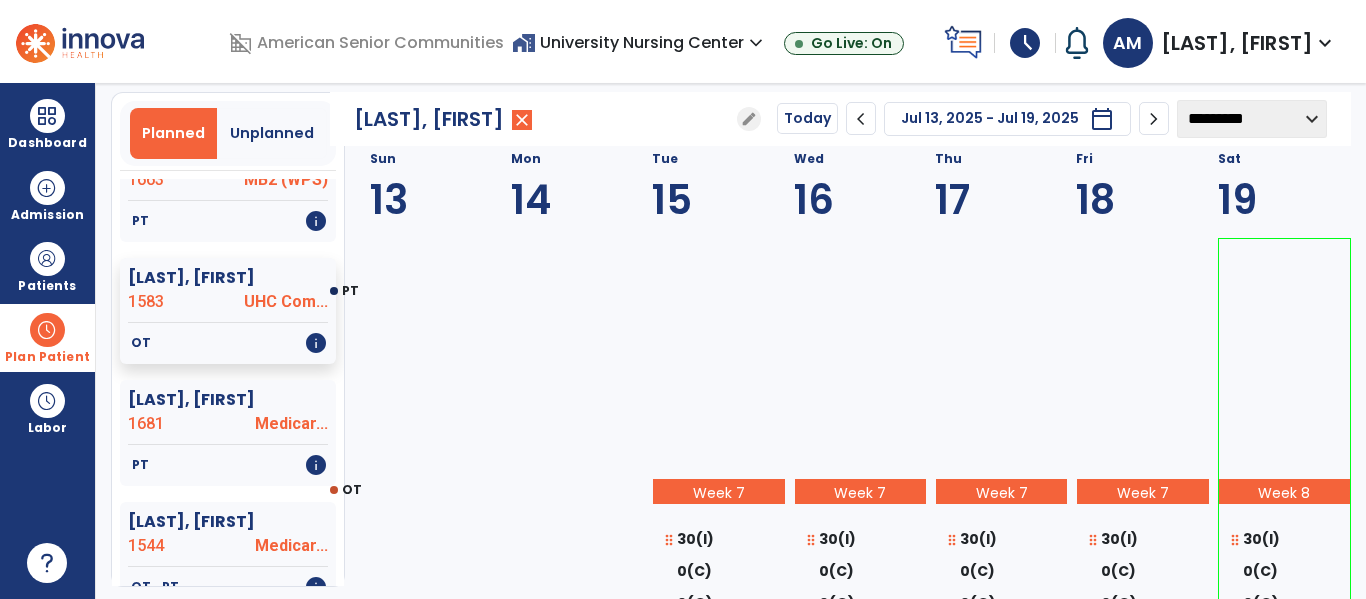 scroll, scrollTop: 61, scrollLeft: 0, axis: vertical 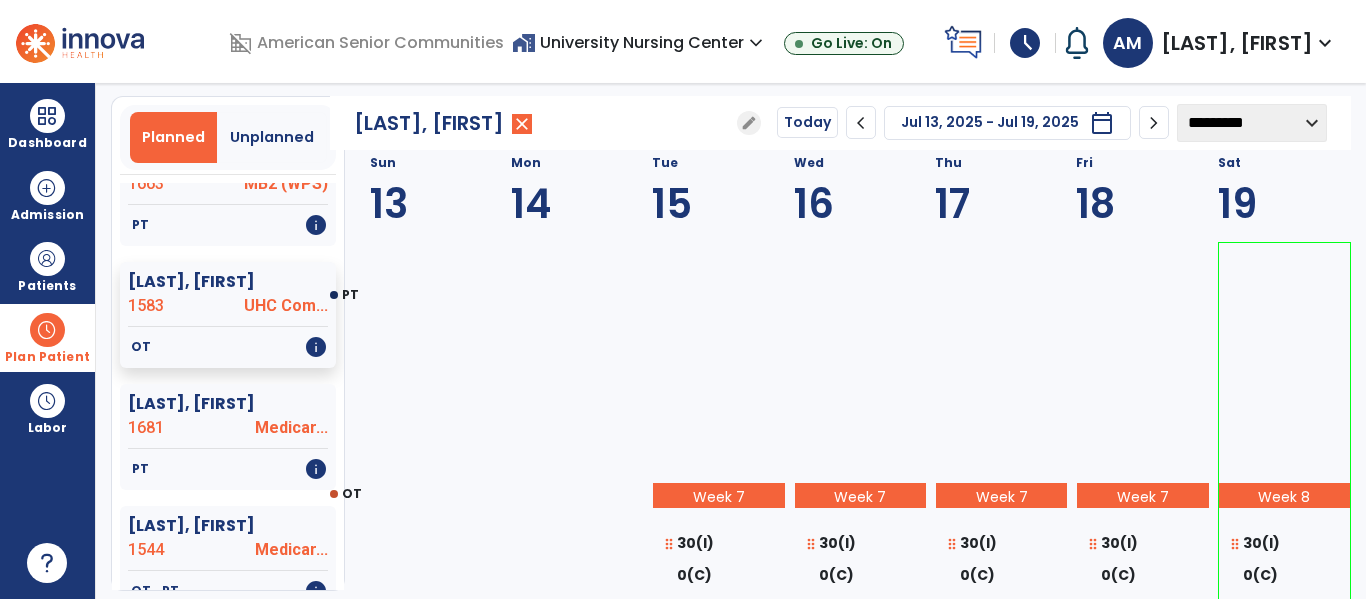 click on "chevron_left" 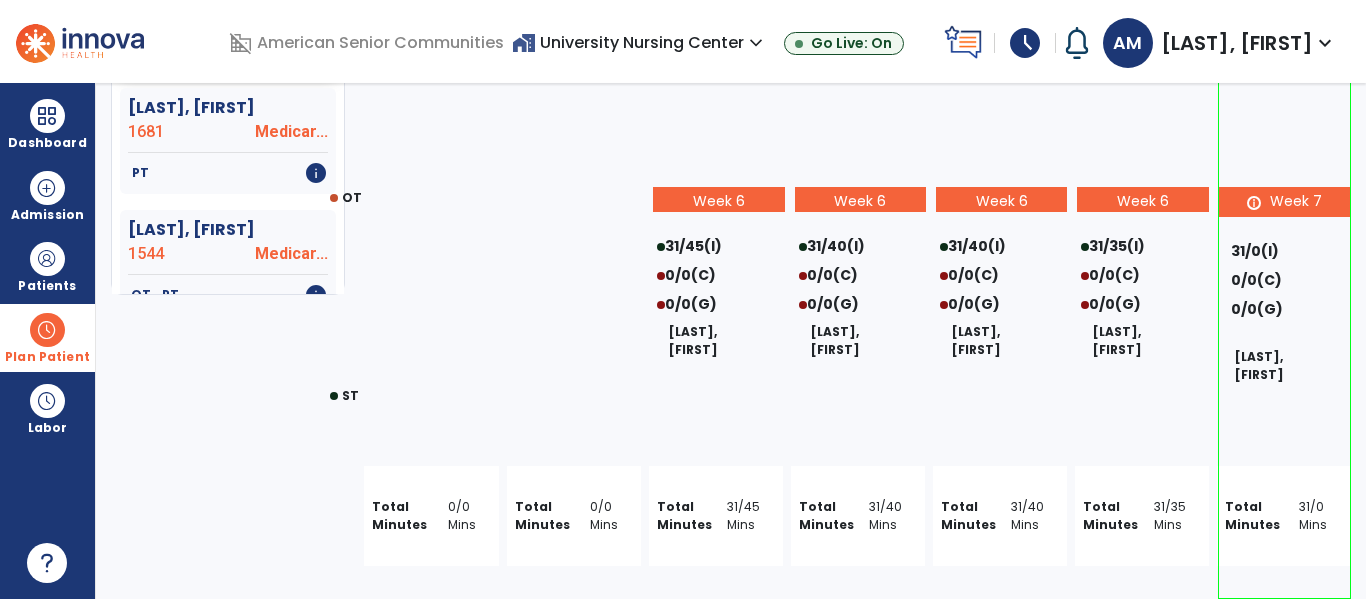 scroll, scrollTop: 0, scrollLeft: 0, axis: both 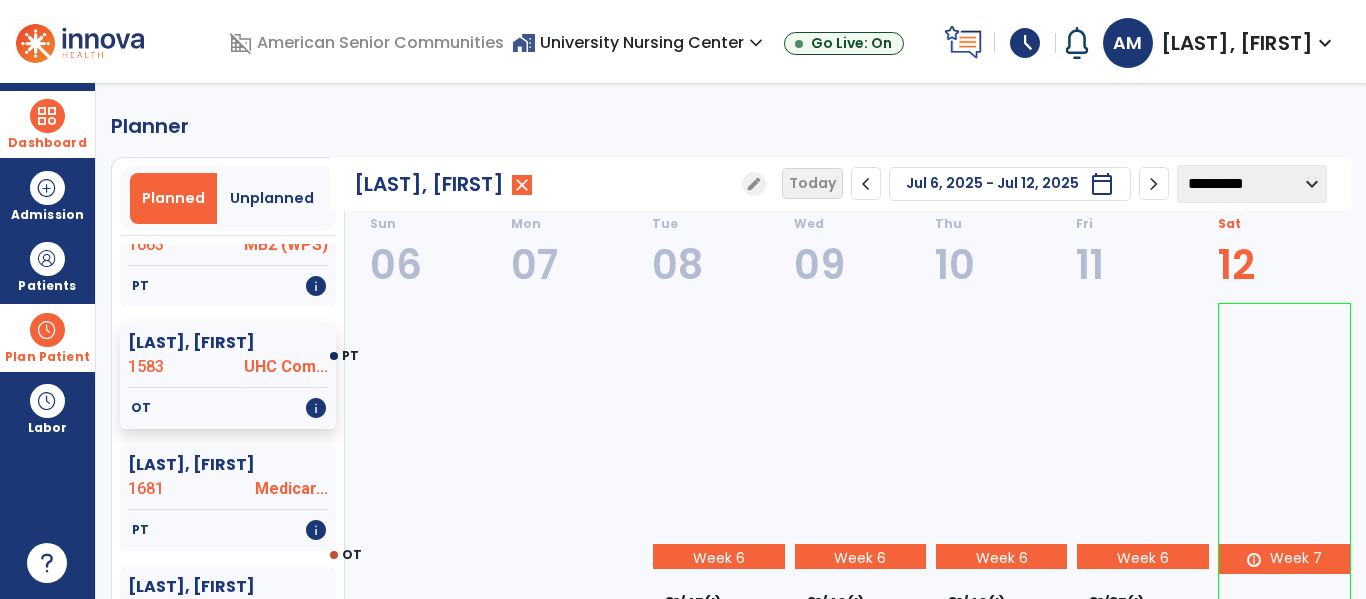 click on "Dashboard" at bounding box center (47, 124) 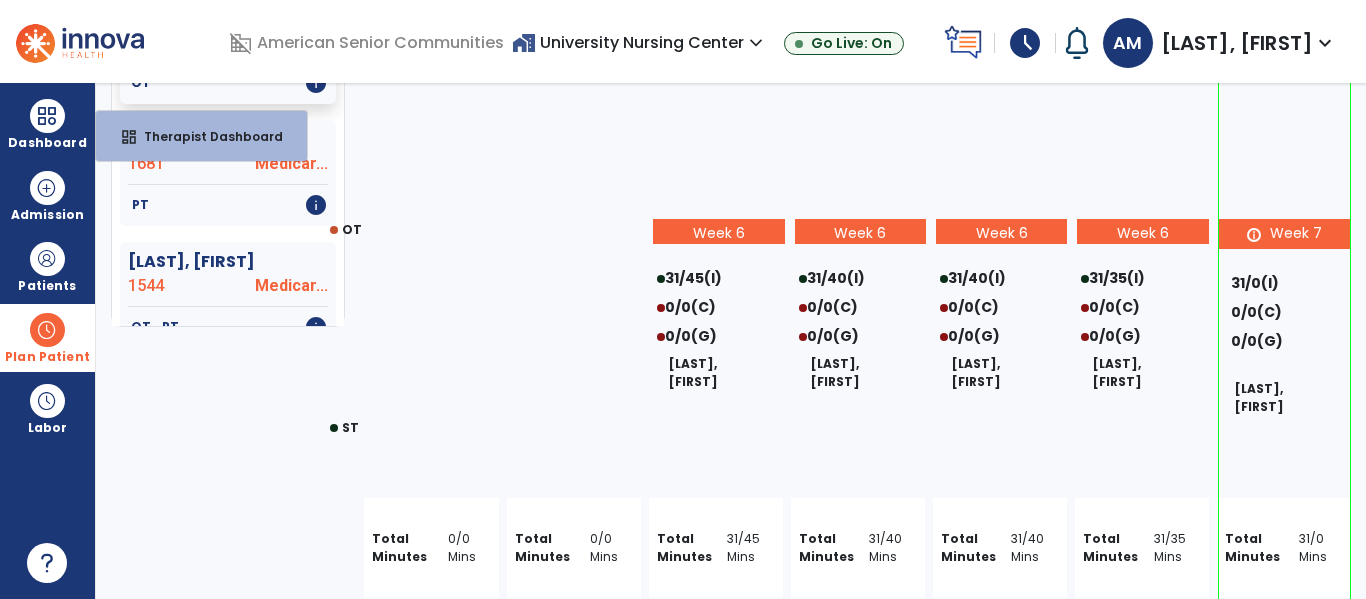 scroll, scrollTop: 328, scrollLeft: 0, axis: vertical 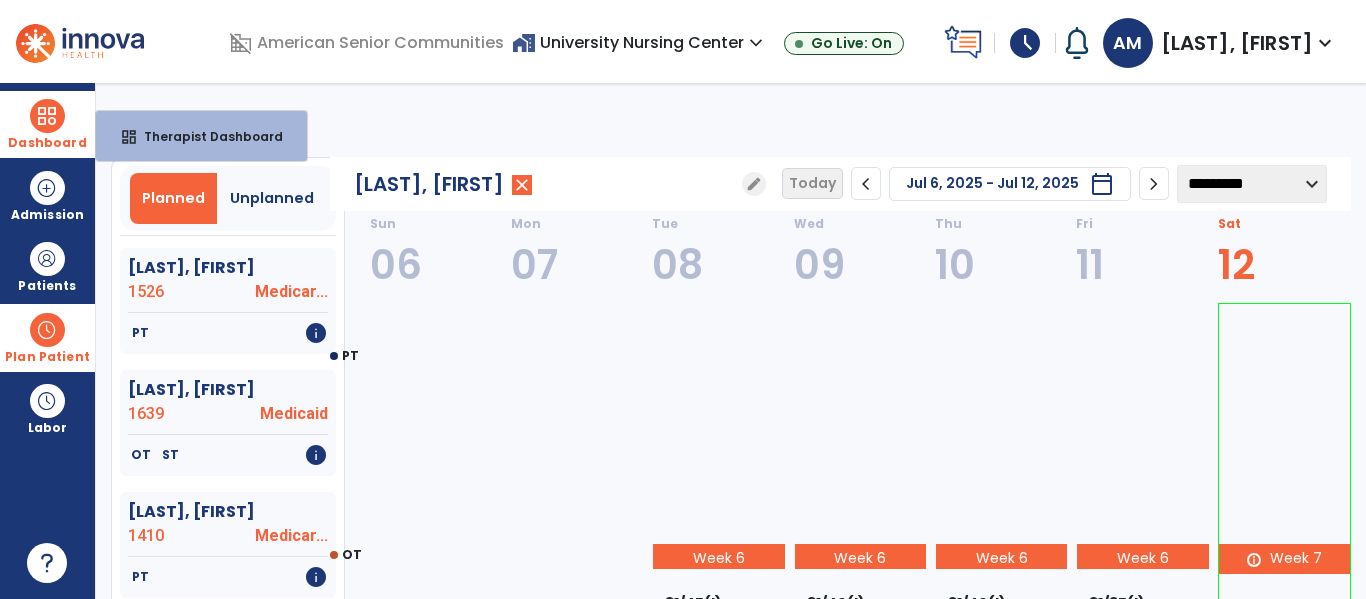 click on "Dashboard" at bounding box center [47, 124] 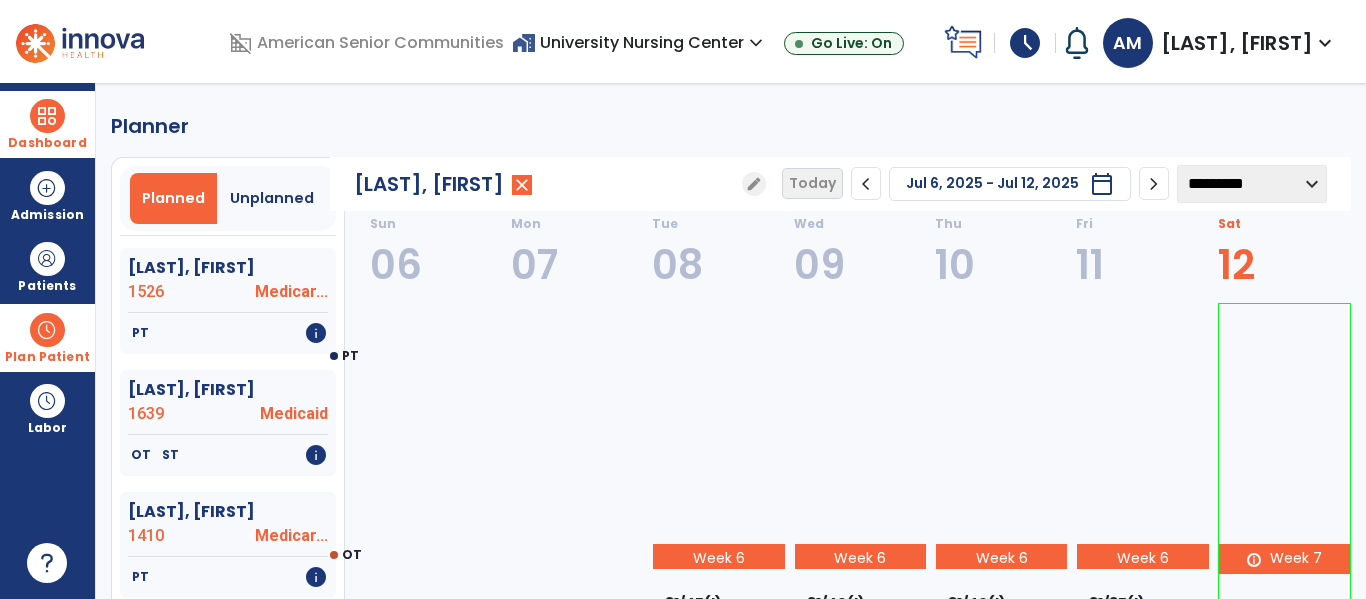 click on "Dashboard" at bounding box center [47, 124] 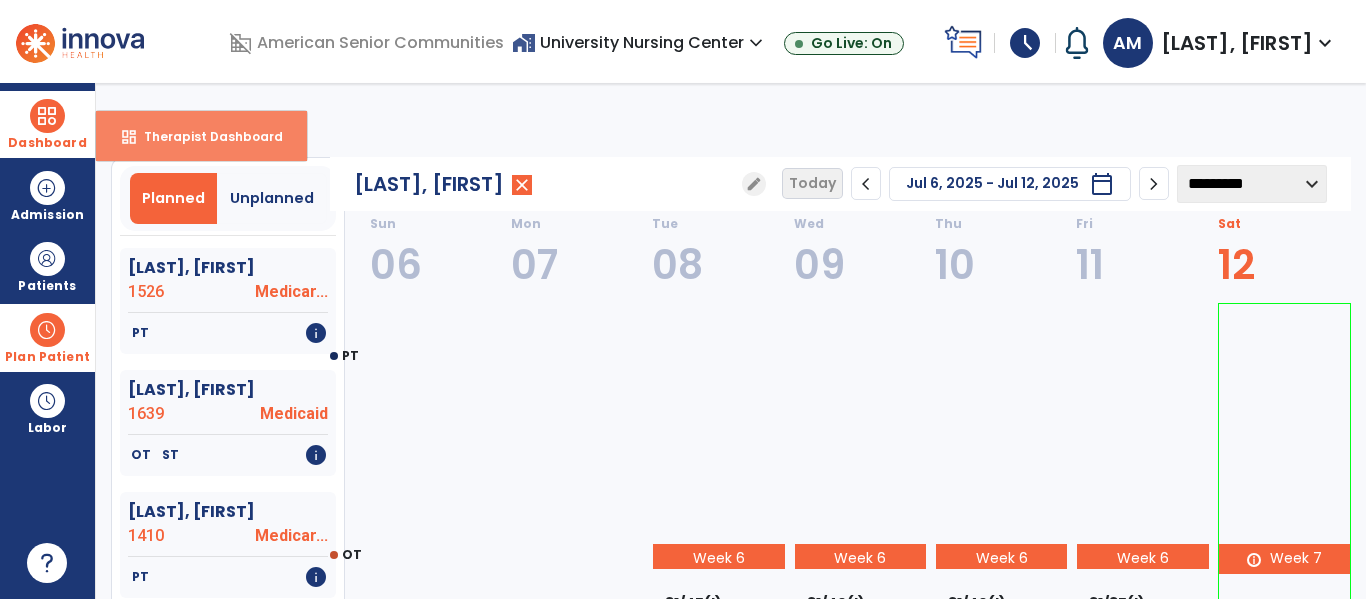 click on "Therapist Dashboard" at bounding box center (205, 136) 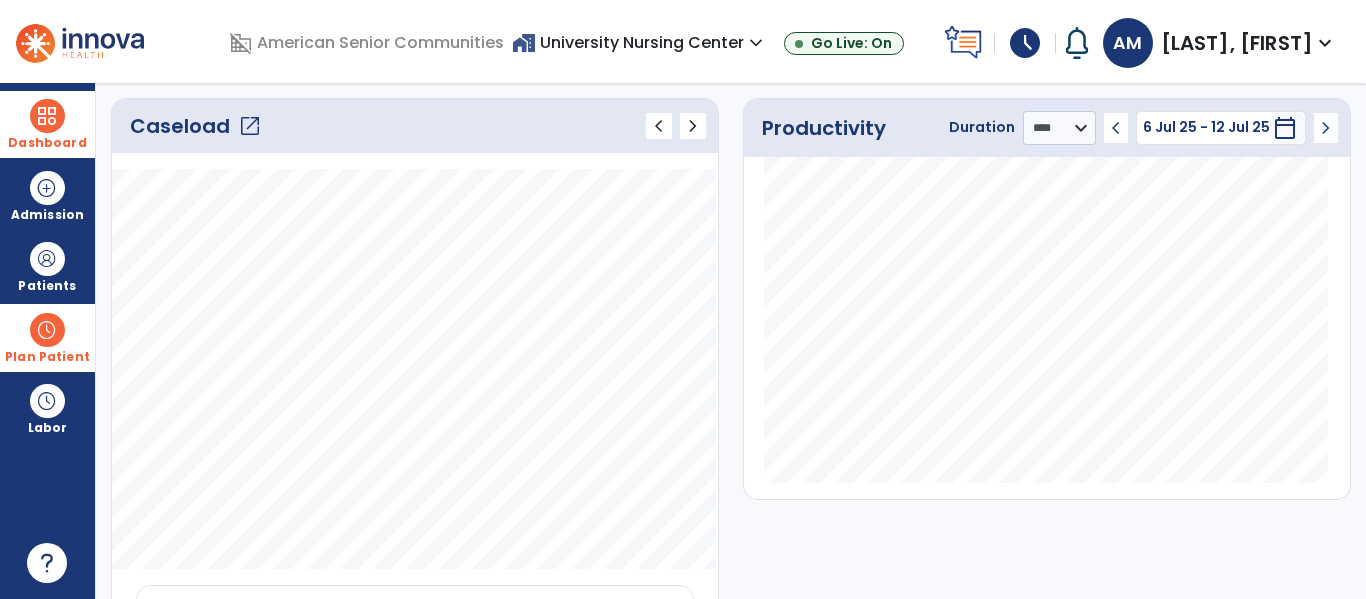 scroll, scrollTop: 263, scrollLeft: 0, axis: vertical 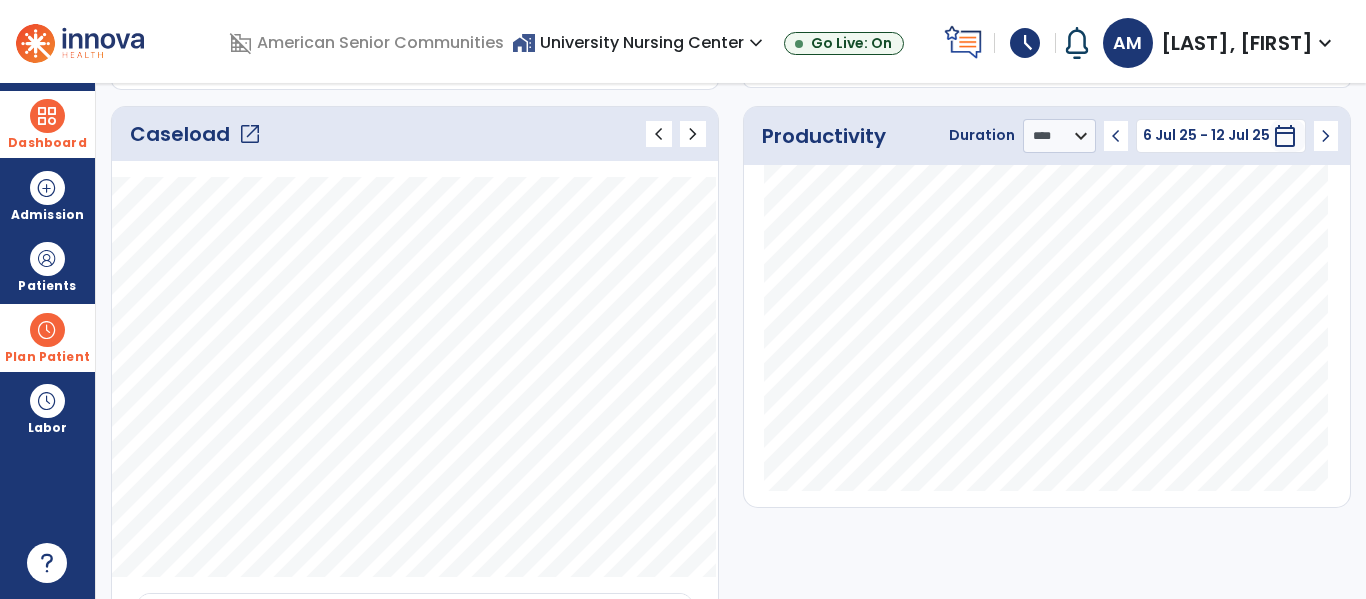 click on "open_in_new" 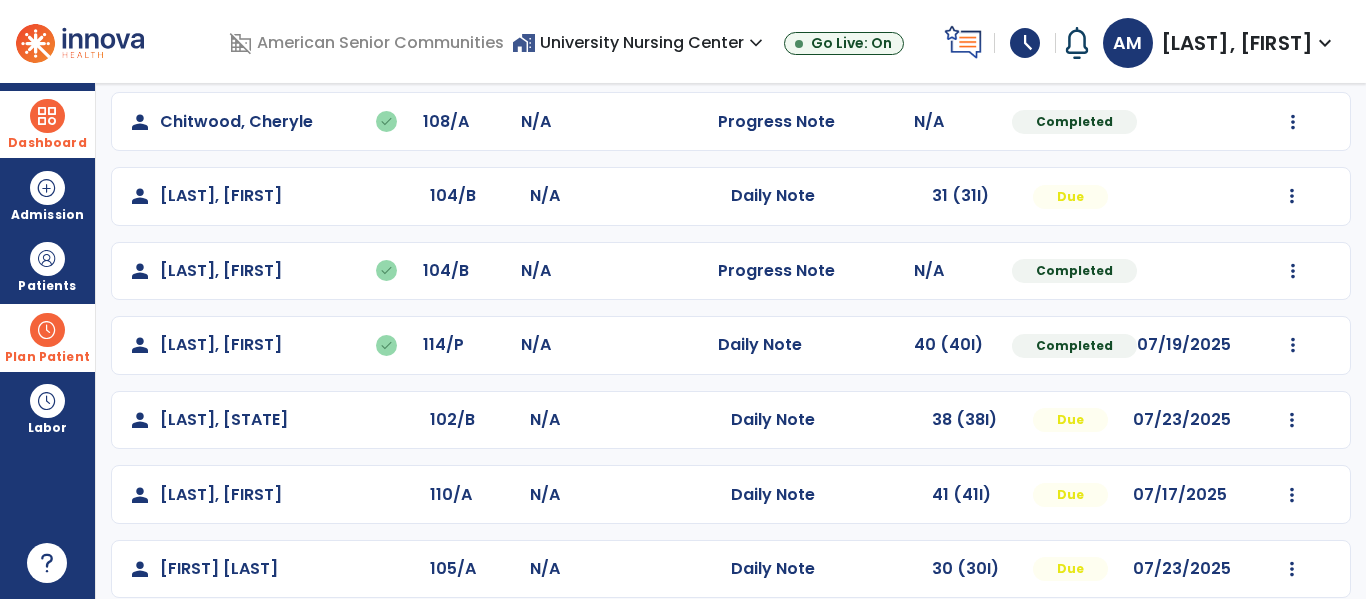 scroll, scrollTop: 563, scrollLeft: 0, axis: vertical 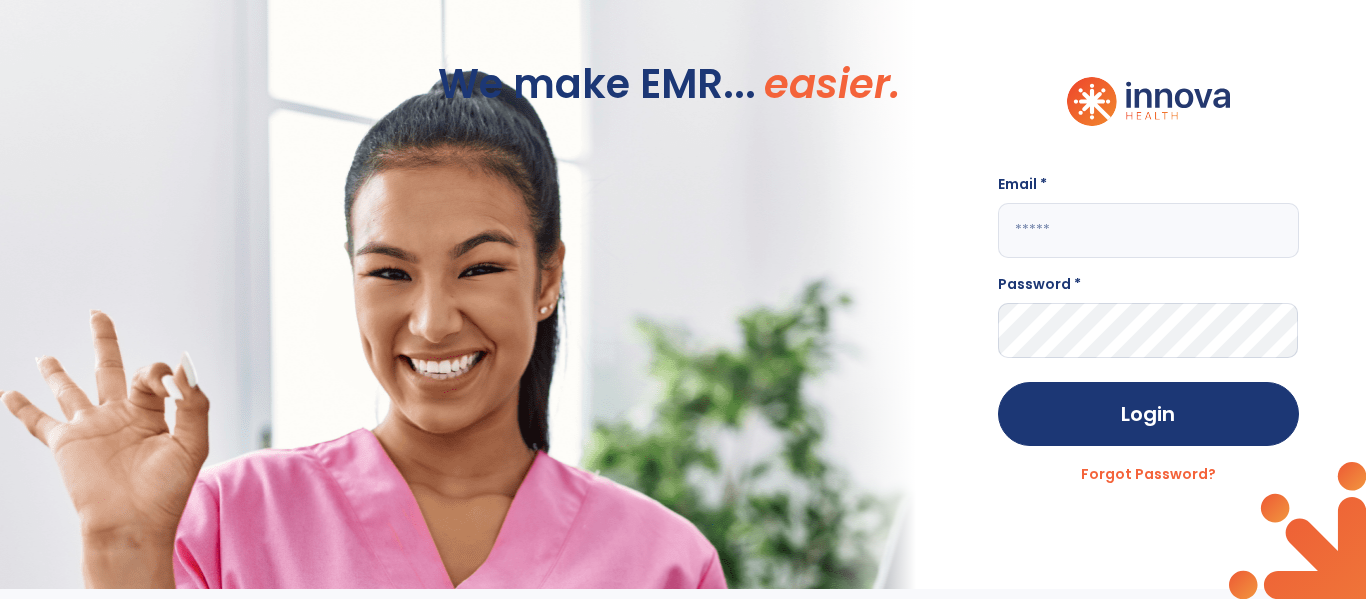 click 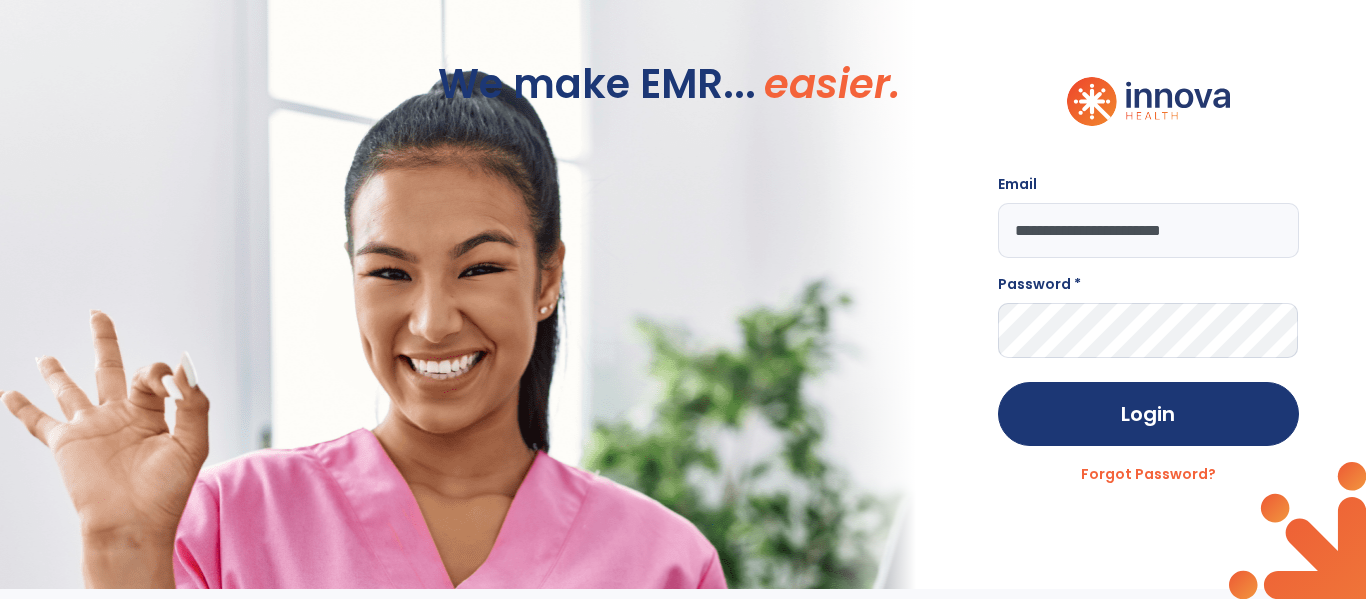 type on "**********" 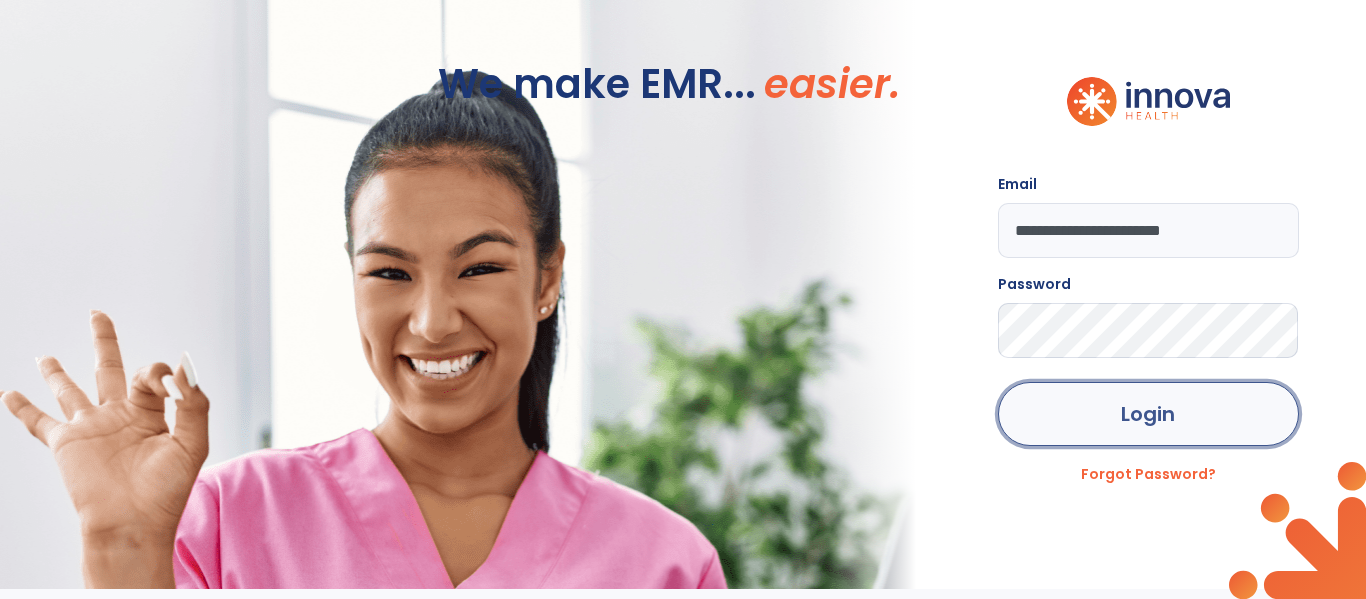 click on "Login" 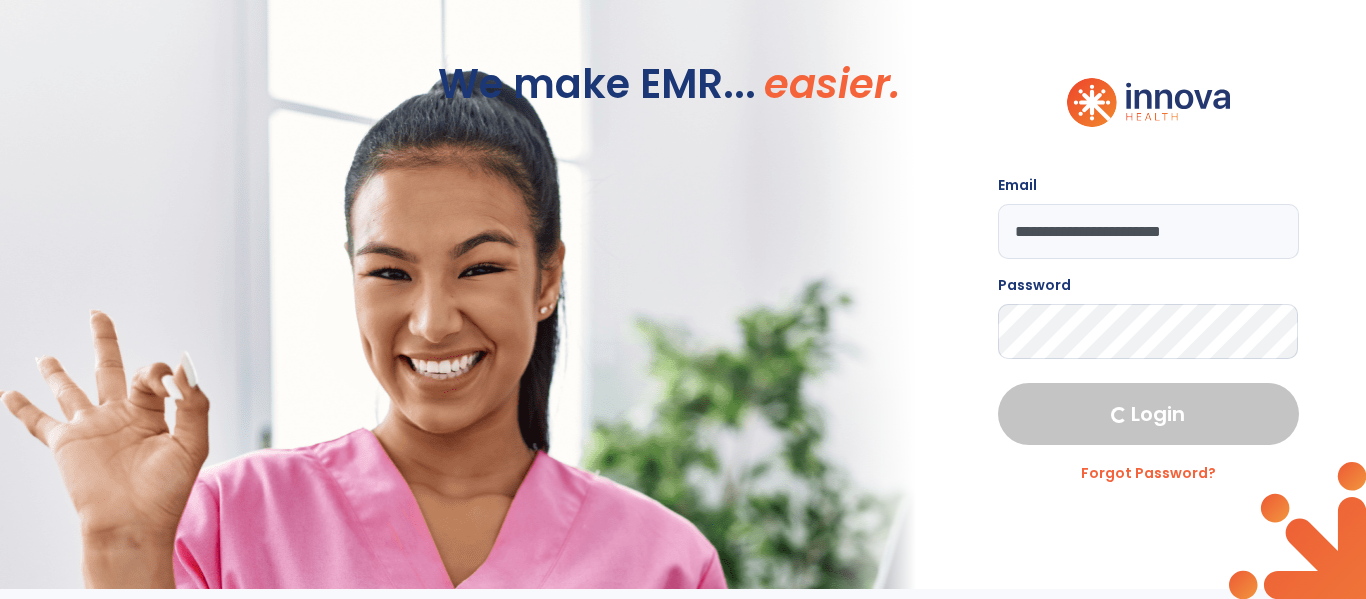 select on "****" 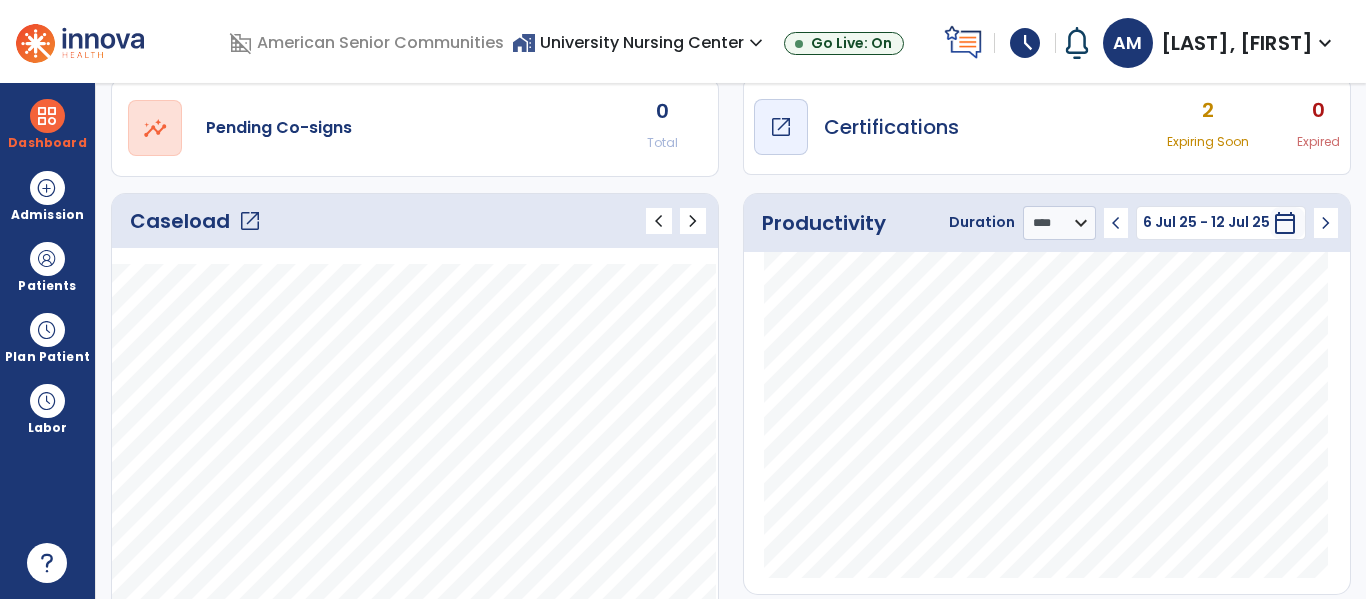 scroll, scrollTop: 180, scrollLeft: 0, axis: vertical 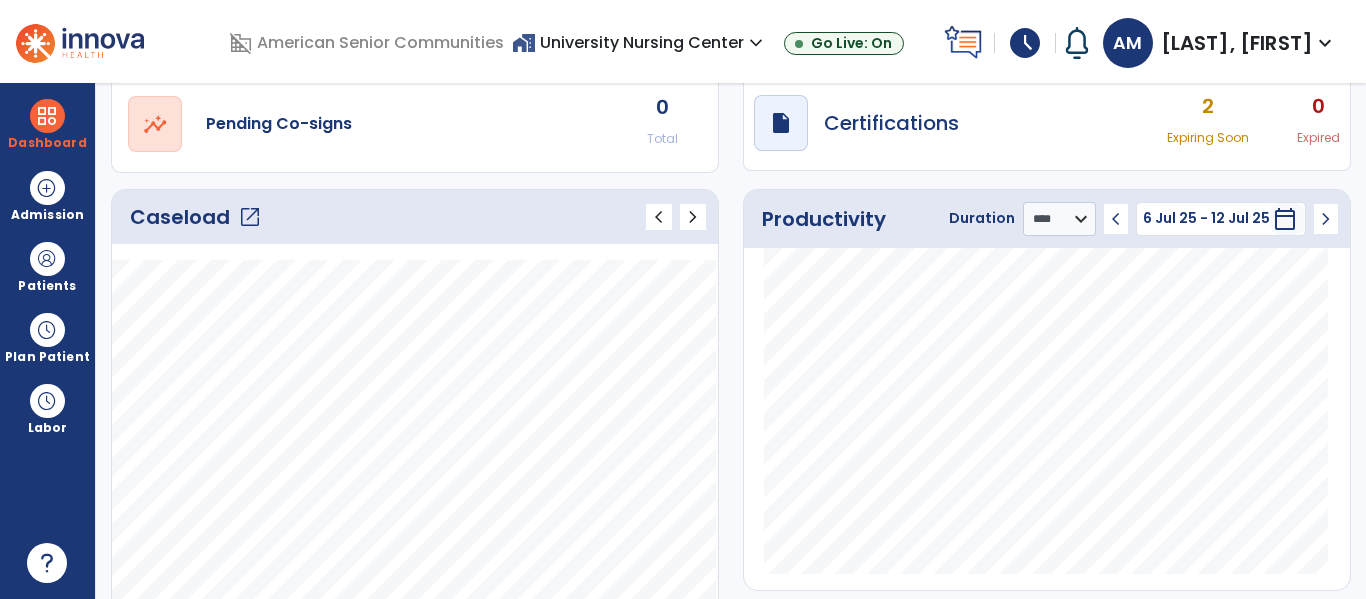 click on "open_in_new" 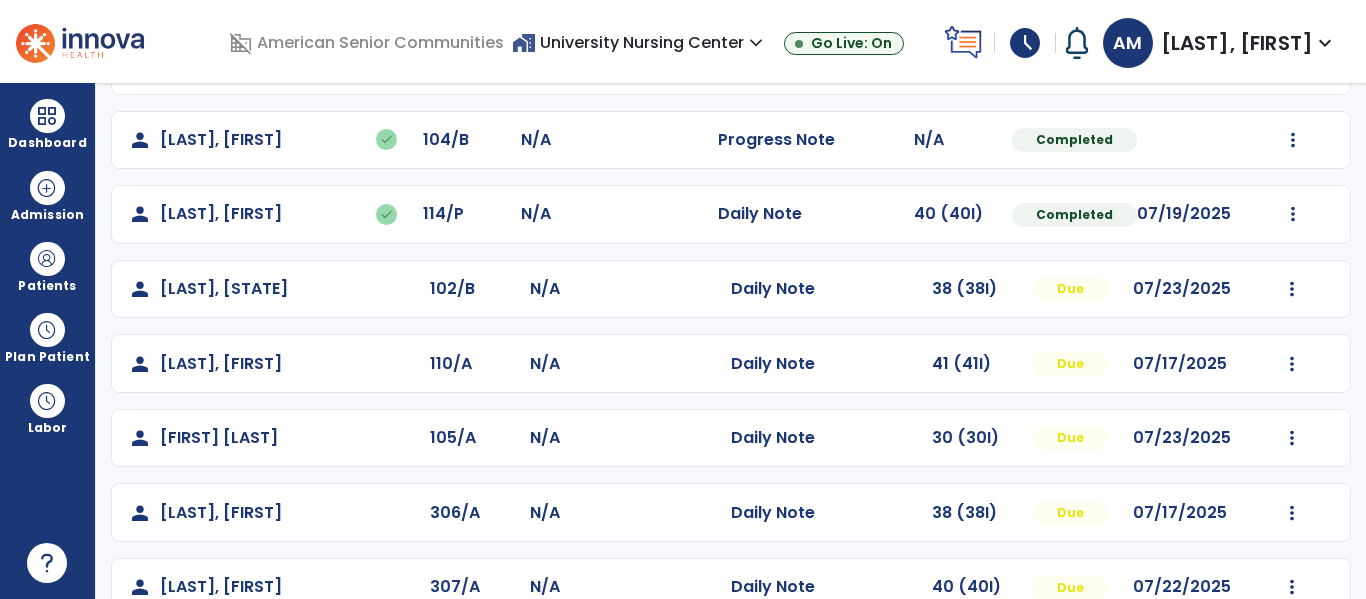 scroll, scrollTop: 563, scrollLeft: 0, axis: vertical 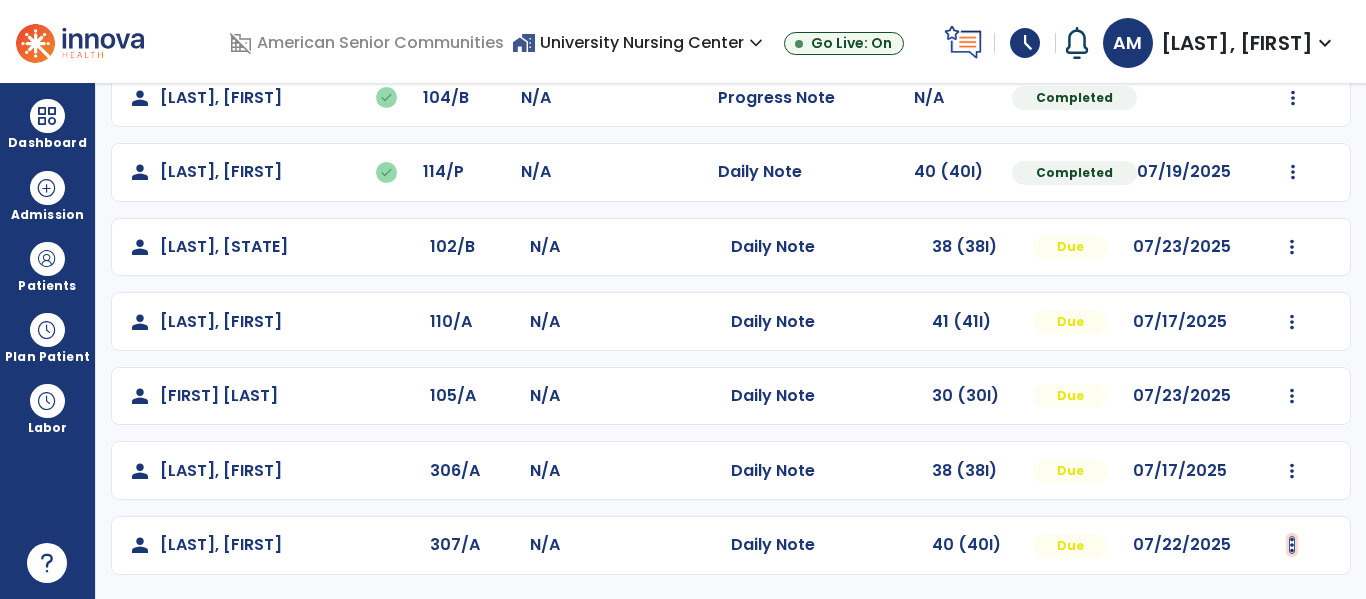 click at bounding box center [1292, -275] 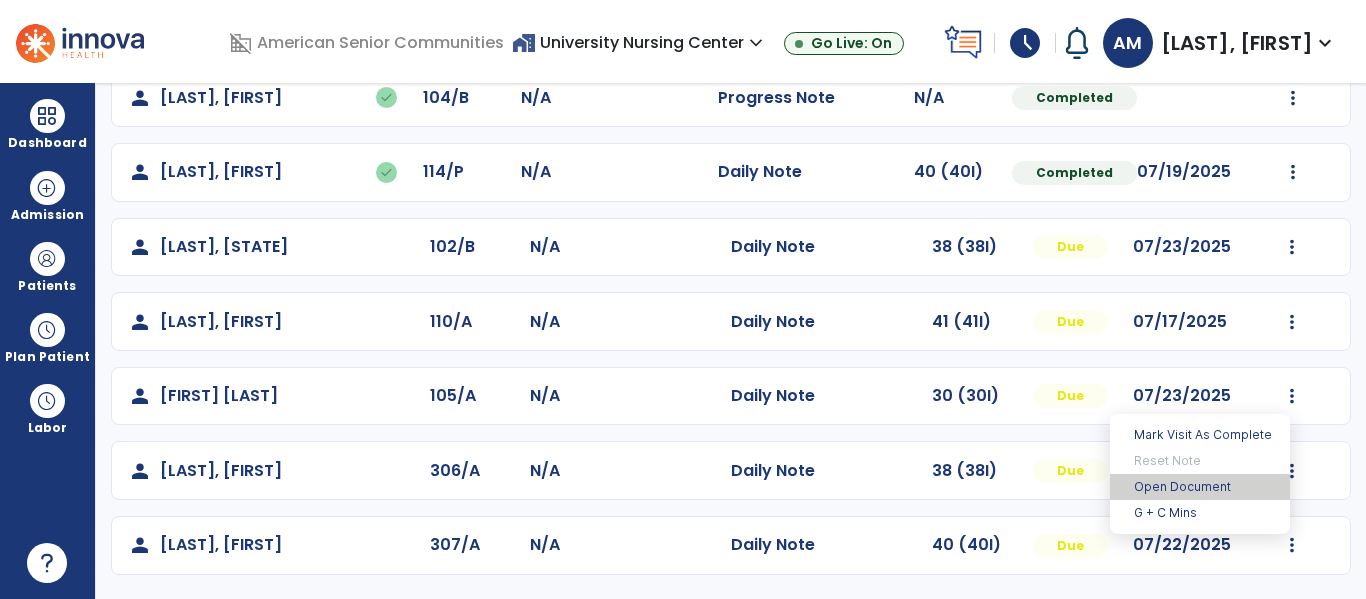 click on "Open Document" at bounding box center (1200, 487) 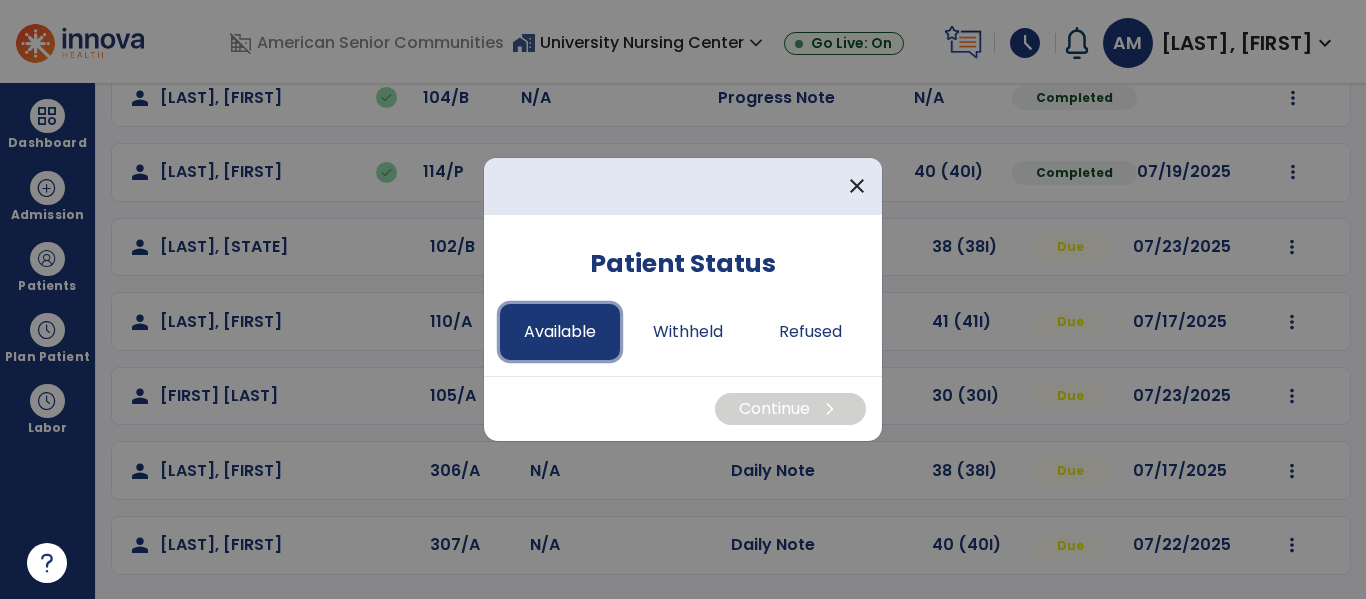 click on "Available" at bounding box center [560, 332] 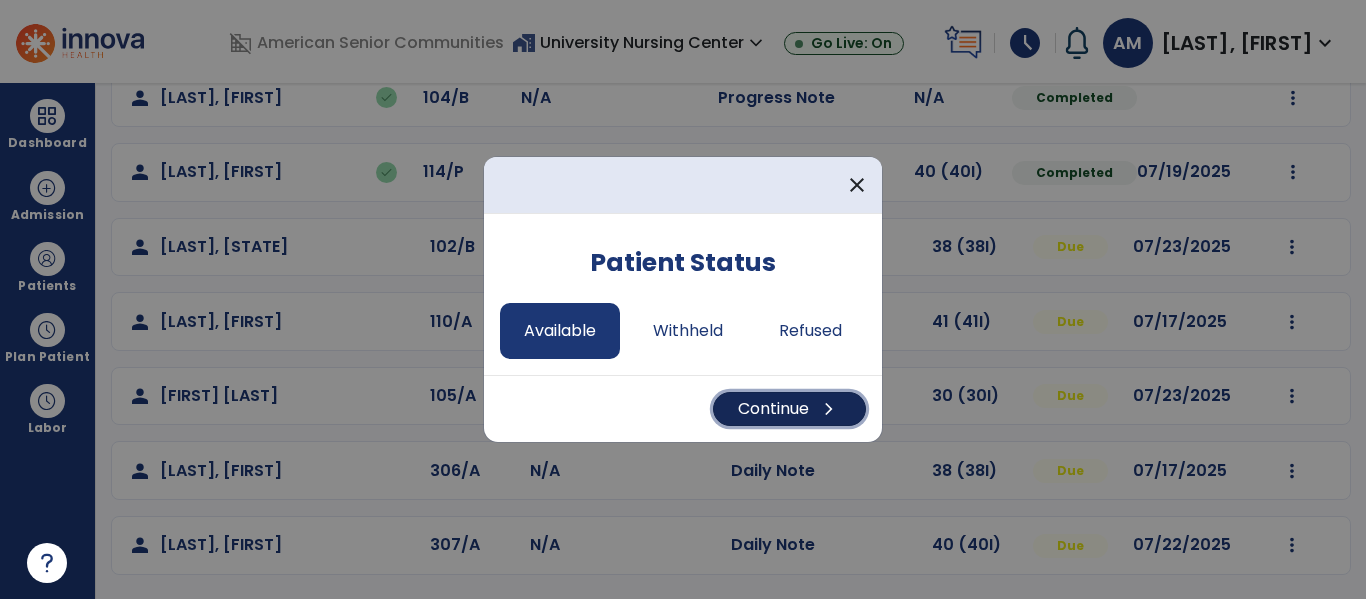 click on "Continue   chevron_right" at bounding box center (789, 409) 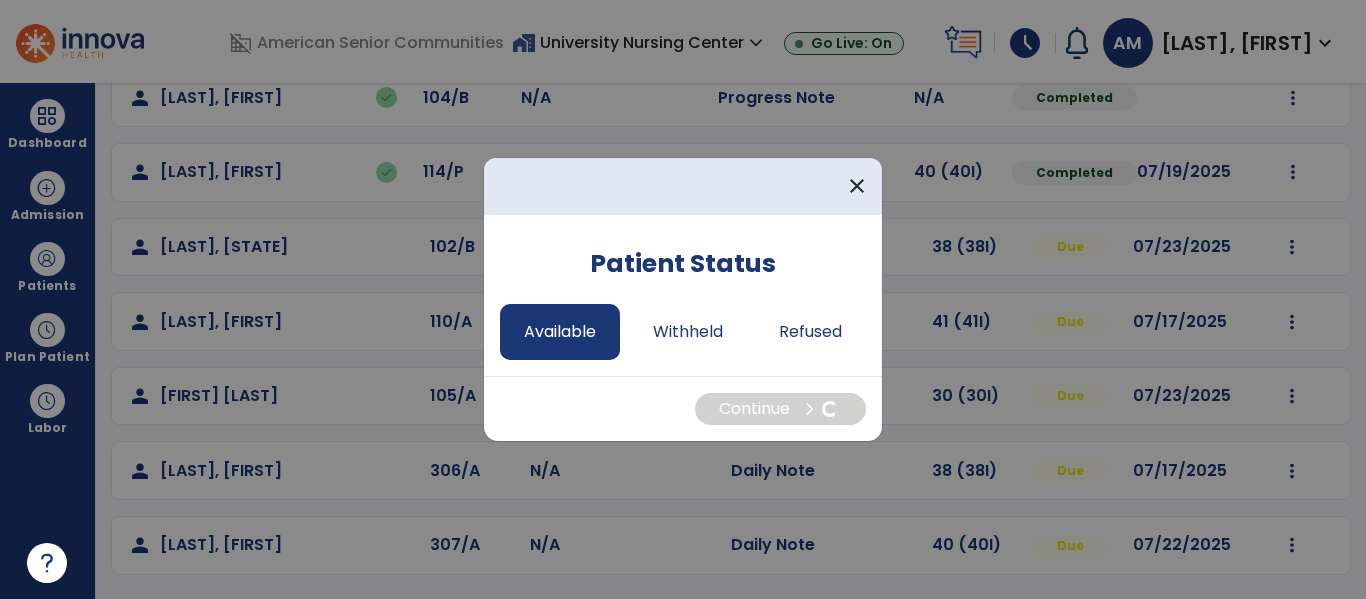 select on "*" 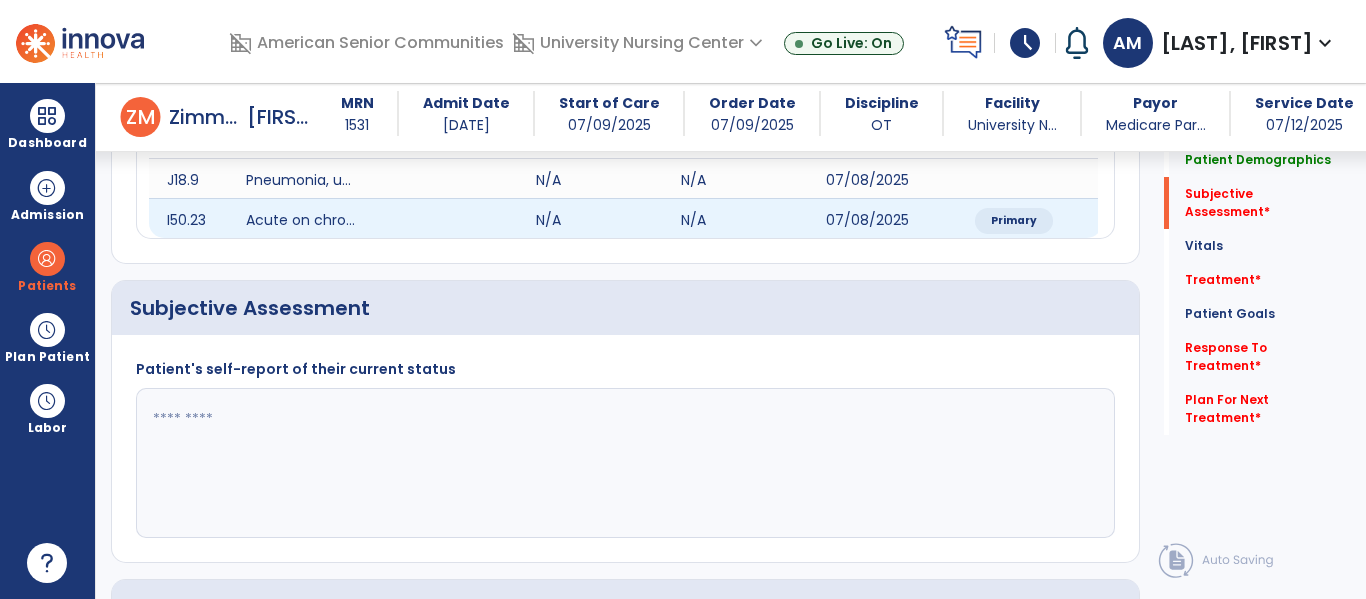 scroll, scrollTop: 340, scrollLeft: 0, axis: vertical 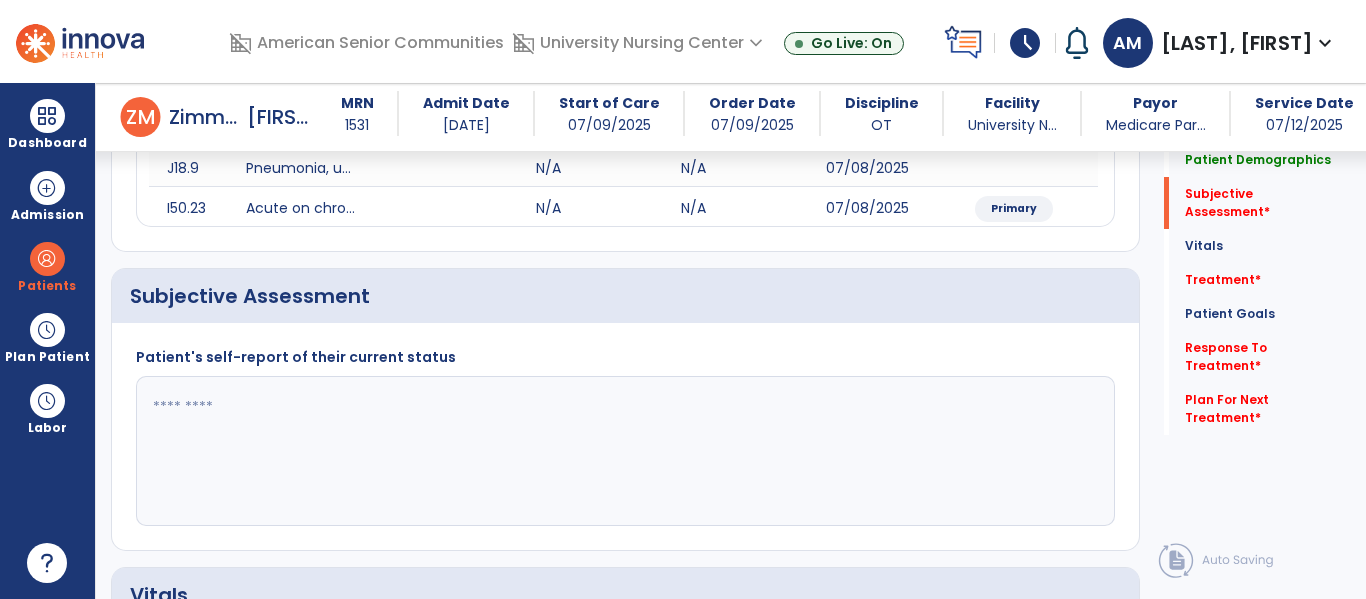 click 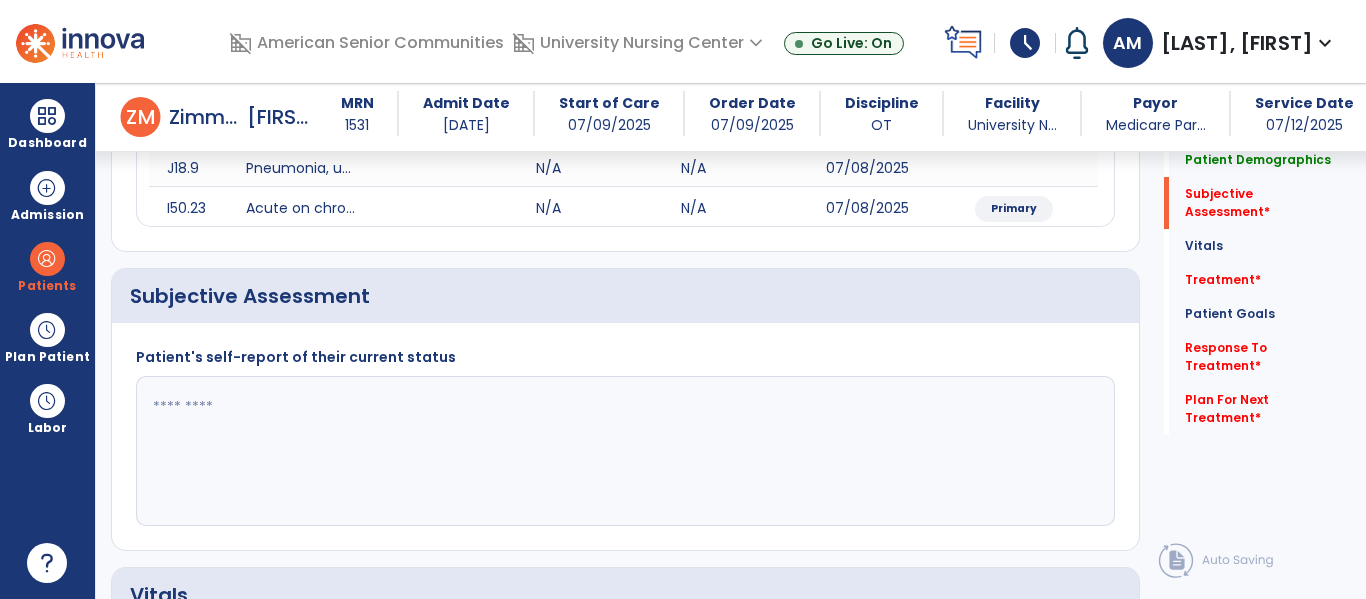 click 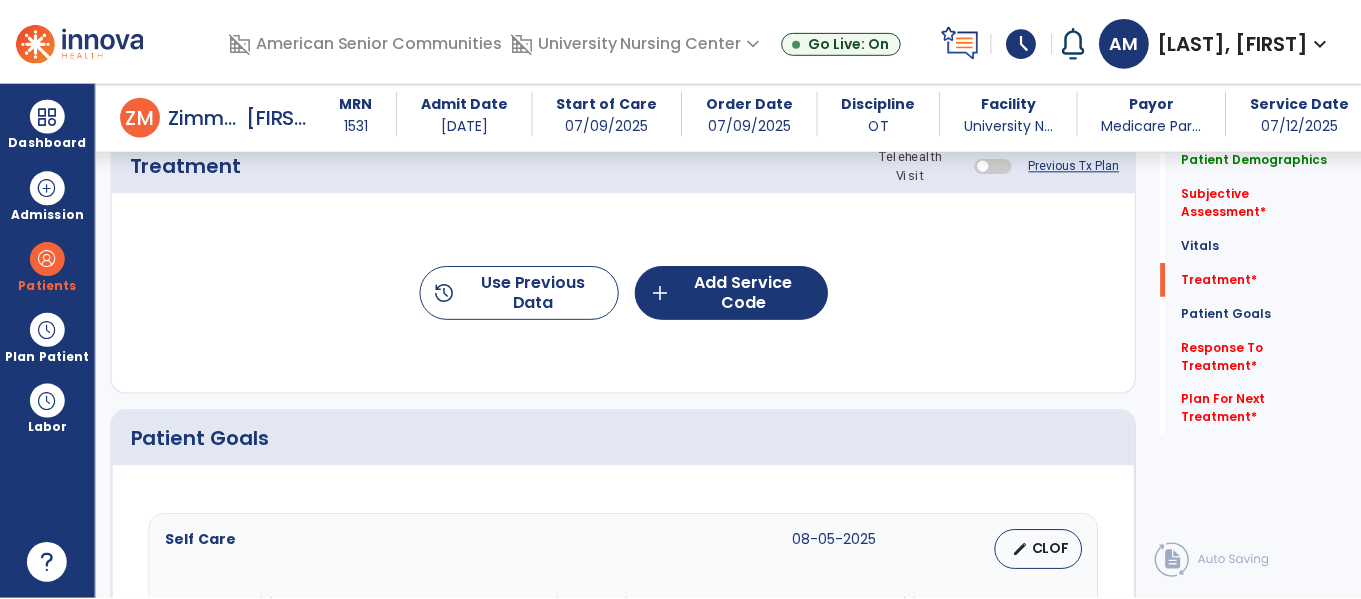 scroll, scrollTop: 1194, scrollLeft: 0, axis: vertical 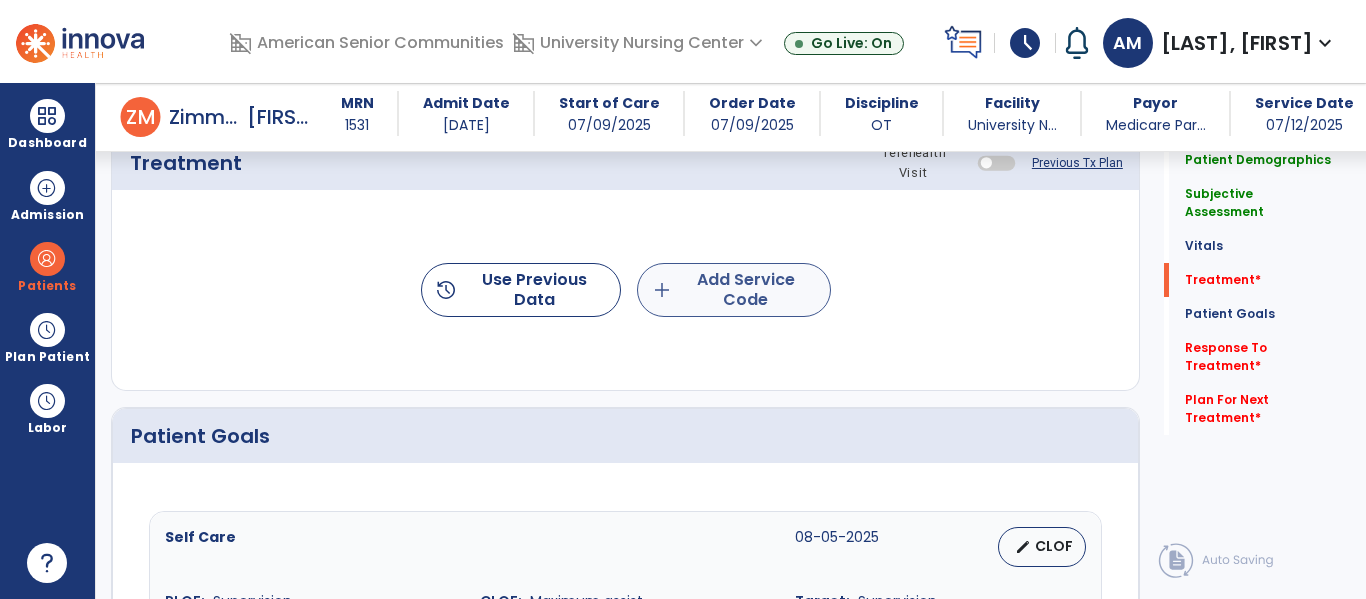 type on "**********" 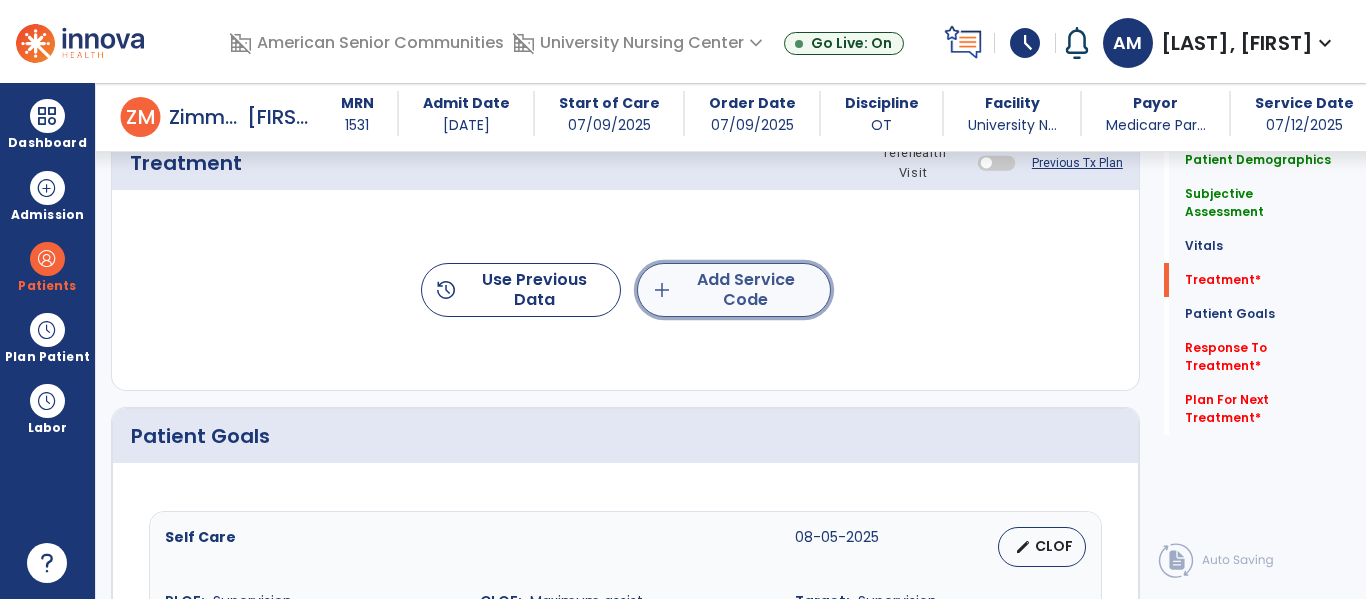 click on "add  Add Service Code" 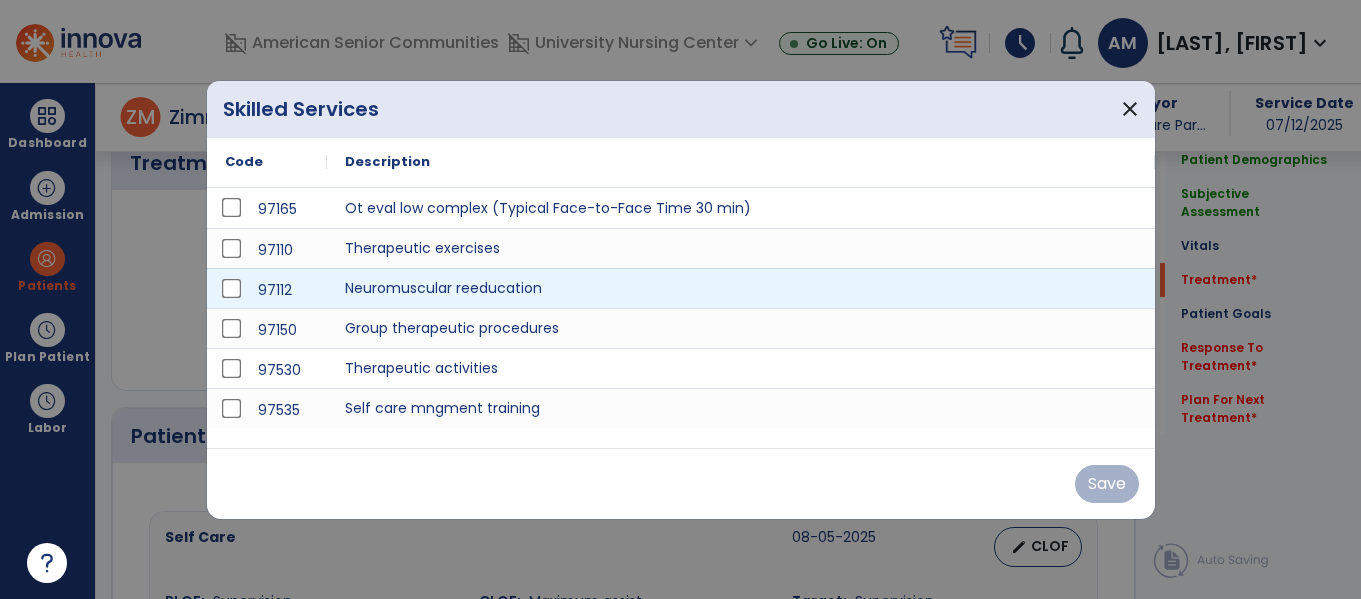 scroll, scrollTop: 1194, scrollLeft: 0, axis: vertical 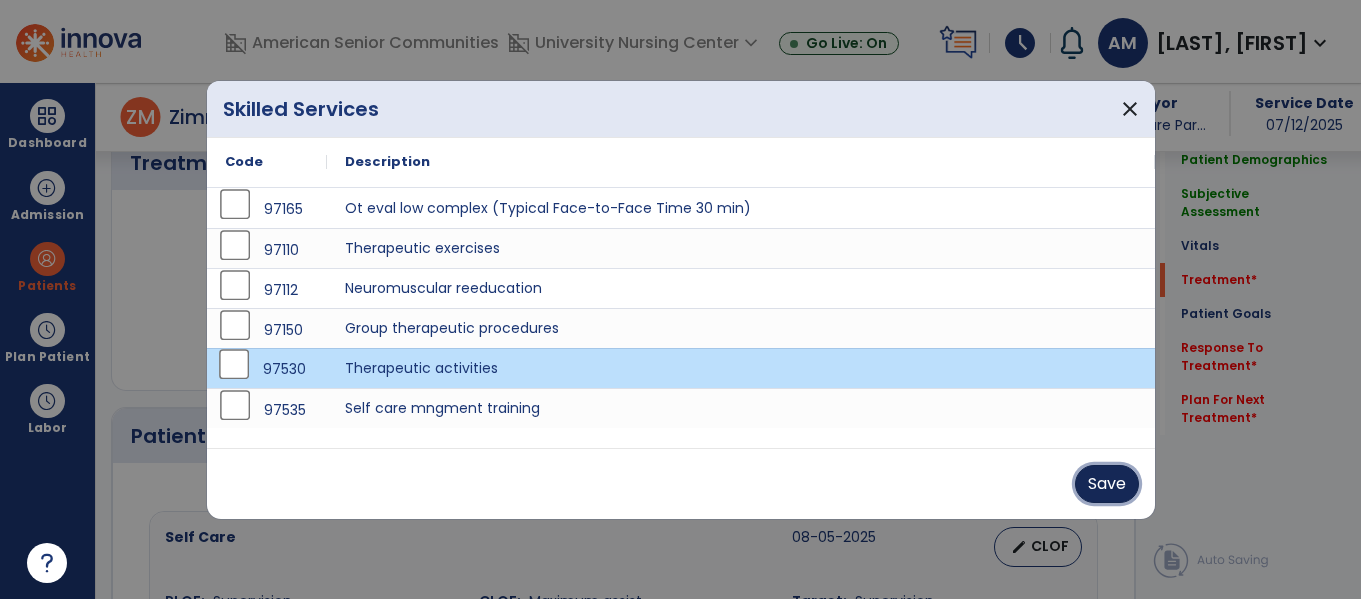 click on "Save" at bounding box center [1107, 484] 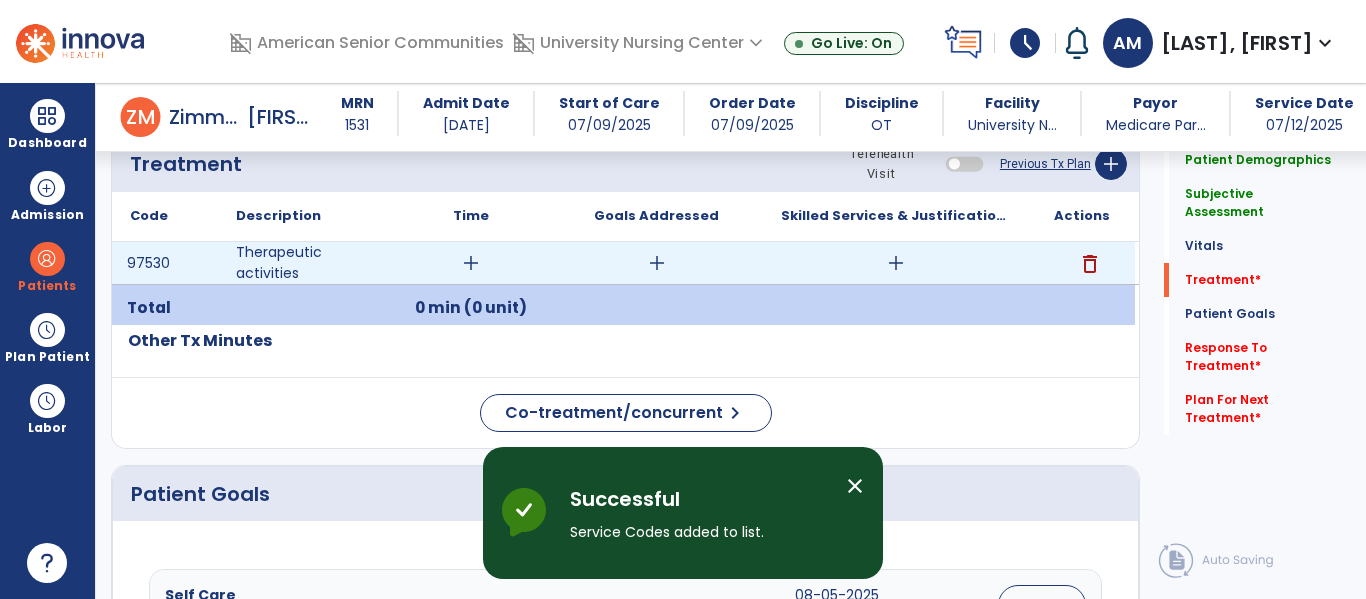 click on "add" at bounding box center (471, 263) 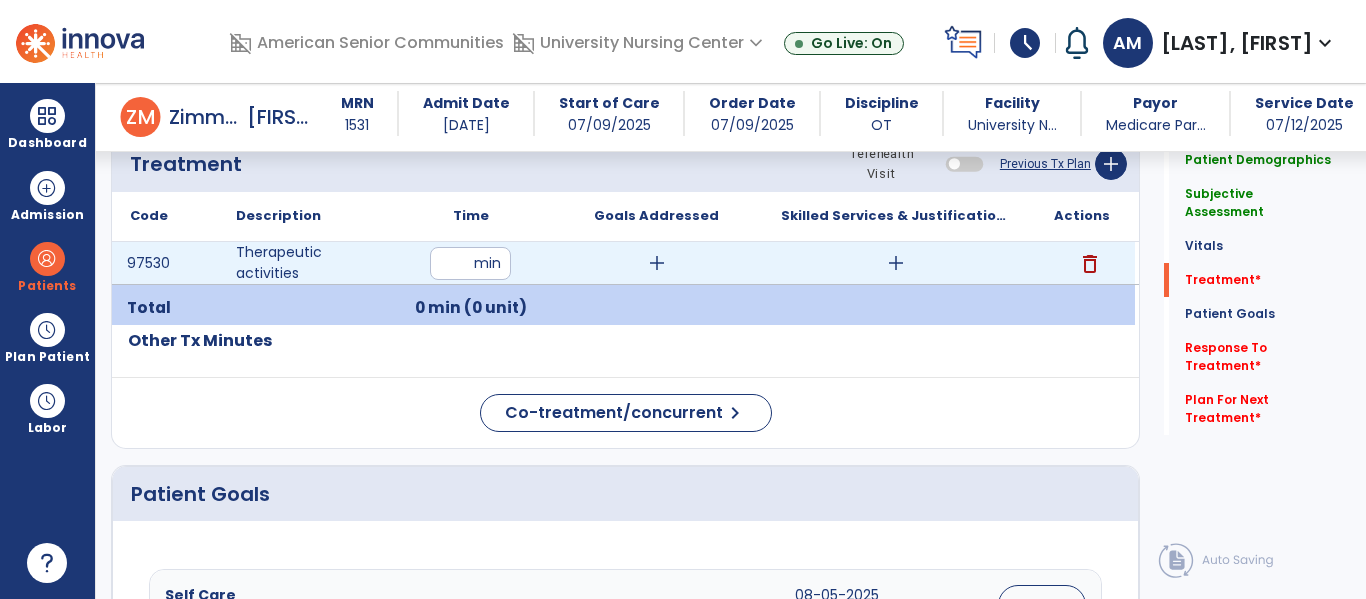 type on "**" 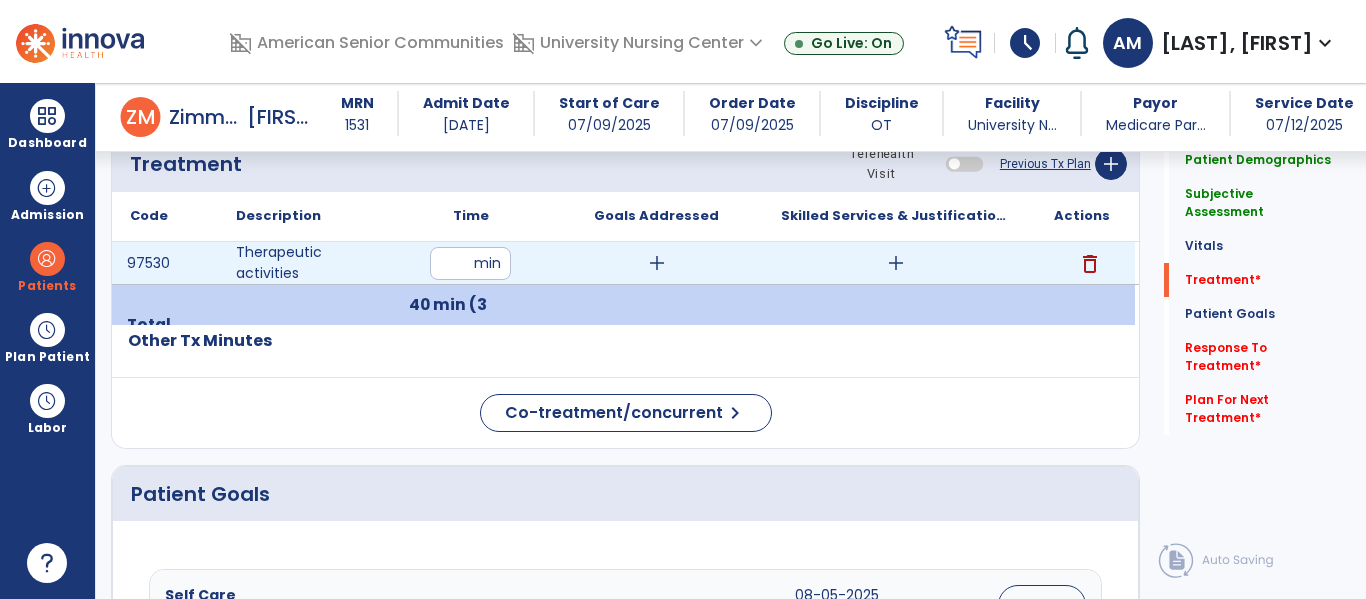 click on "add" at bounding box center (657, 263) 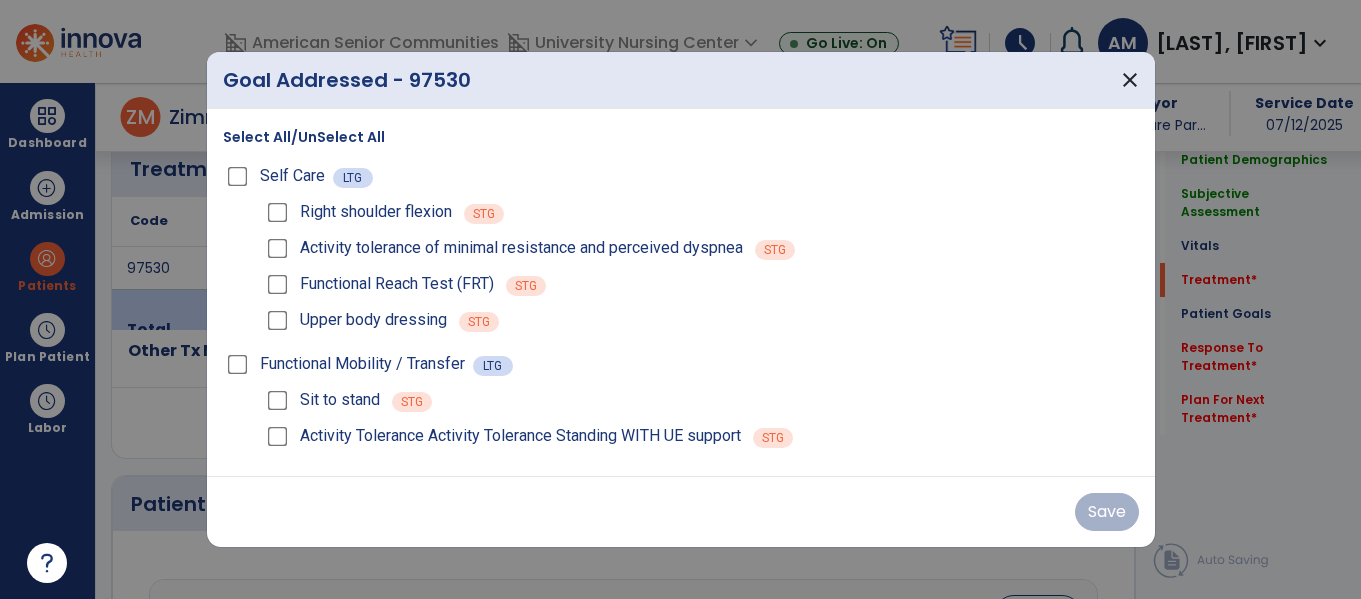 scroll, scrollTop: 1194, scrollLeft: 0, axis: vertical 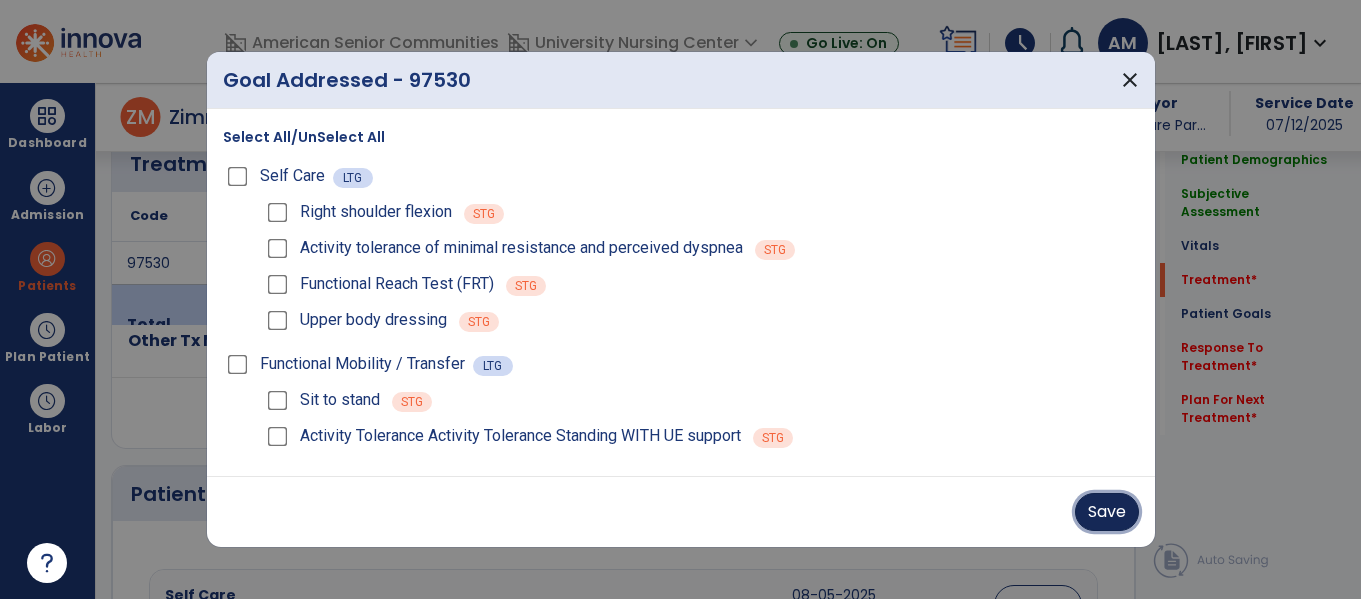 click on "Save" at bounding box center (1107, 512) 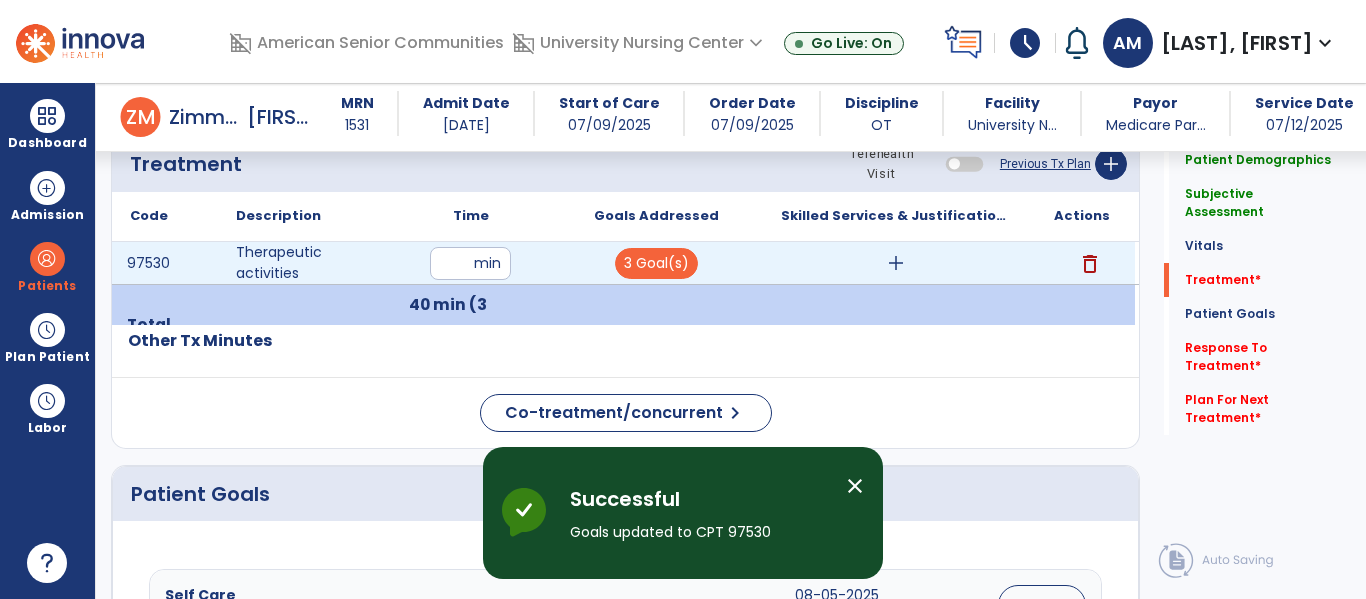 click on "add" at bounding box center (896, 263) 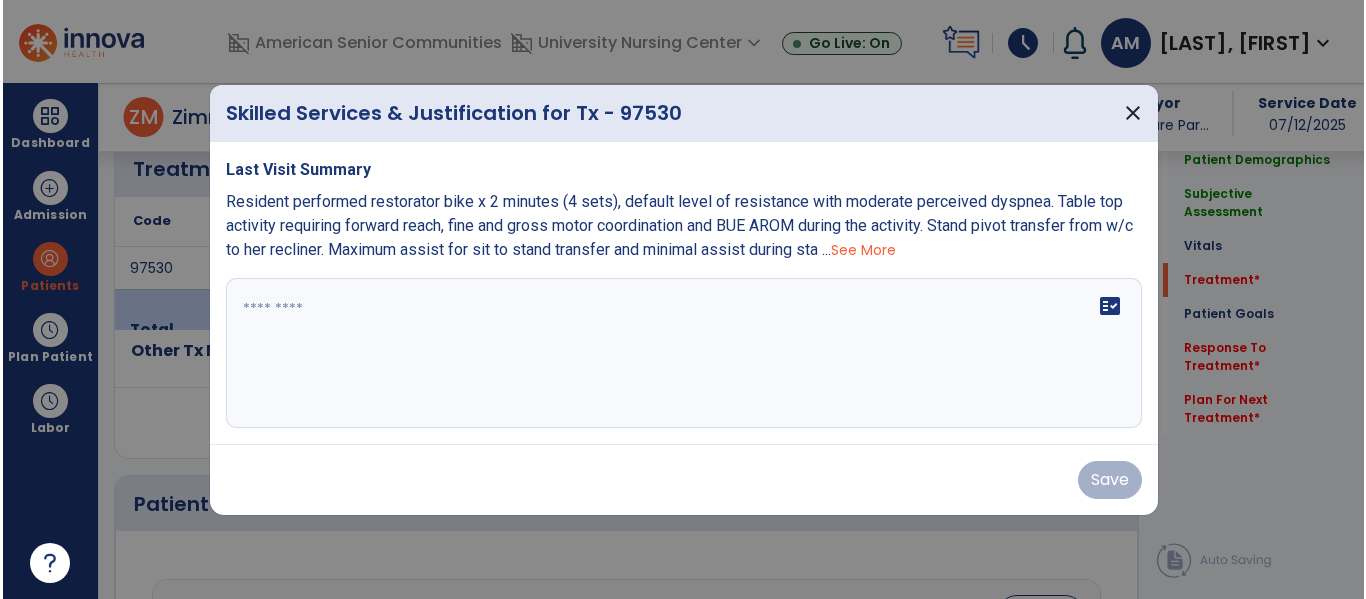 scroll, scrollTop: 1194, scrollLeft: 0, axis: vertical 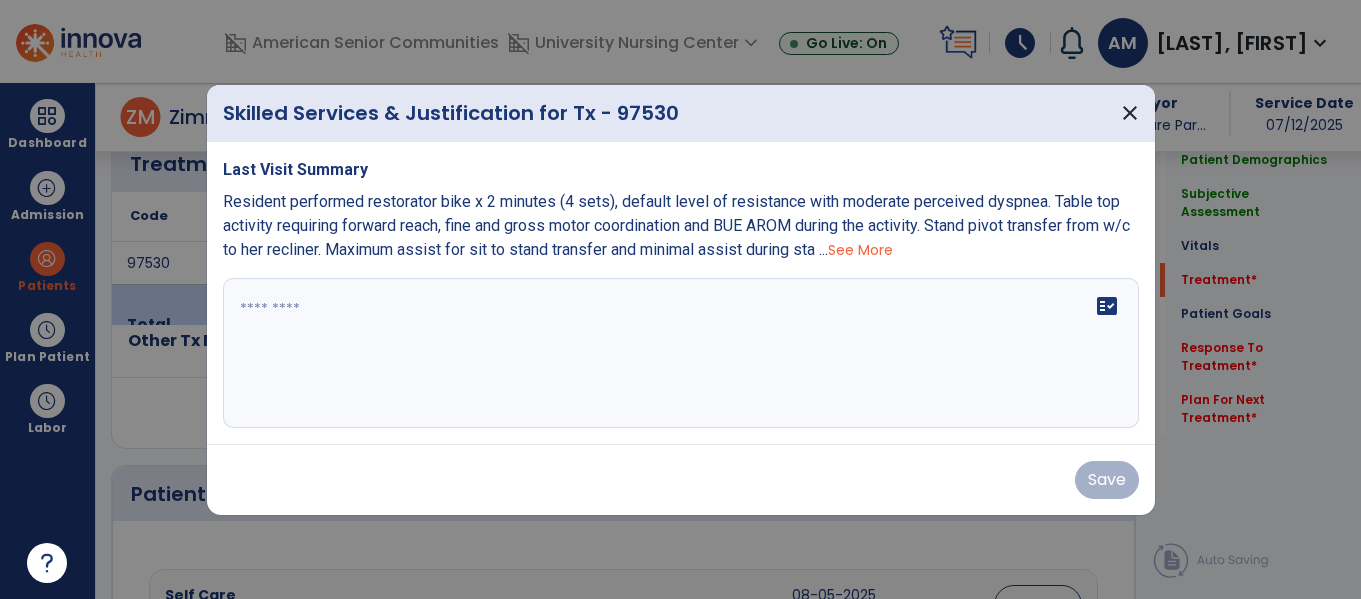 click on "fact_check" at bounding box center [681, 353] 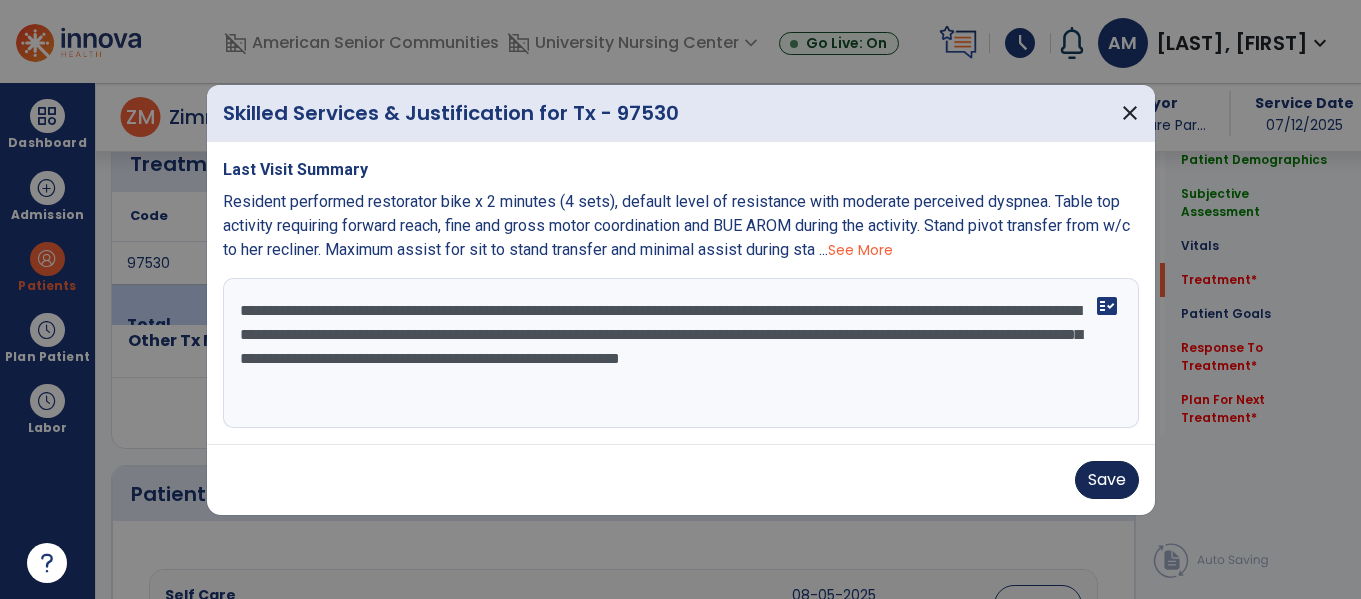 type on "**********" 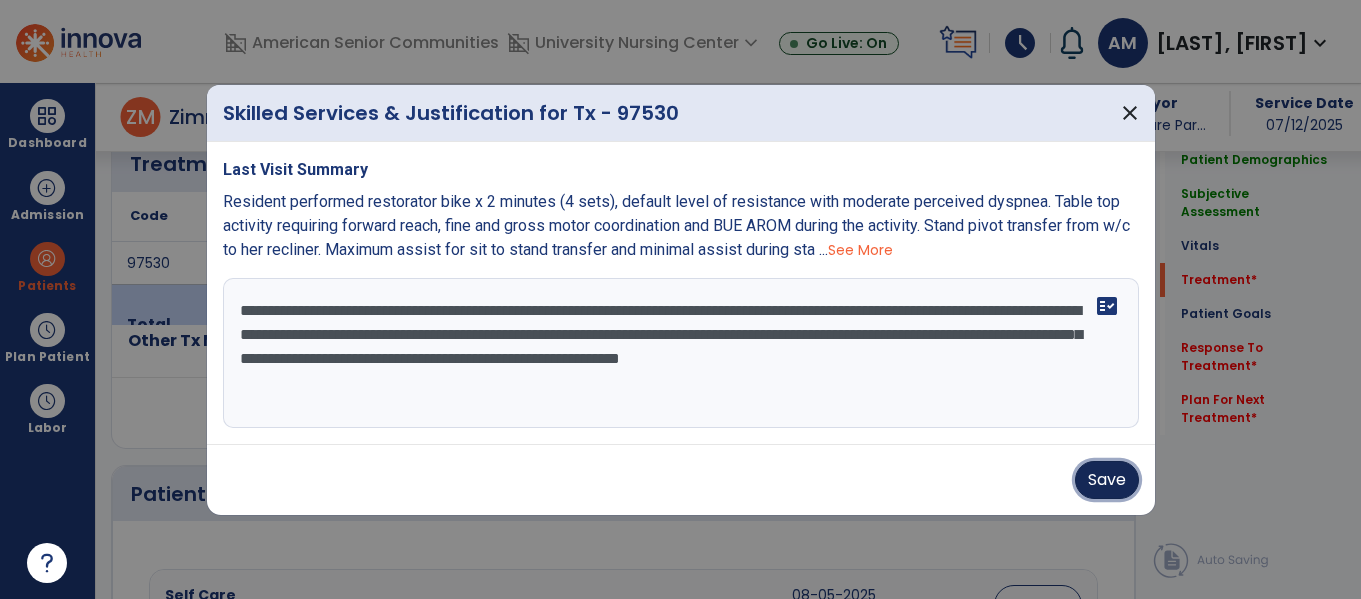 click on "Save" at bounding box center [1107, 480] 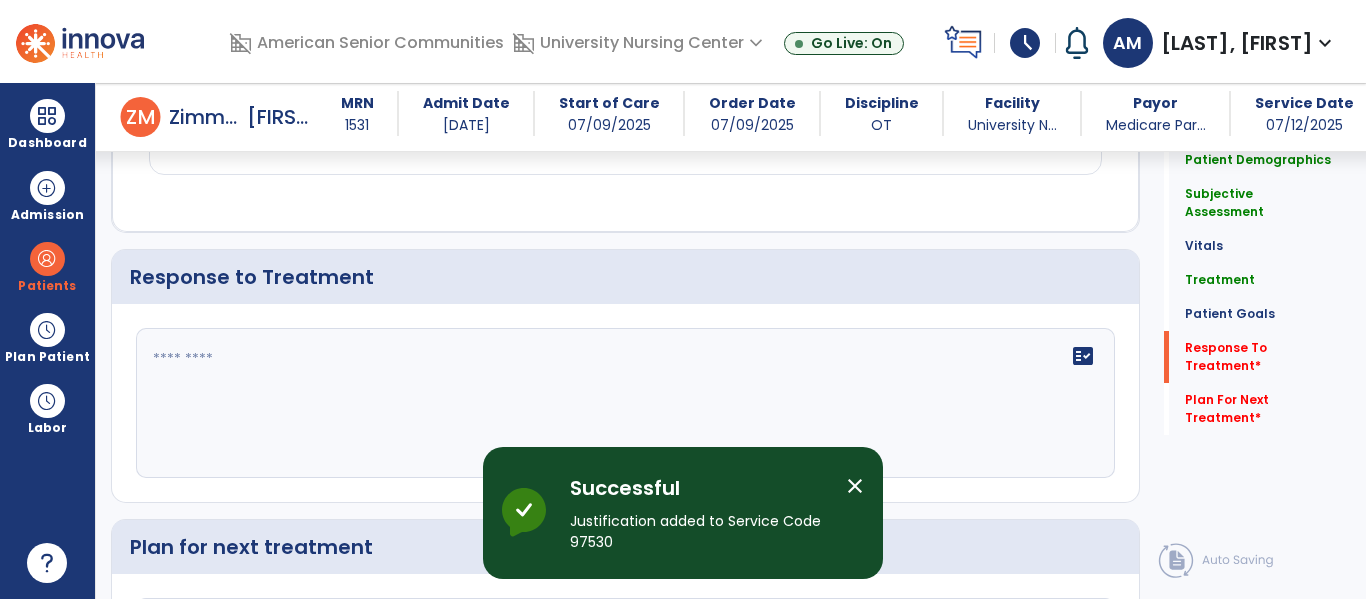scroll, scrollTop: 2707, scrollLeft: 0, axis: vertical 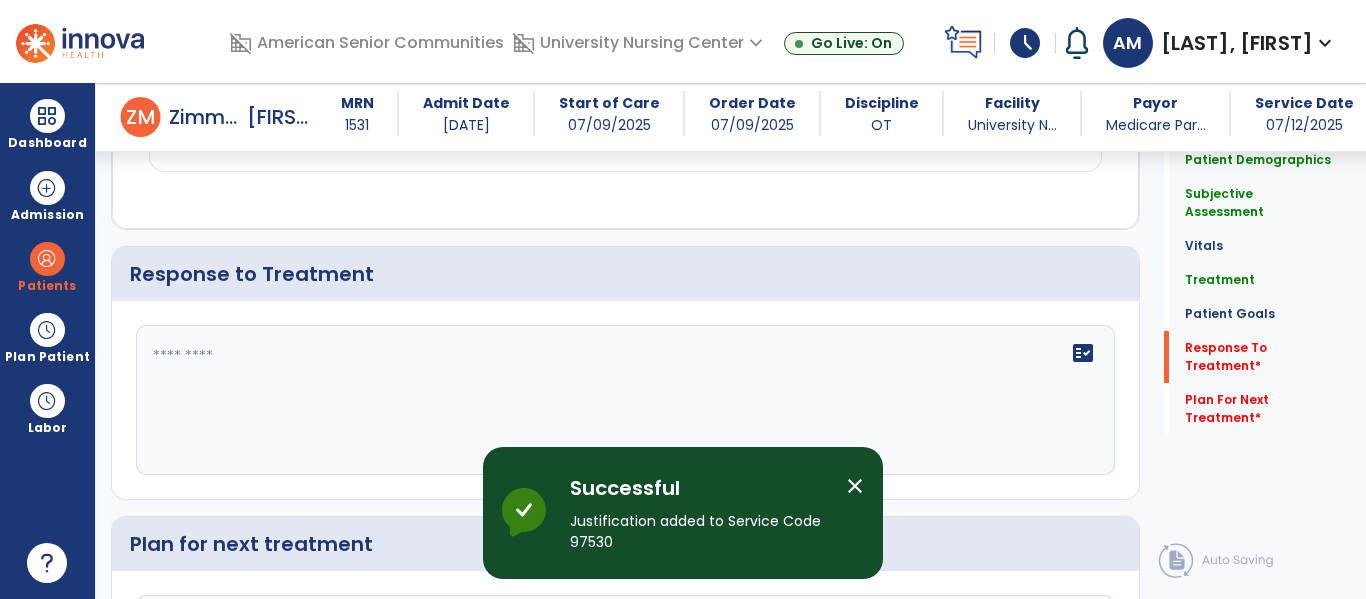 click 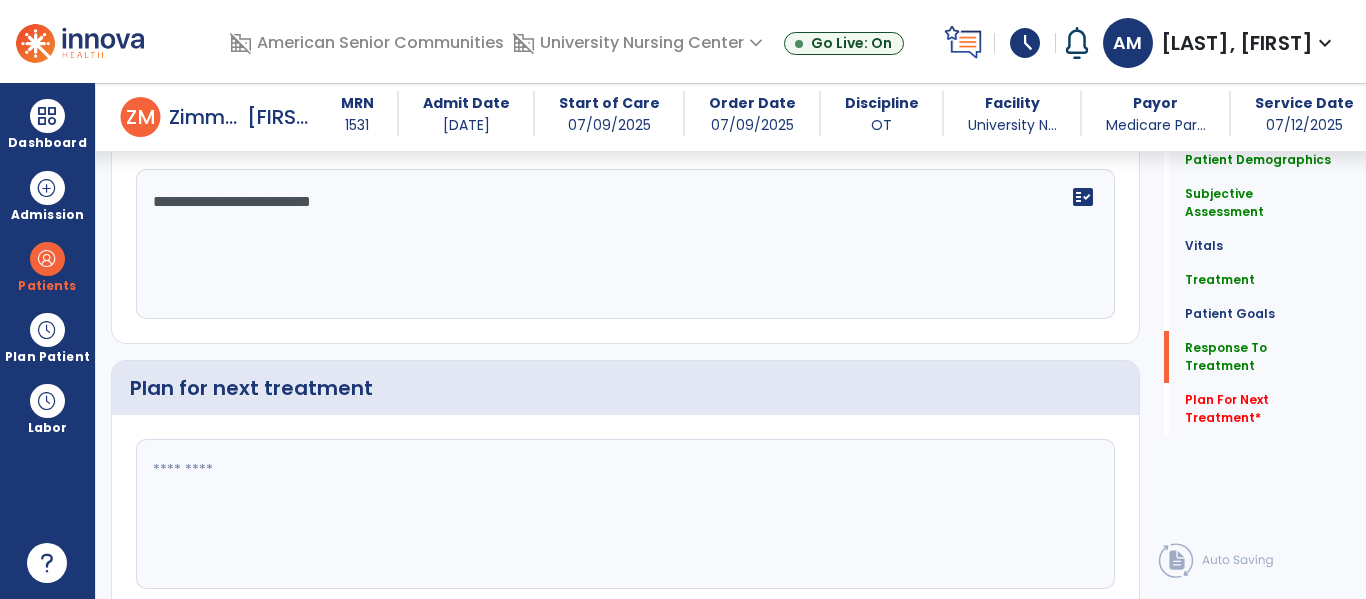 scroll, scrollTop: 2864, scrollLeft: 0, axis: vertical 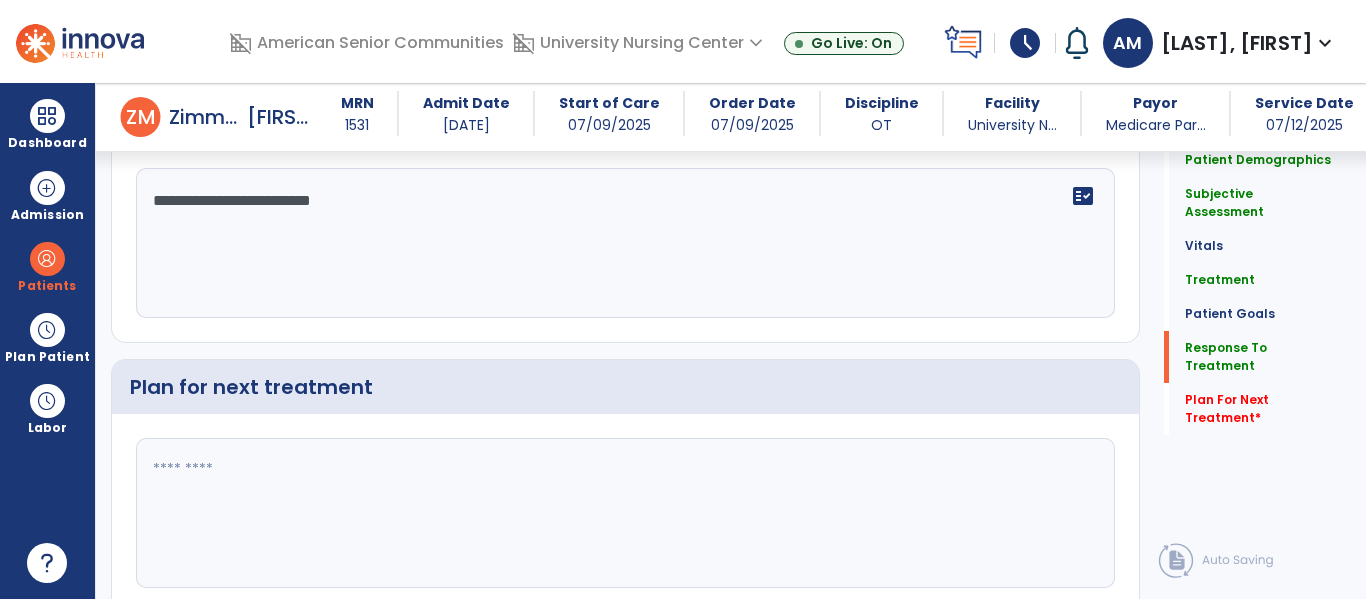 type on "**********" 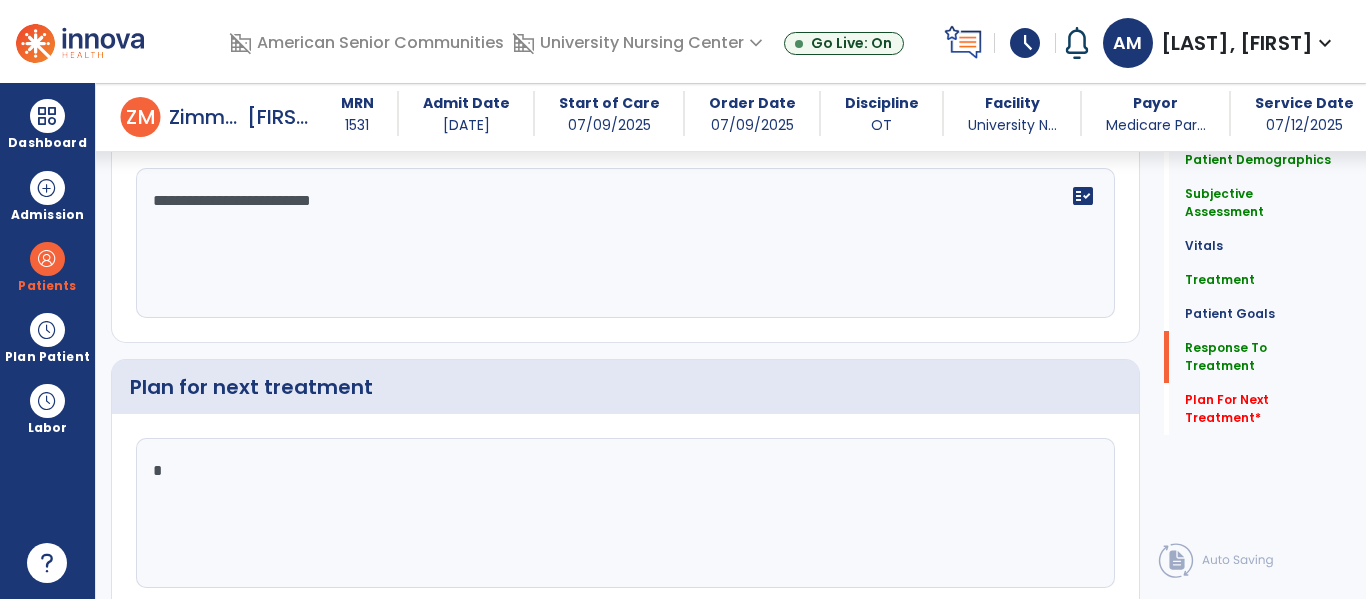 type on "*" 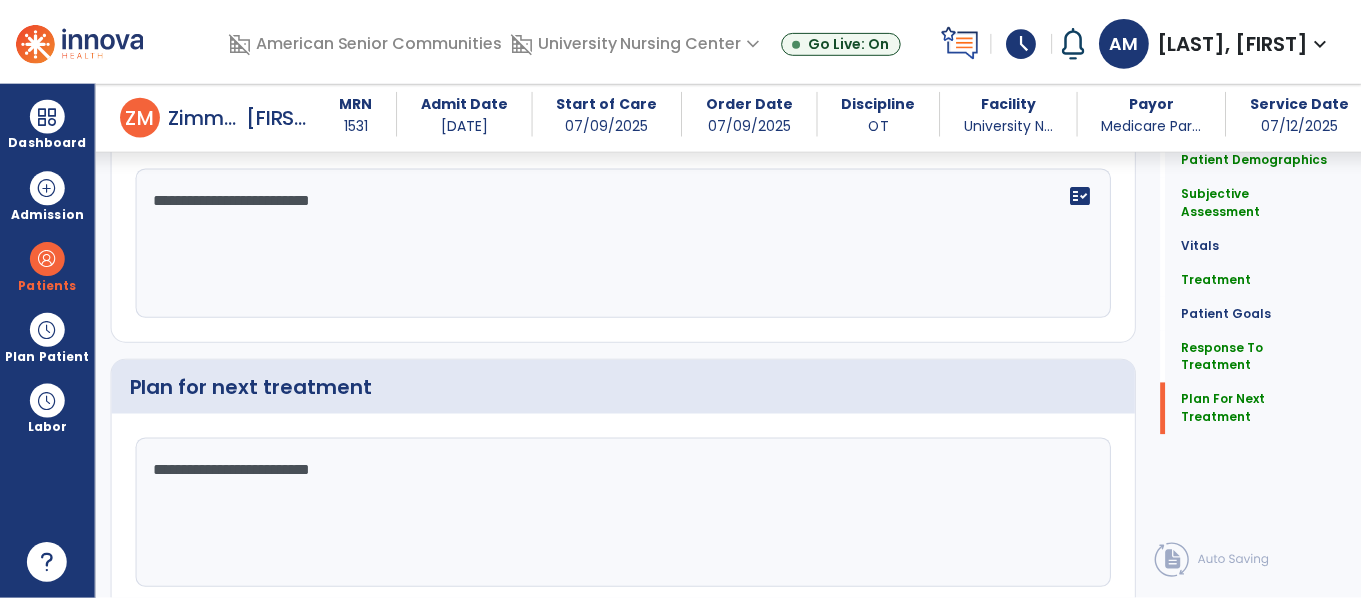 scroll, scrollTop: 2944, scrollLeft: 0, axis: vertical 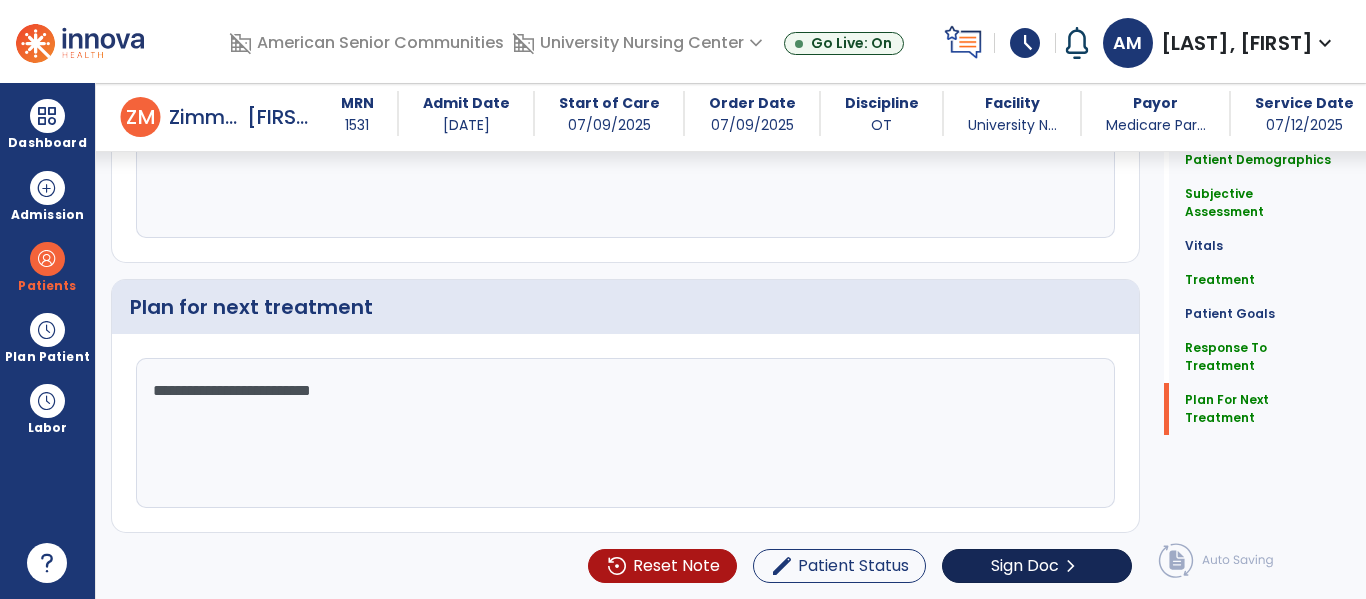 type on "**********" 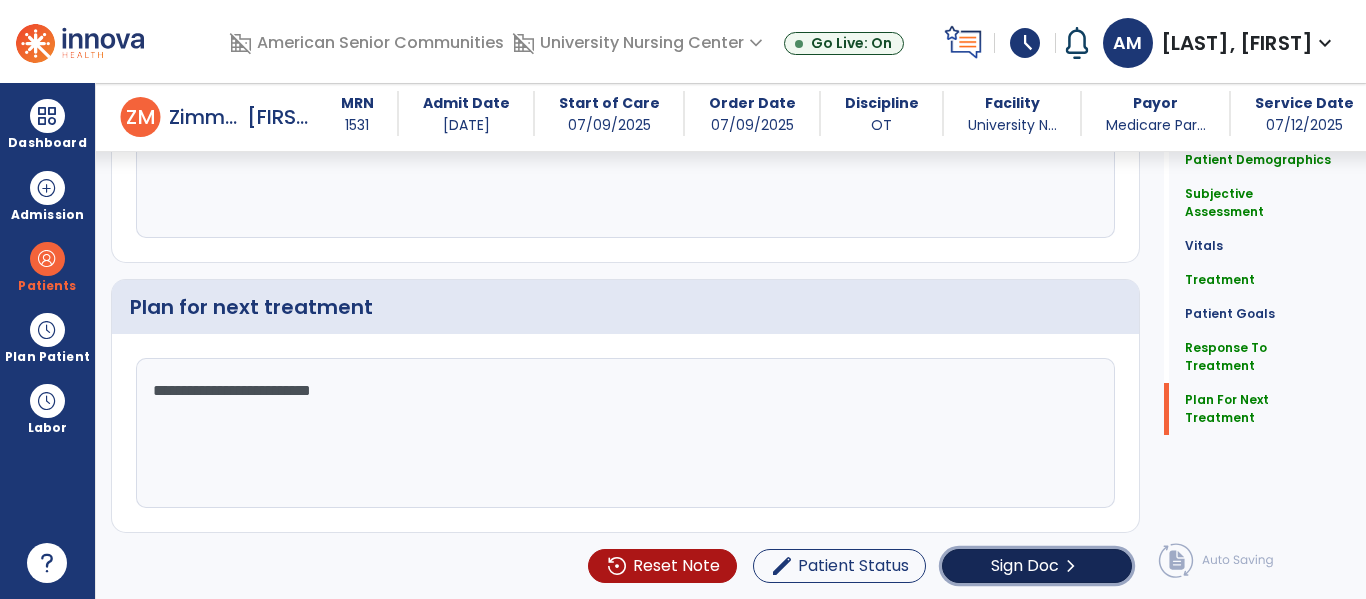 click on "Sign Doc" 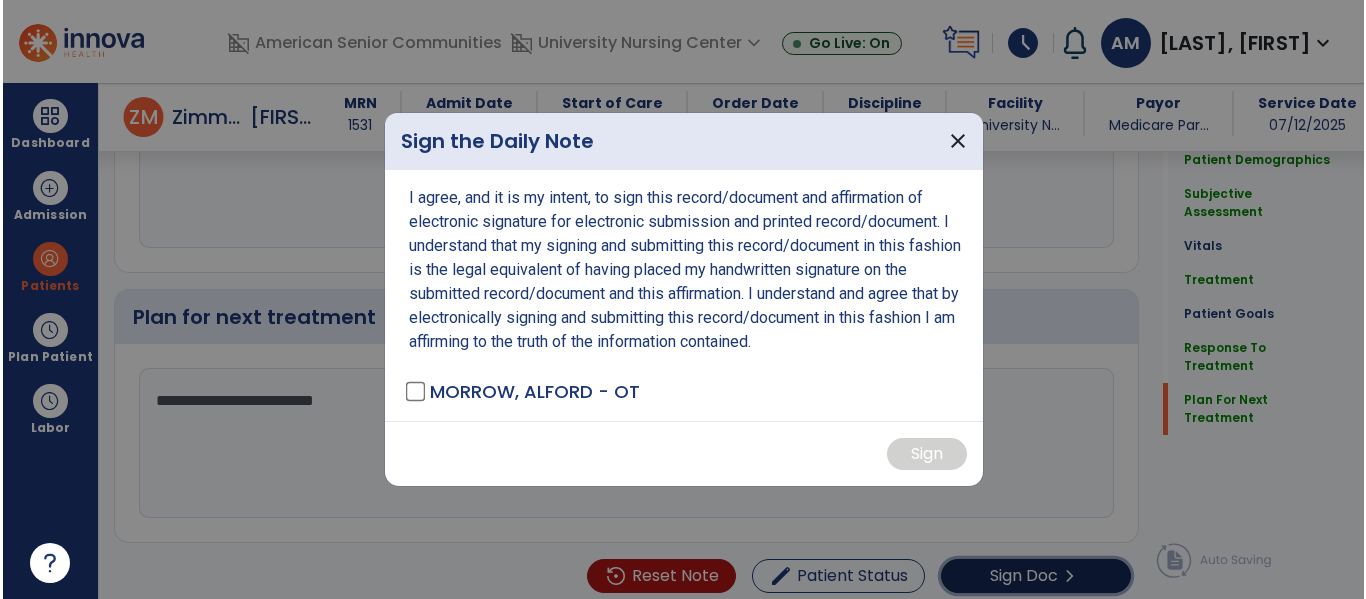scroll, scrollTop: 2944, scrollLeft: 0, axis: vertical 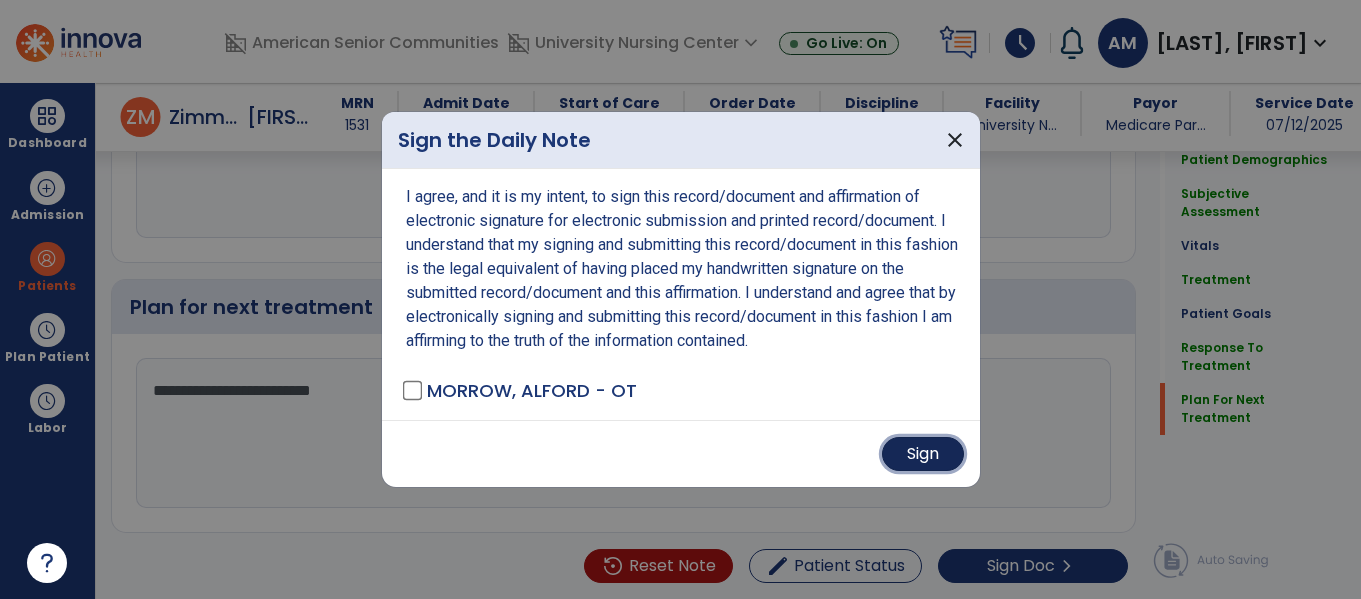 click on "Sign" at bounding box center [923, 454] 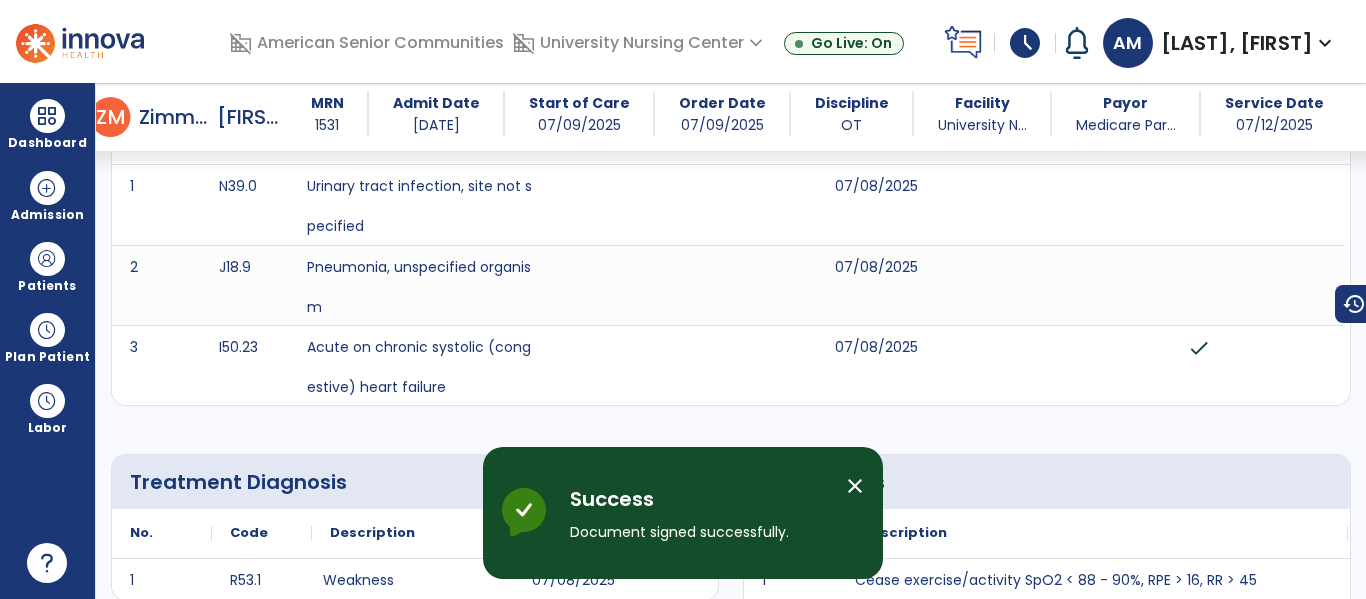 scroll, scrollTop: 0, scrollLeft: 0, axis: both 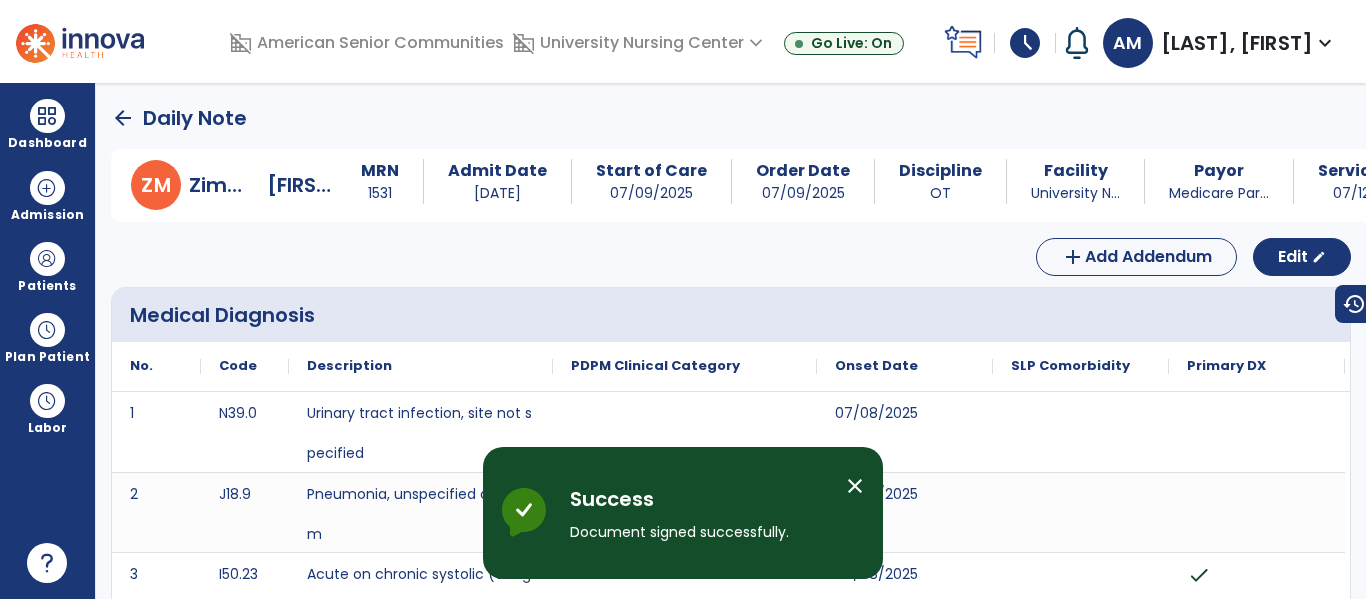 click on "arrow_back" 